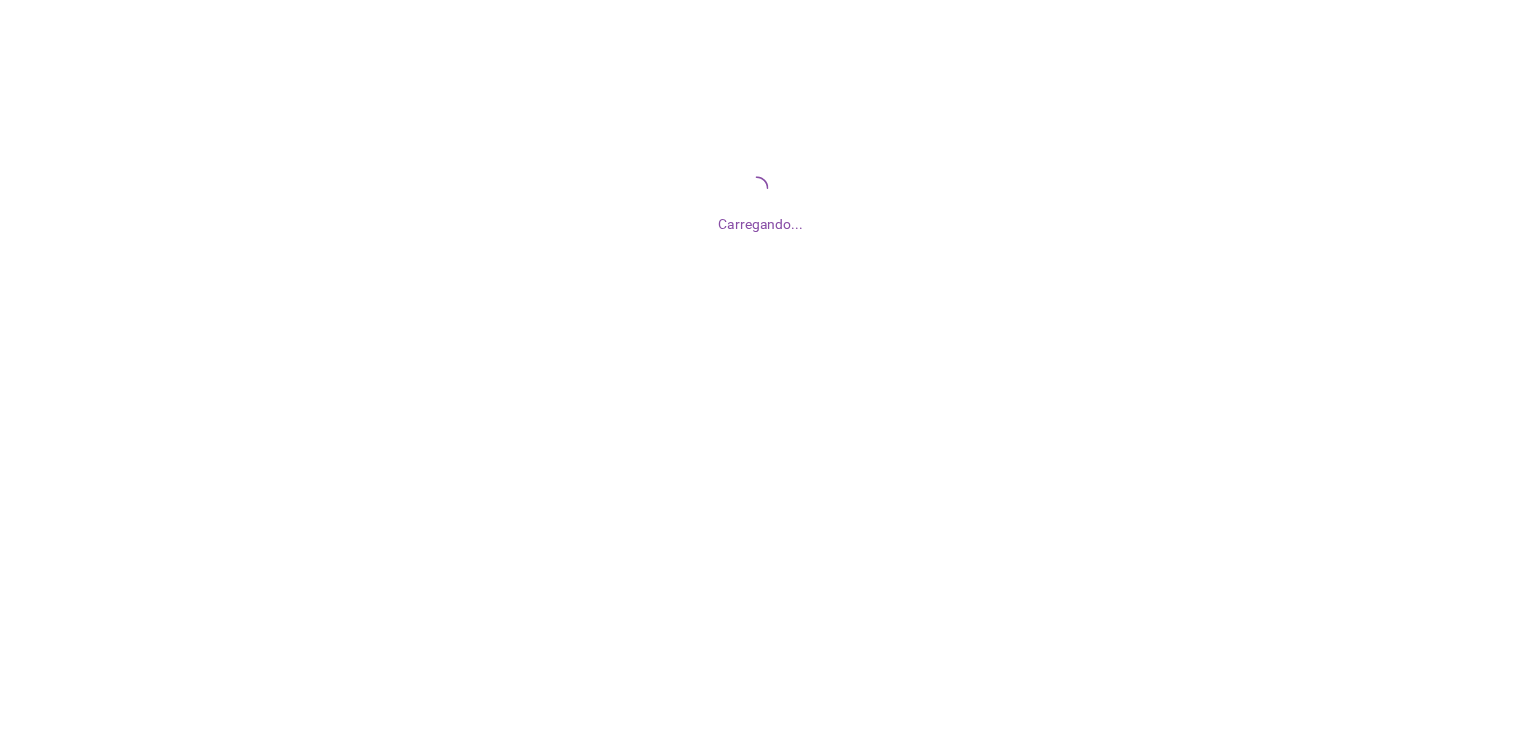 scroll, scrollTop: 0, scrollLeft: 0, axis: both 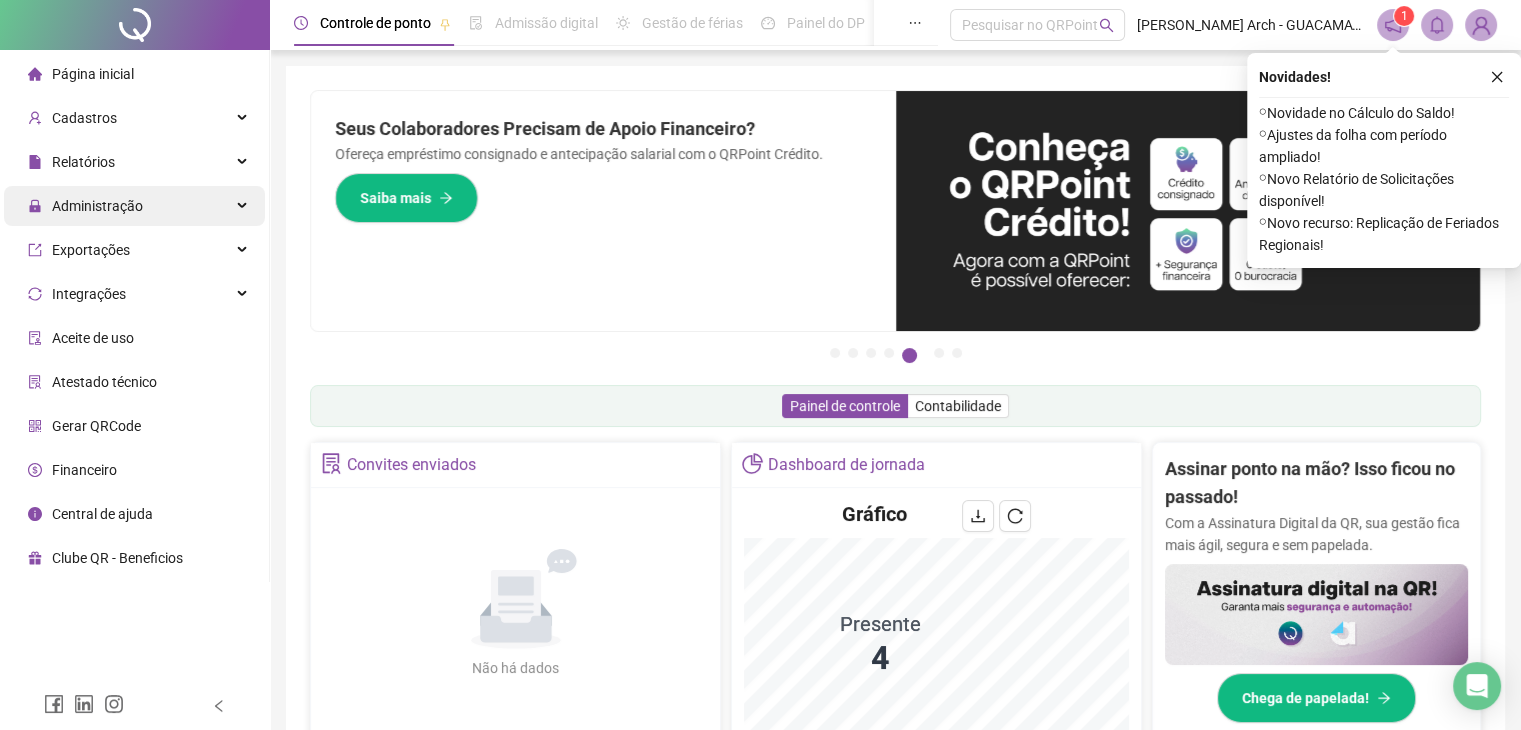 click on "Administração" at bounding box center [134, 206] 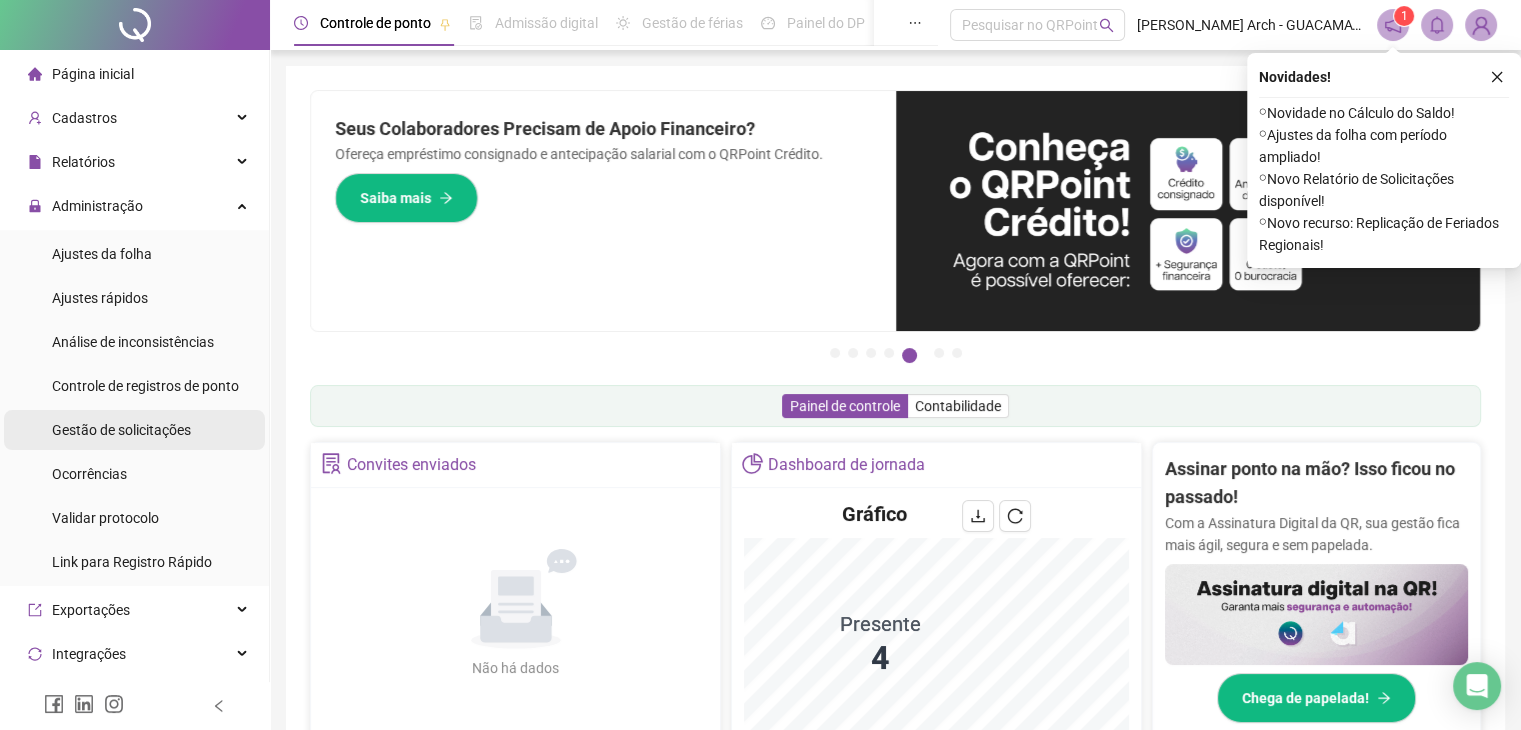 click on "Gestão de solicitações" at bounding box center [121, 430] 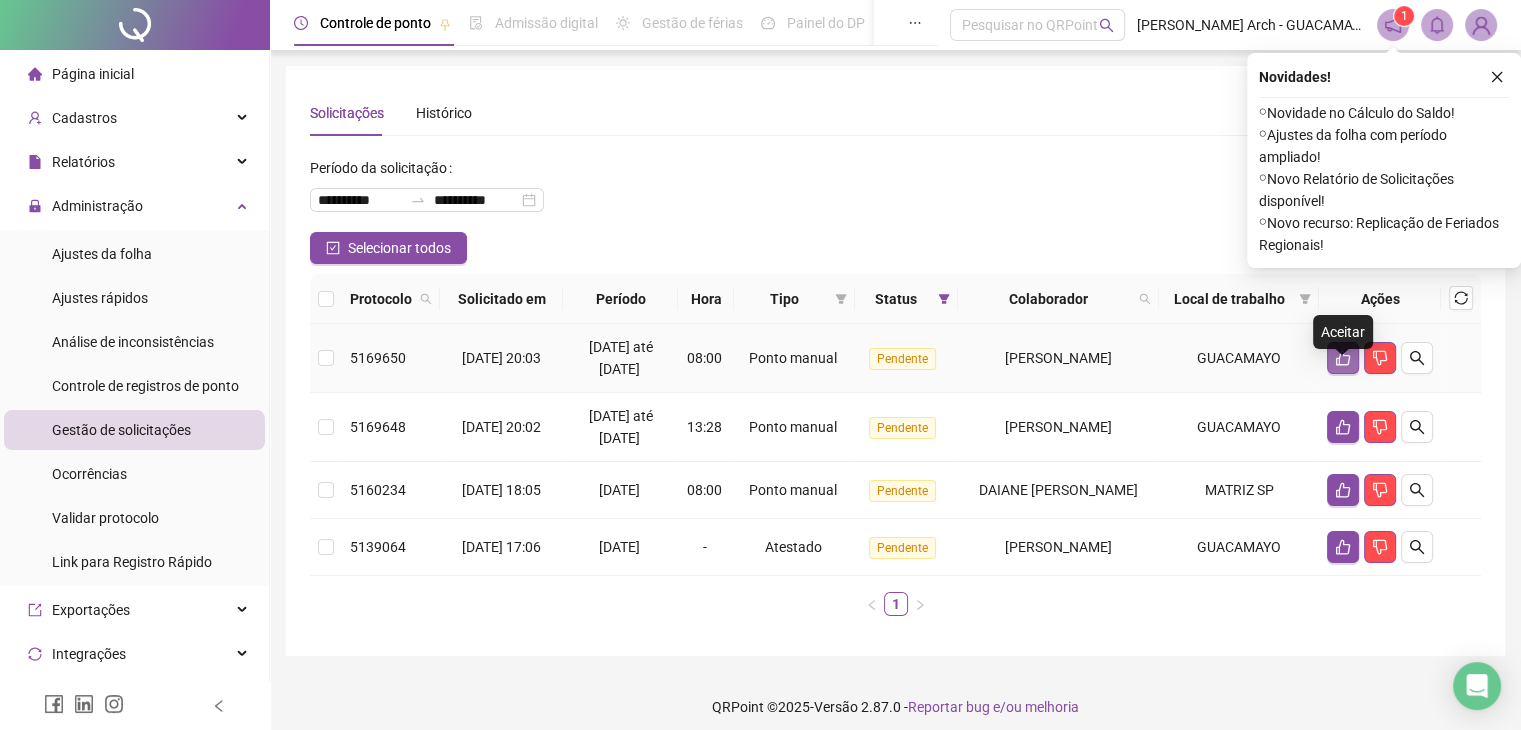 click 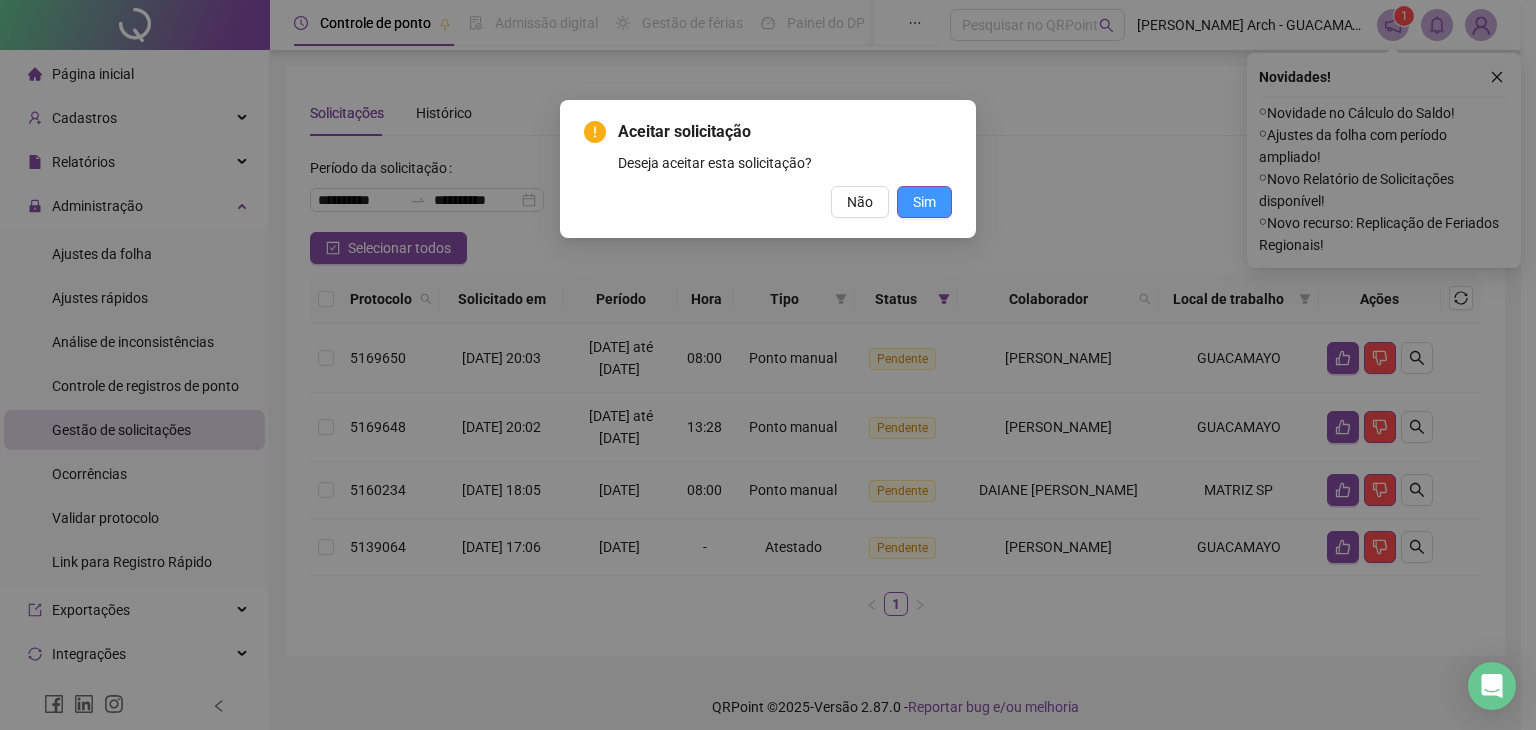 click on "Sim" at bounding box center (924, 202) 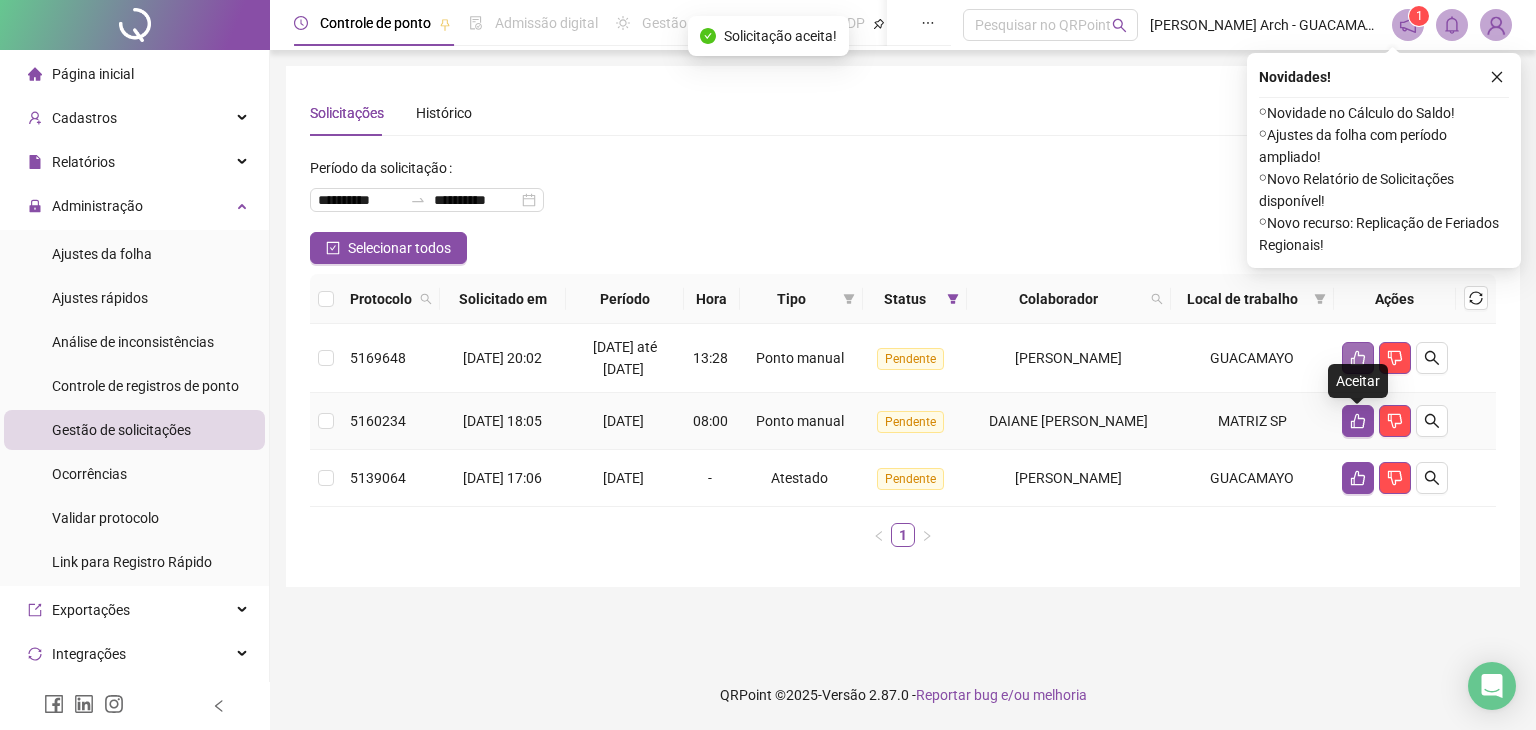 click 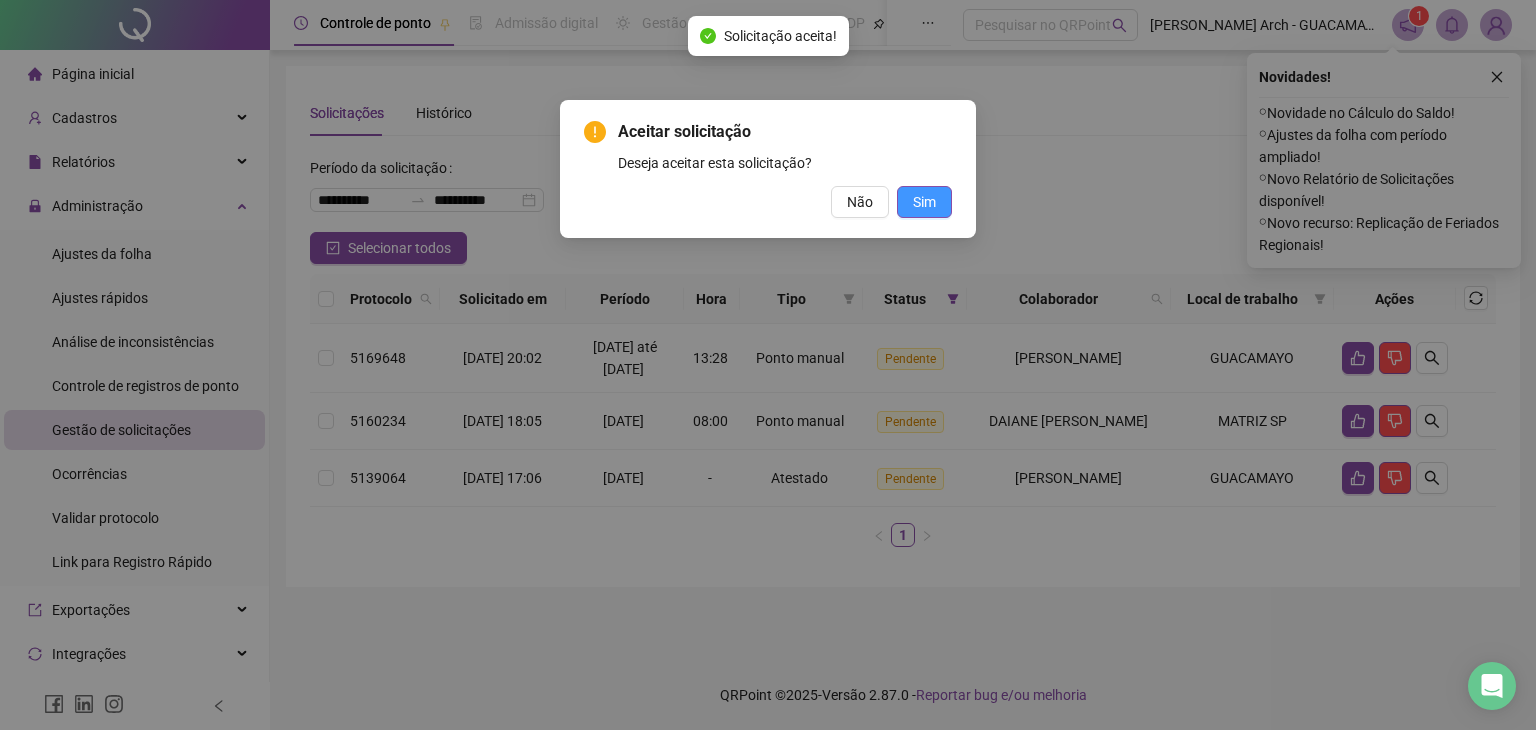 click on "Sim" at bounding box center (924, 202) 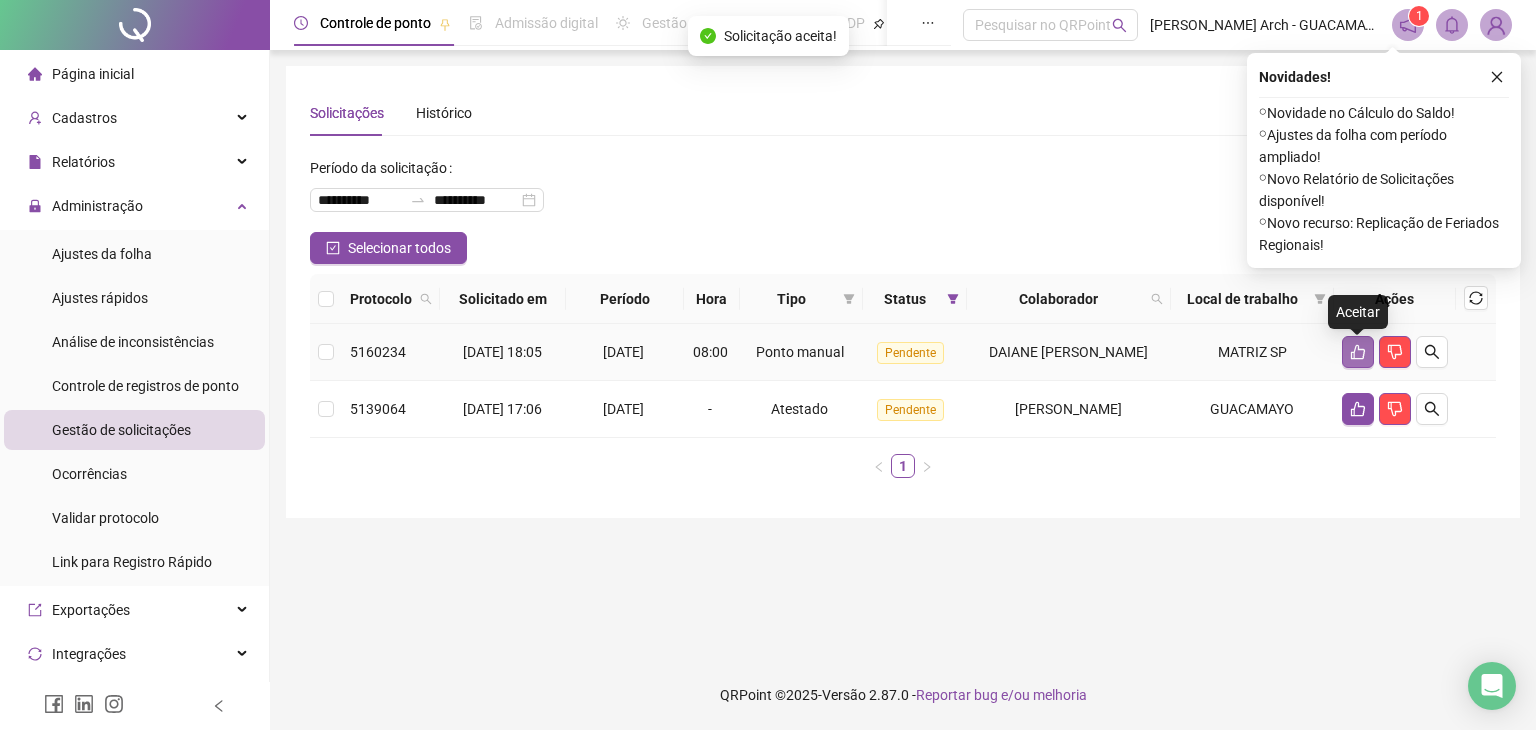 click at bounding box center [1358, 352] 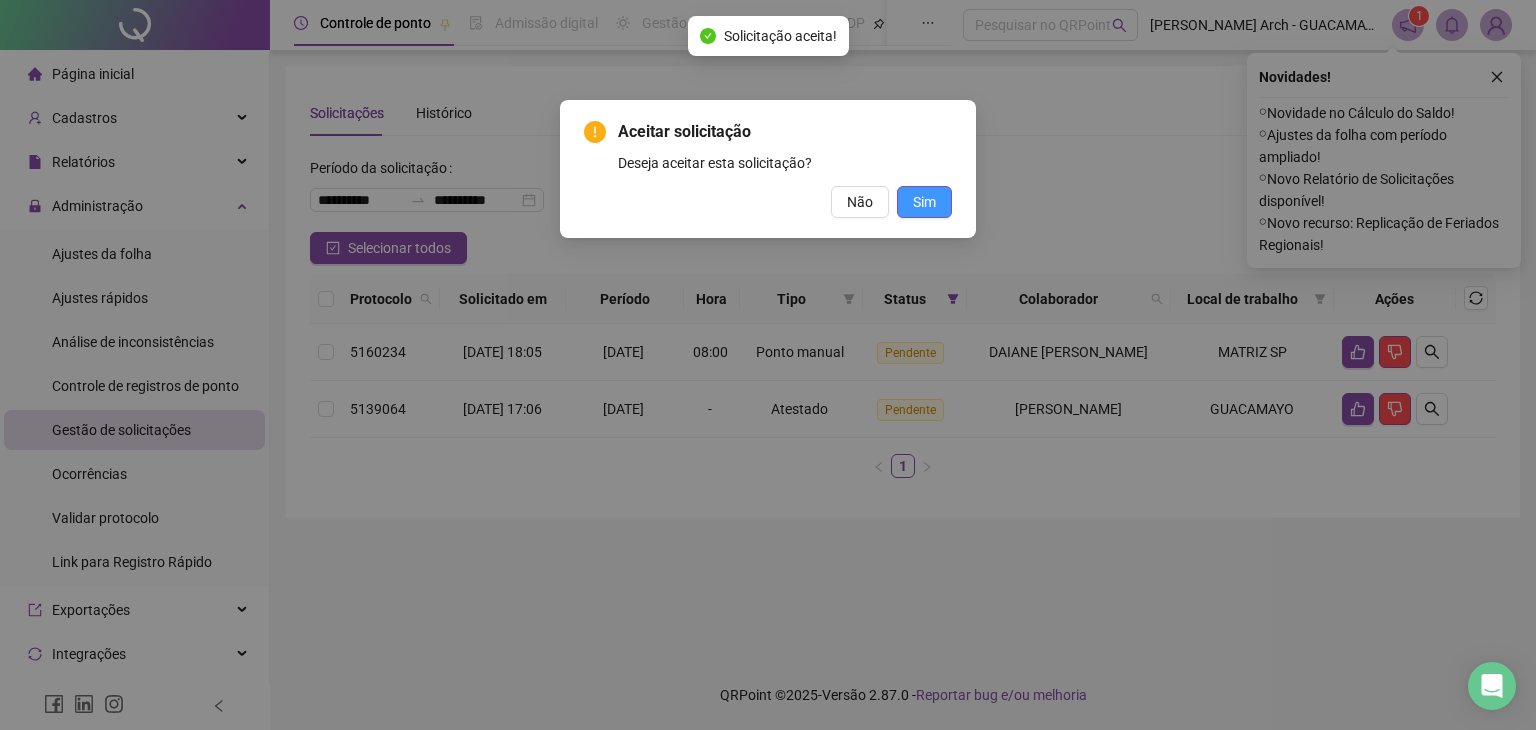 click on "Sim" at bounding box center (924, 202) 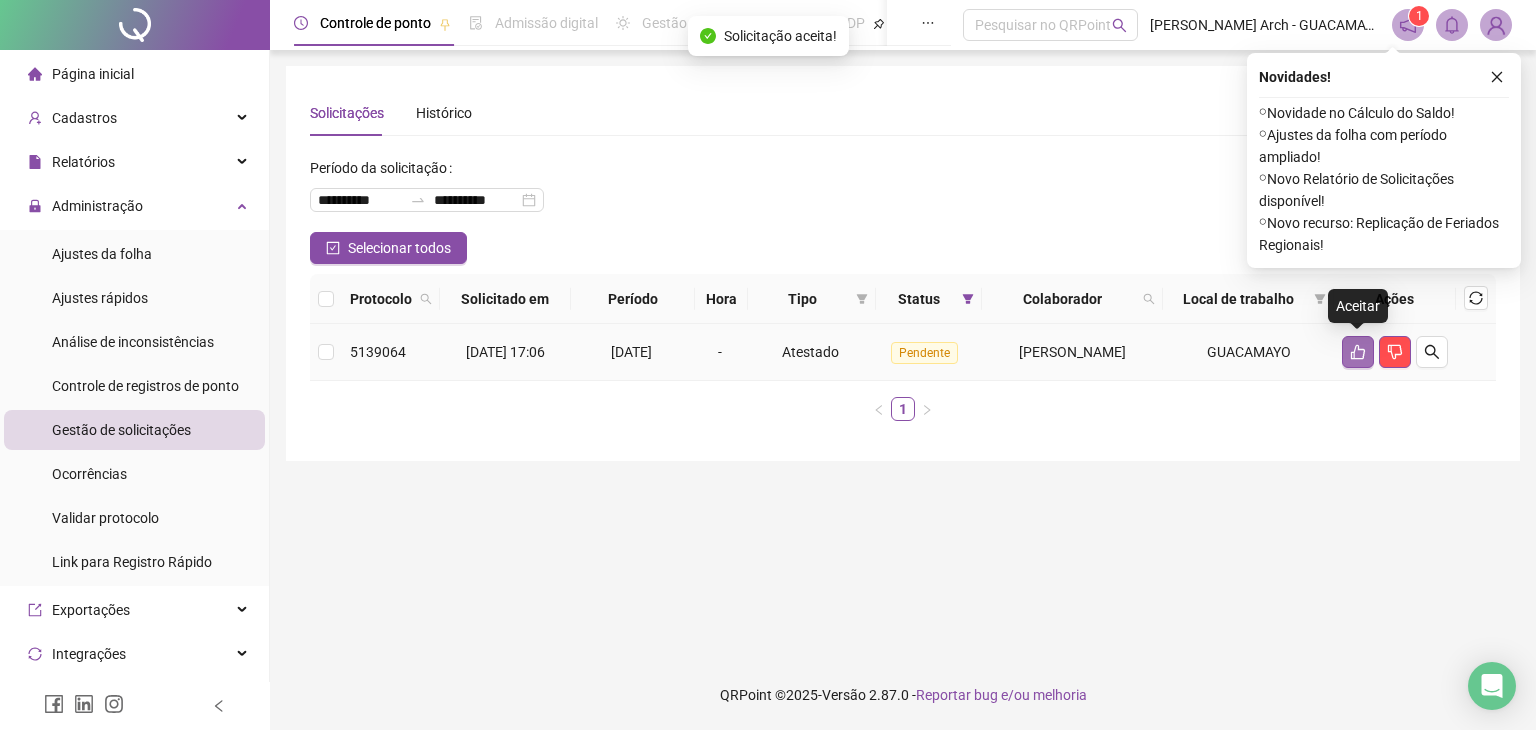 click at bounding box center [1358, 352] 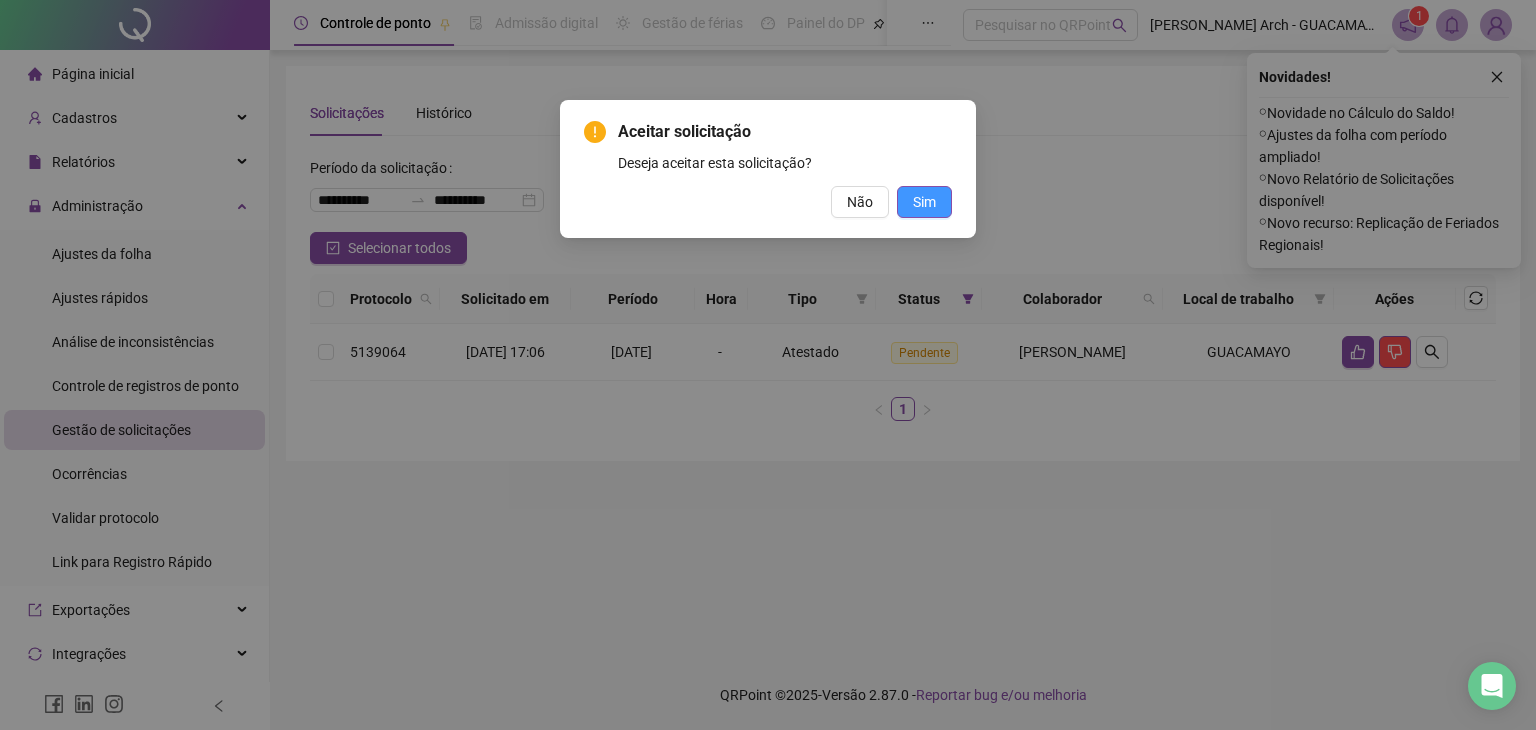 click on "Sim" at bounding box center (924, 202) 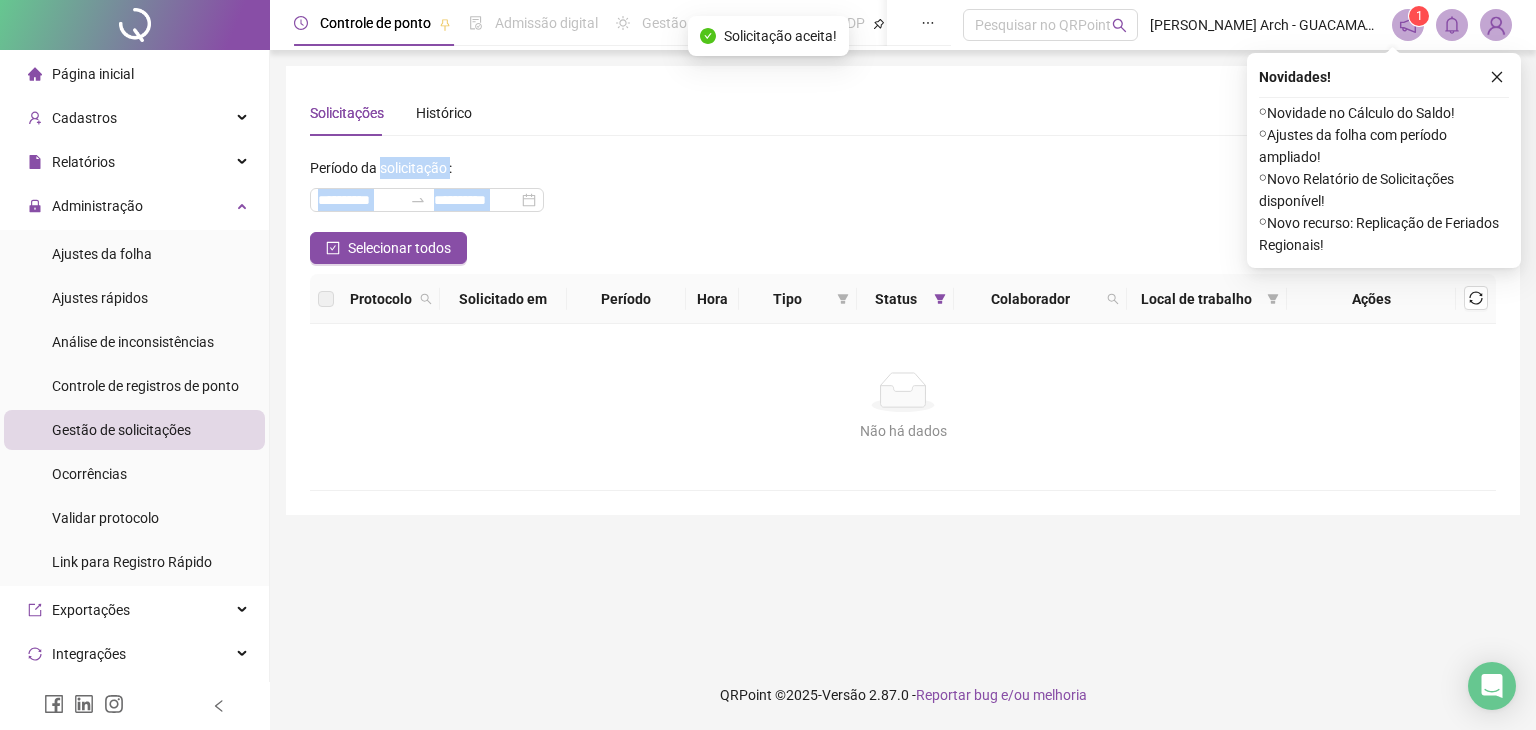 drag, startPoint x: 924, startPoint y: 208, endPoint x: 124, endPoint y: 231, distance: 800.33057 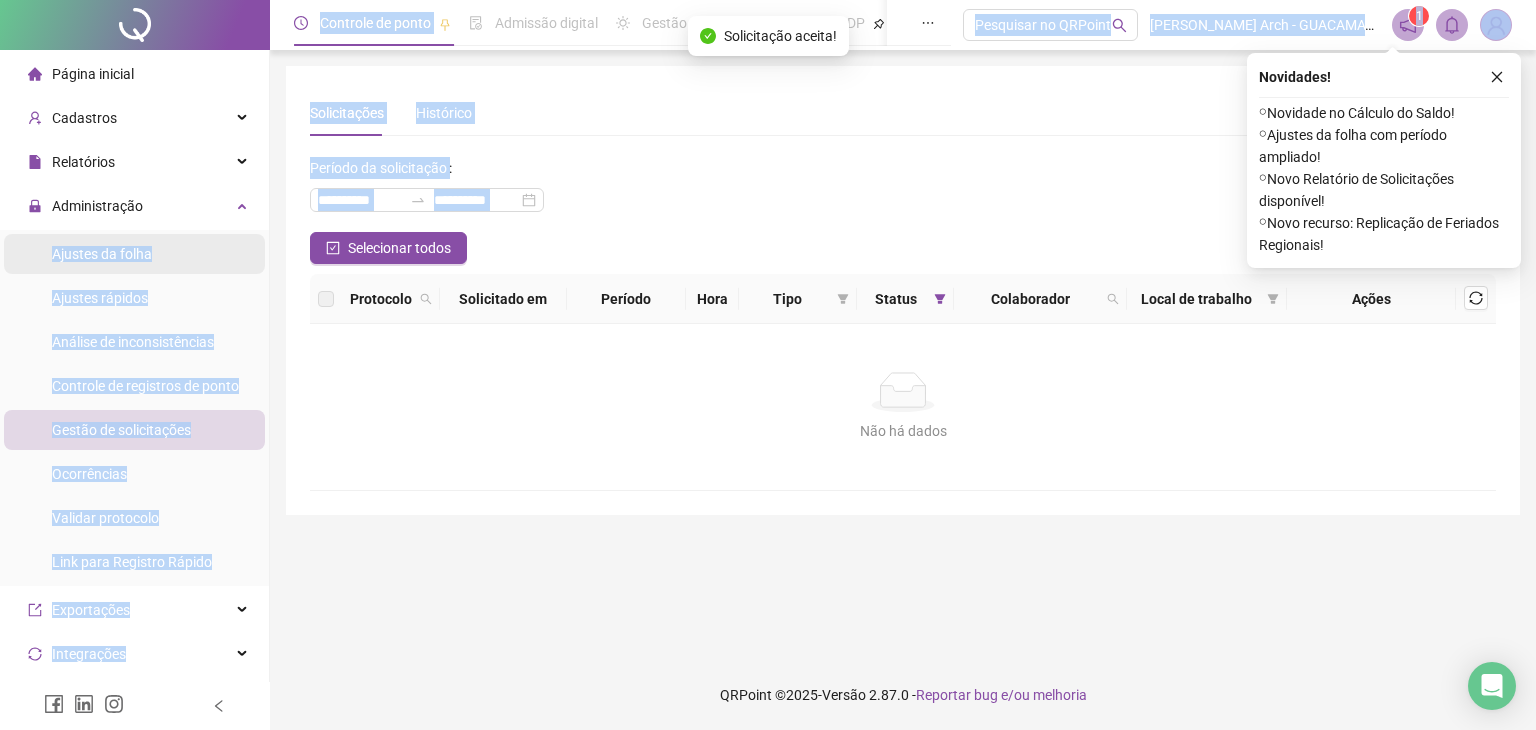 click on "Ajustes da folha" at bounding box center (102, 254) 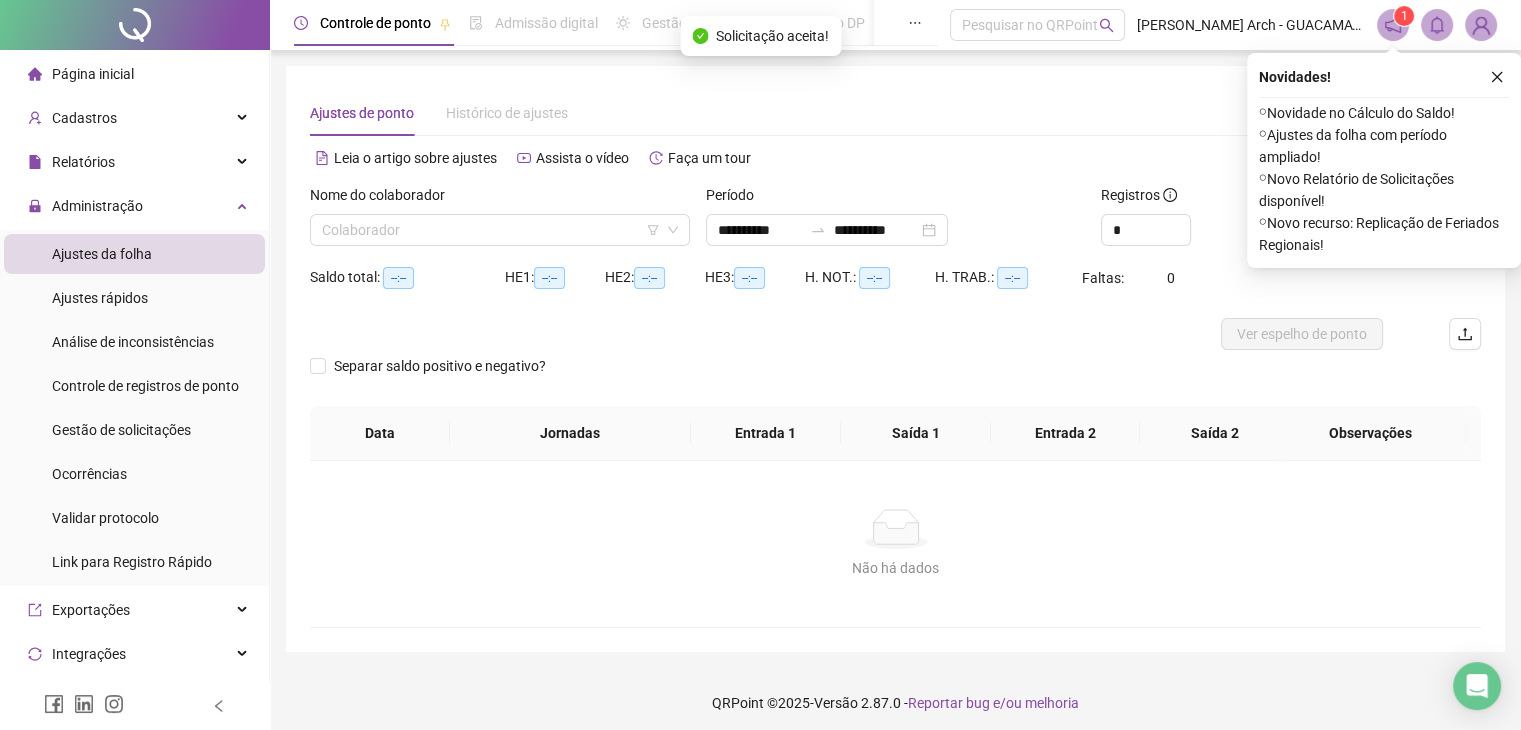 type on "**********" 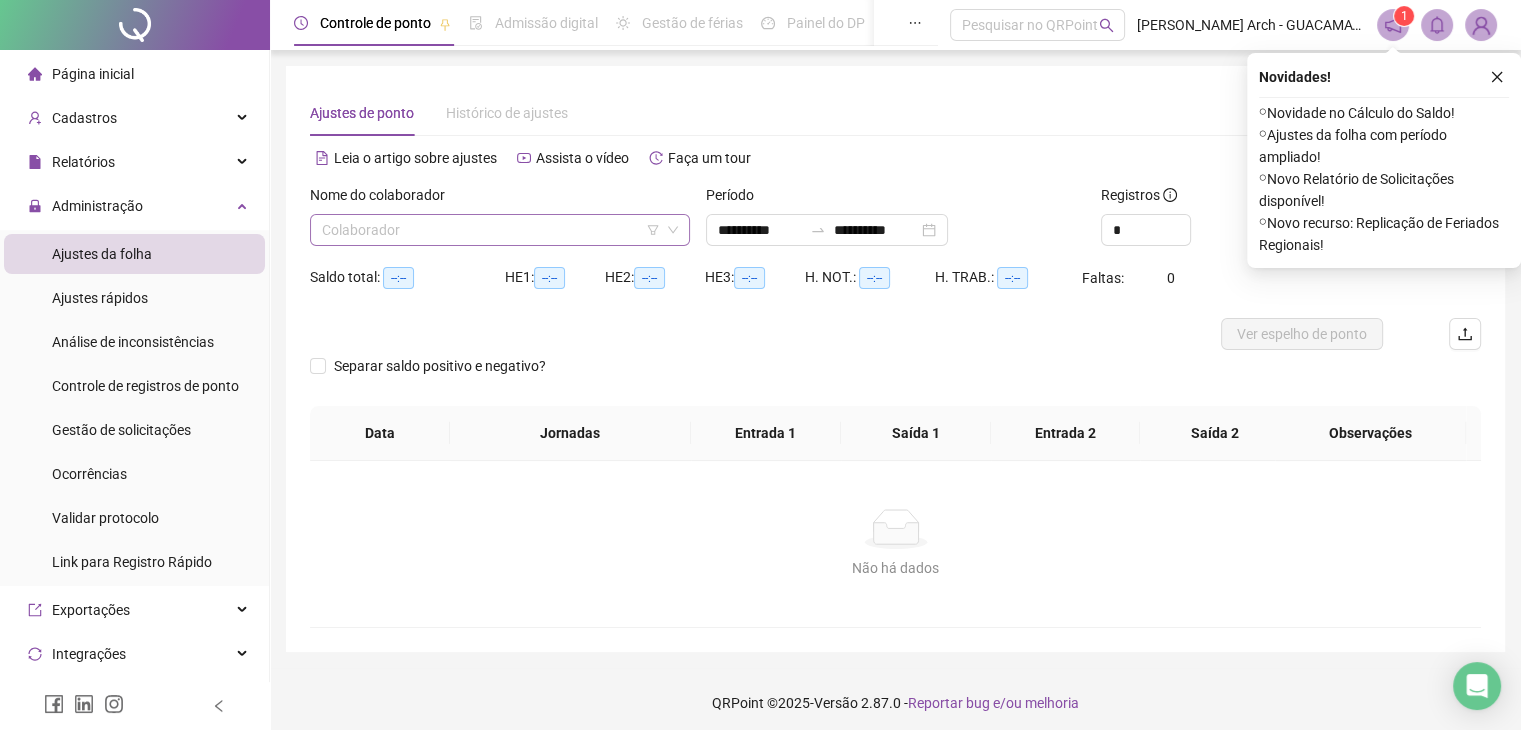 click at bounding box center (494, 230) 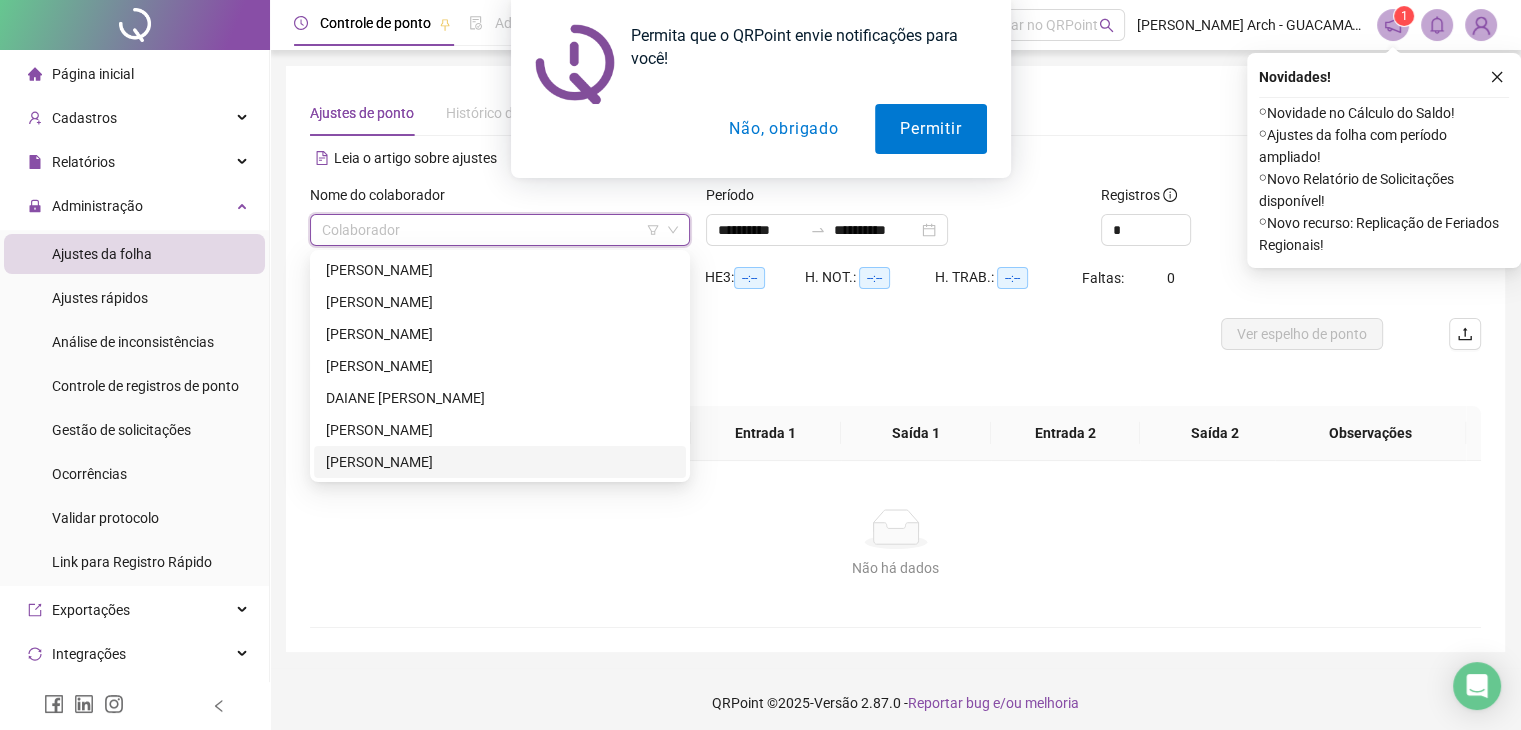 click on "[PERSON_NAME]" at bounding box center (500, 462) 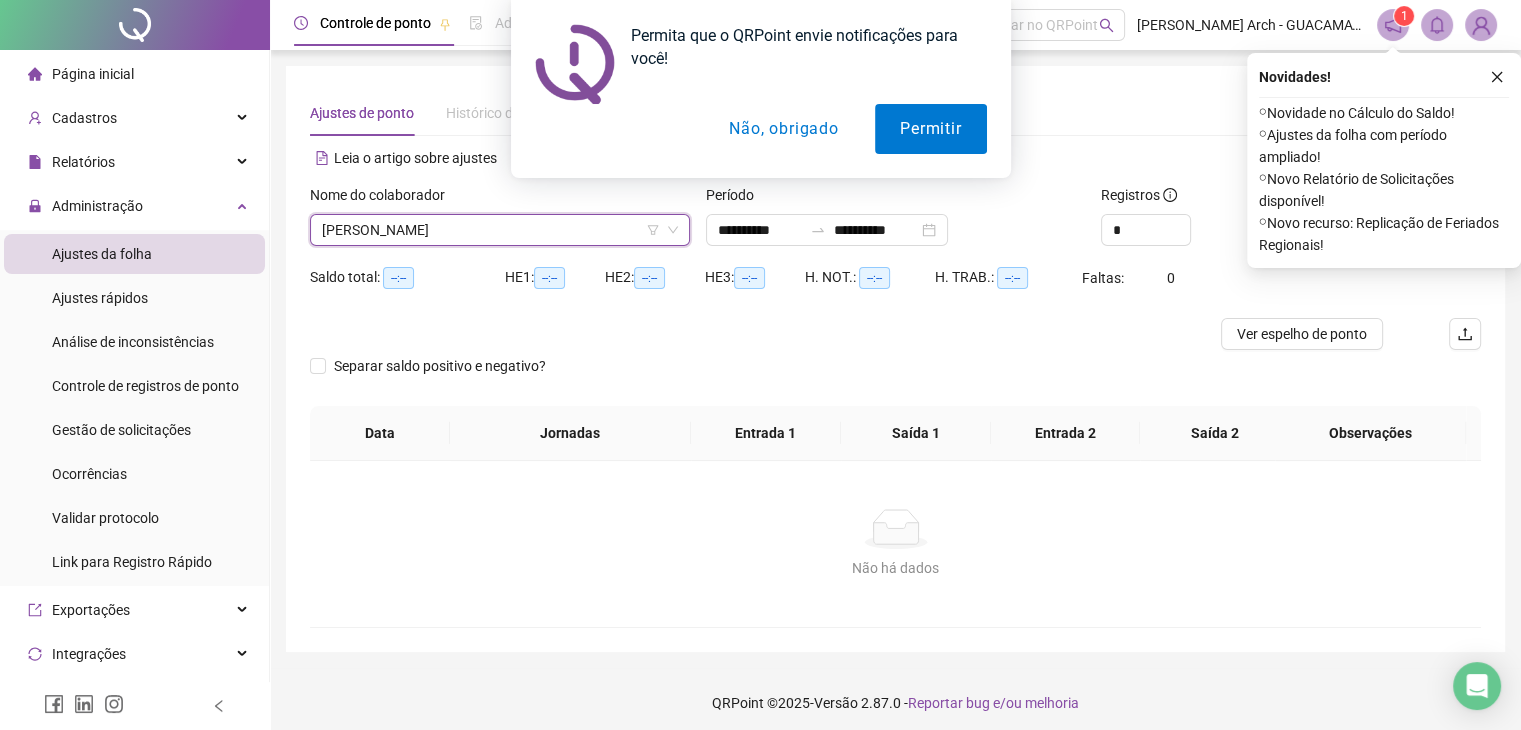 click on "Permita que o QRPoint envie notificações para você! Permitir Não, obrigado" at bounding box center [760, 89] 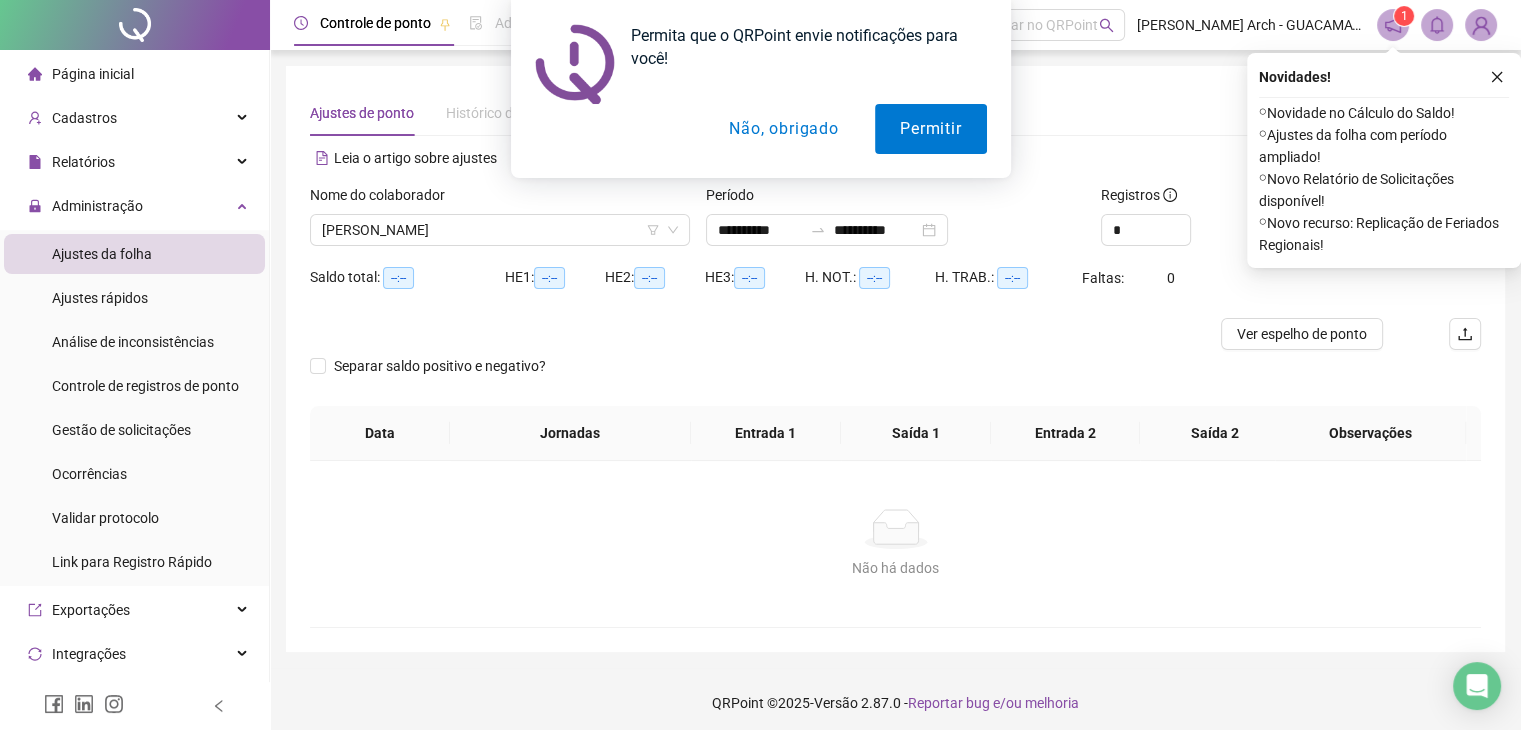 click on "Permita que o QRPoint envie notificações para você! Permitir Não, obrigado" at bounding box center [760, 89] 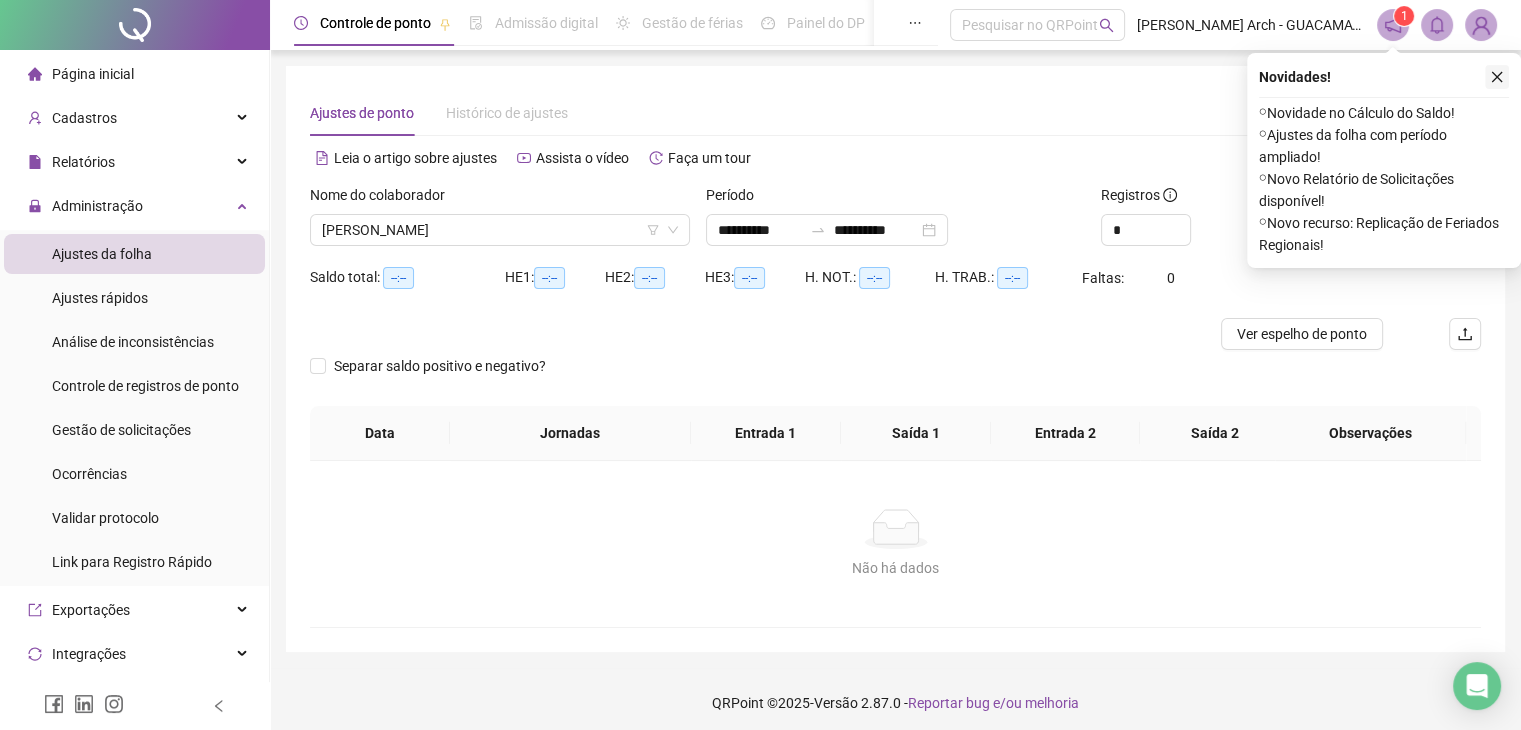 click 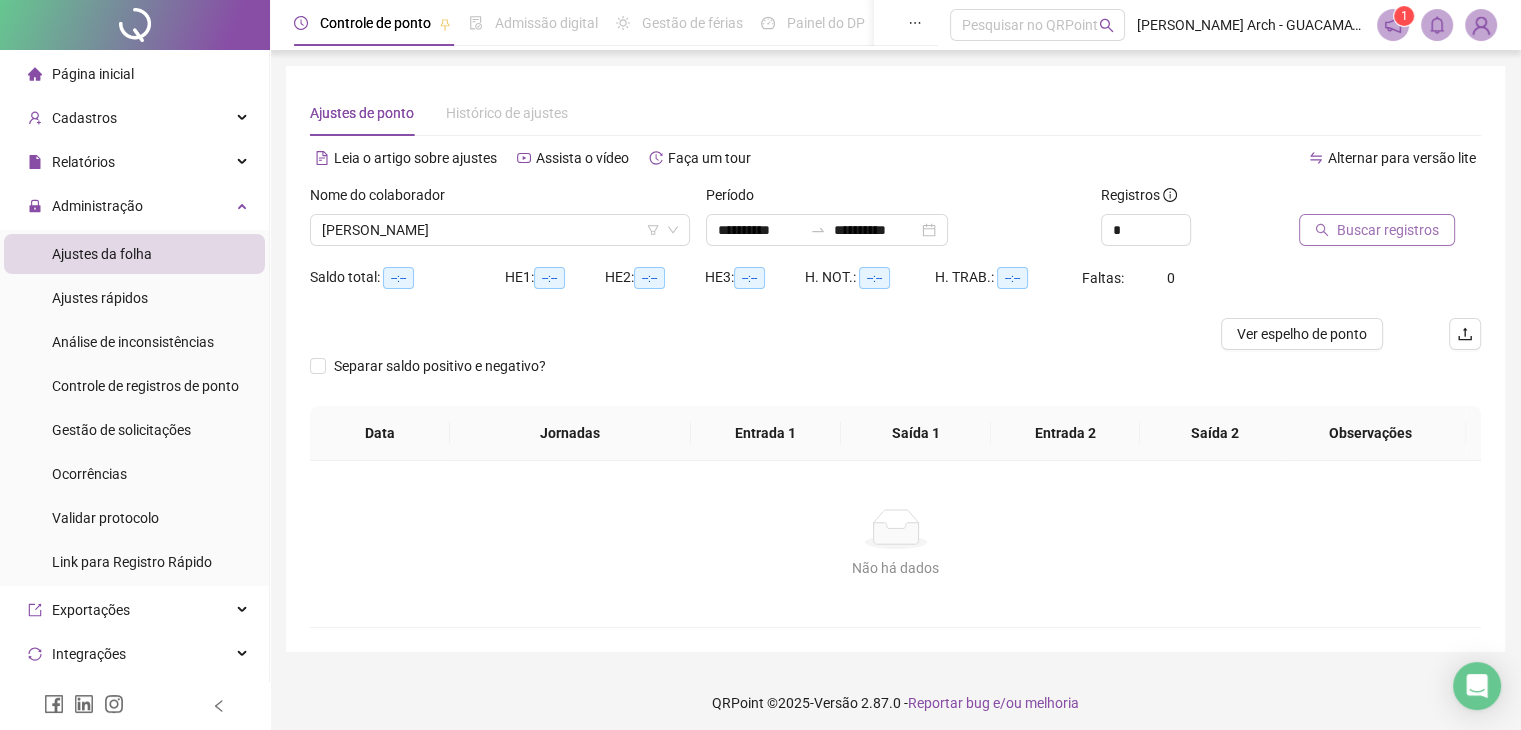 click on "Buscar registros" at bounding box center (1388, 230) 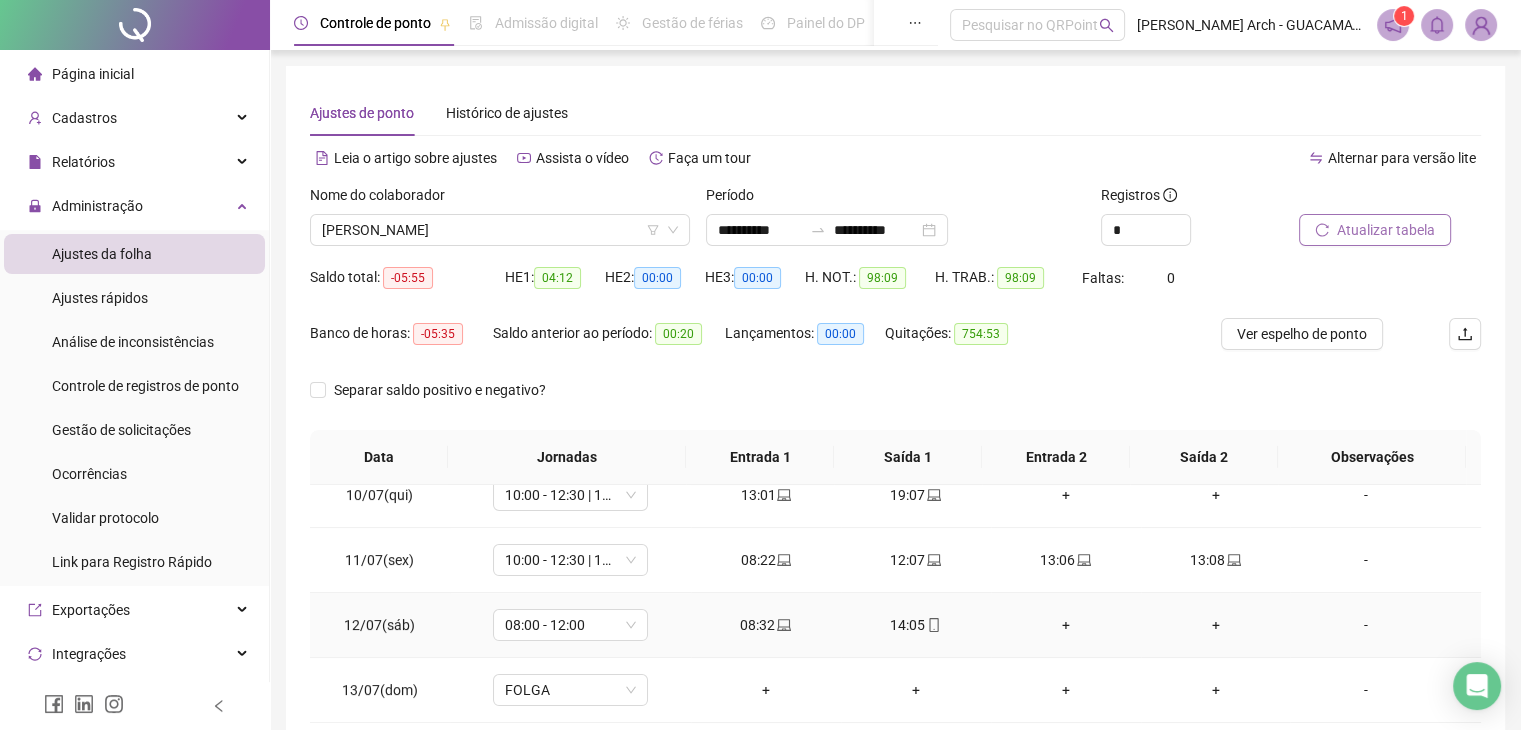 scroll, scrollTop: 609, scrollLeft: 0, axis: vertical 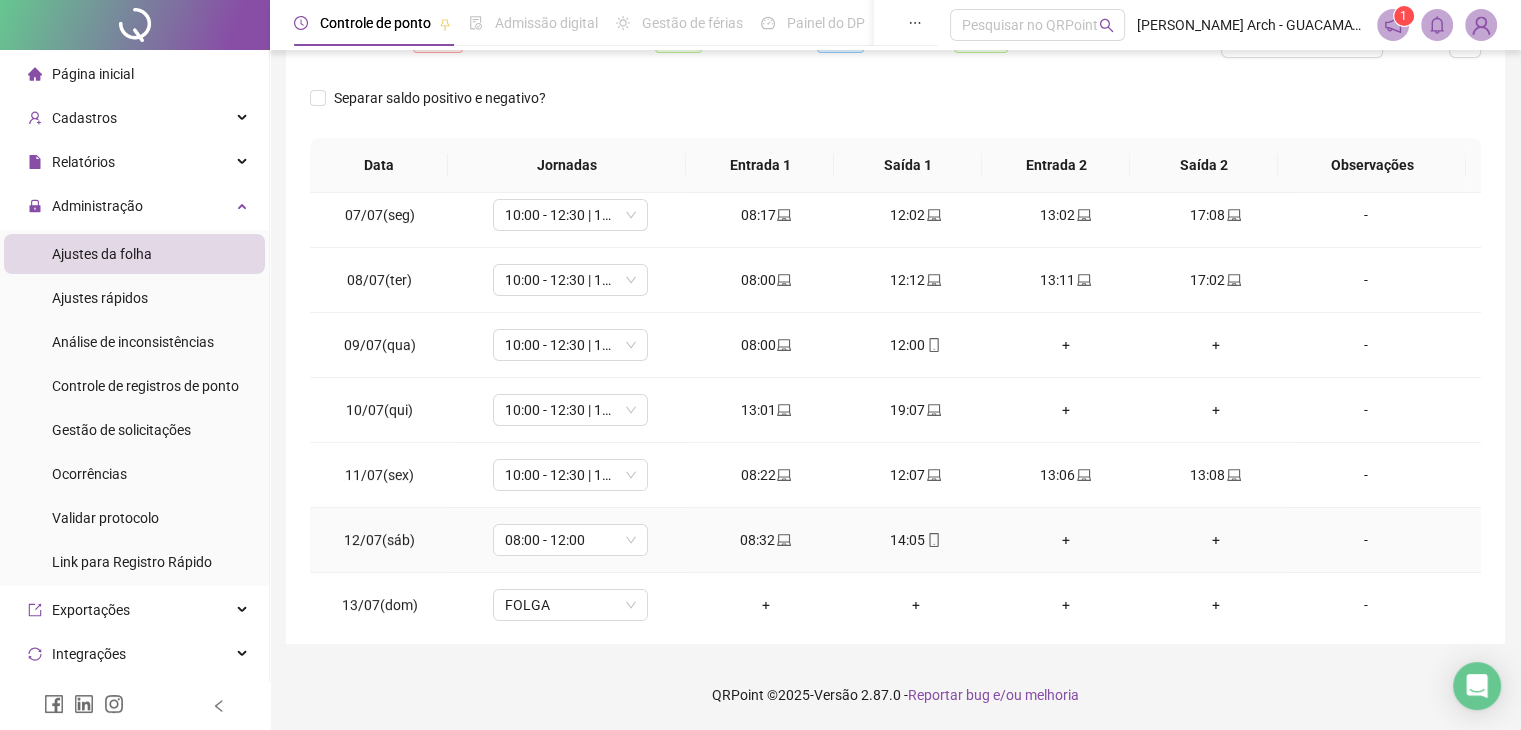 click on "-" at bounding box center [1365, 540] 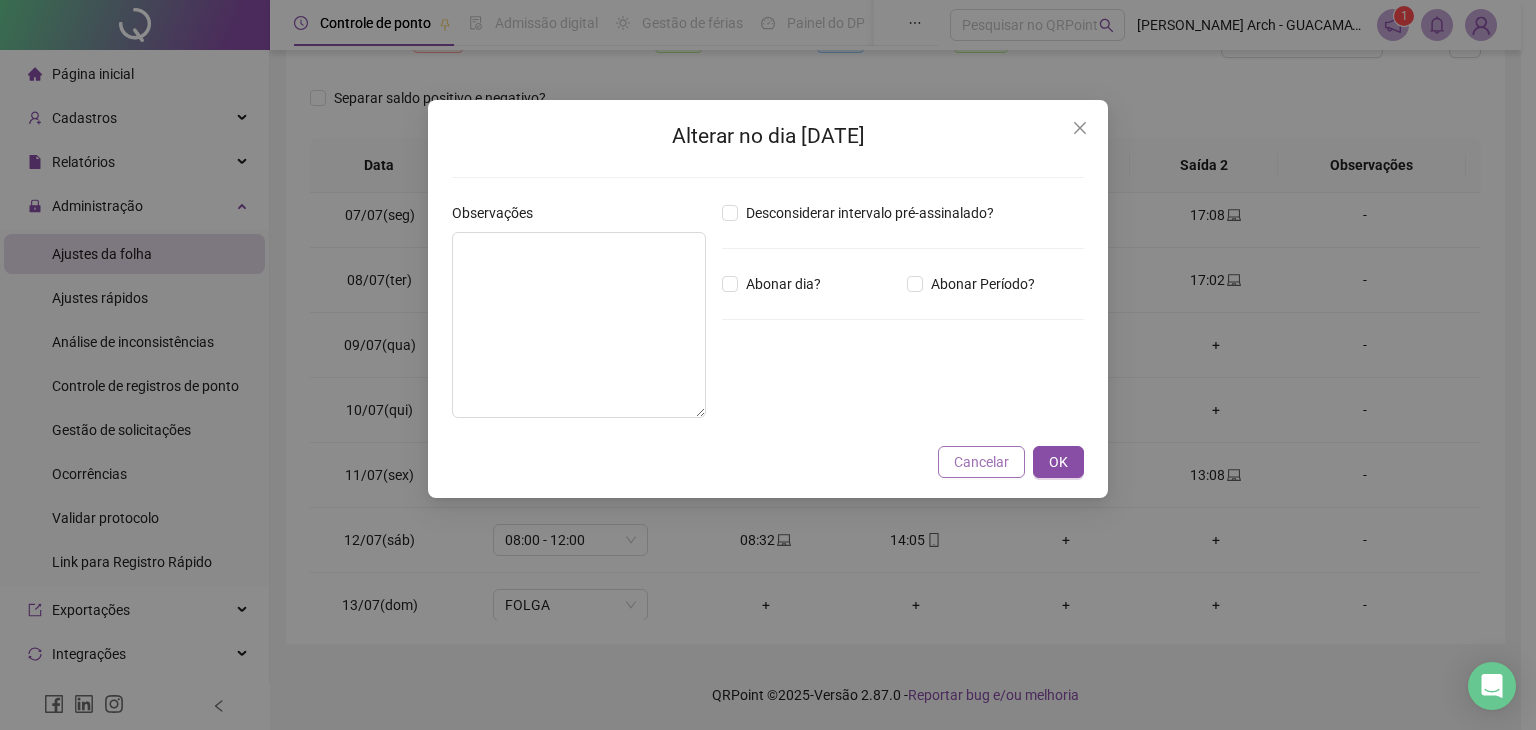 click on "Cancelar" at bounding box center (981, 462) 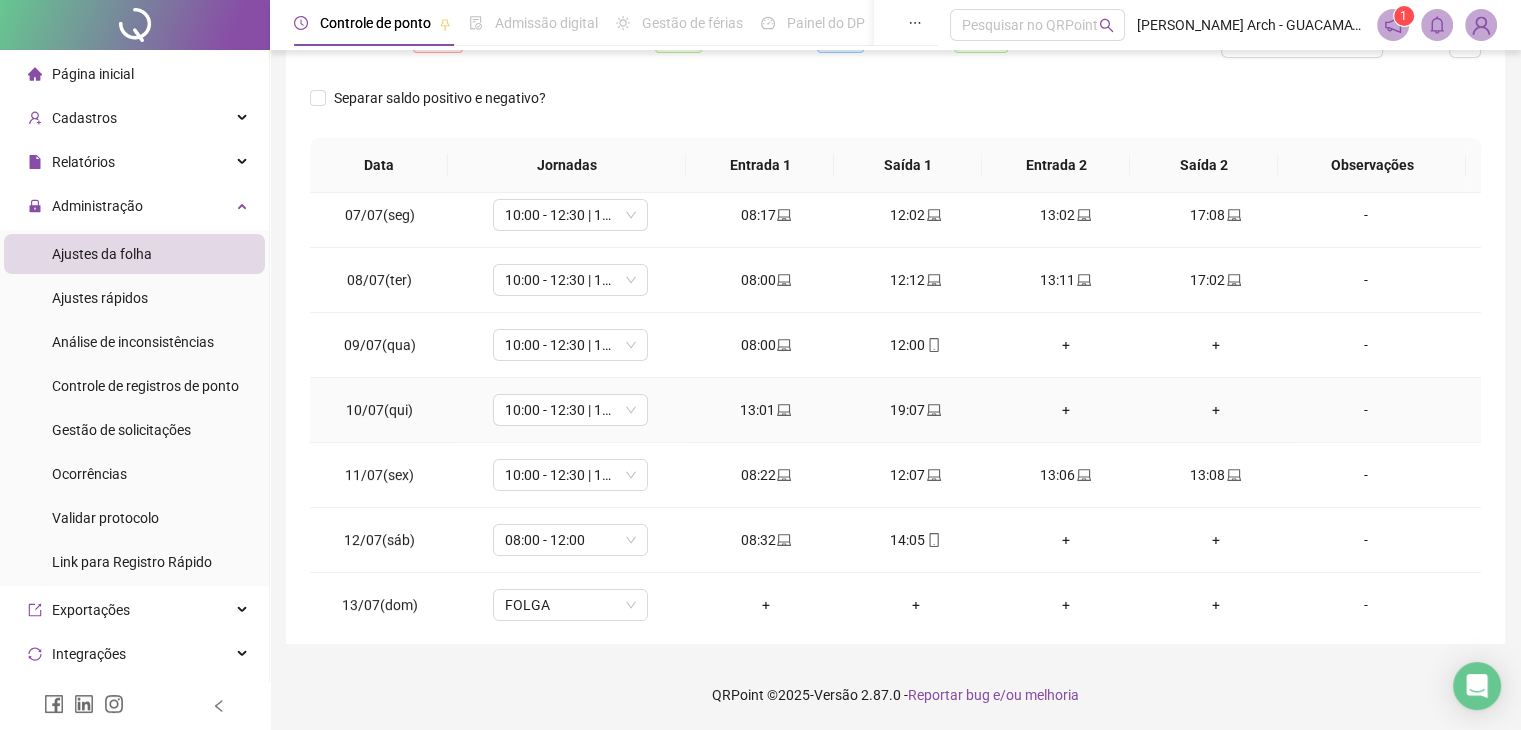 click on "-" at bounding box center [1365, 410] 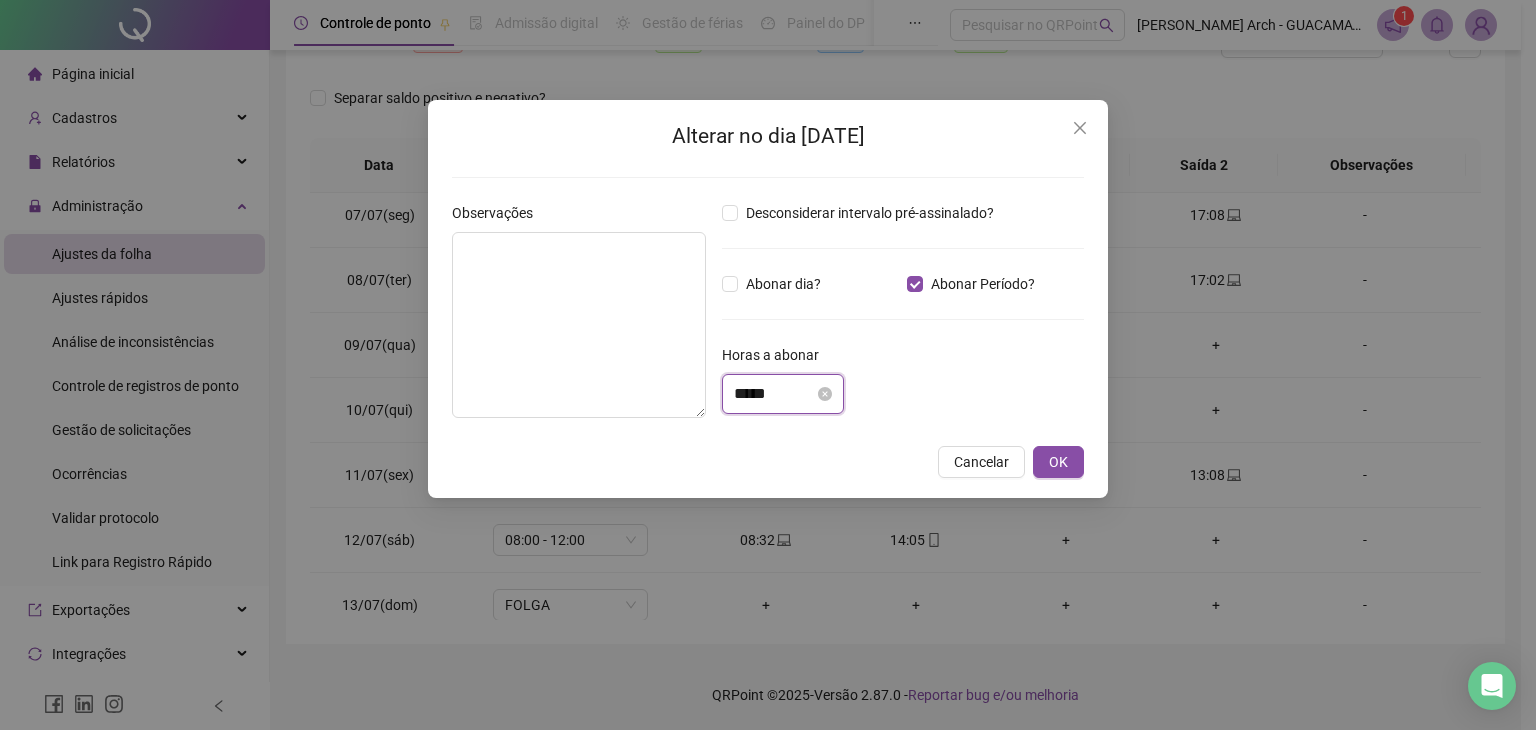 drag, startPoint x: 786, startPoint y: 395, endPoint x: 727, endPoint y: 401, distance: 59.3043 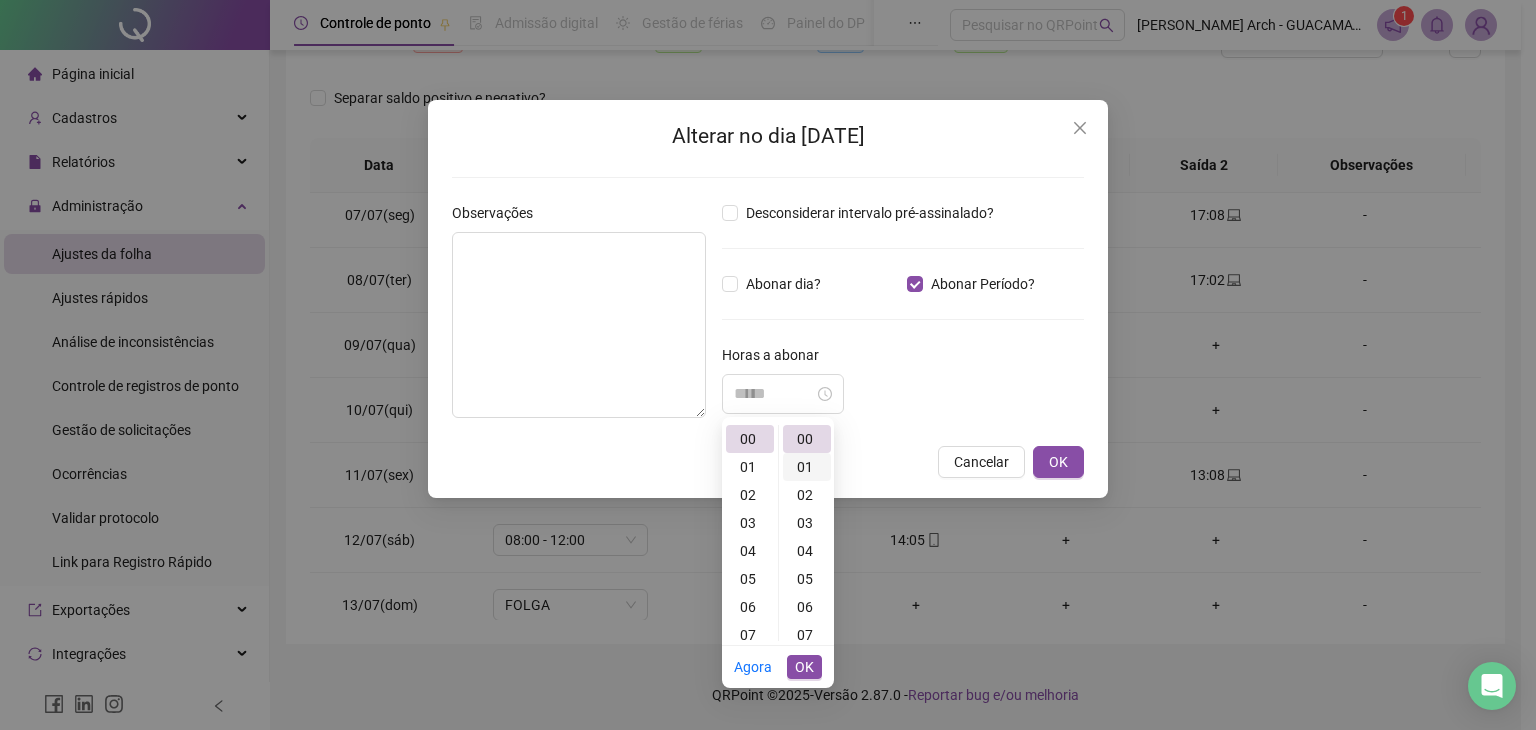 drag, startPoint x: 746, startPoint y: 545, endPoint x: 787, endPoint y: 479, distance: 77.698135 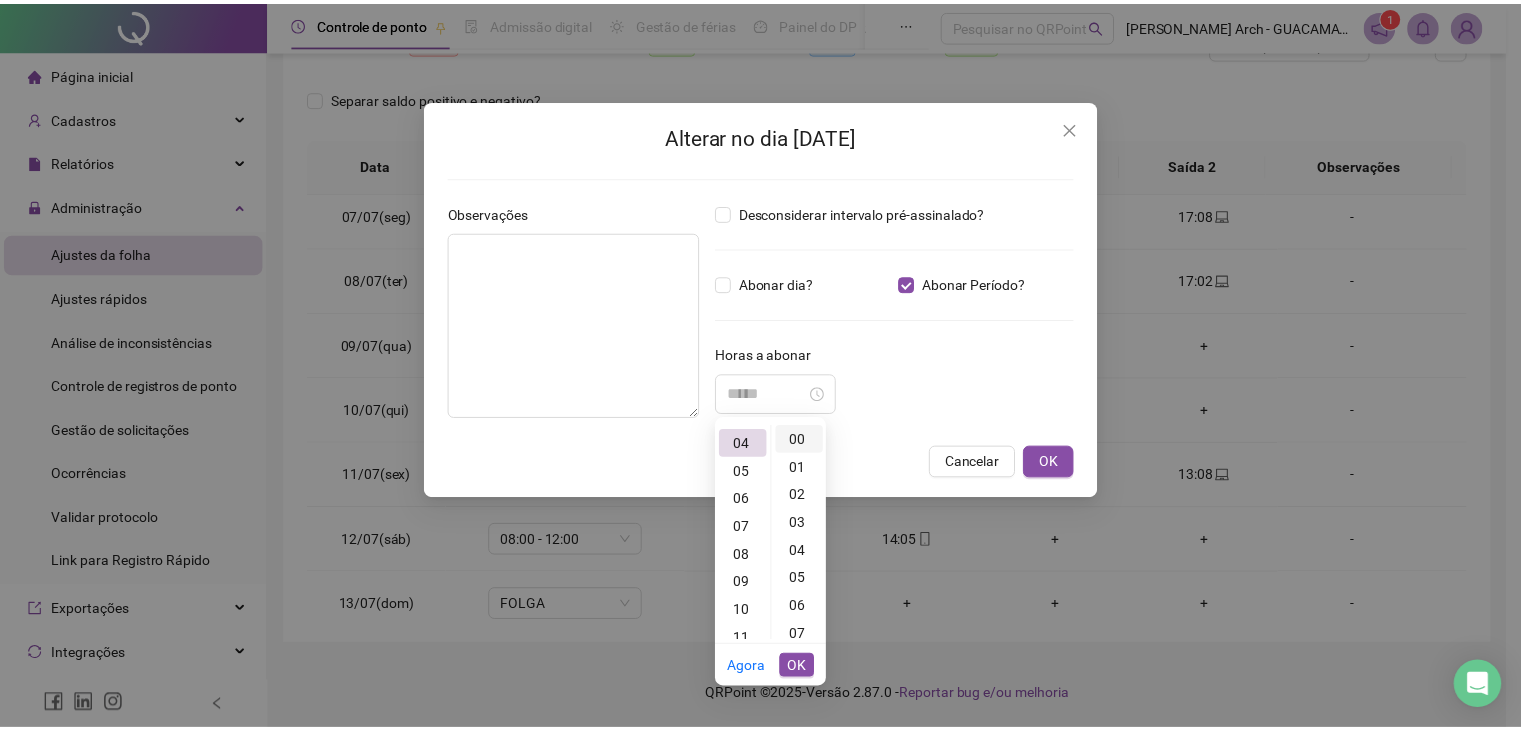 scroll, scrollTop: 112, scrollLeft: 0, axis: vertical 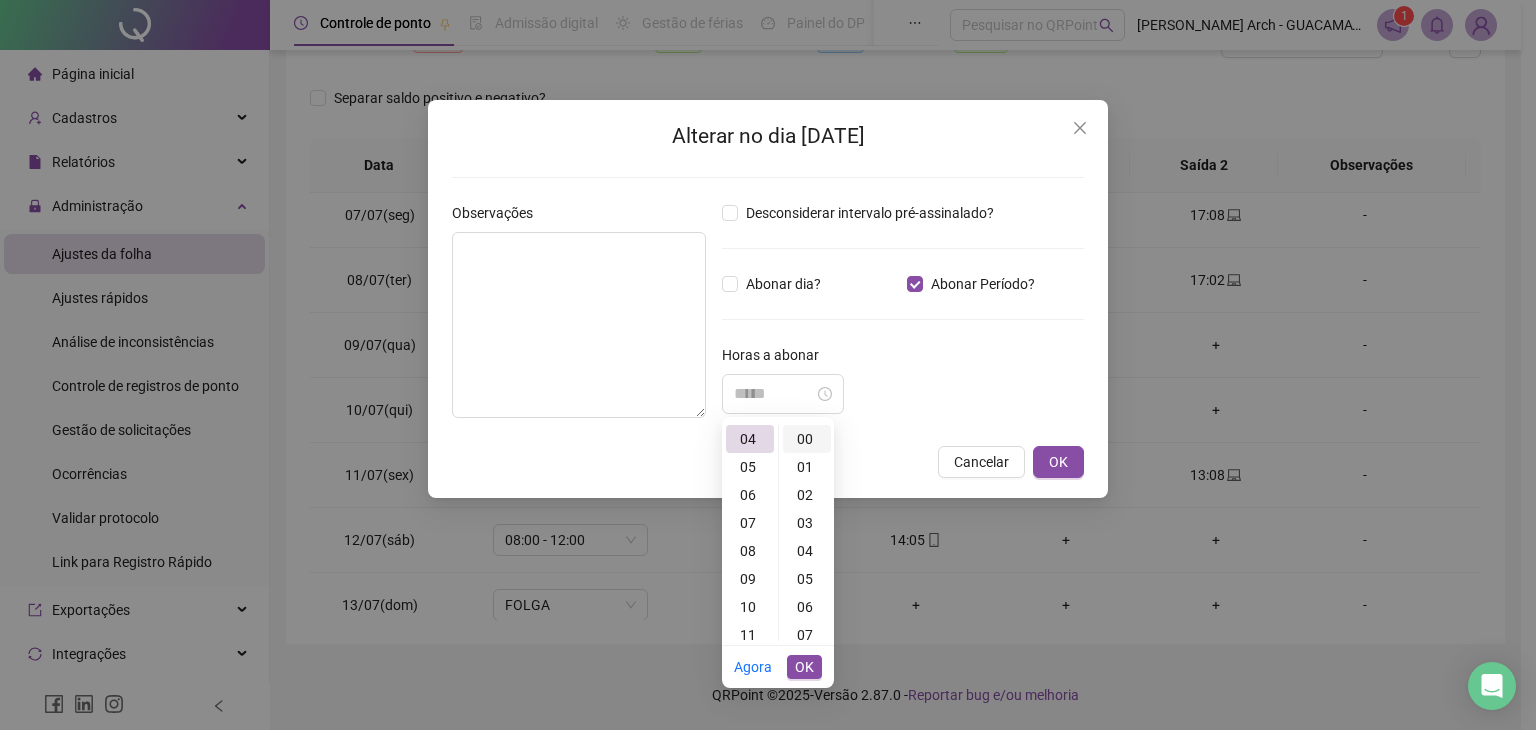 click on "00" at bounding box center (807, 439) 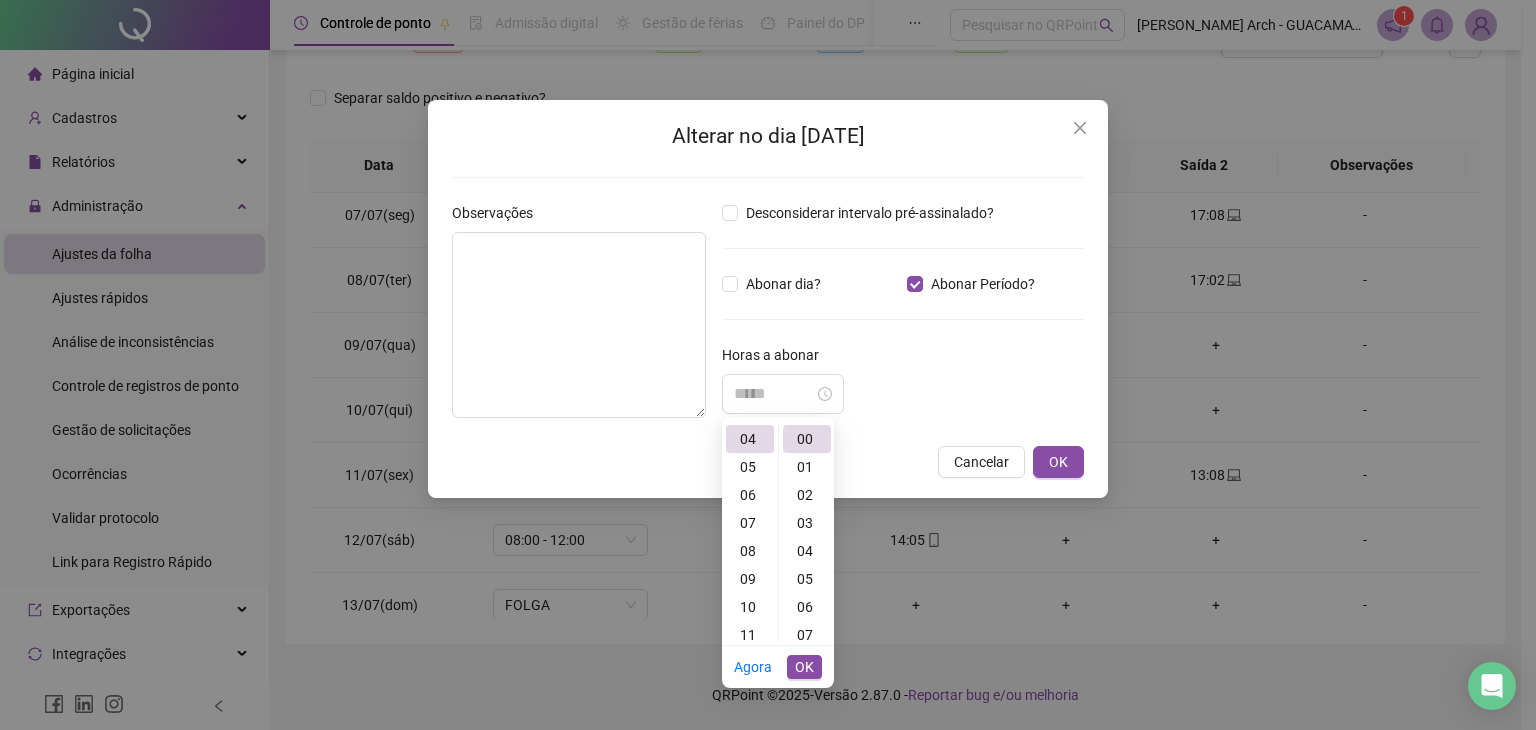 type on "*****" 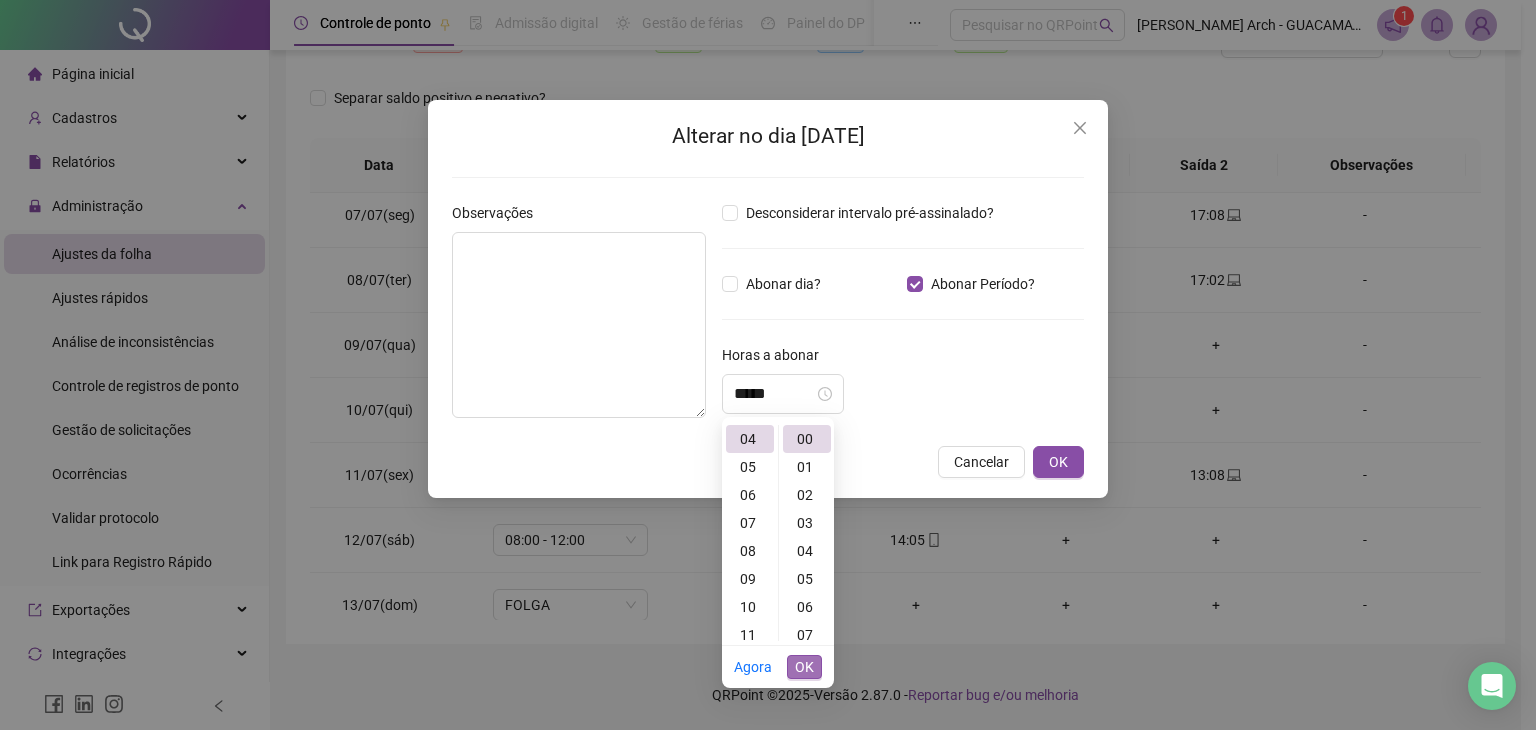 click on "OK" at bounding box center (804, 667) 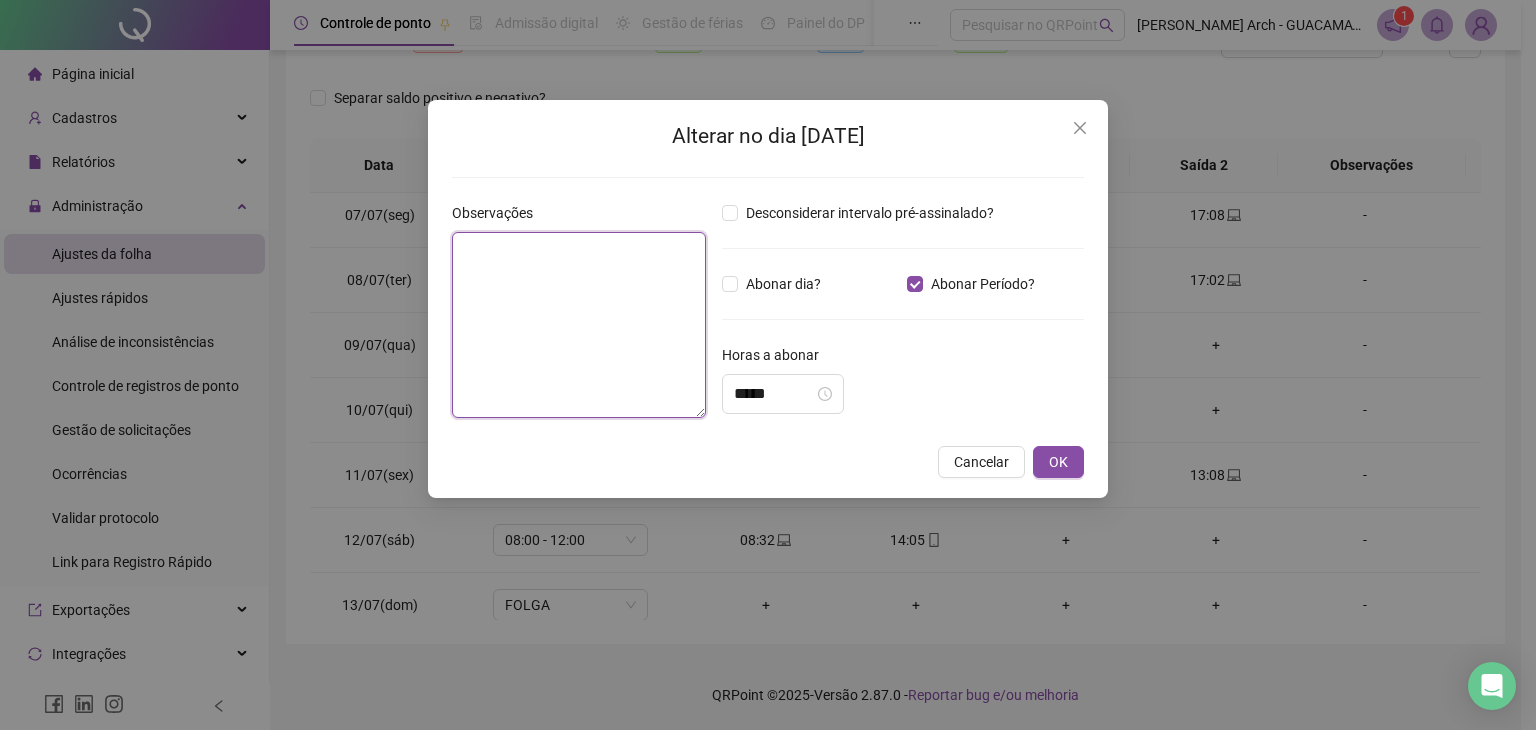 click at bounding box center [579, 325] 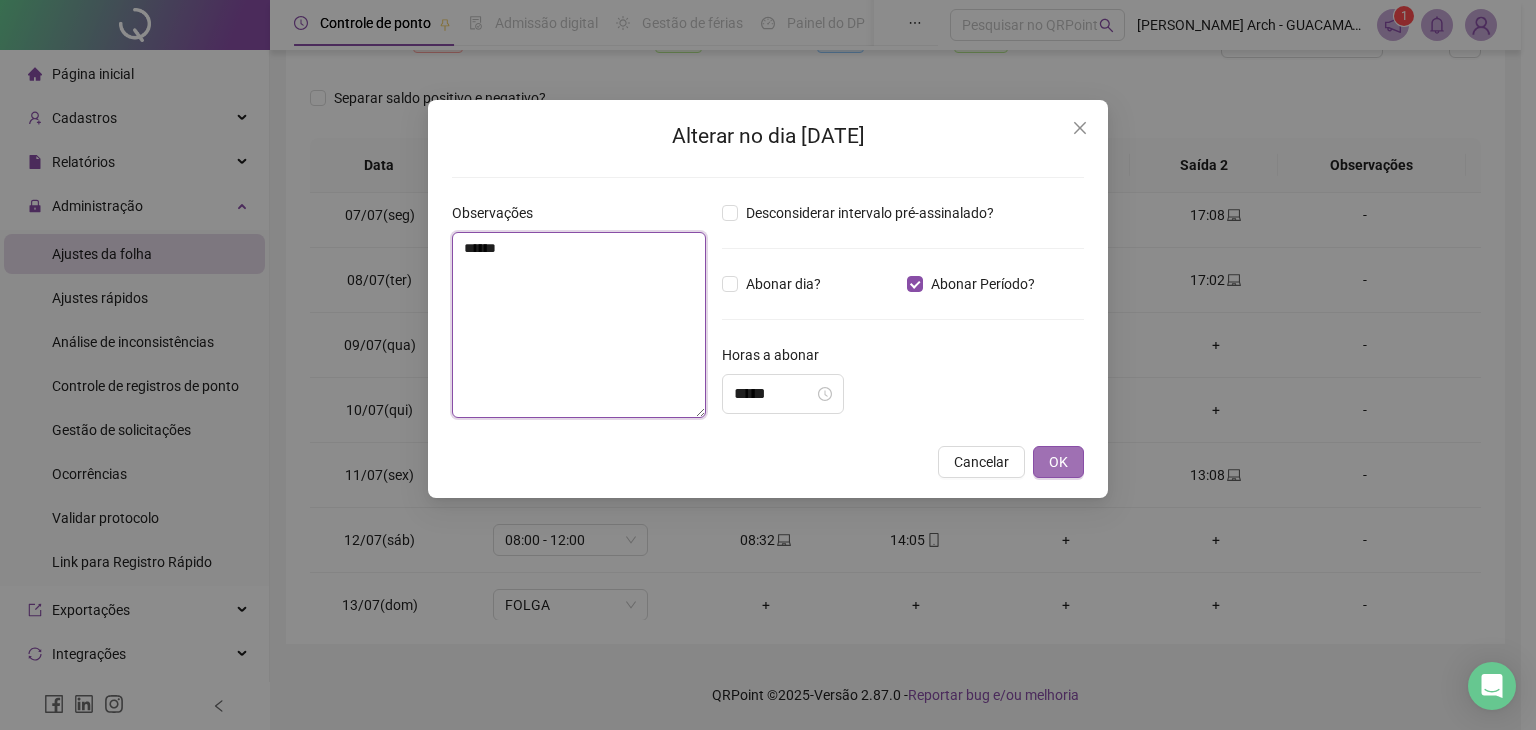 type on "******" 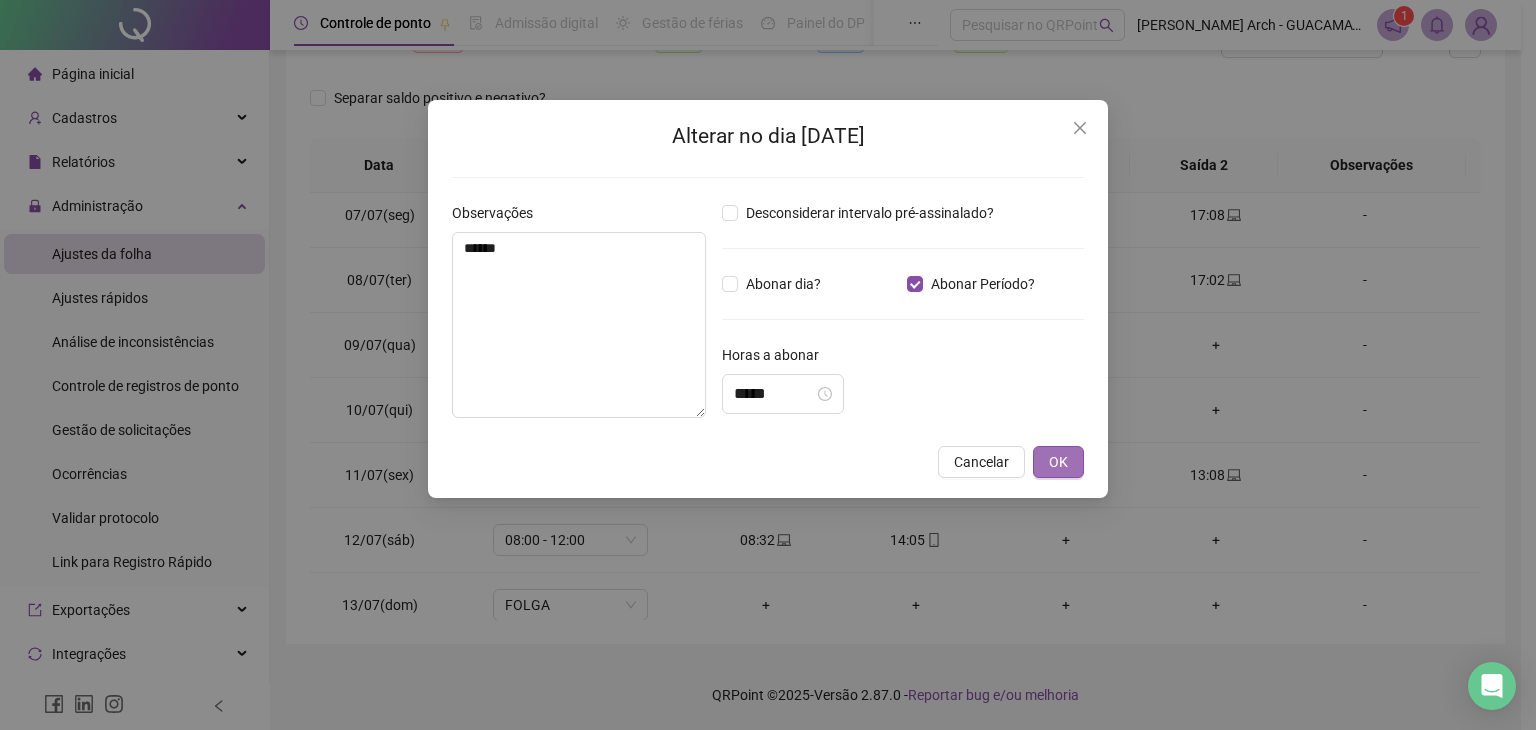 click on "OK" at bounding box center (1058, 462) 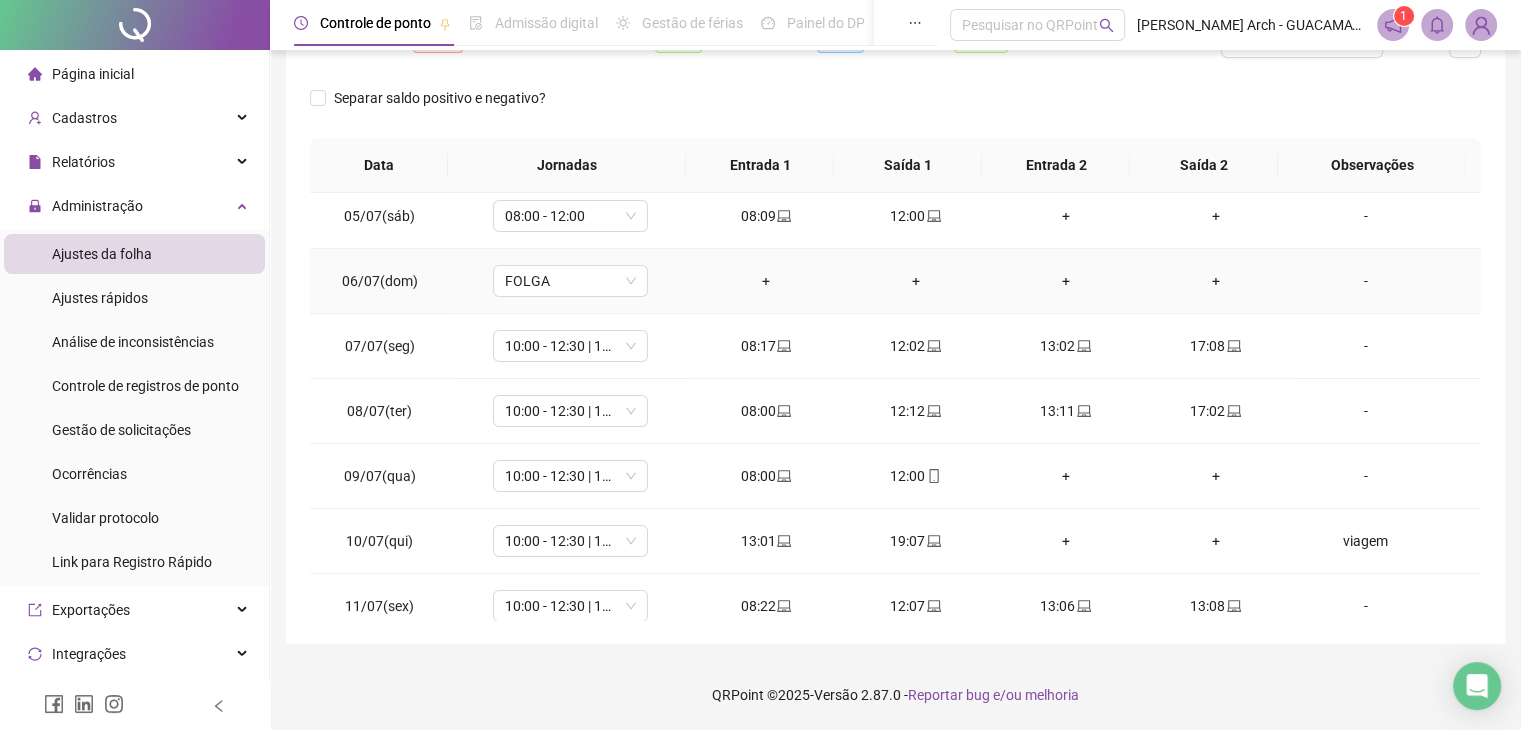 scroll, scrollTop: 0, scrollLeft: 0, axis: both 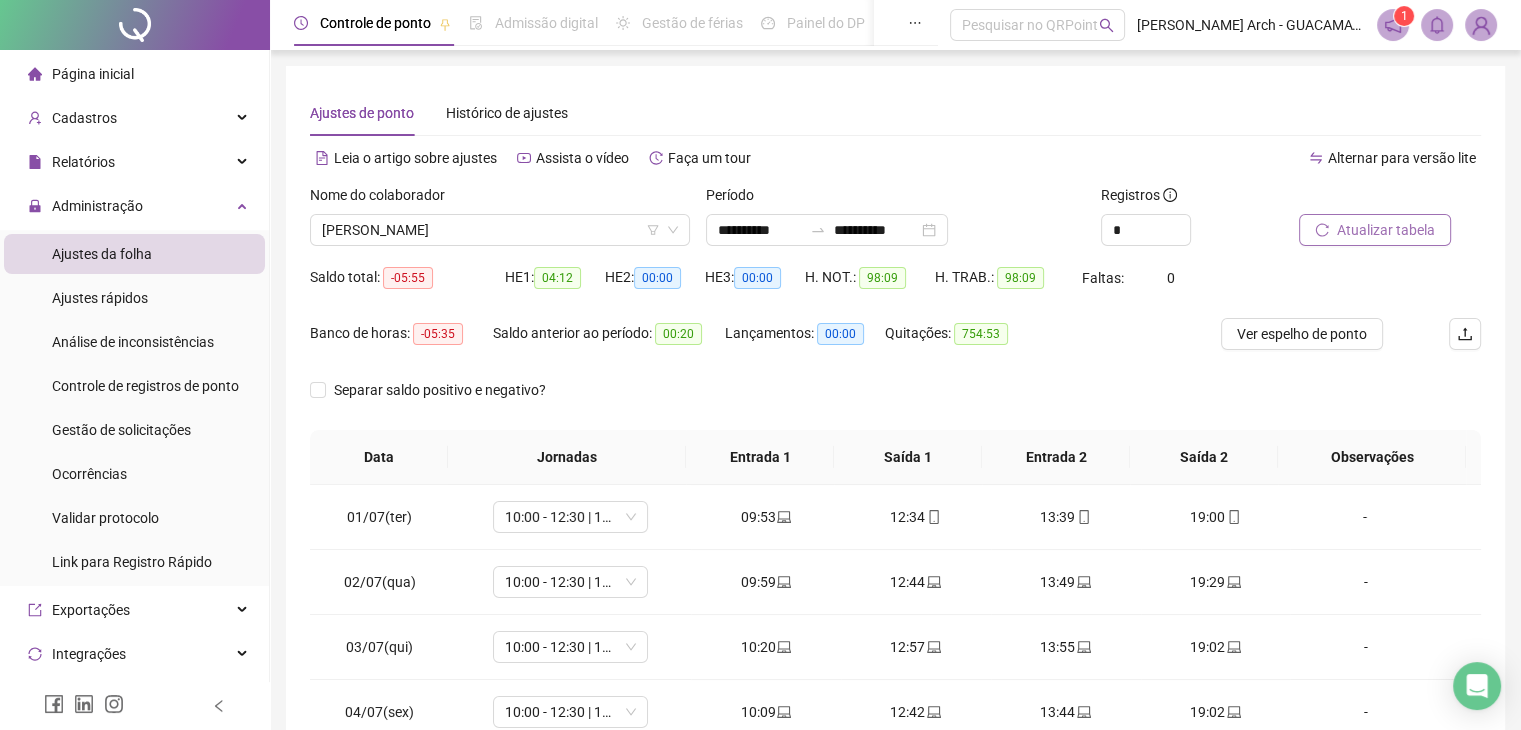 click on "Atualizar tabela" at bounding box center (1386, 230) 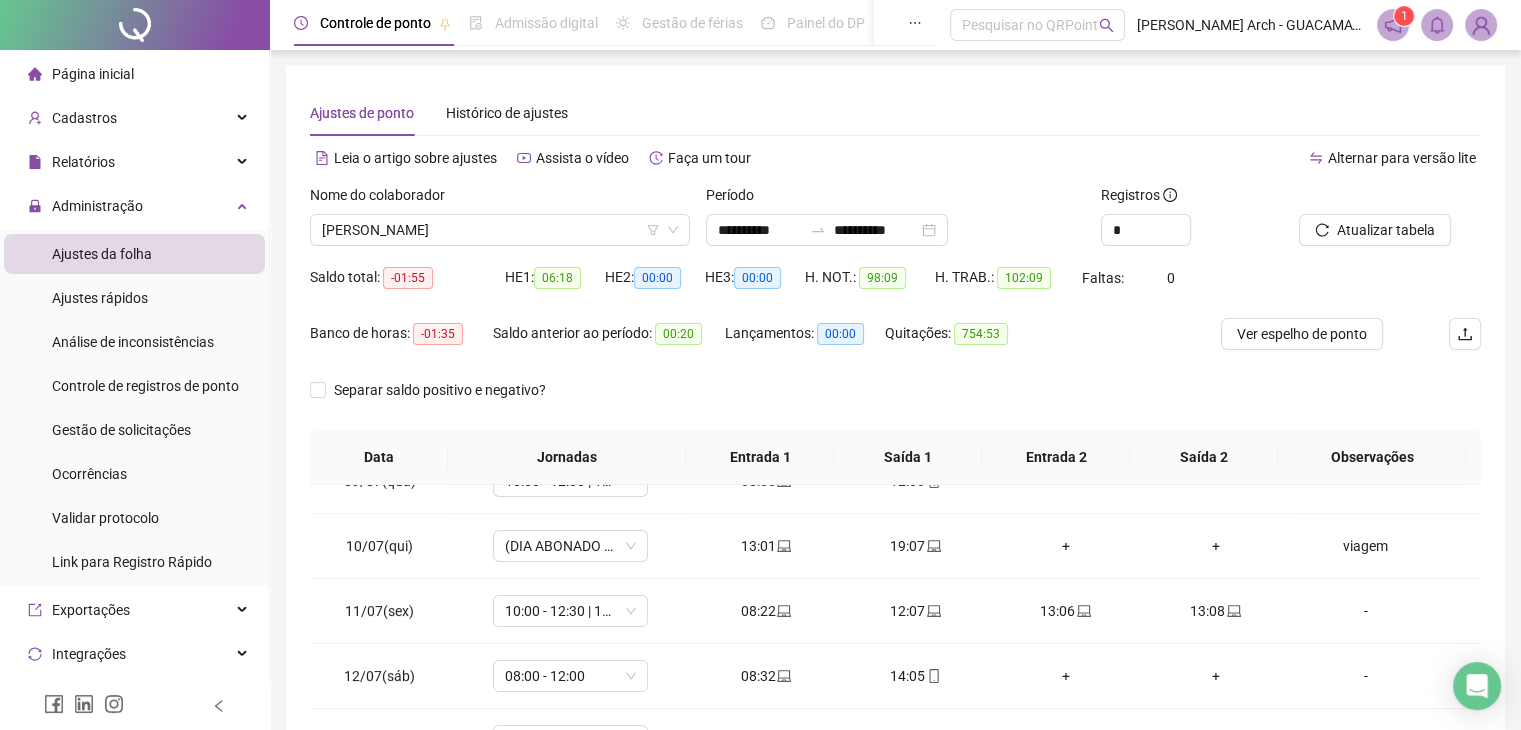 scroll, scrollTop: 609, scrollLeft: 0, axis: vertical 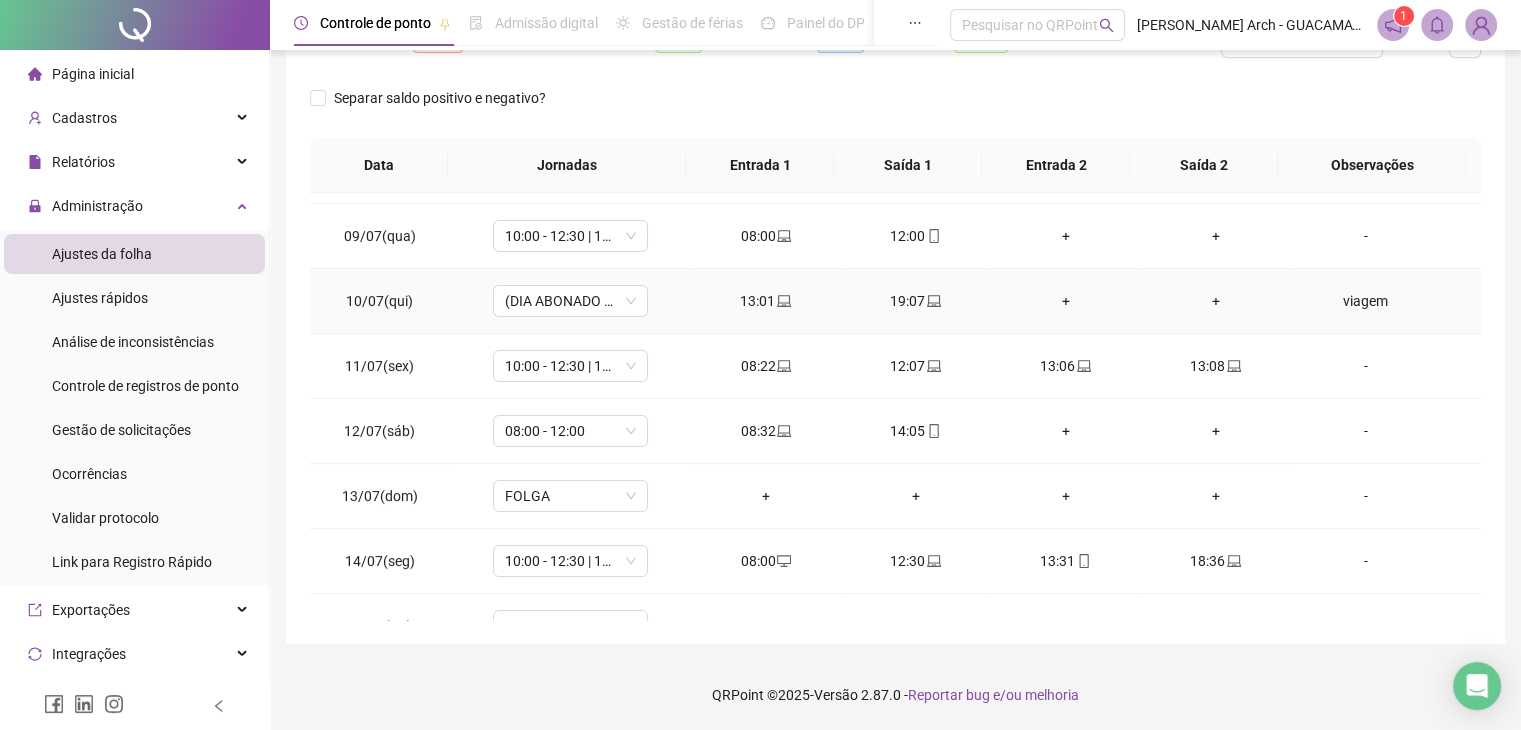 click on "viagem" at bounding box center (1365, 301) 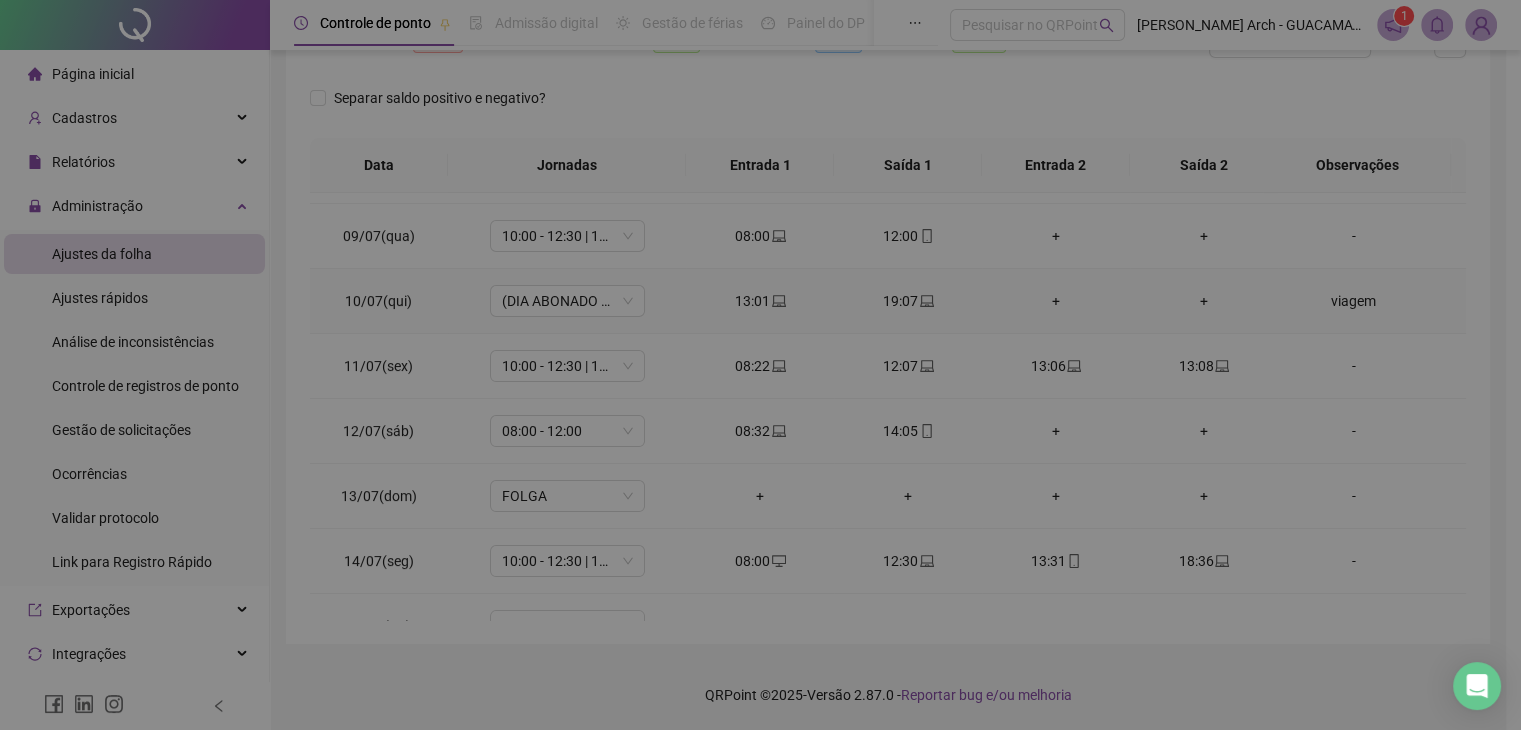 type on "*****" 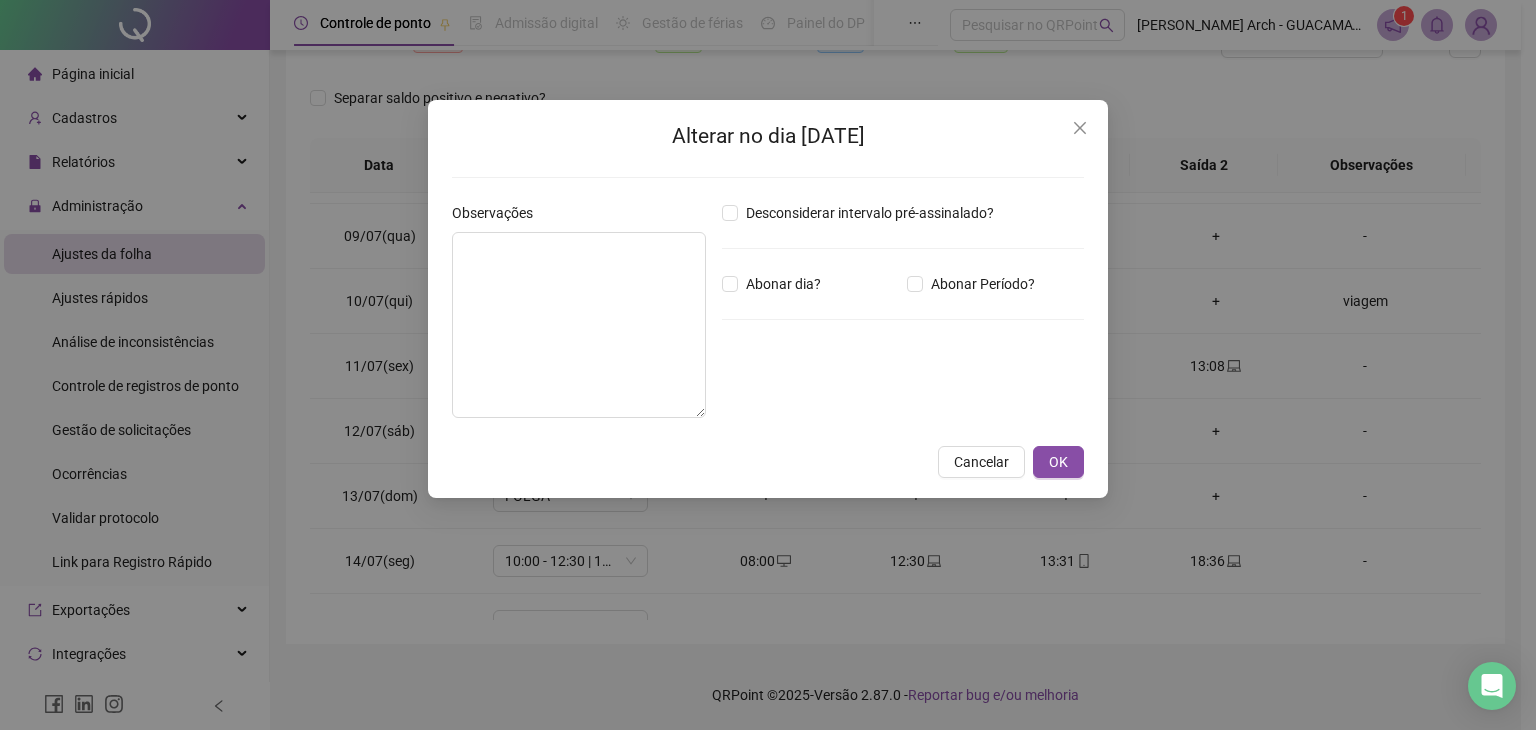 type on "******" 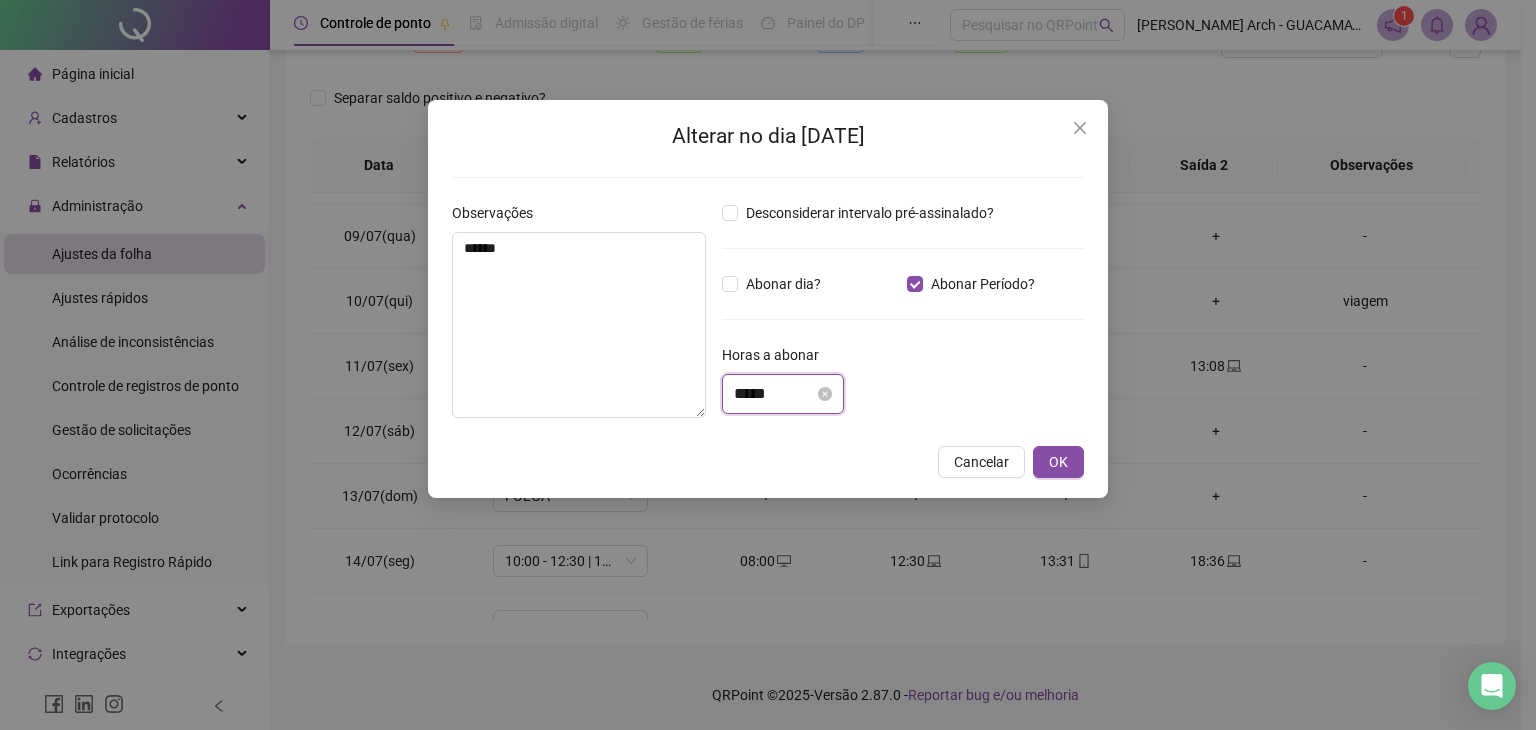 click on "*****" at bounding box center (774, 394) 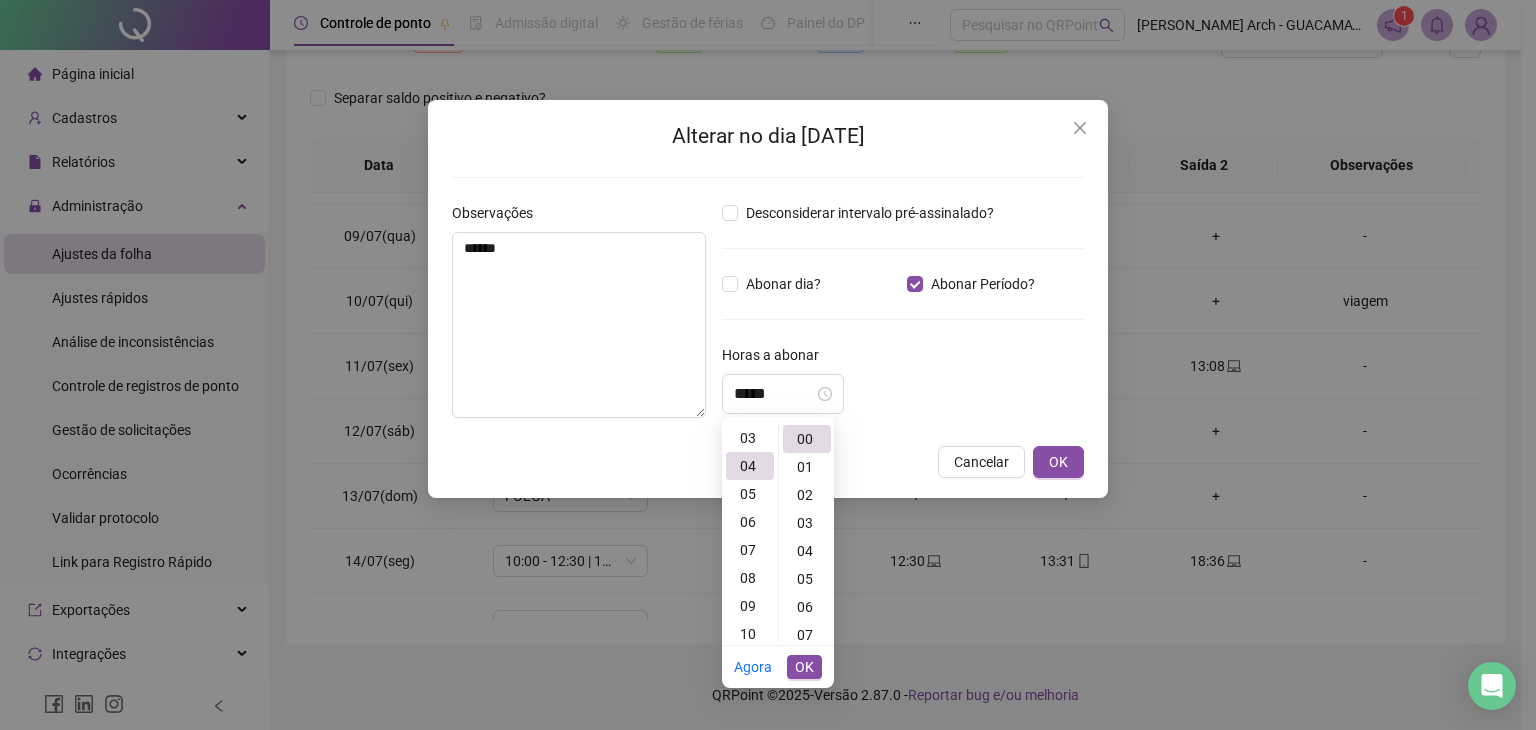 scroll, scrollTop: 72, scrollLeft: 0, axis: vertical 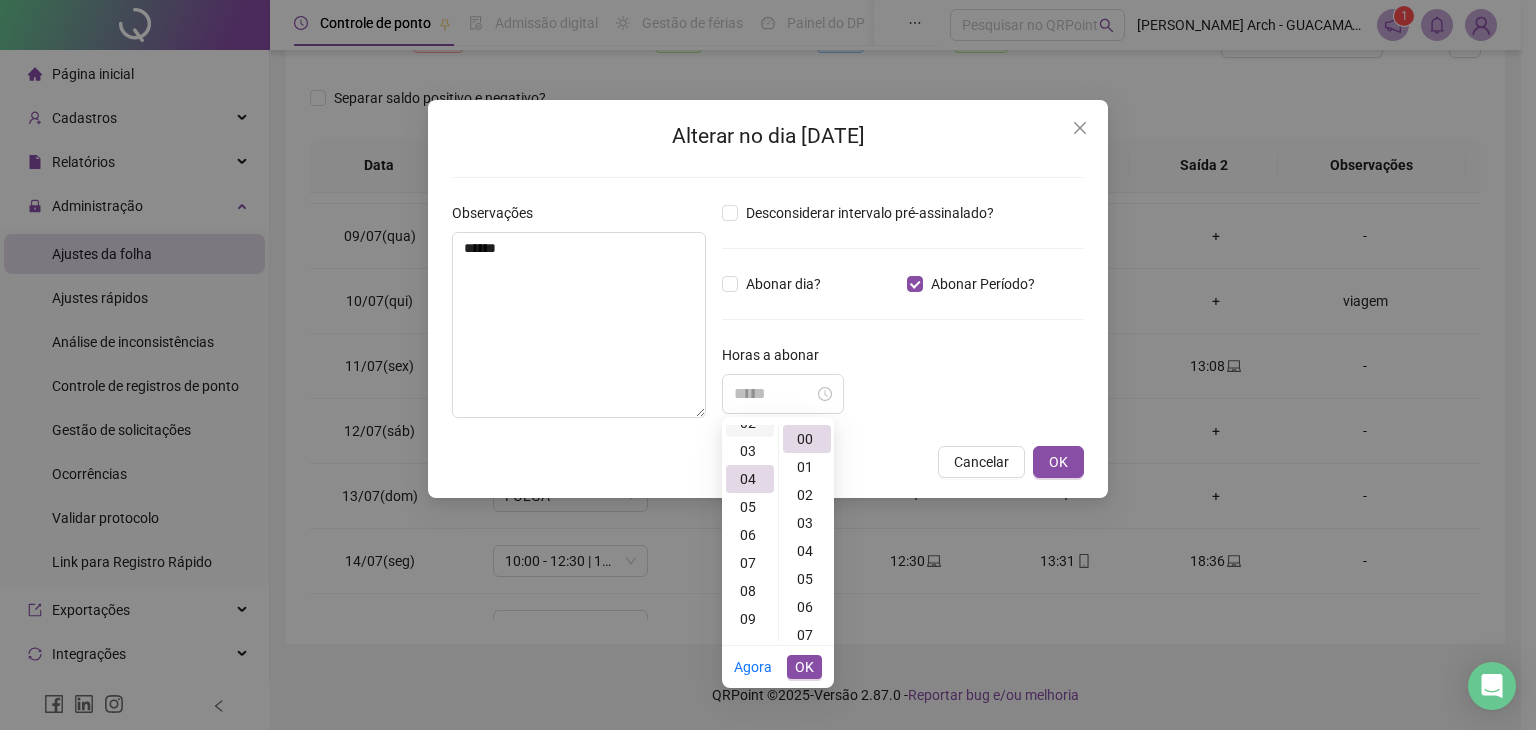 click on "02" at bounding box center (750, 423) 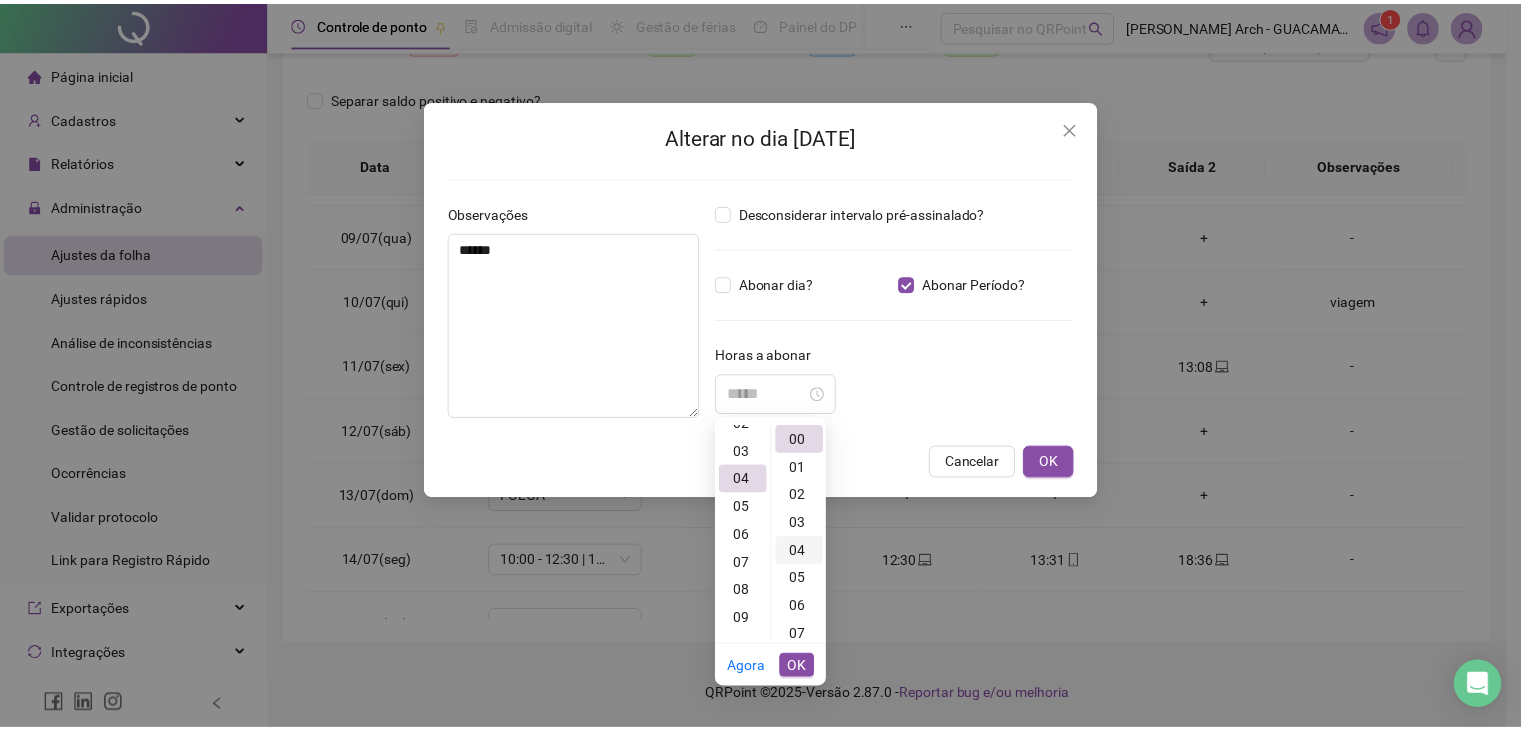 scroll, scrollTop: 56, scrollLeft: 0, axis: vertical 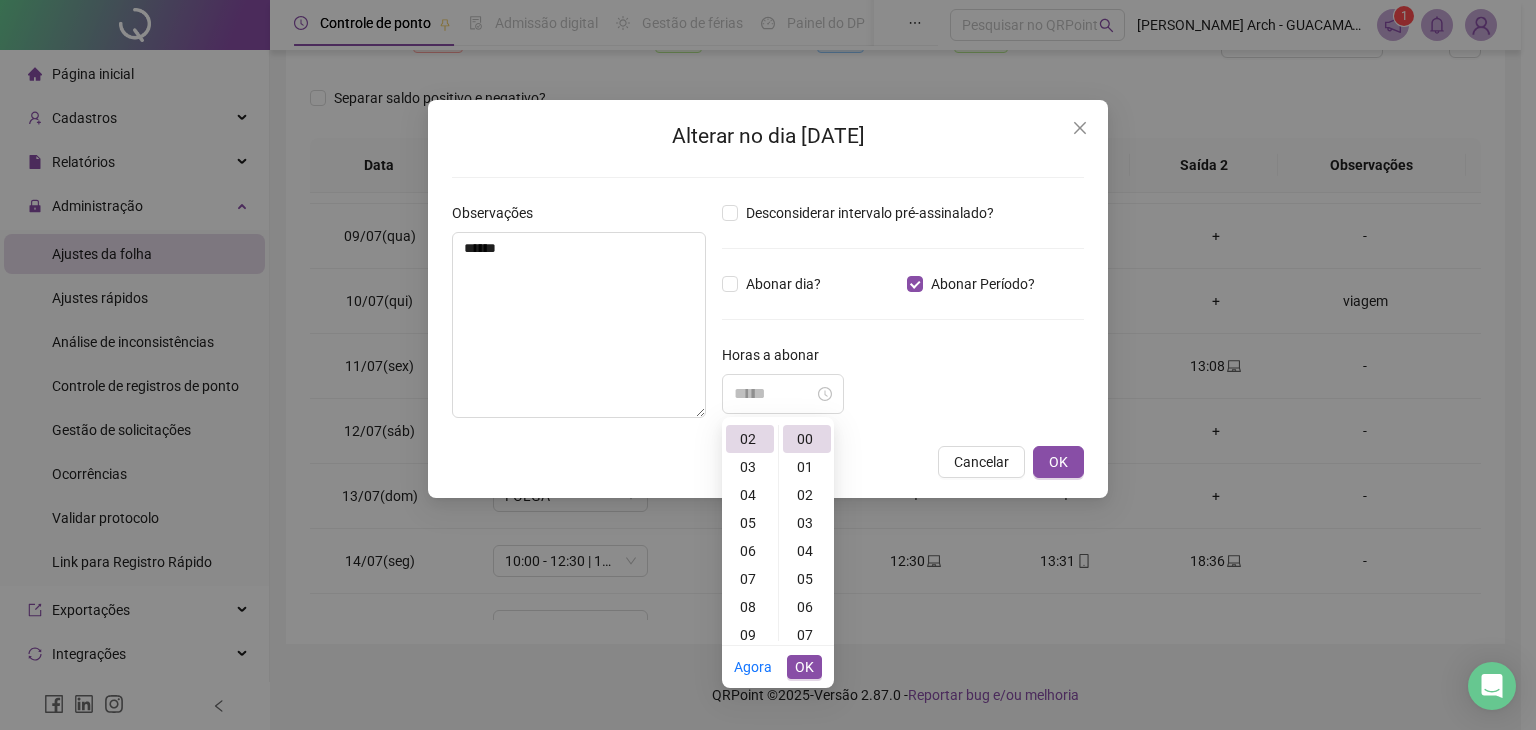 type on "*****" 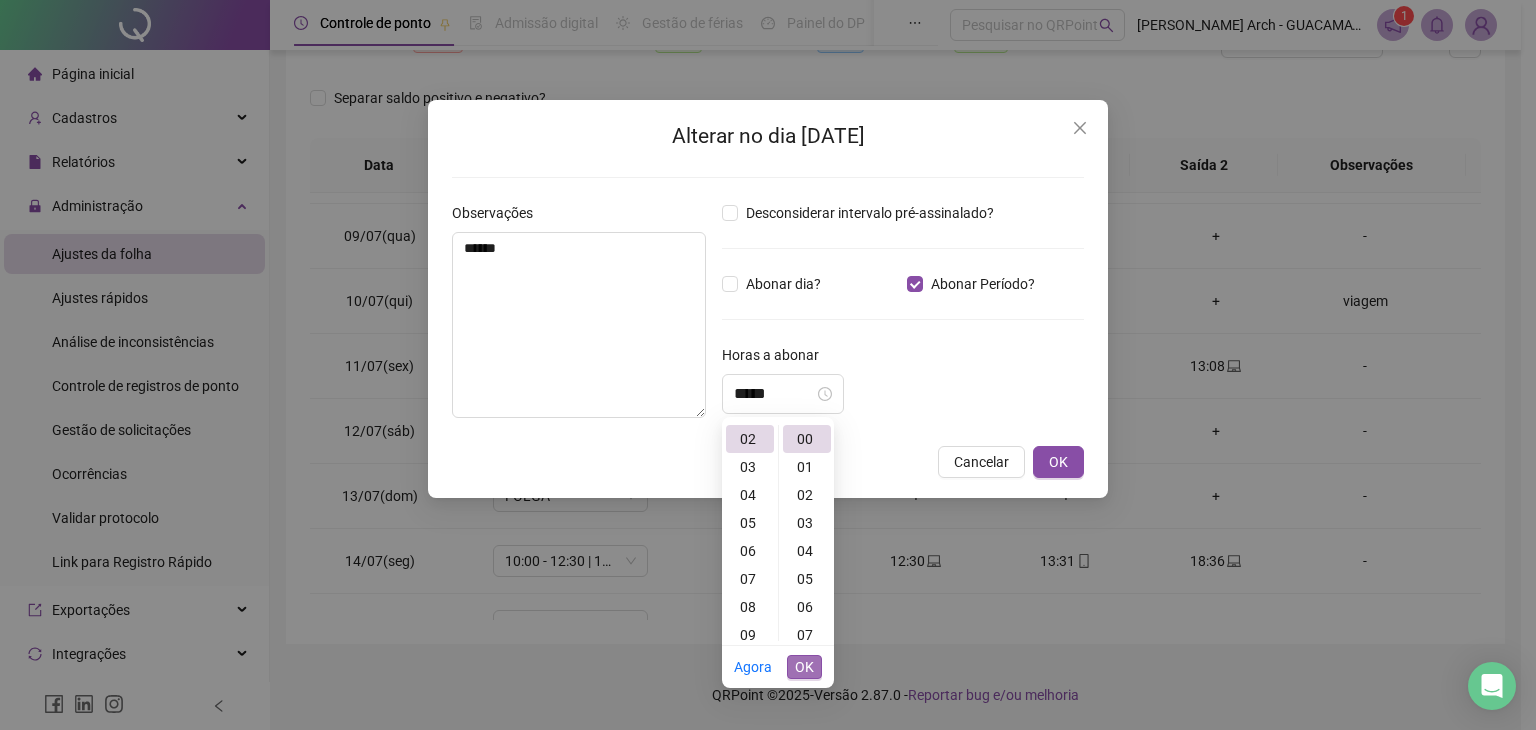 click on "OK" at bounding box center [804, 667] 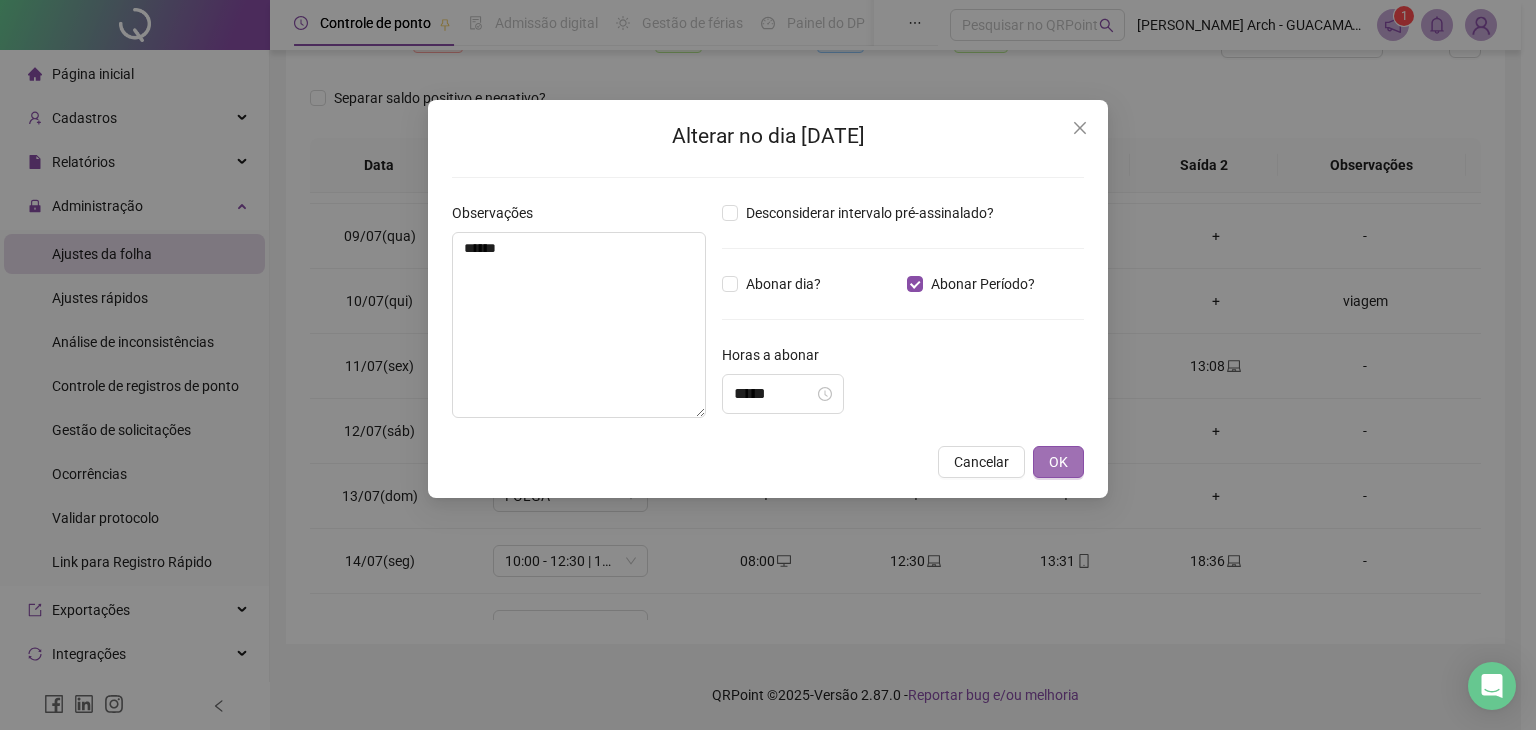 click on "OK" at bounding box center (1058, 462) 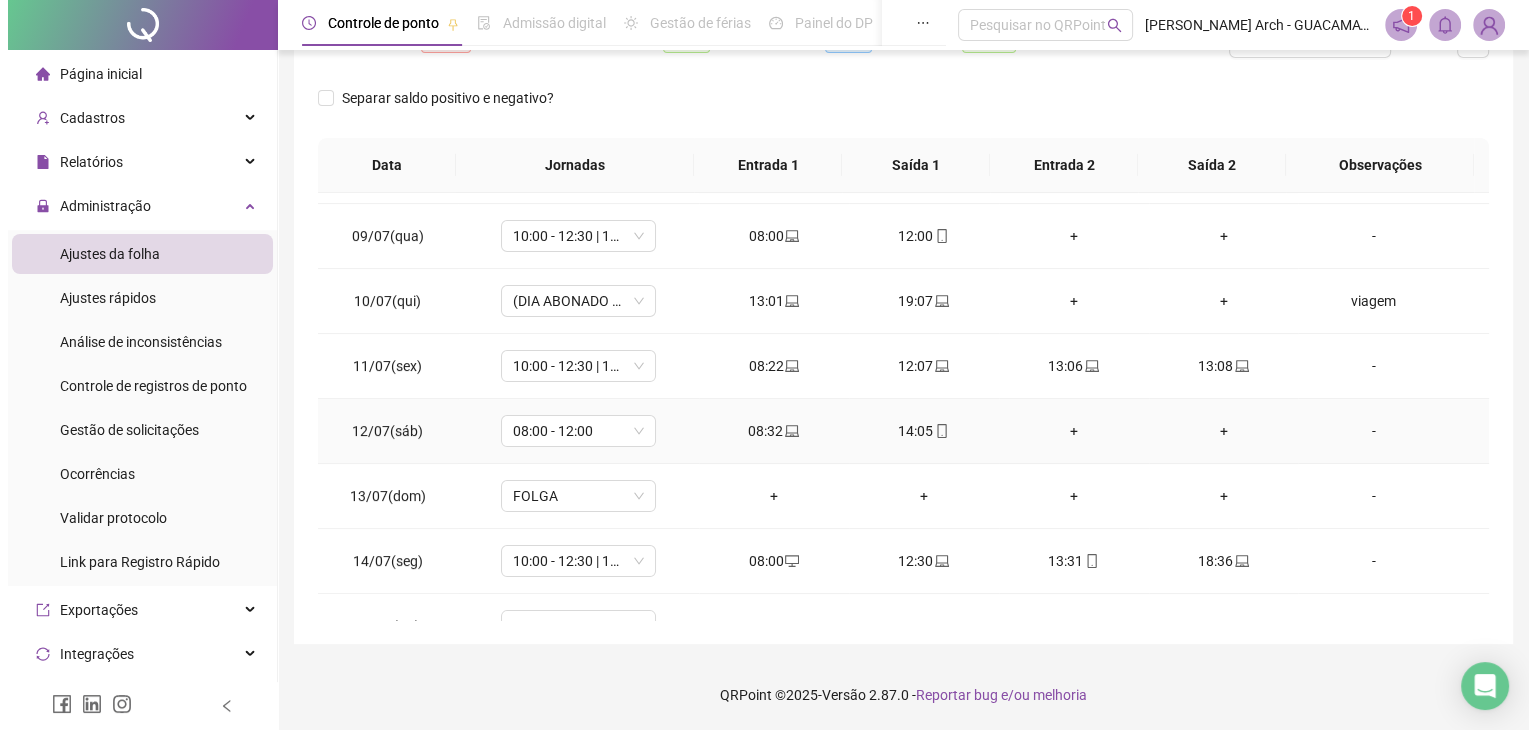 scroll, scrollTop: 409, scrollLeft: 0, axis: vertical 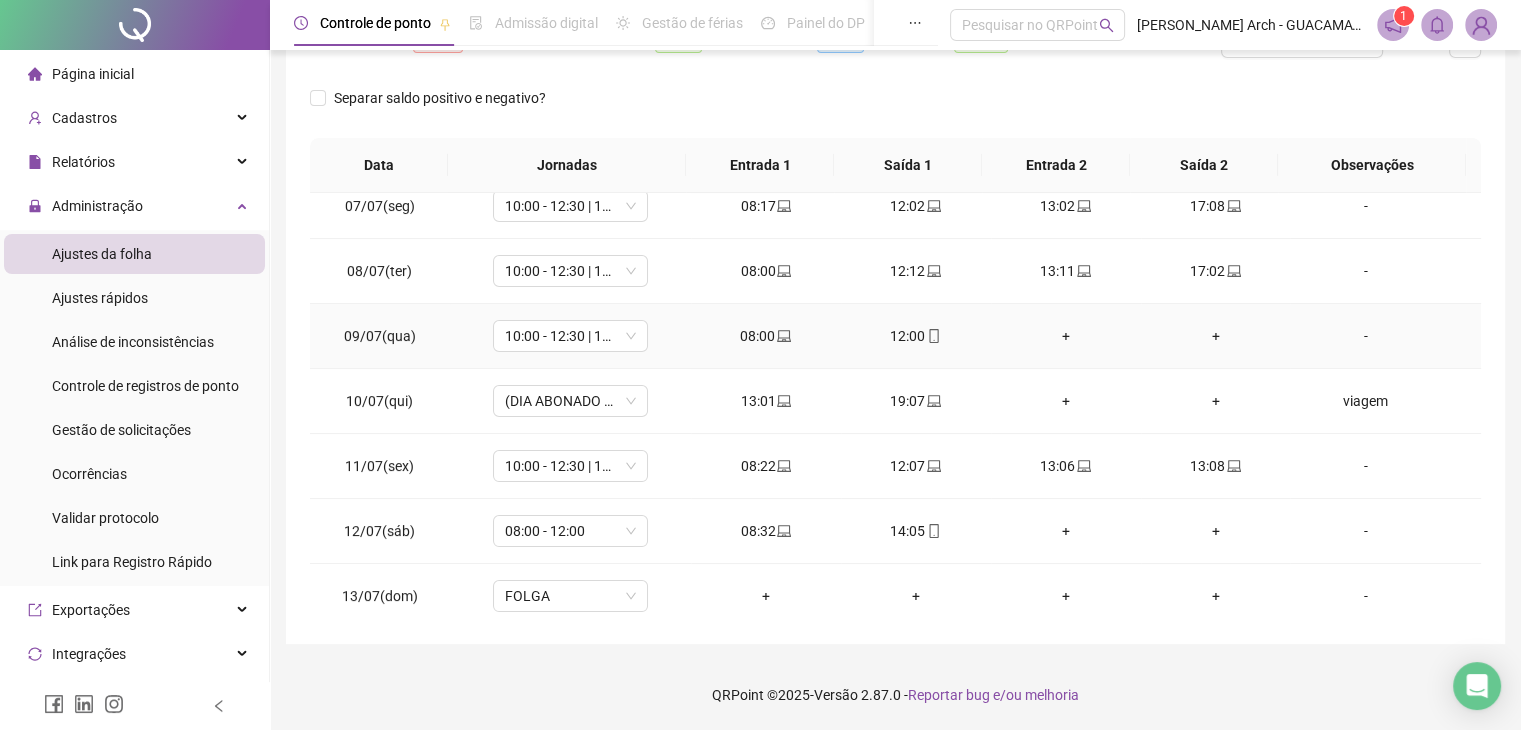 click on "-" at bounding box center (1365, 336) 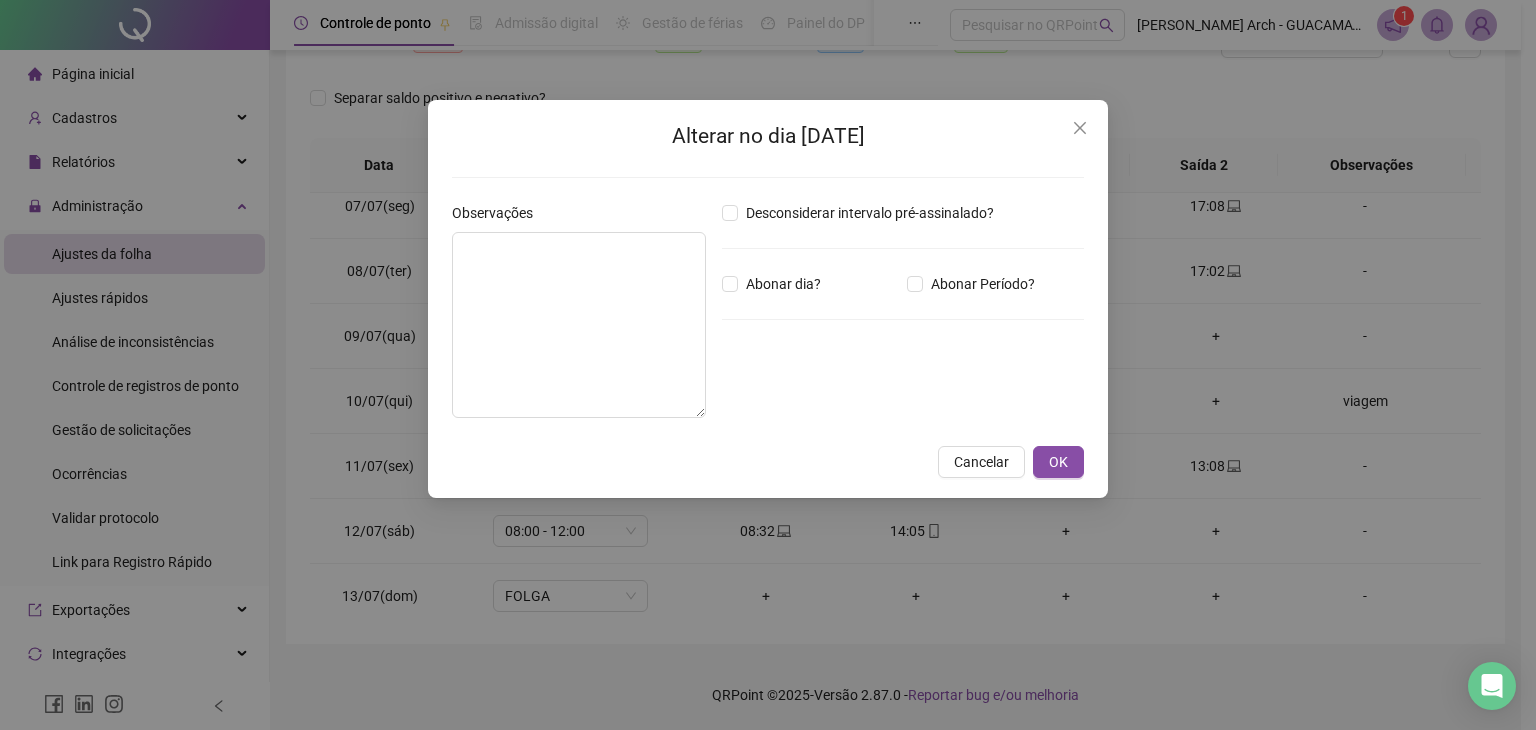 type 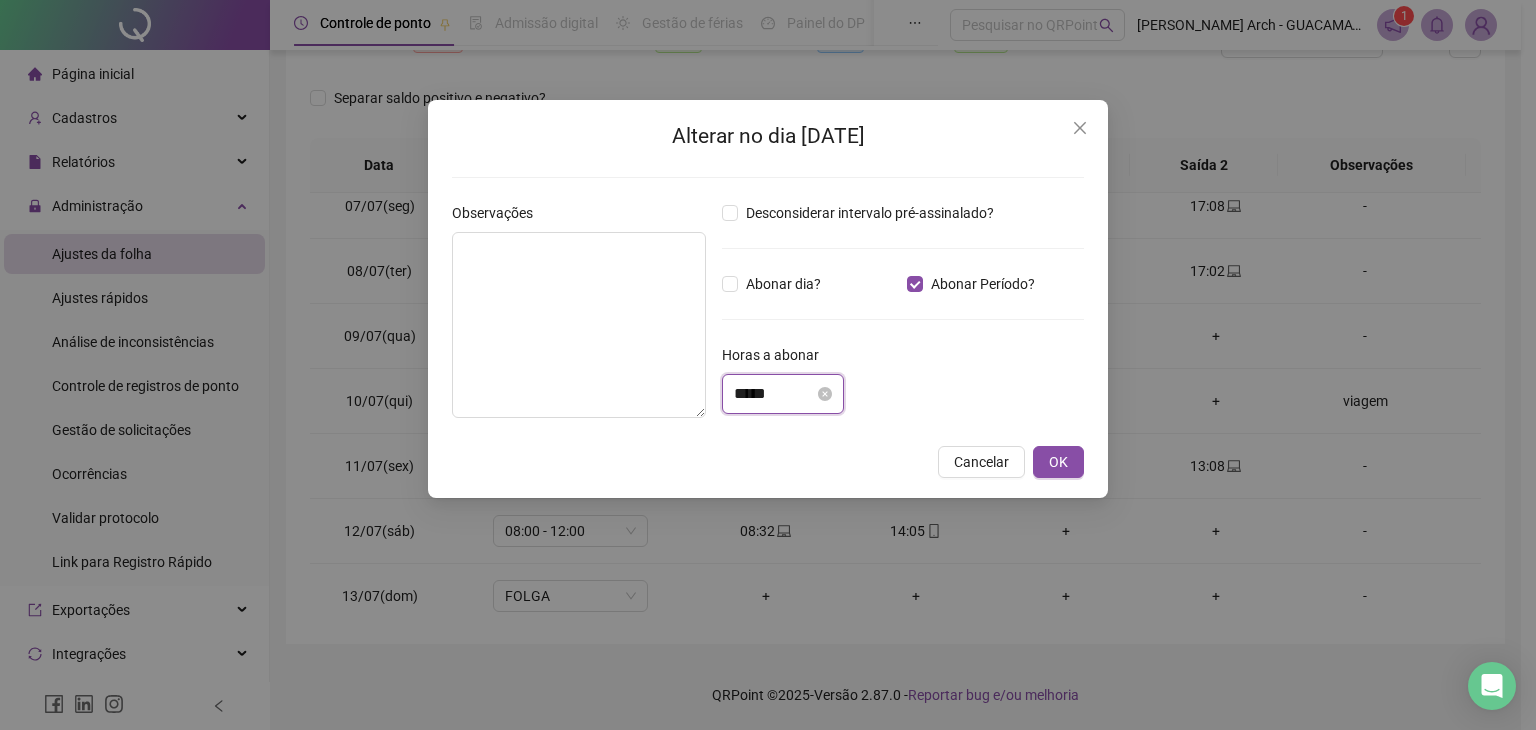 click on "*****" at bounding box center [774, 394] 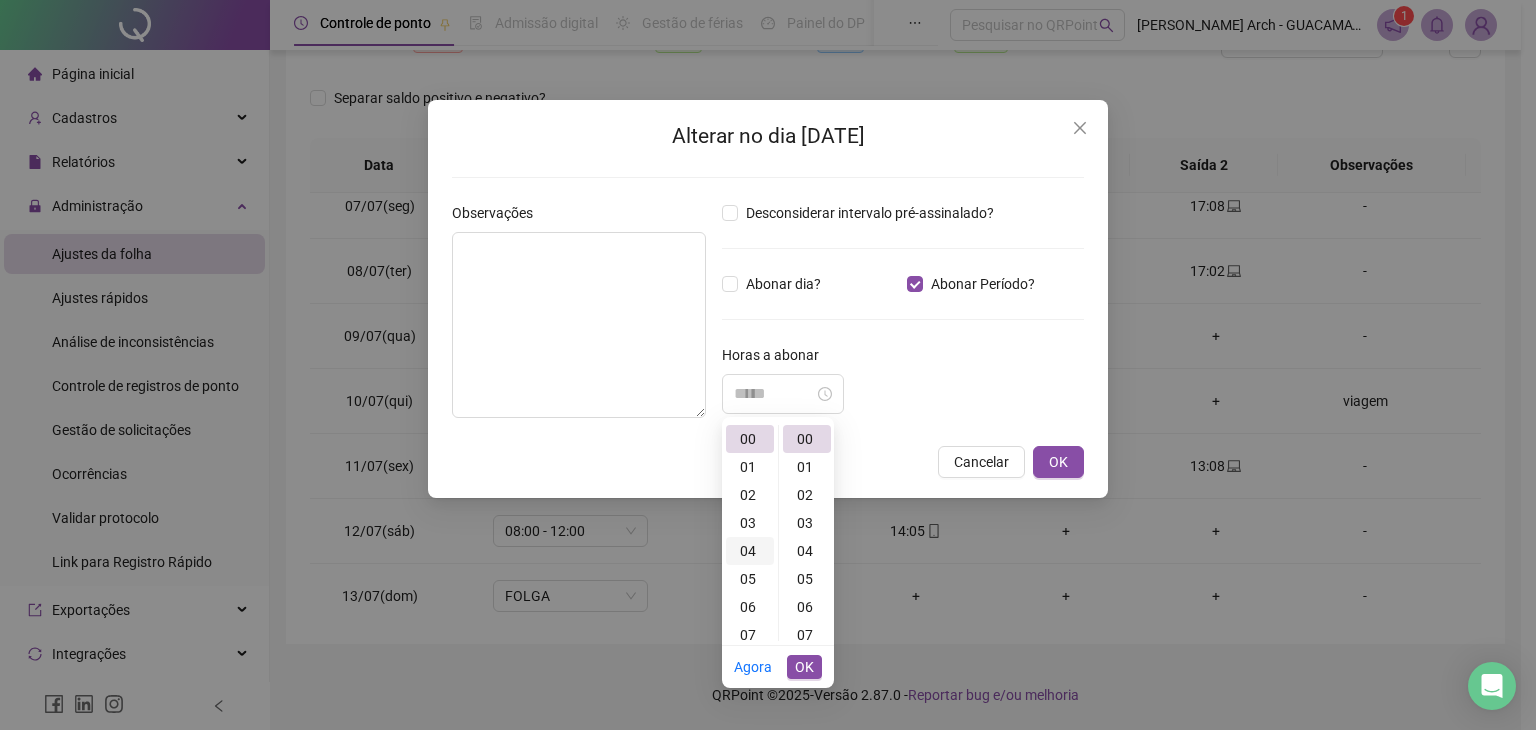 click on "04" at bounding box center (750, 551) 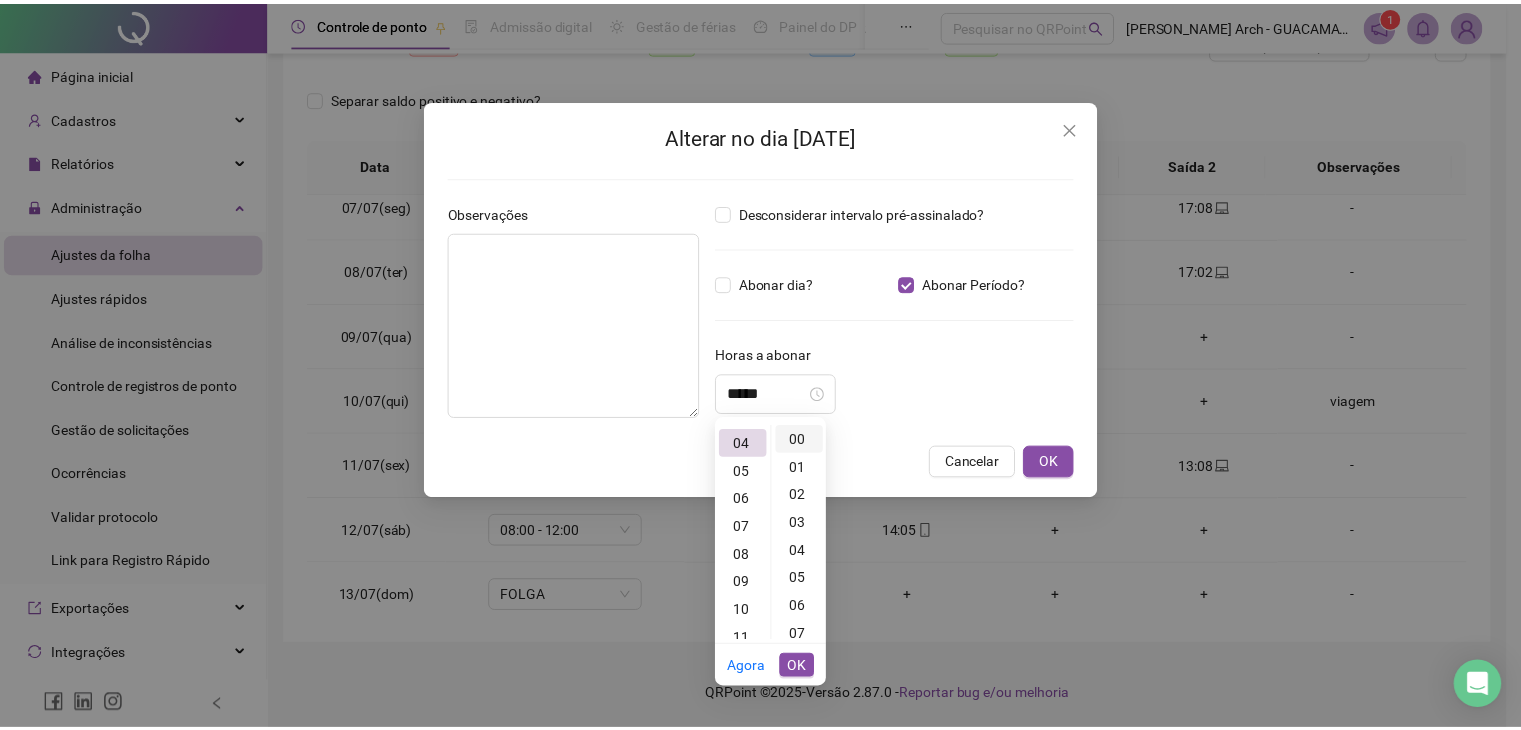 scroll, scrollTop: 112, scrollLeft: 0, axis: vertical 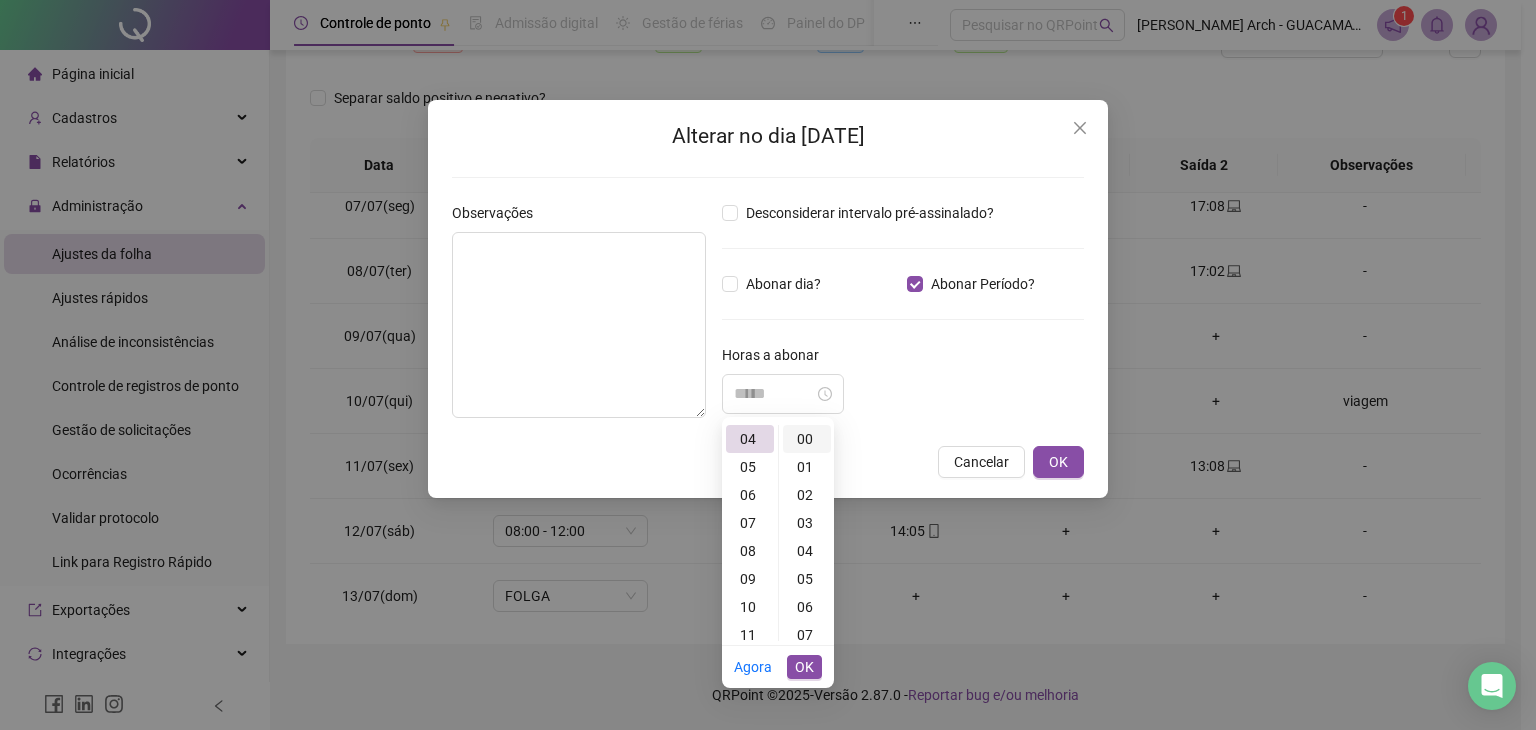 click on "00" at bounding box center [807, 439] 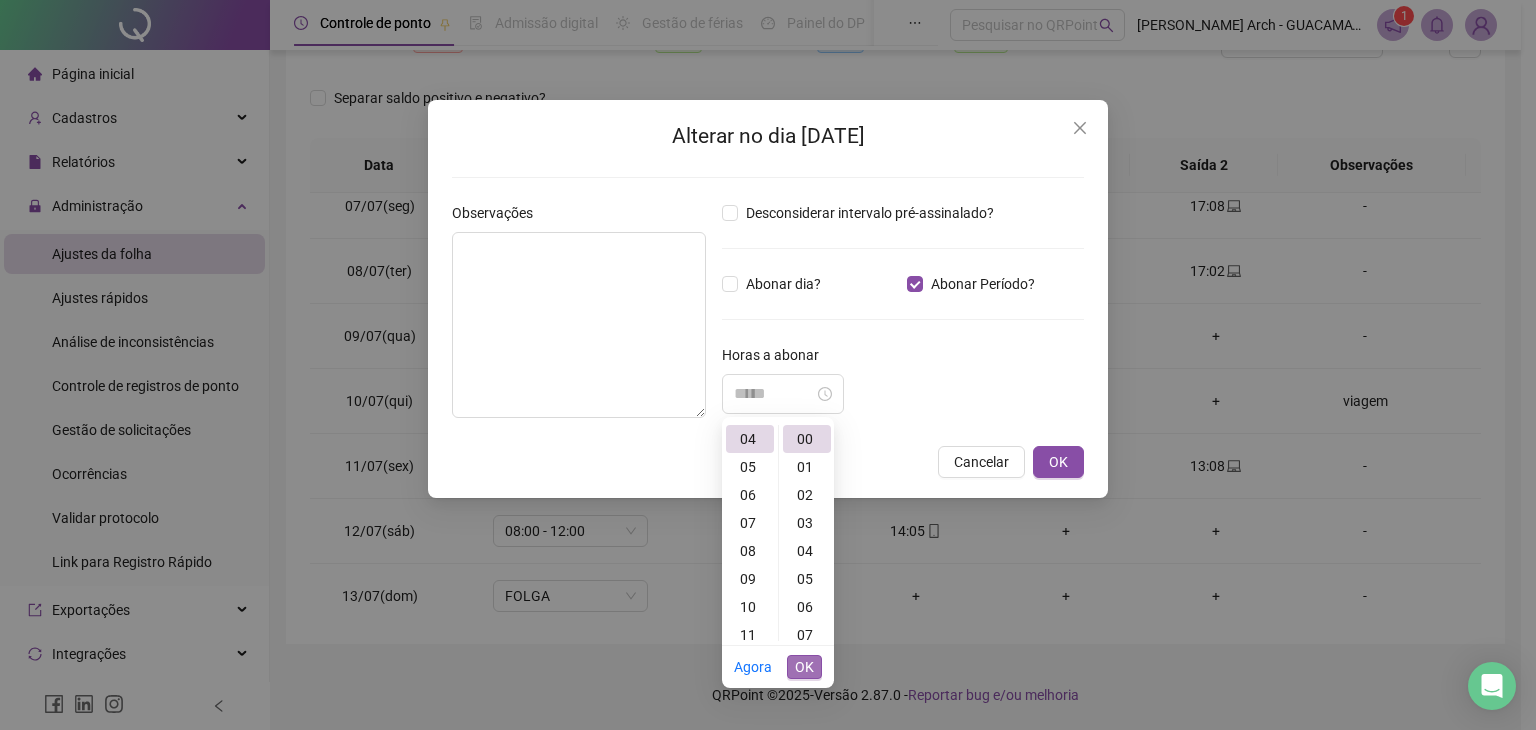 type on "*****" 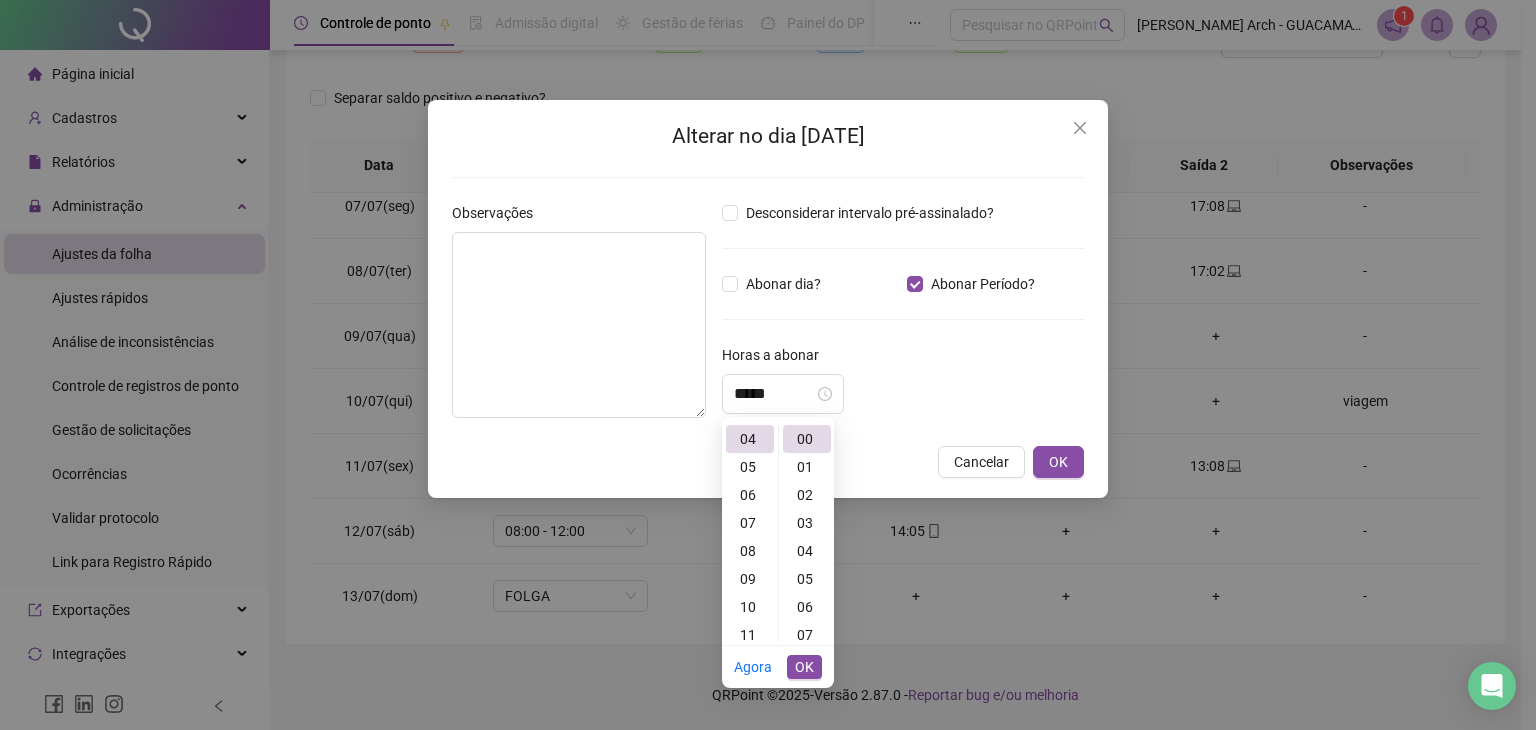 drag, startPoint x: 799, startPoint y: 672, endPoint x: 749, endPoint y: 589, distance: 96.89685 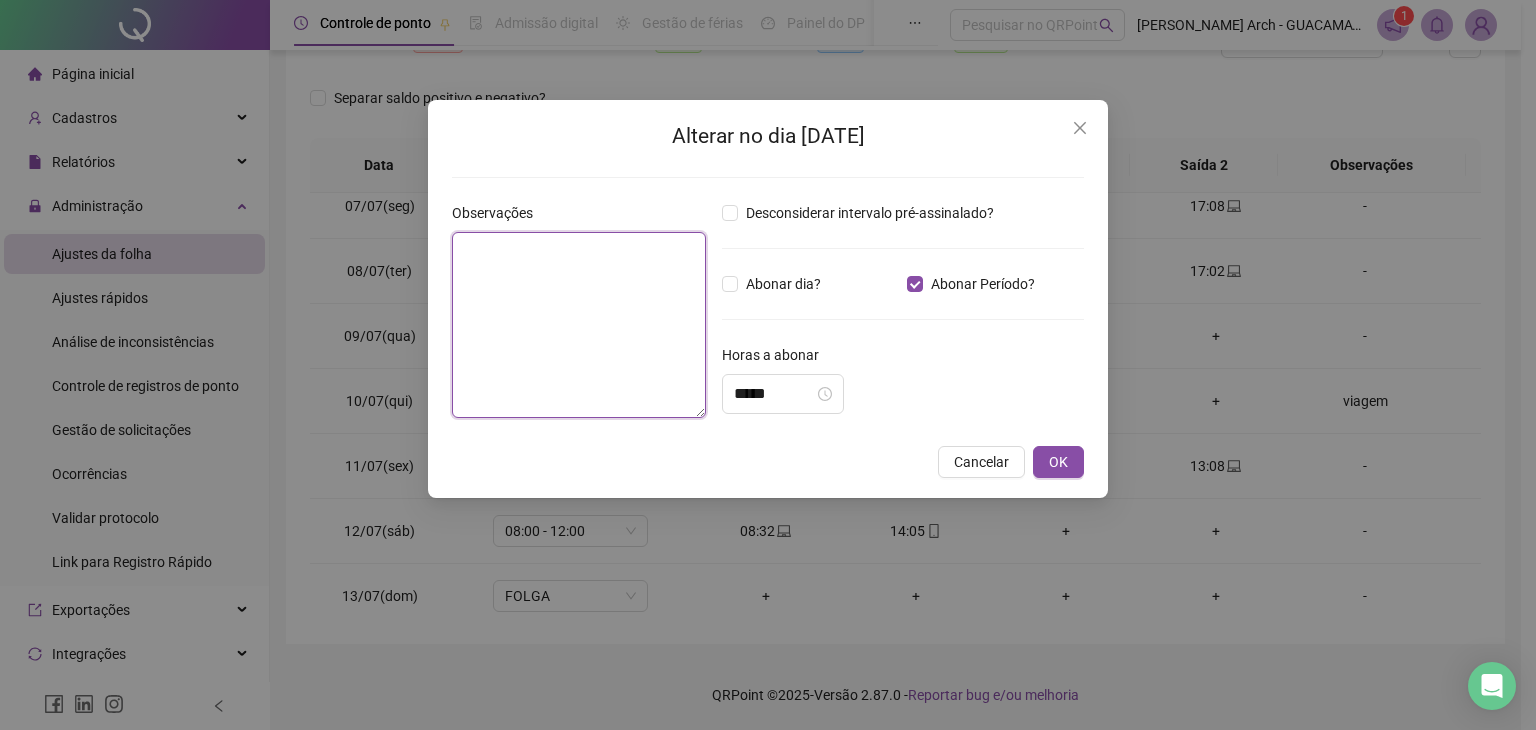 click at bounding box center [579, 325] 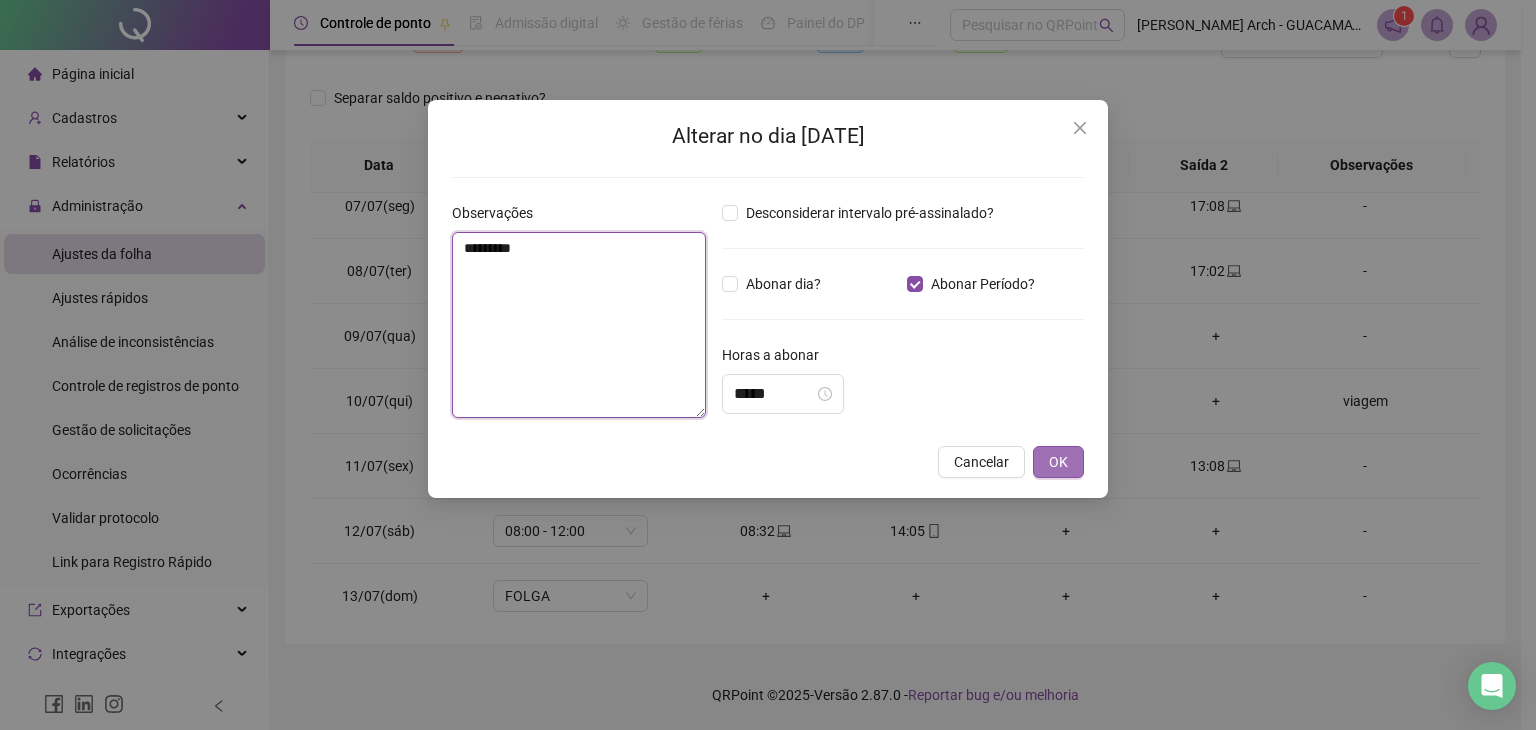 type on "*********" 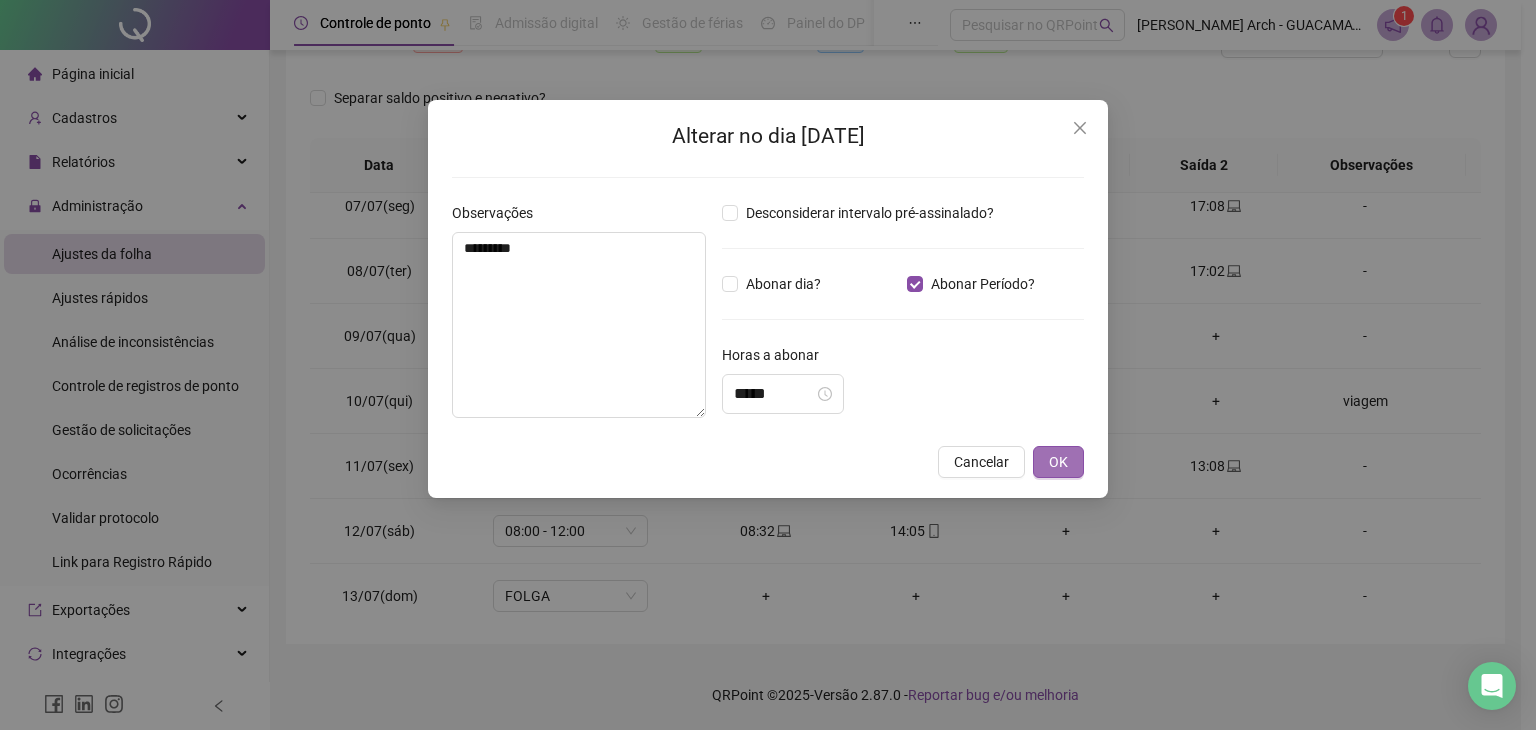 click on "OK" at bounding box center (1058, 462) 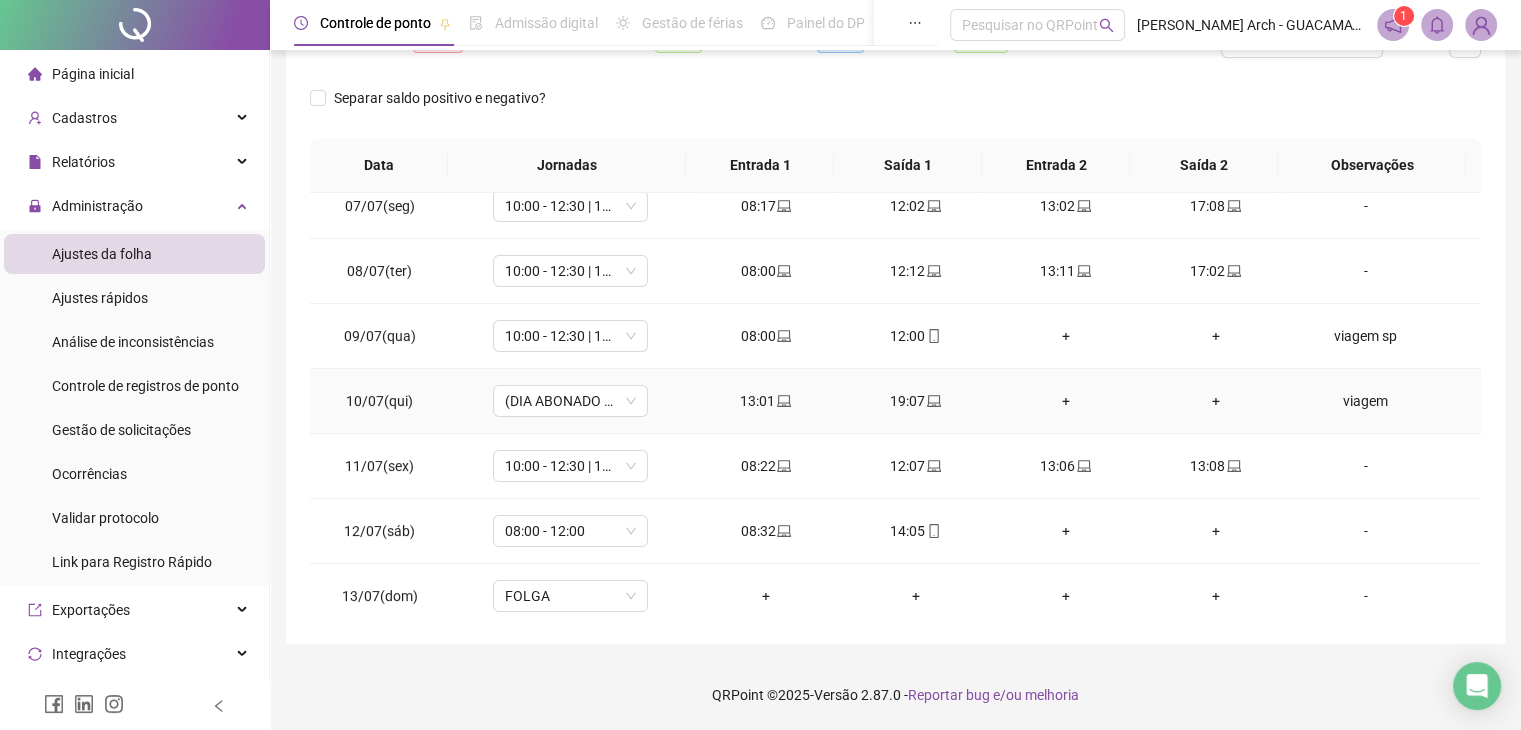 click on "viagem" at bounding box center [1365, 401] 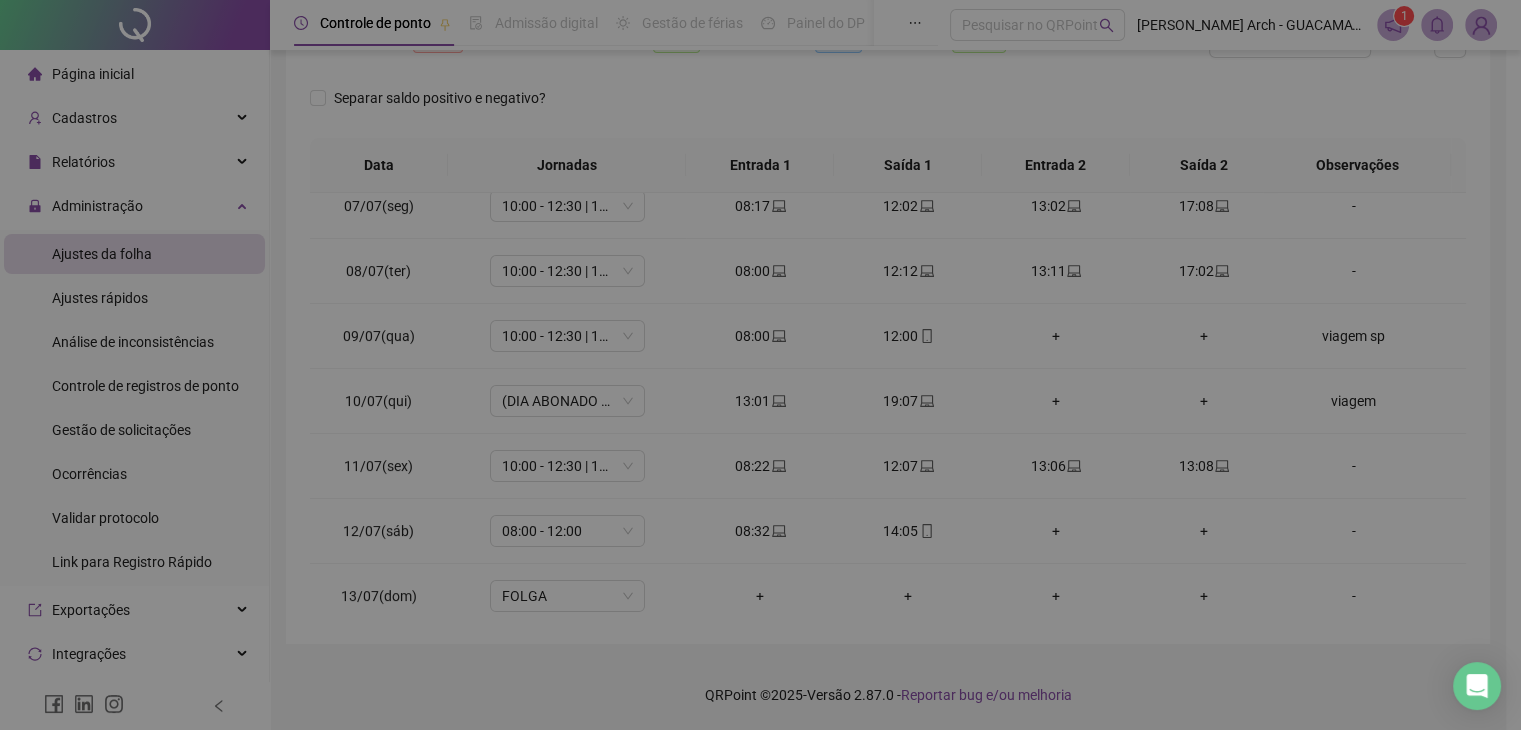type on "*****" 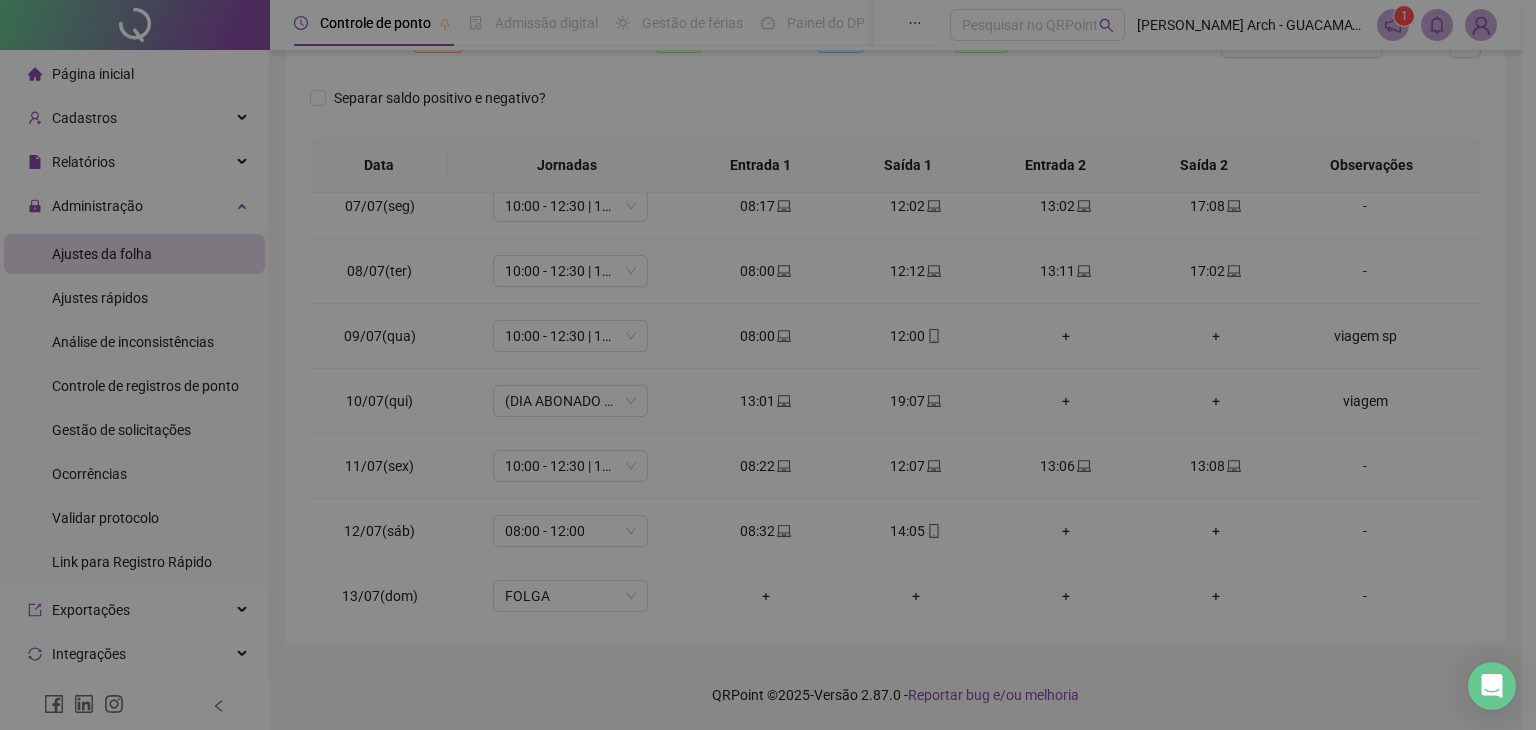 type on "******" 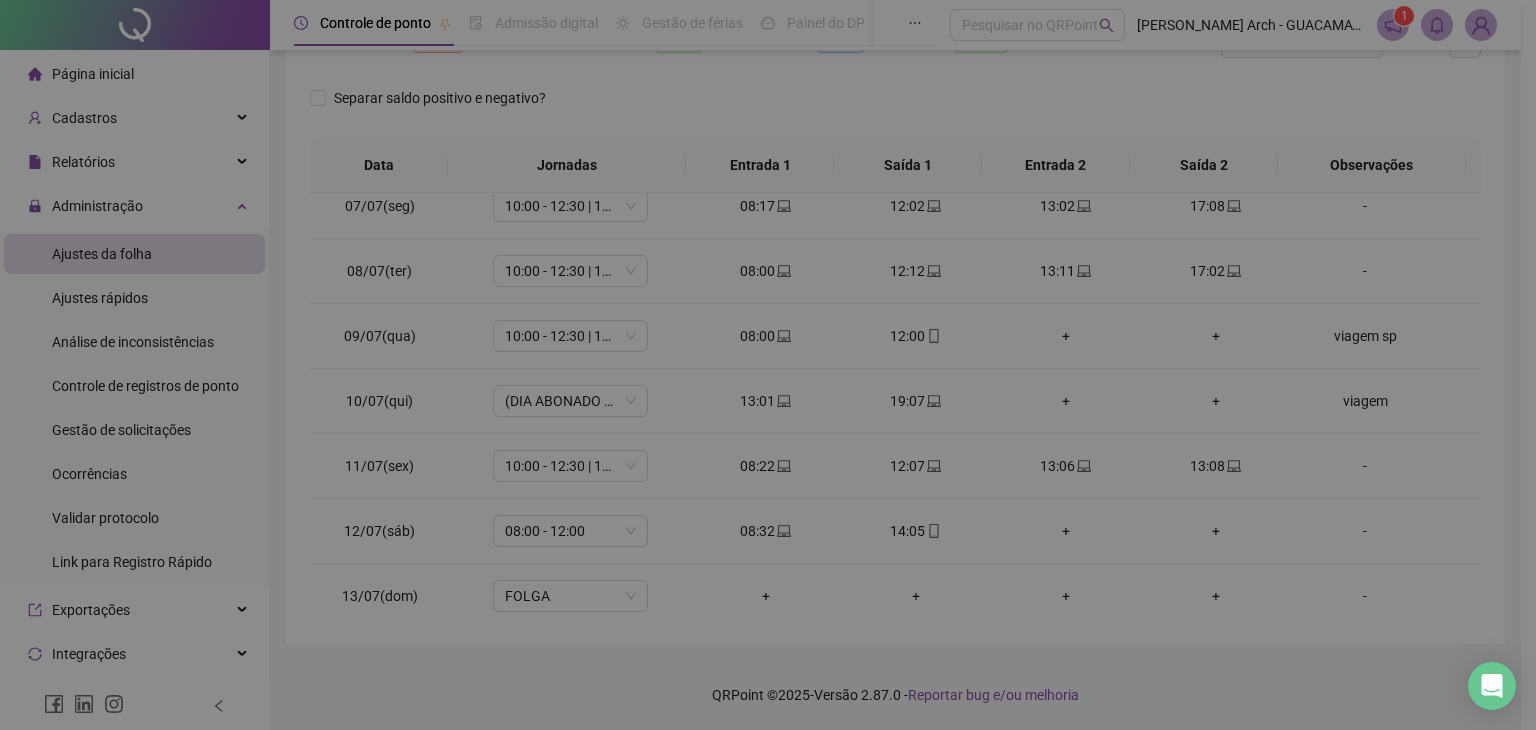 type on "*****" 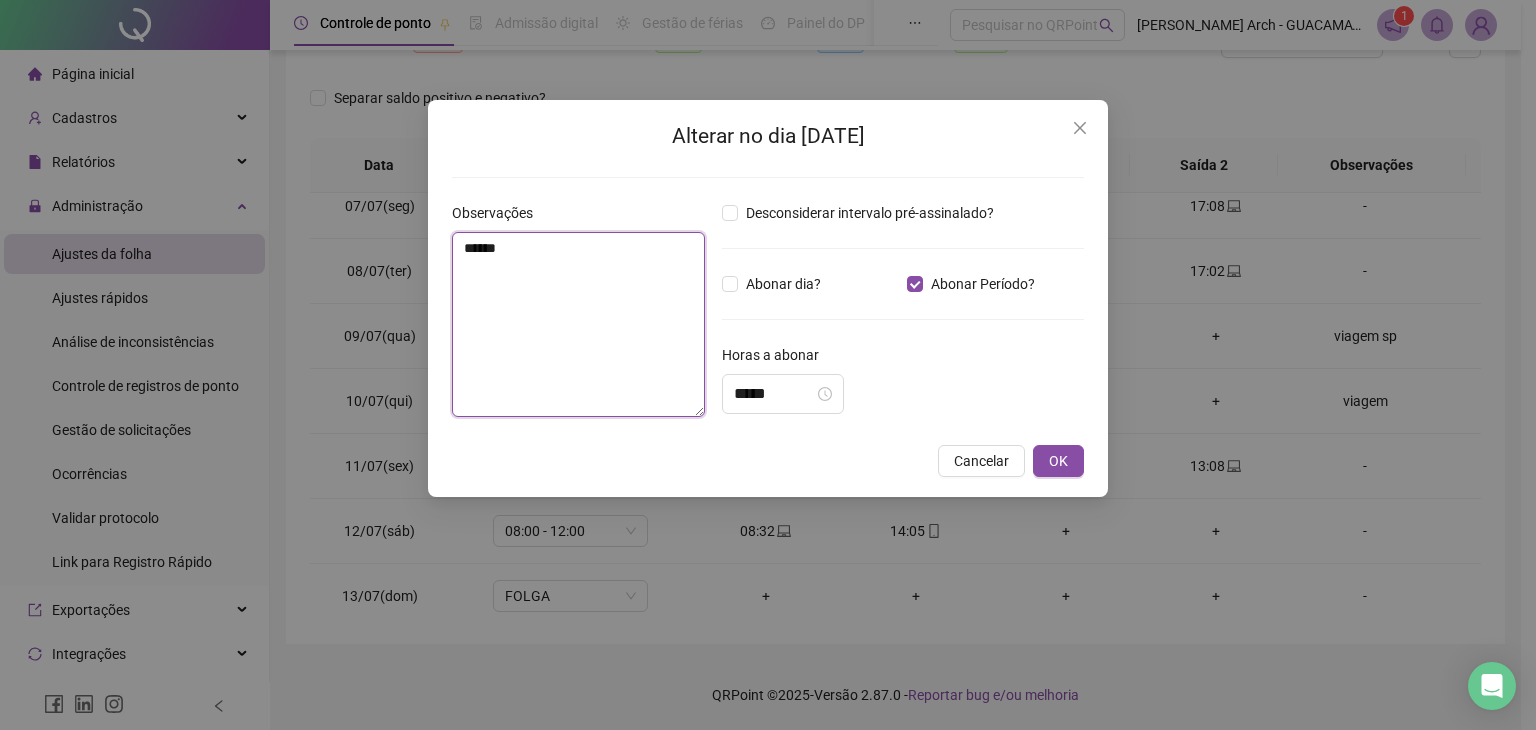 click on "******" at bounding box center [578, 324] 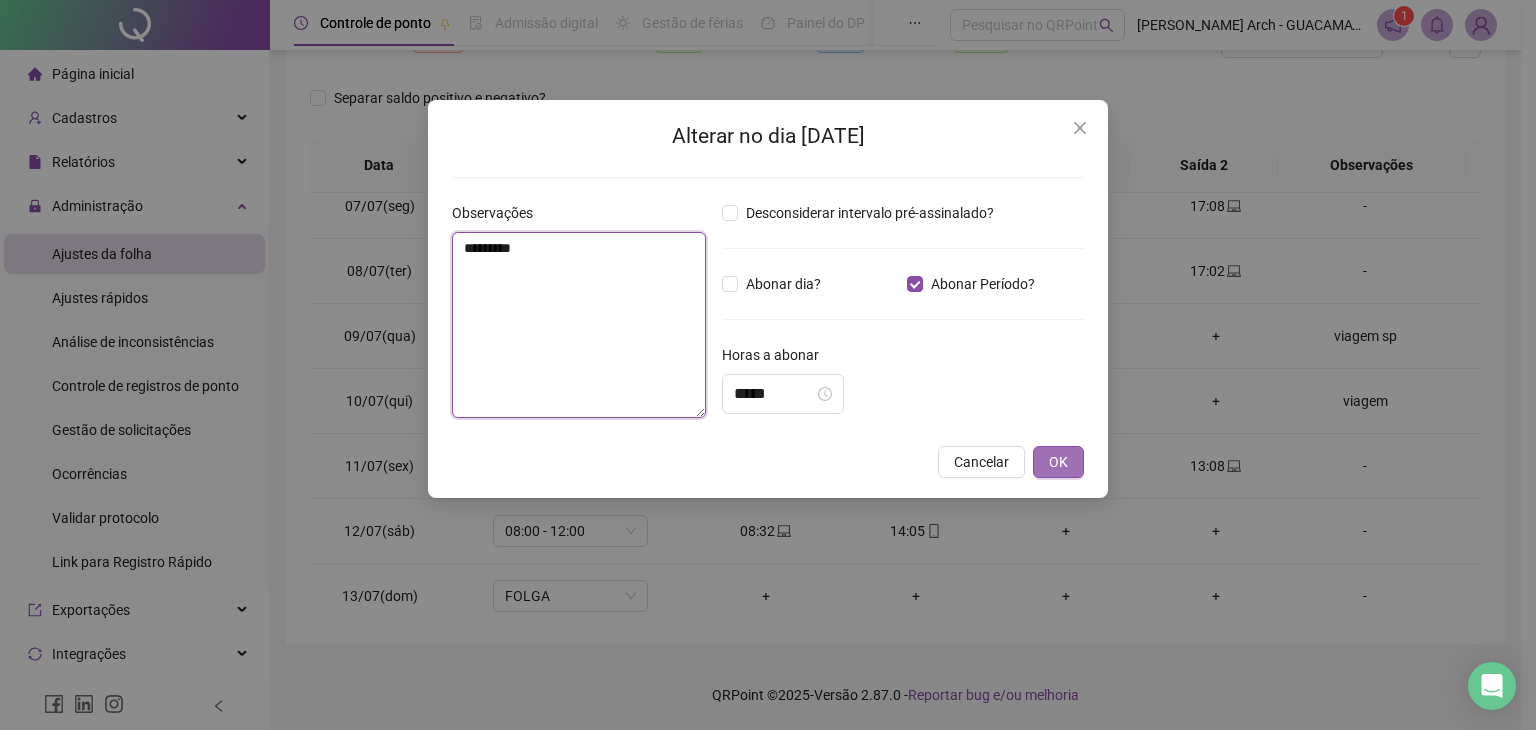 type on "*********" 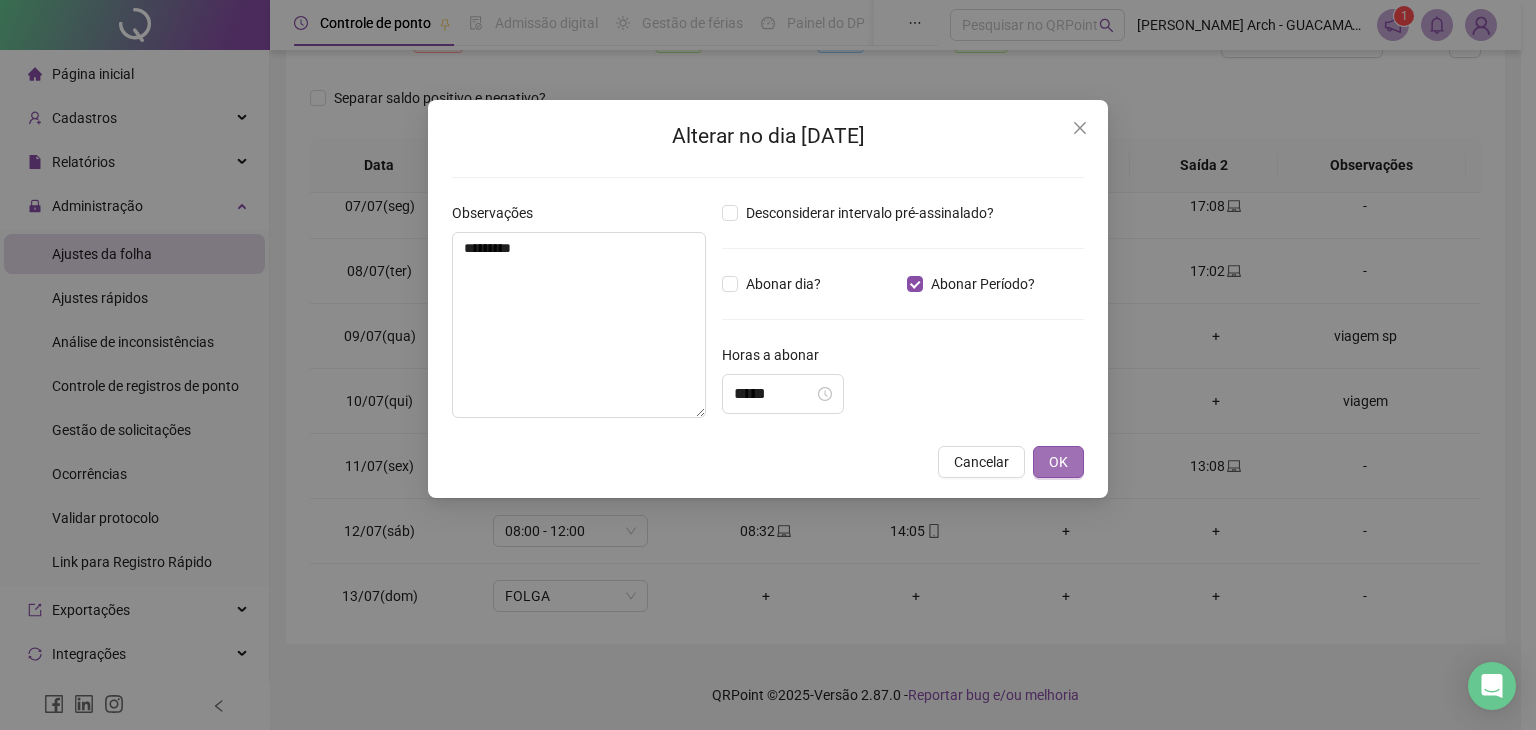 click on "OK" at bounding box center [1058, 462] 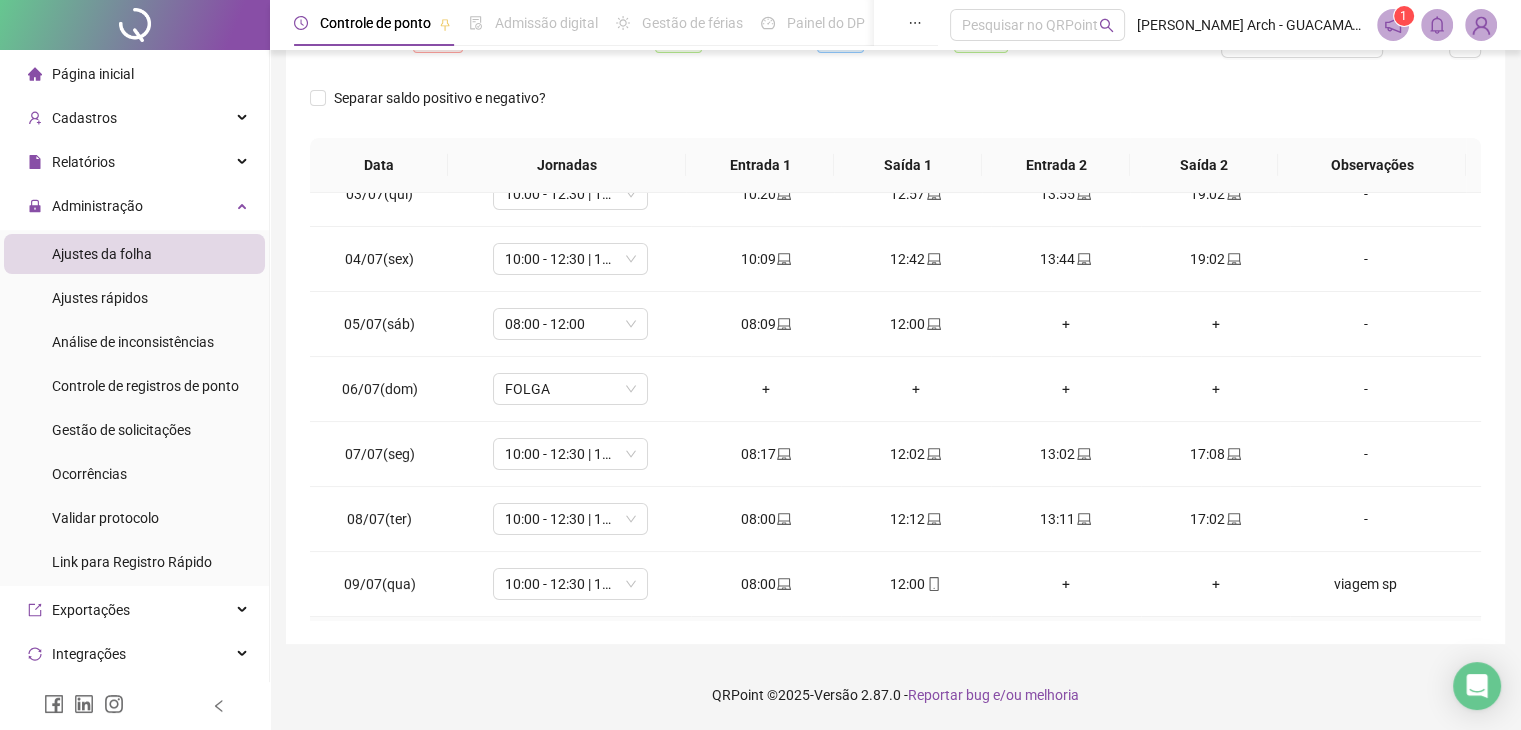 scroll, scrollTop: 0, scrollLeft: 0, axis: both 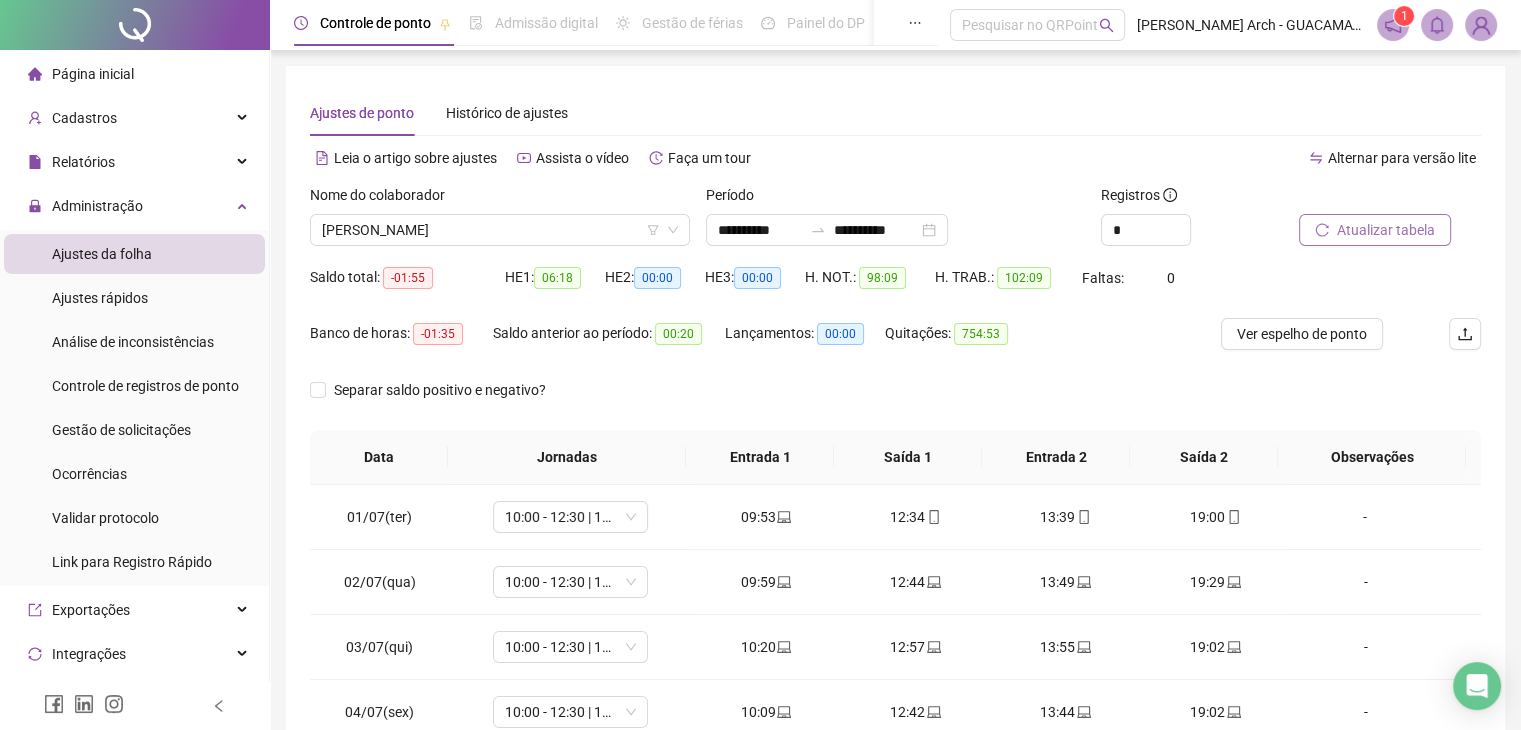 click on "Atualizar tabela" at bounding box center (1386, 230) 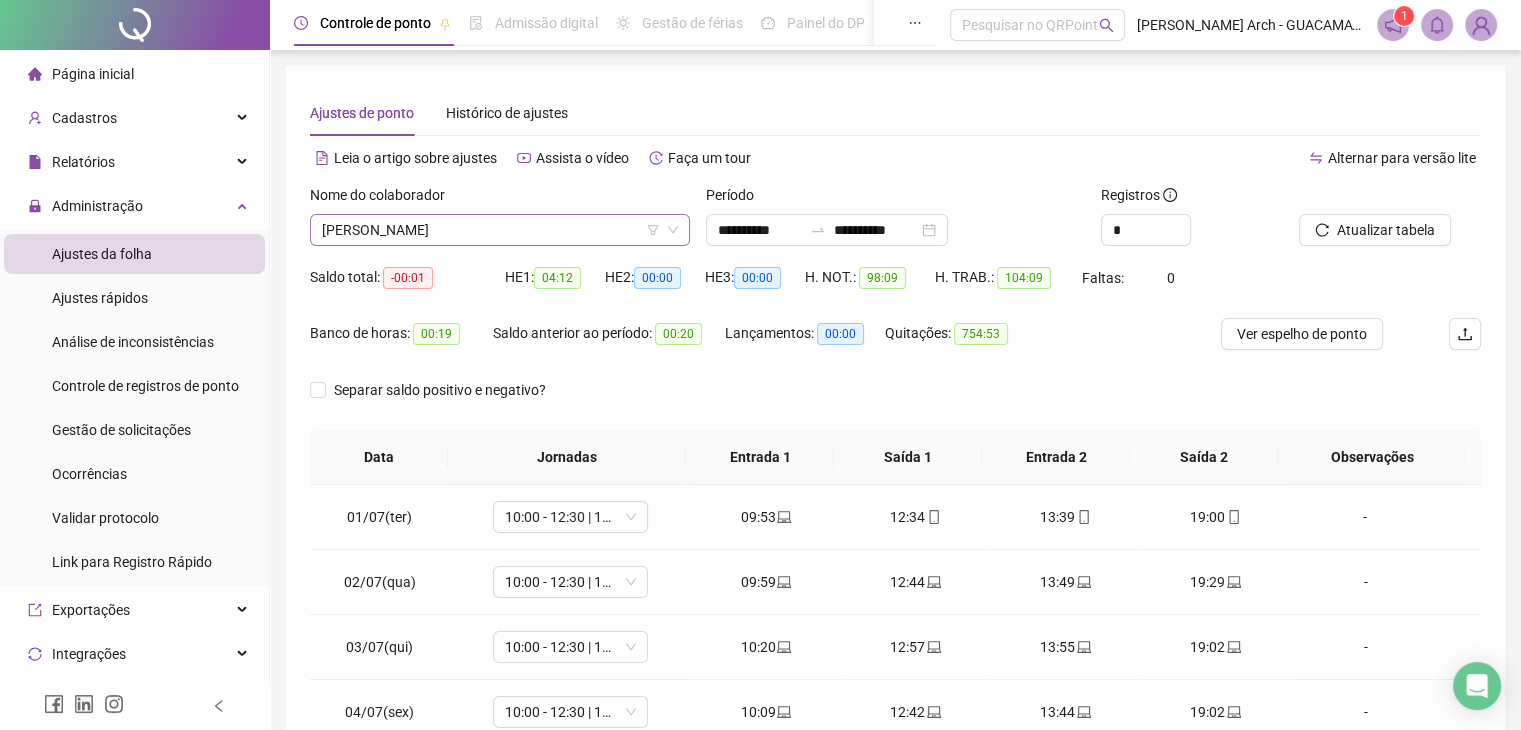 click on "[PERSON_NAME]" at bounding box center (500, 230) 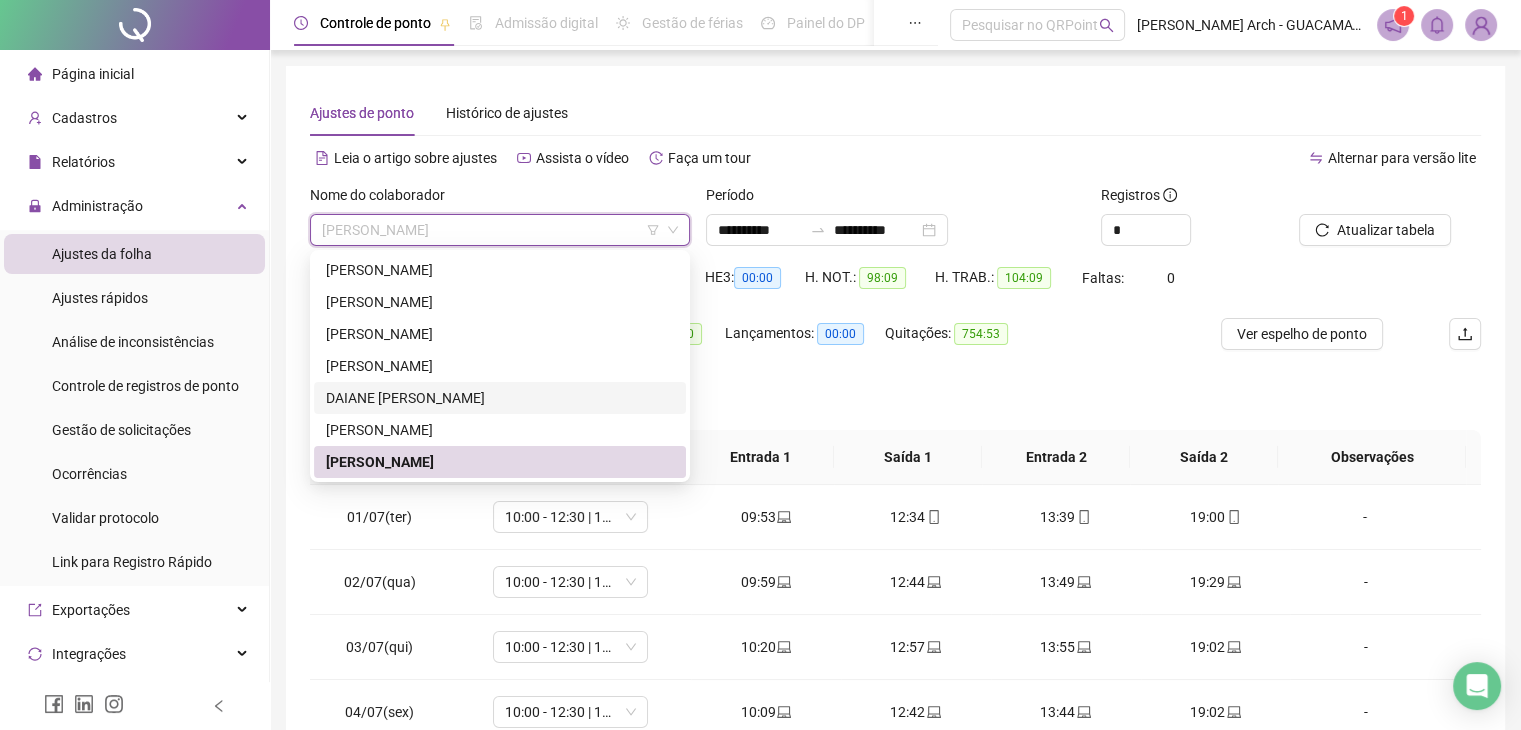 click on "DAIANE [PERSON_NAME]" at bounding box center (500, 398) 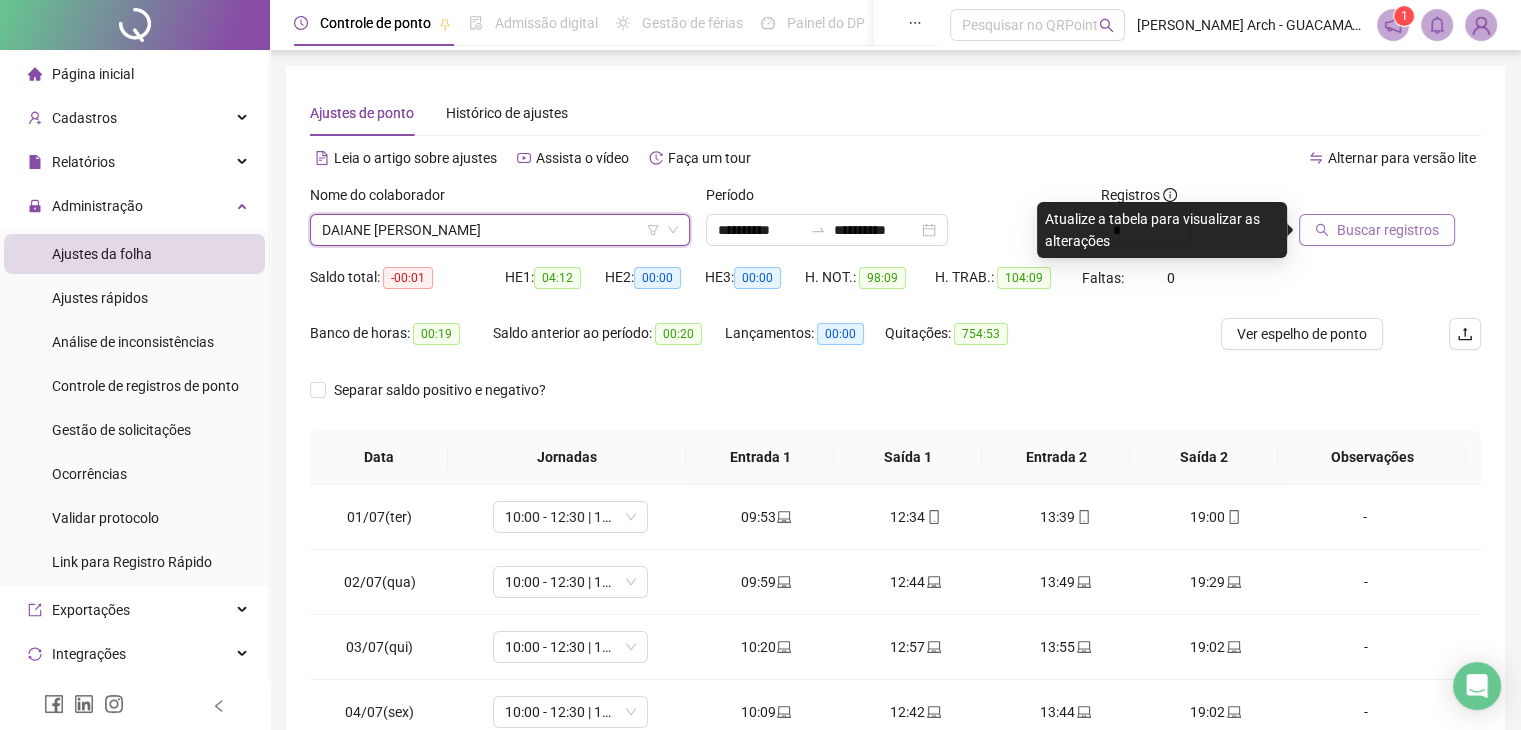 click on "Buscar registros" at bounding box center [1388, 230] 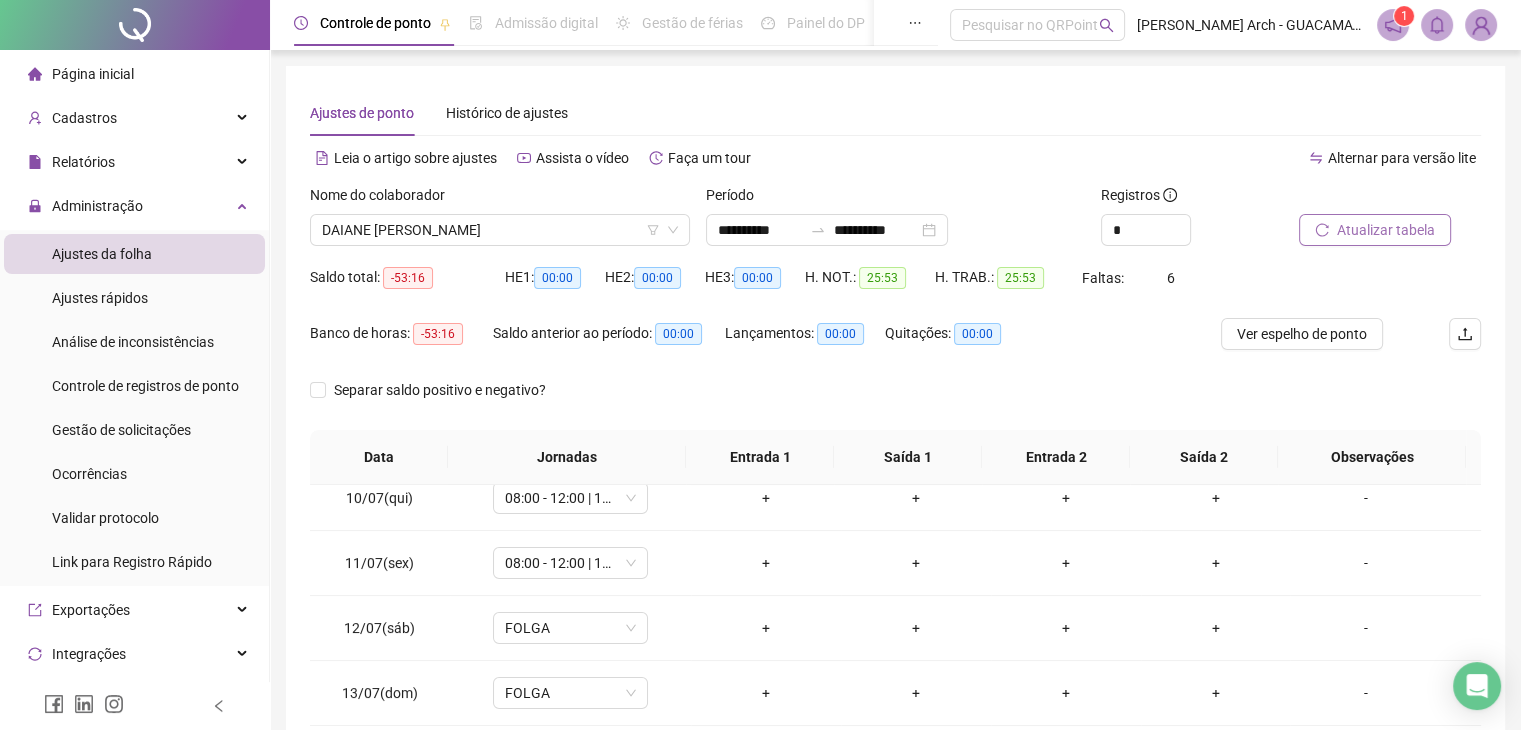 scroll, scrollTop: 415, scrollLeft: 0, axis: vertical 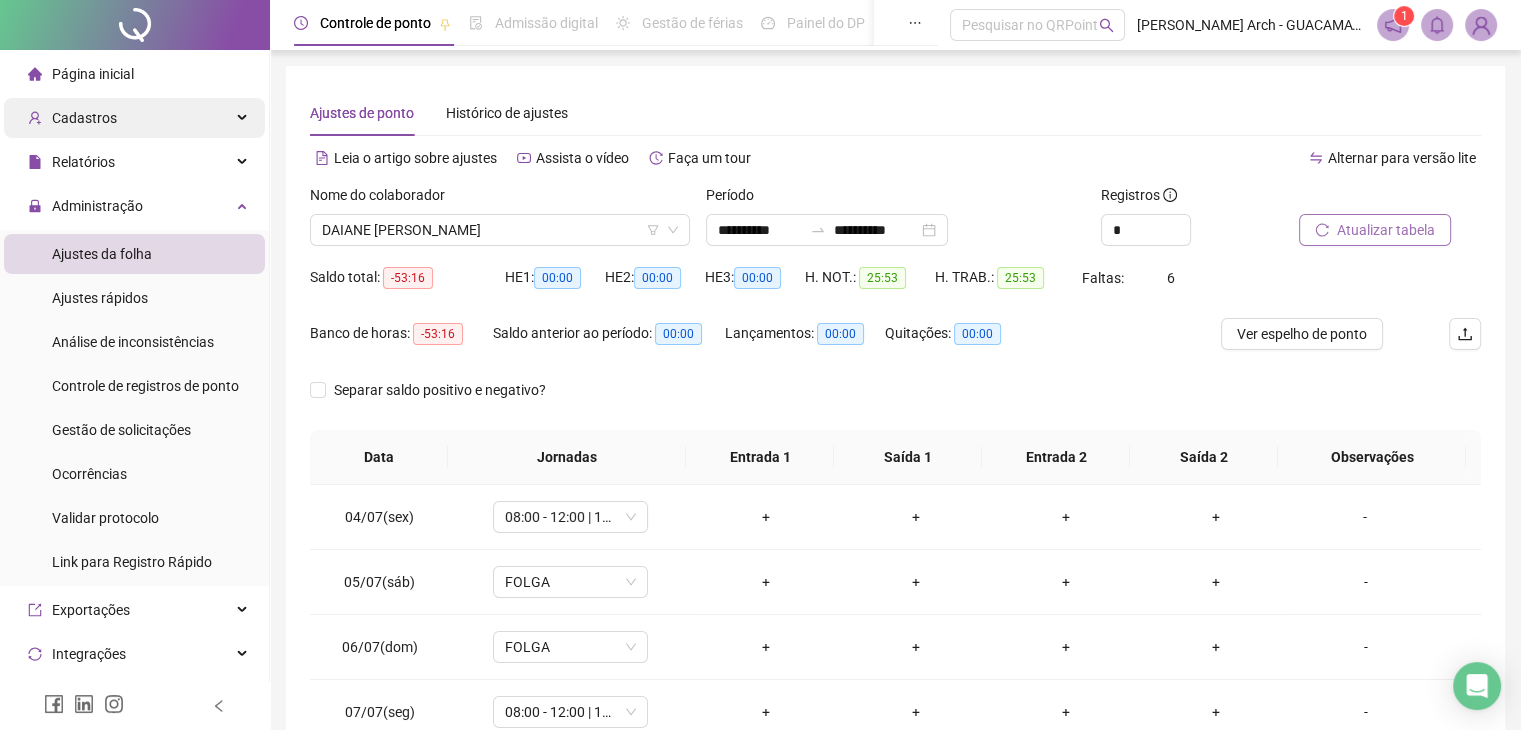 click on "Cadastros" at bounding box center [134, 118] 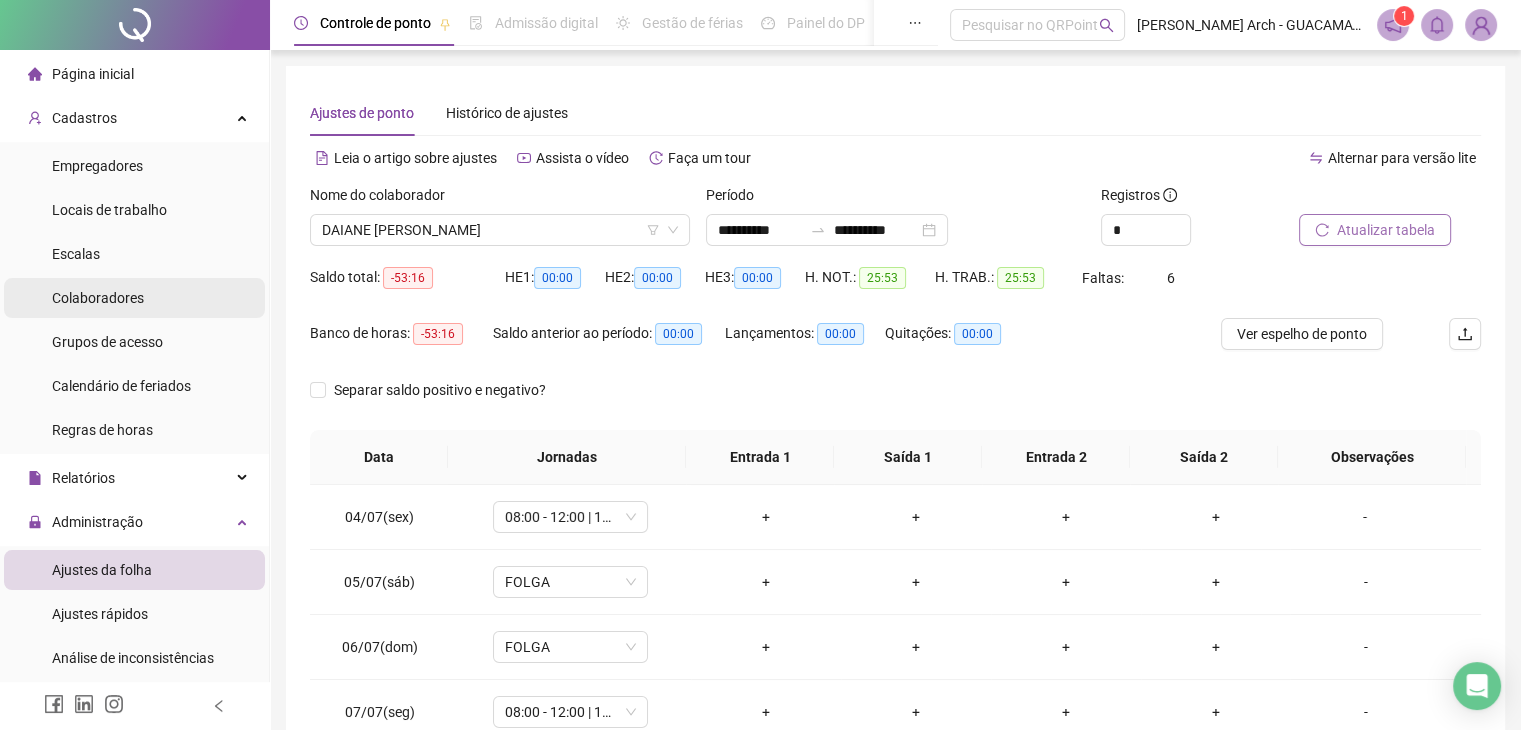 click on "Colaboradores" at bounding box center [98, 298] 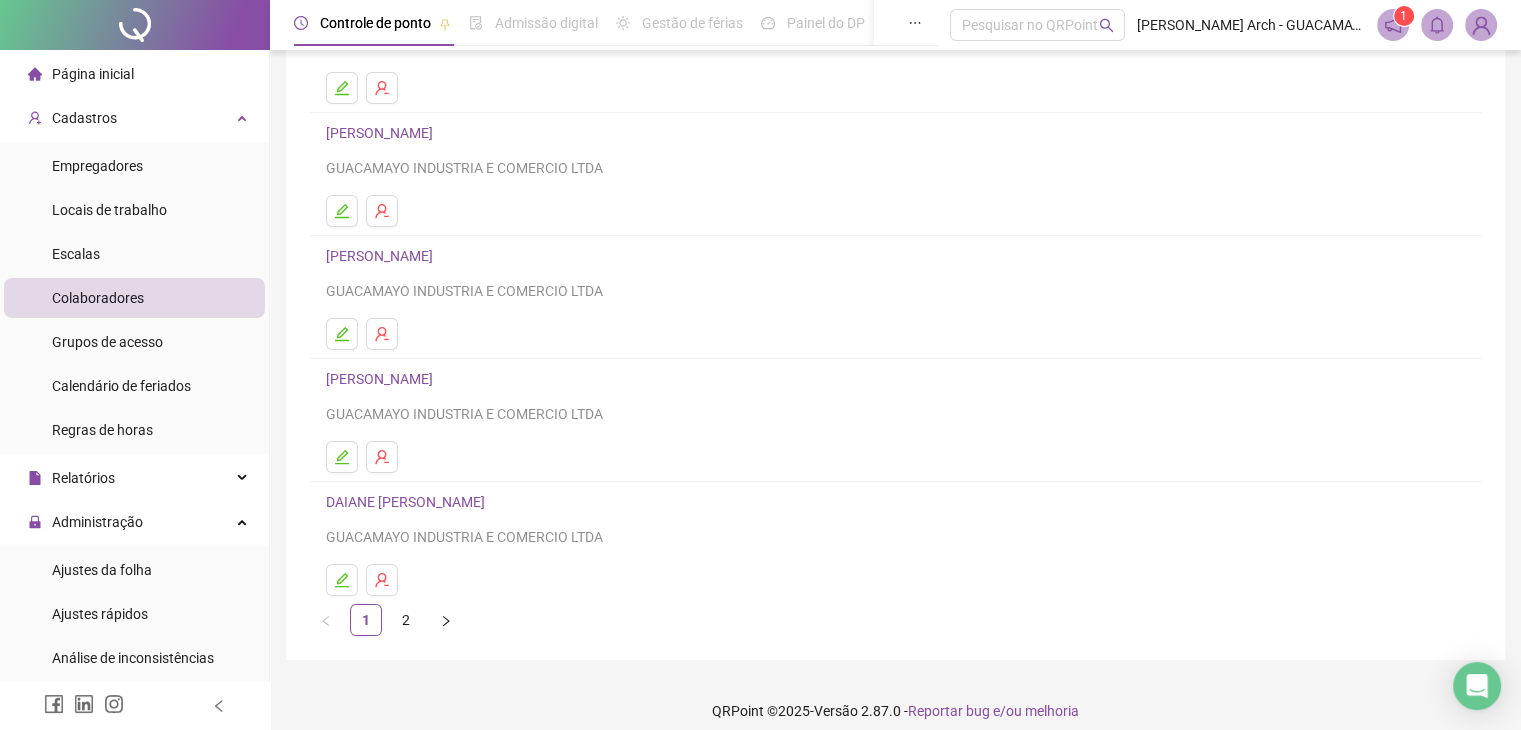scroll, scrollTop: 236, scrollLeft: 0, axis: vertical 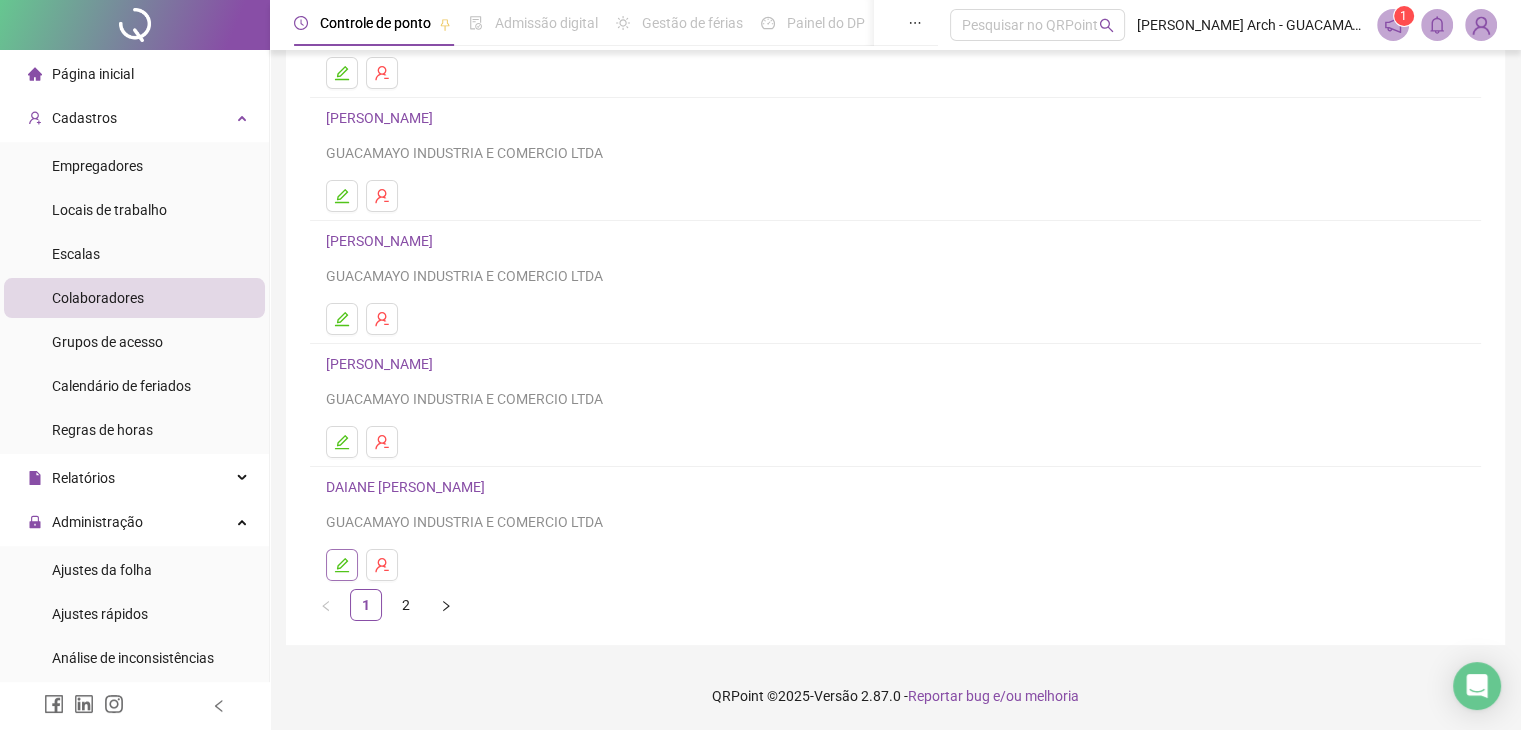 click at bounding box center (342, 565) 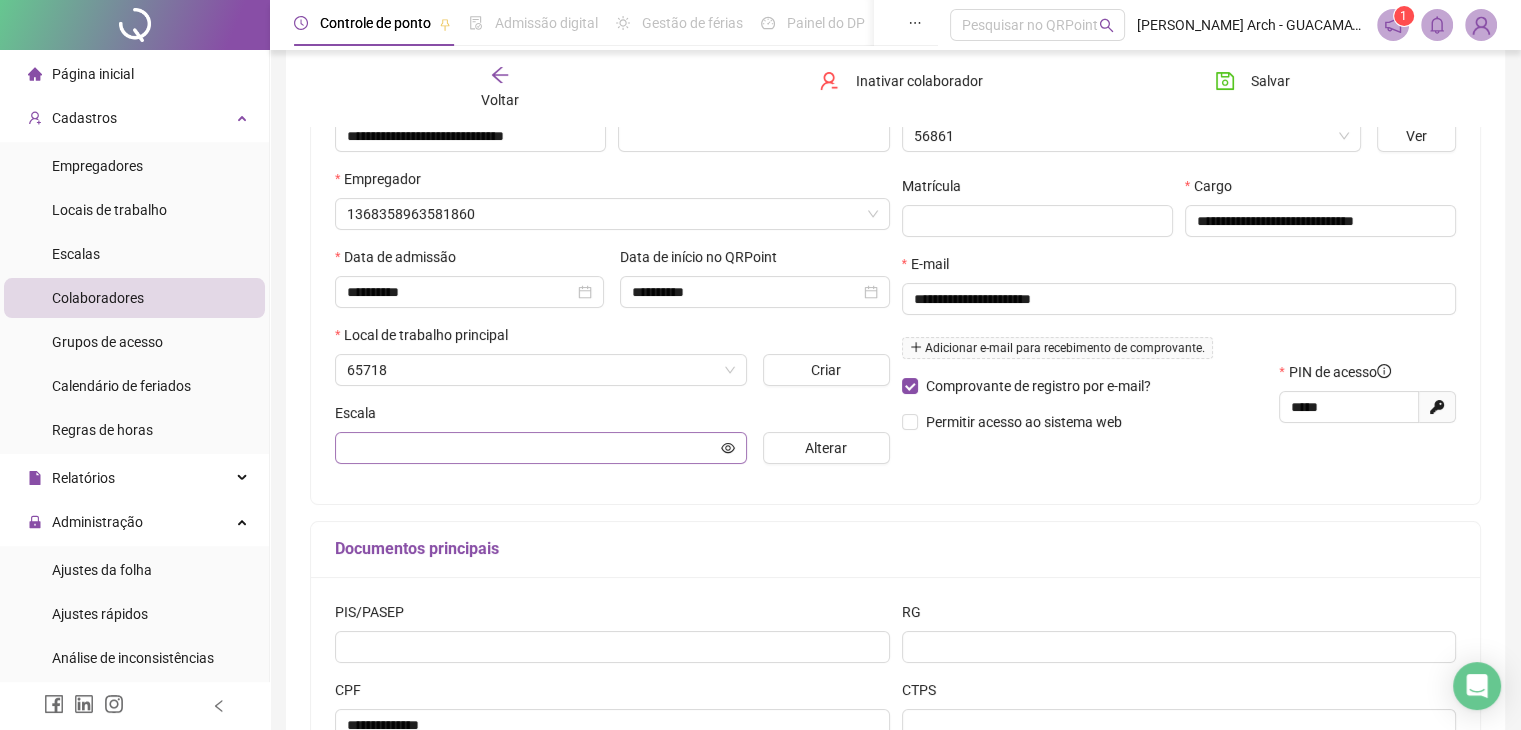 scroll, scrollTop: 247, scrollLeft: 0, axis: vertical 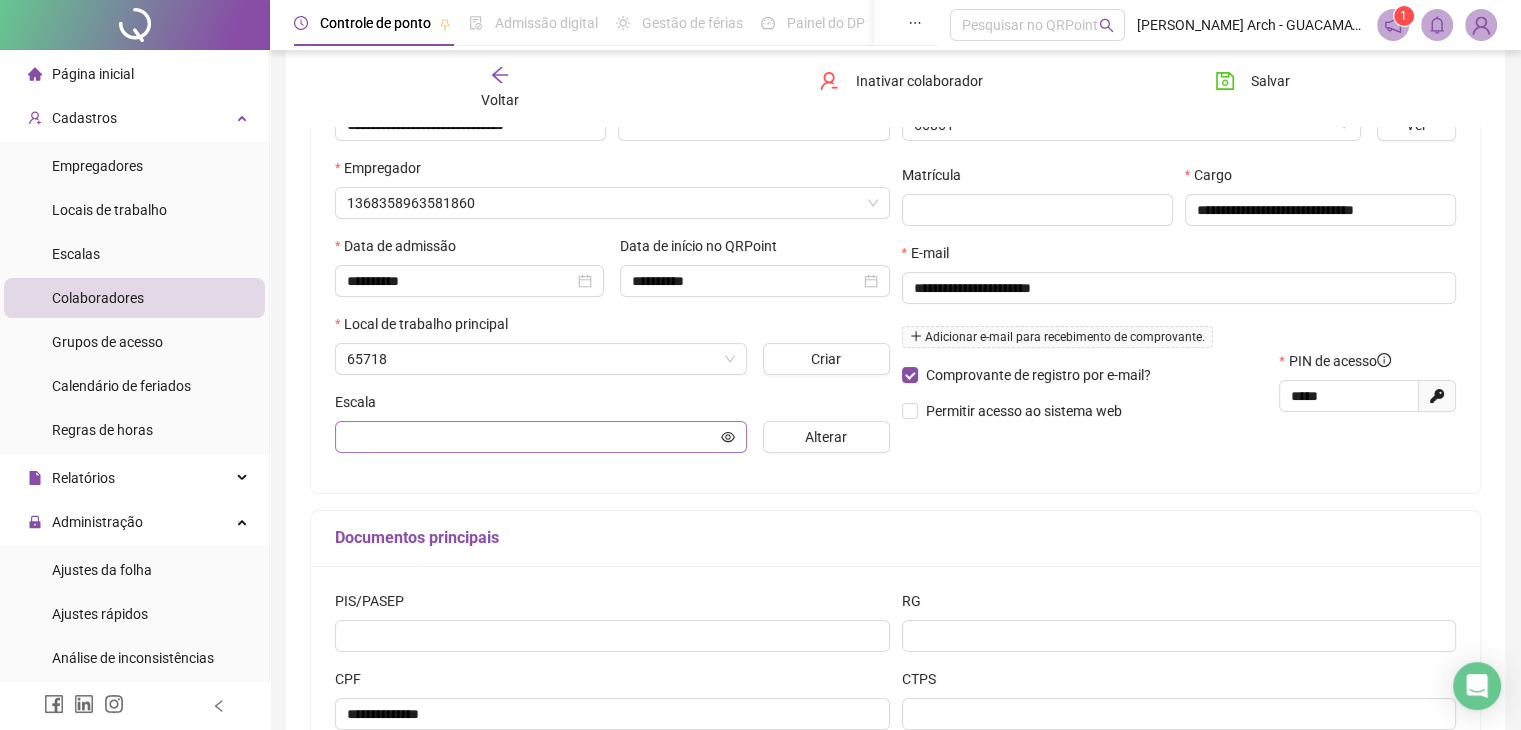 type on "**********" 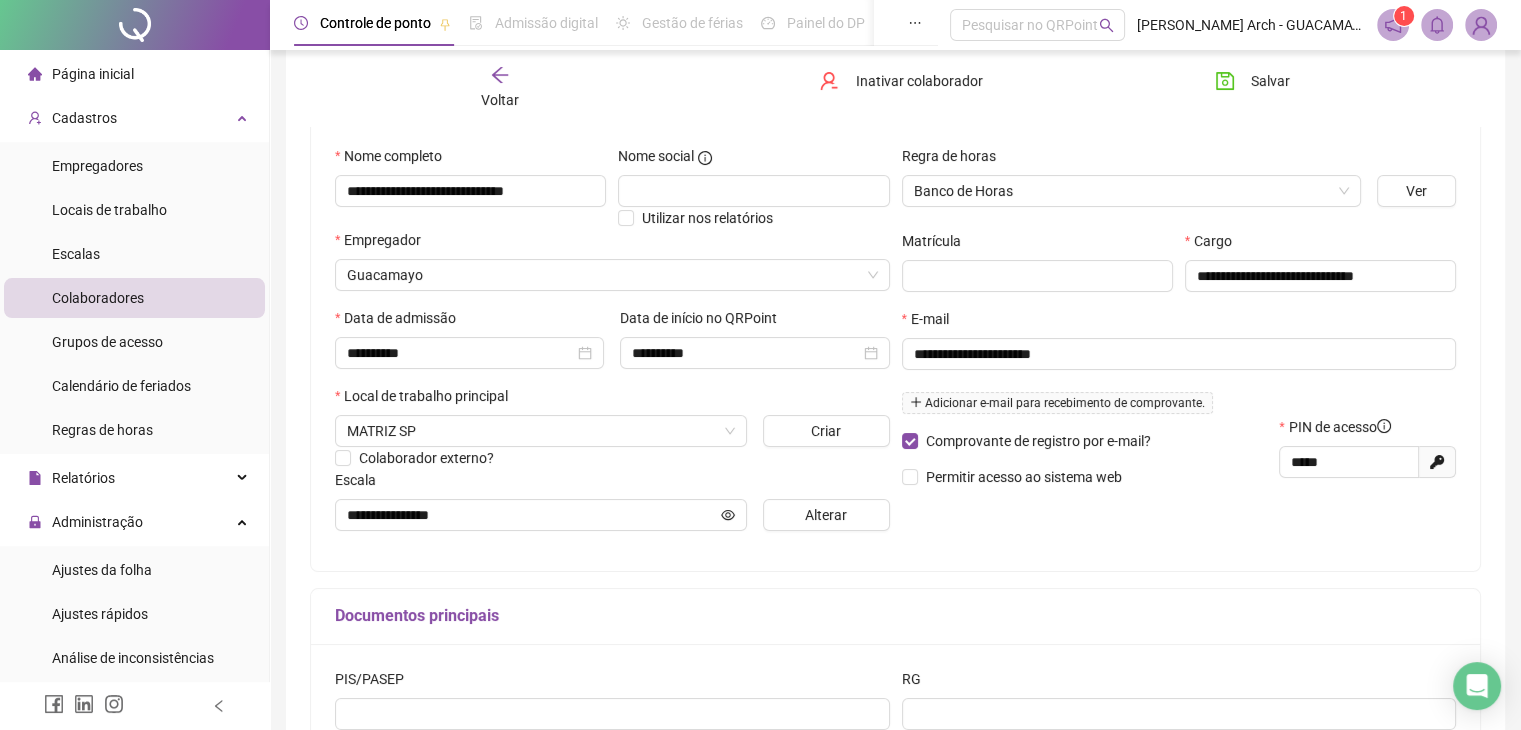 scroll, scrollTop: 147, scrollLeft: 0, axis: vertical 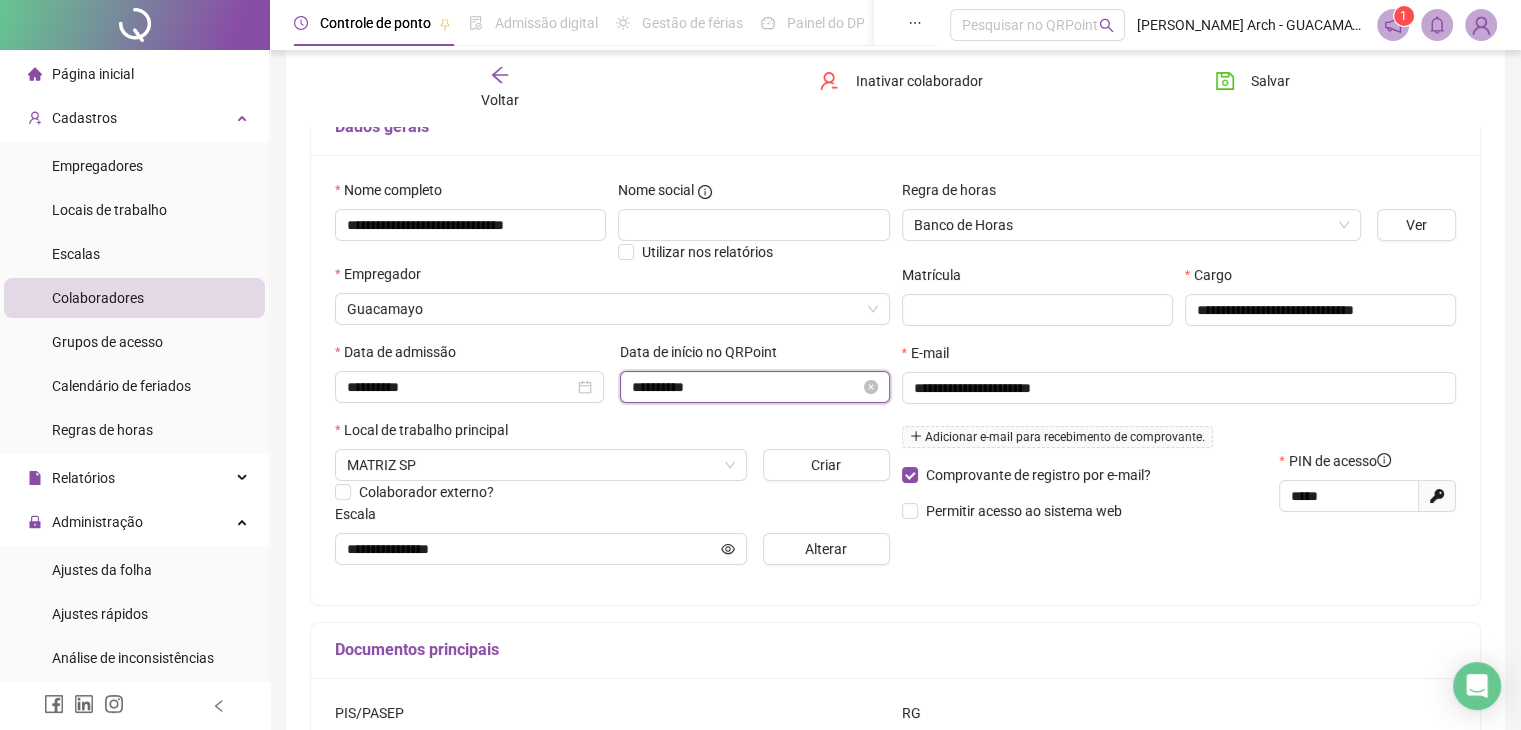 click on "**********" at bounding box center [745, 387] 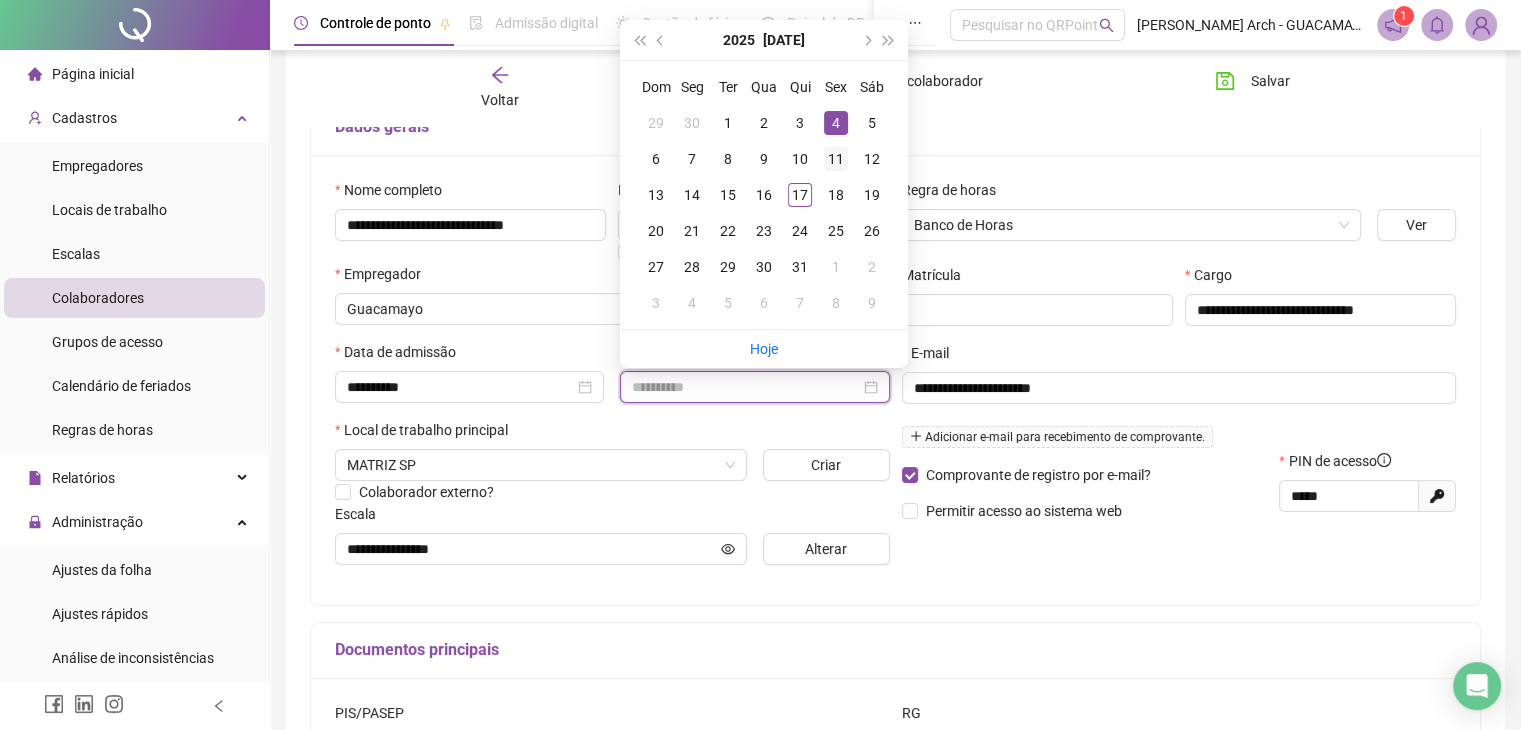 type on "**********" 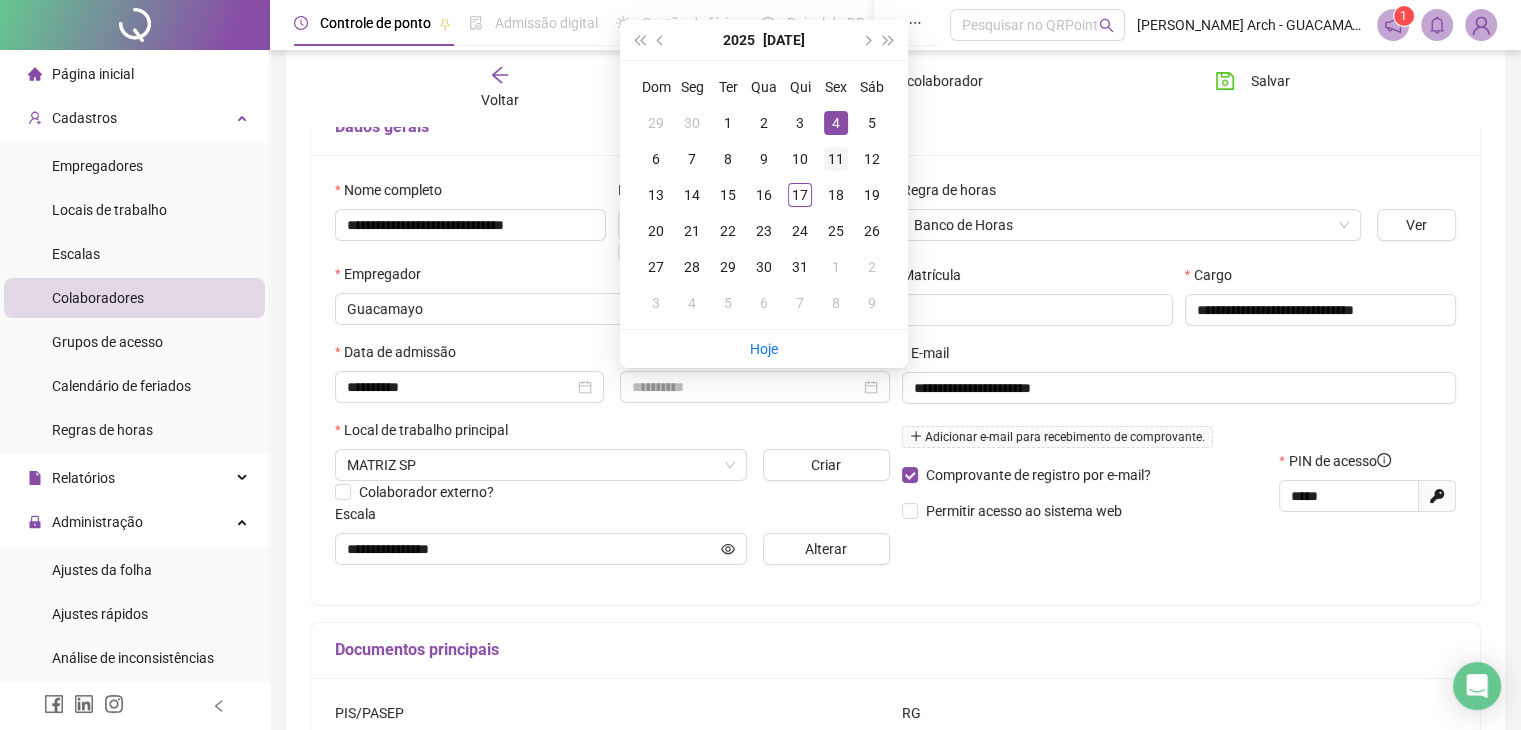 click on "11" at bounding box center (836, 159) 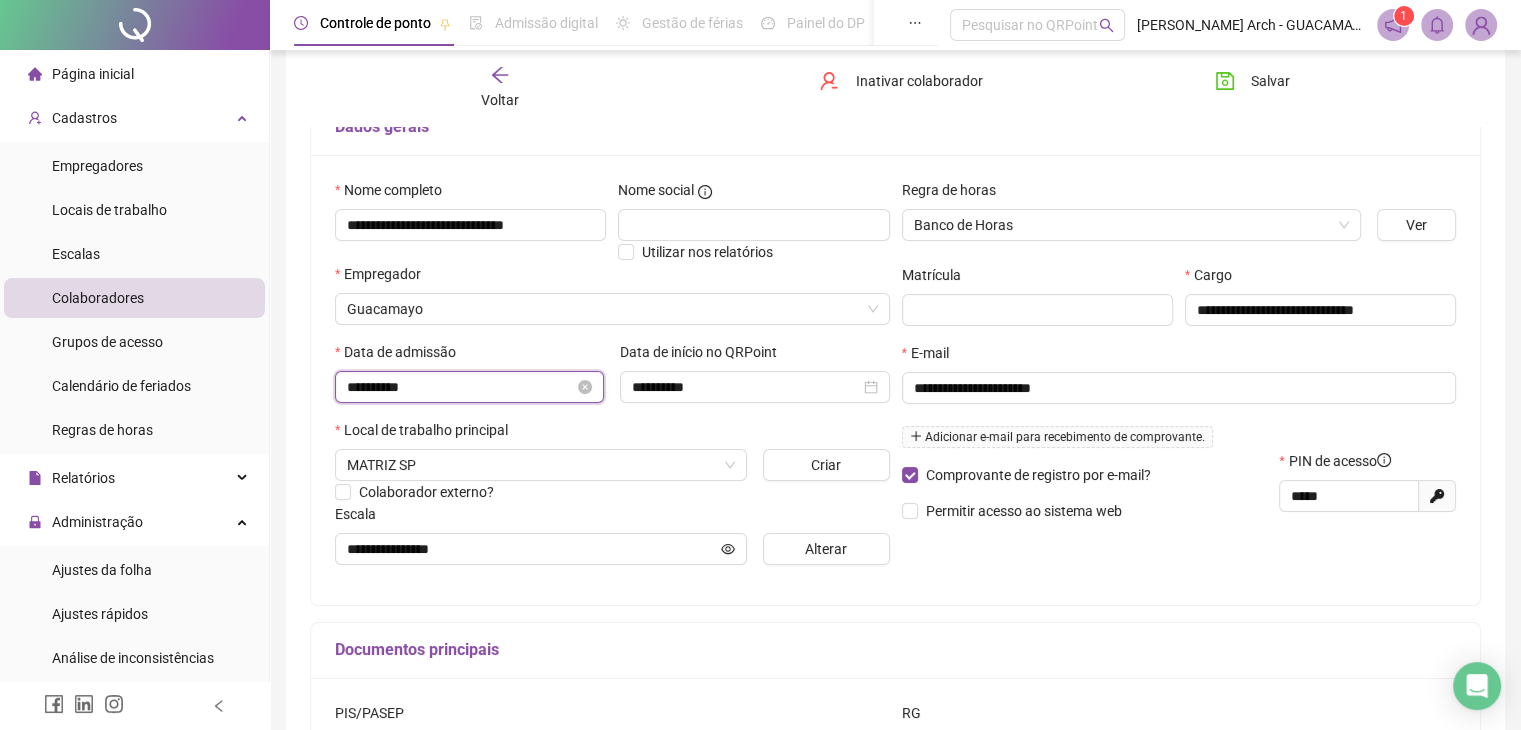 click on "**********" at bounding box center [460, 387] 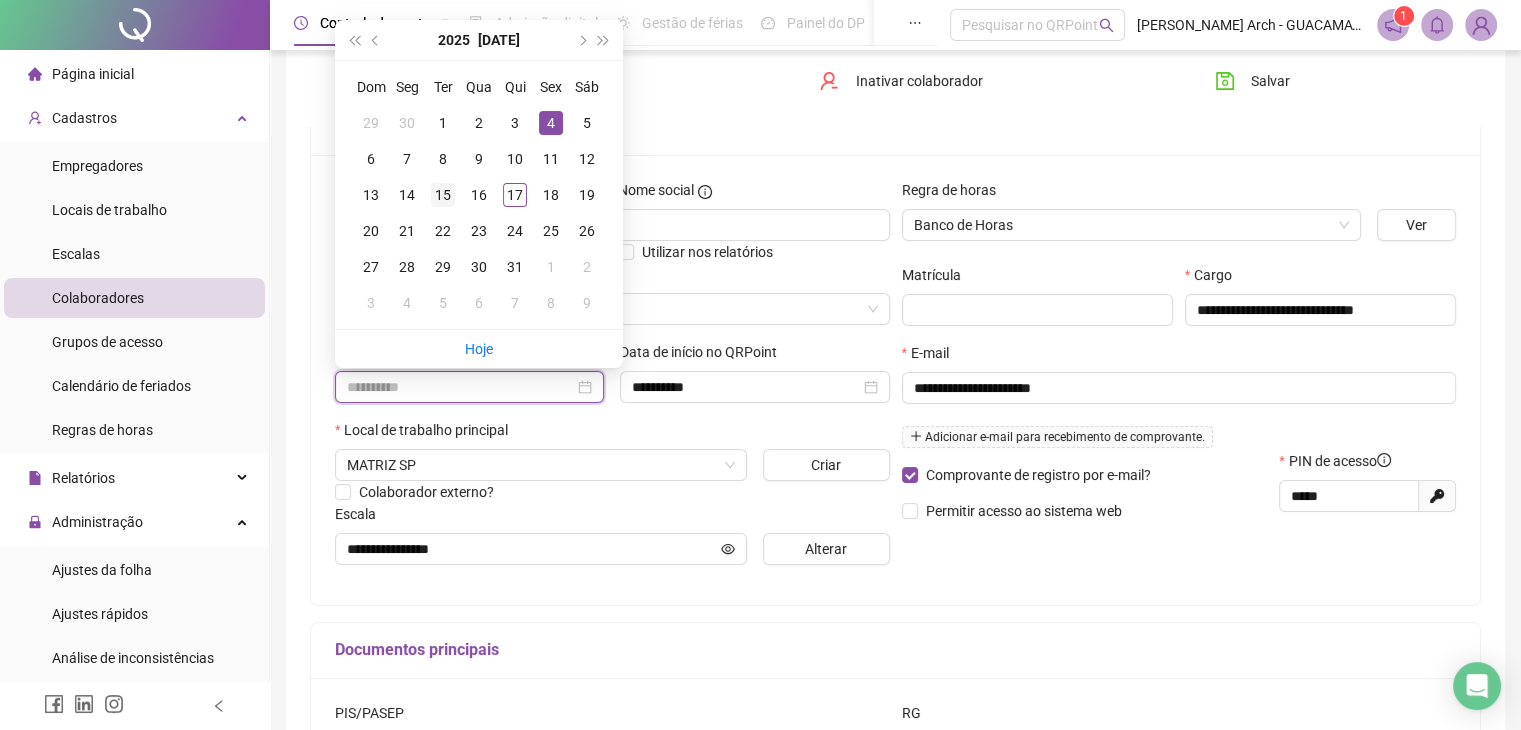 type on "**********" 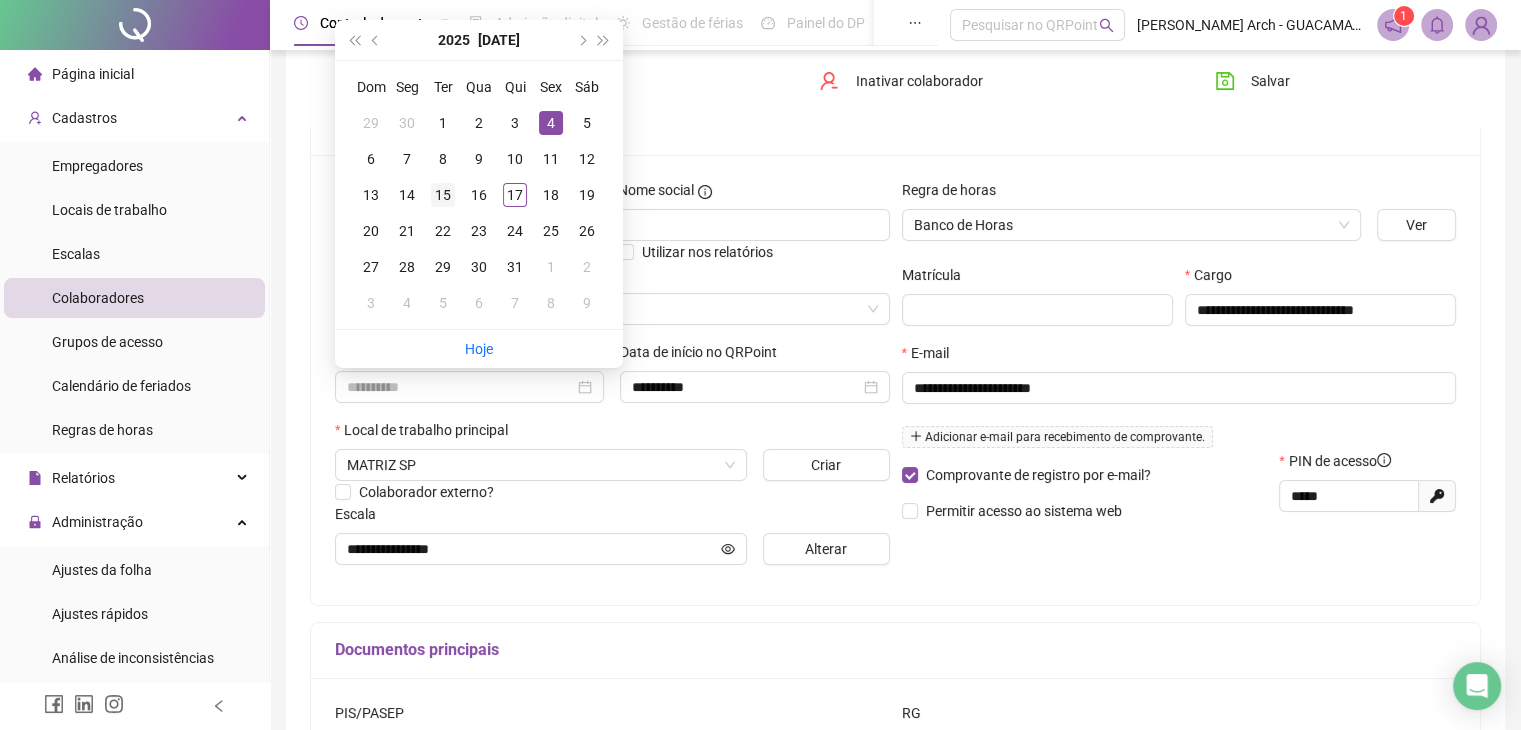 click on "15" at bounding box center (443, 195) 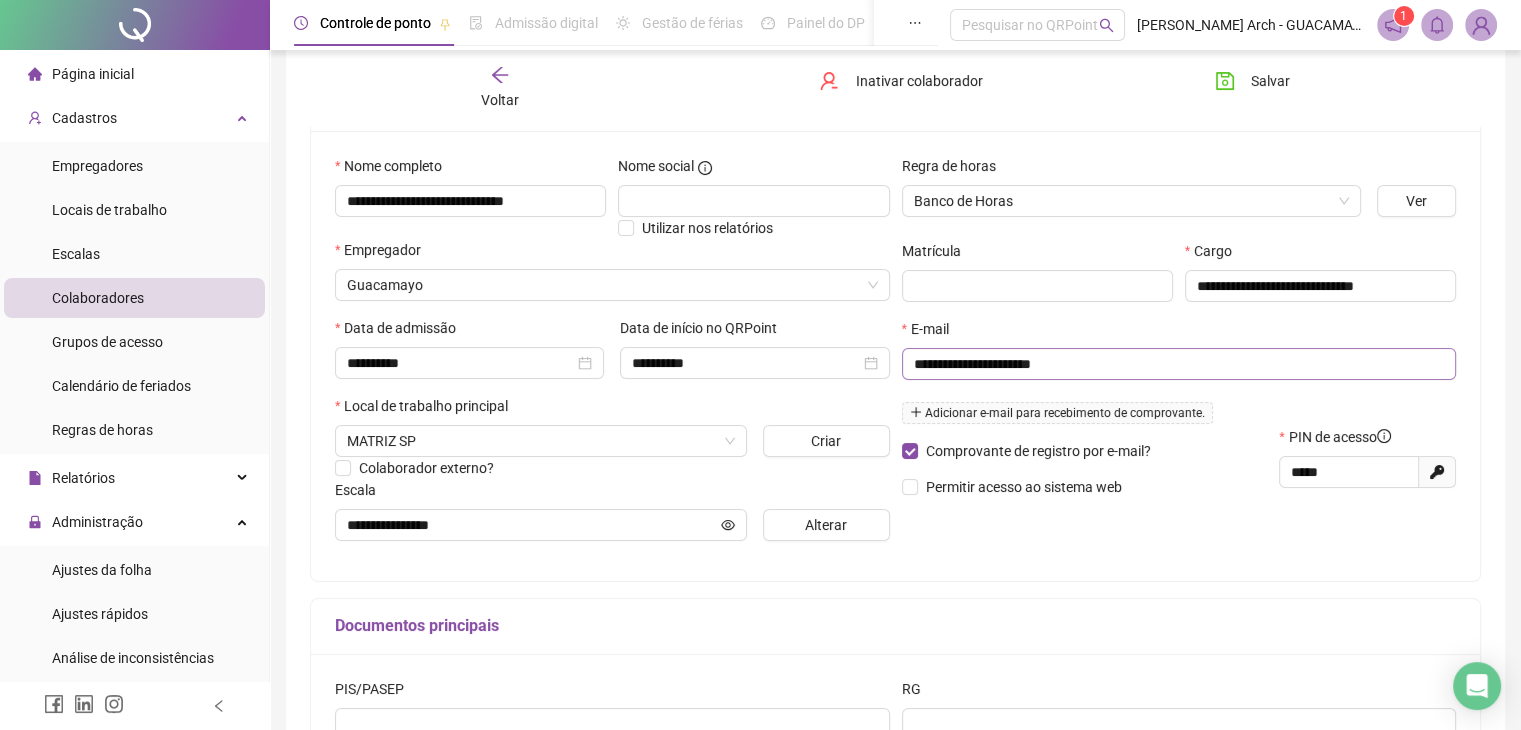 scroll, scrollTop: 0, scrollLeft: 0, axis: both 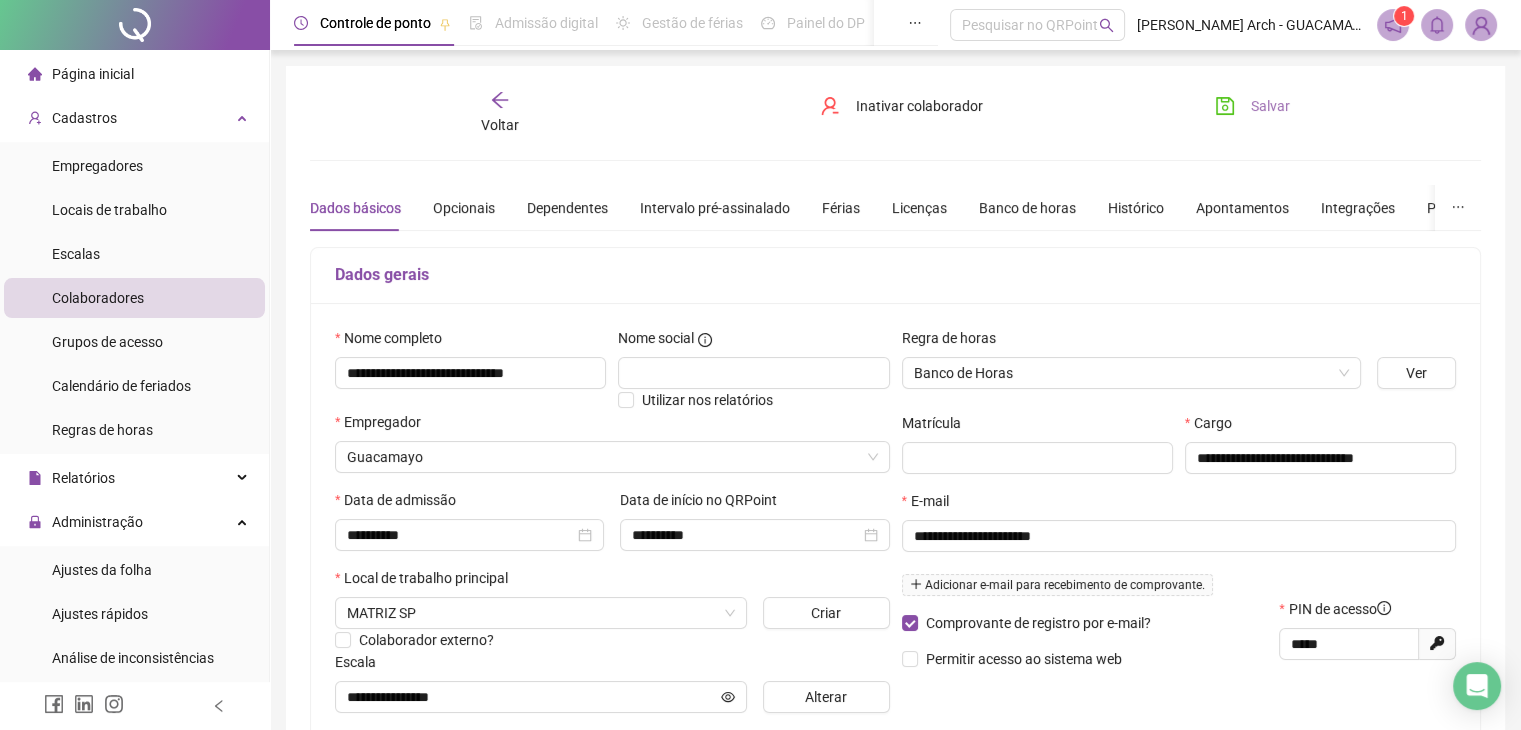 click on "Salvar" at bounding box center (1270, 106) 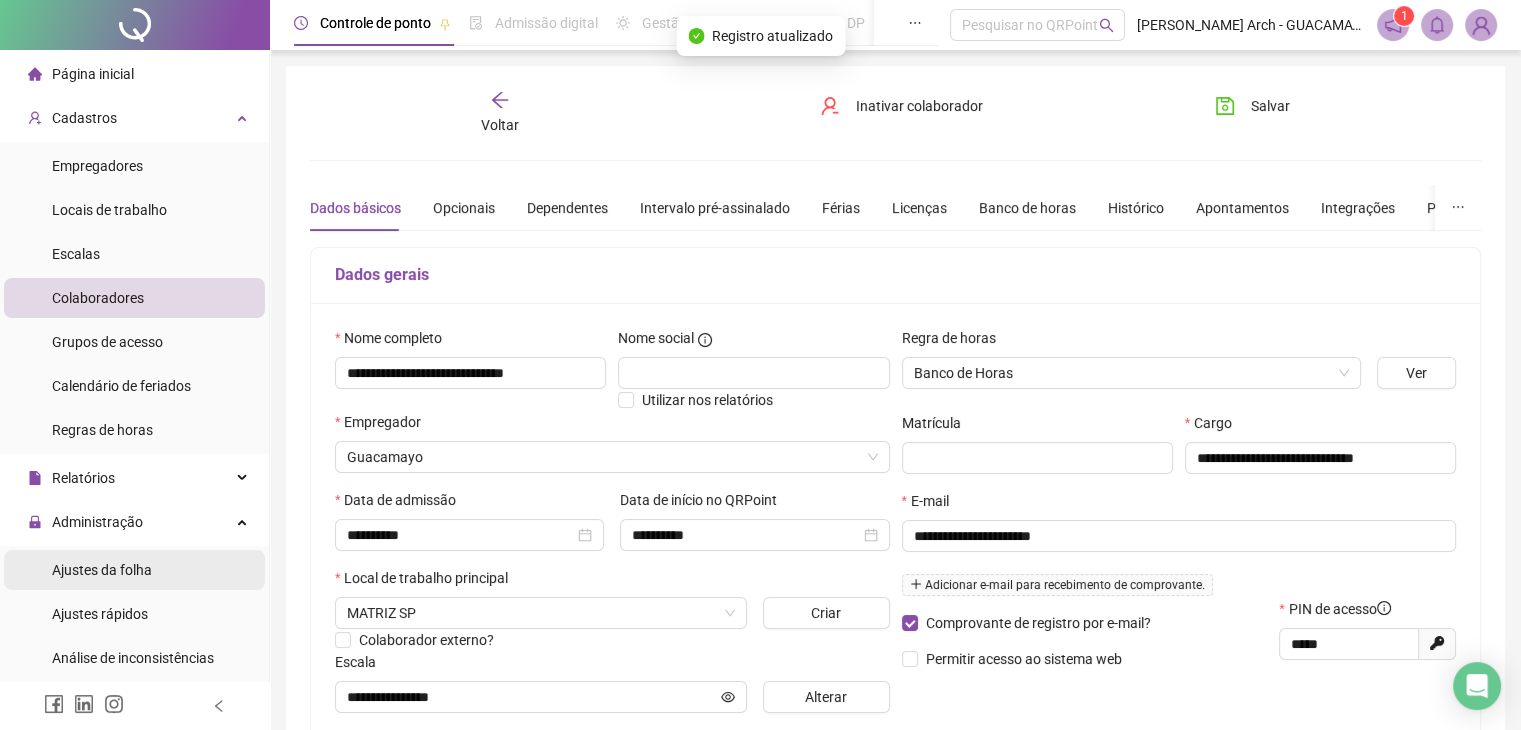 click on "Ajustes da folha" at bounding box center [102, 570] 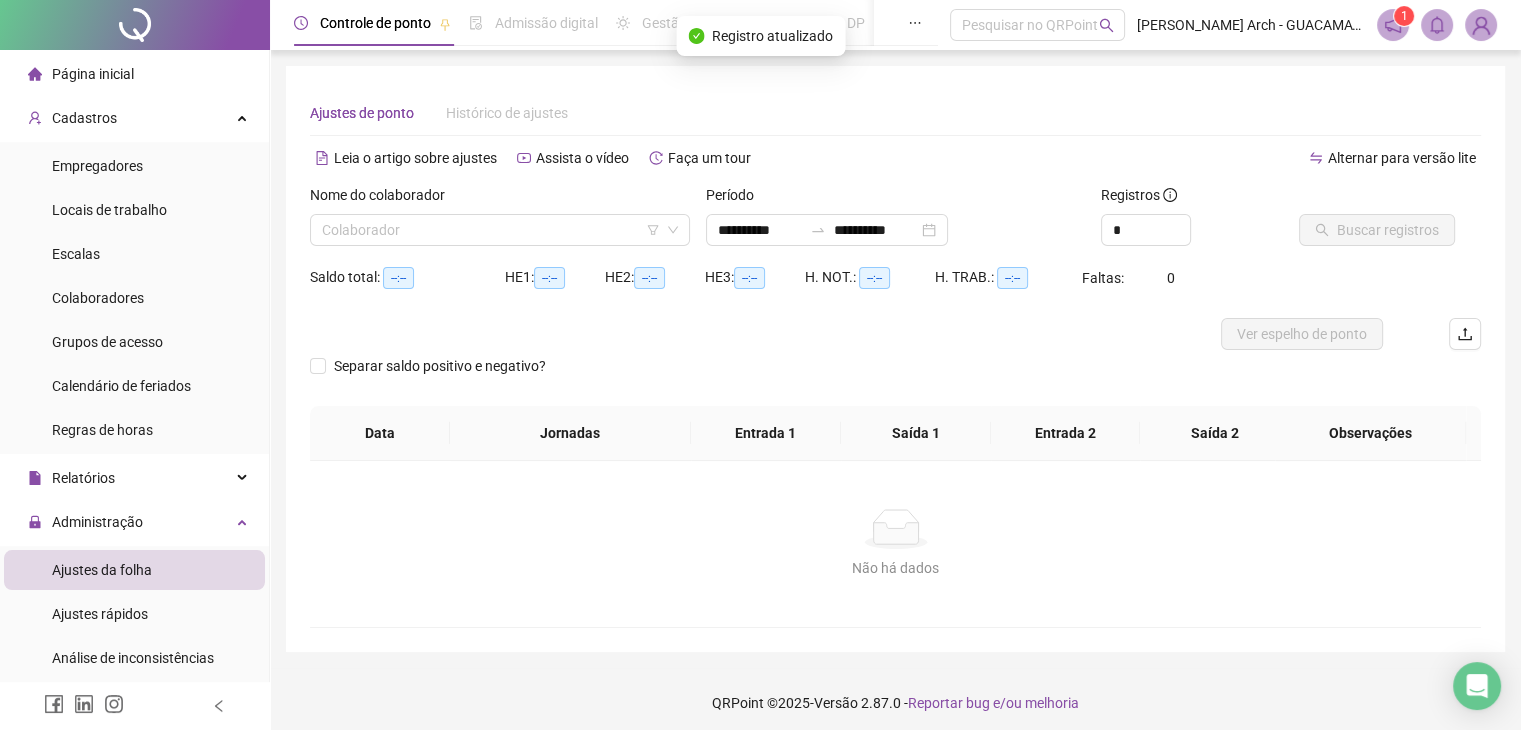type on "**********" 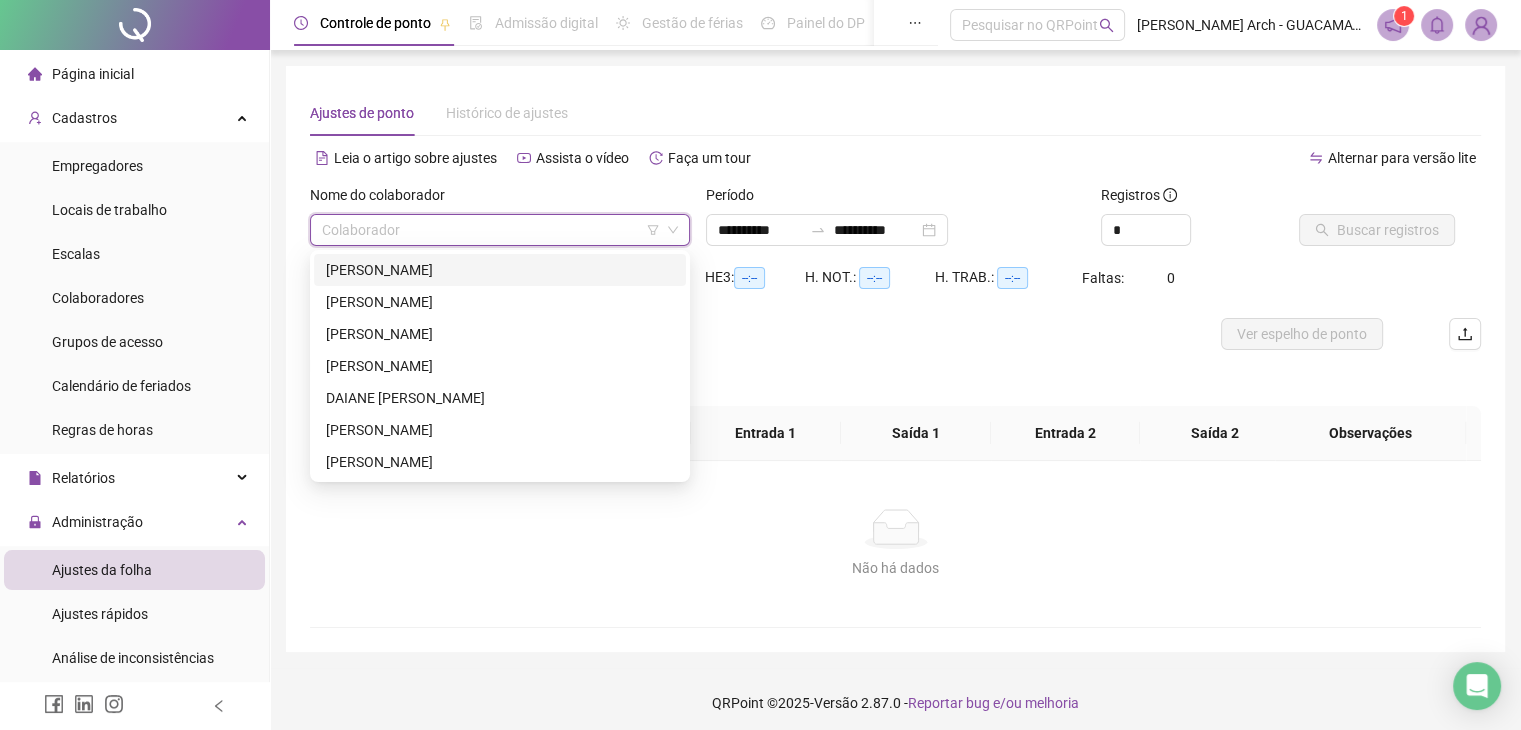 click at bounding box center [494, 230] 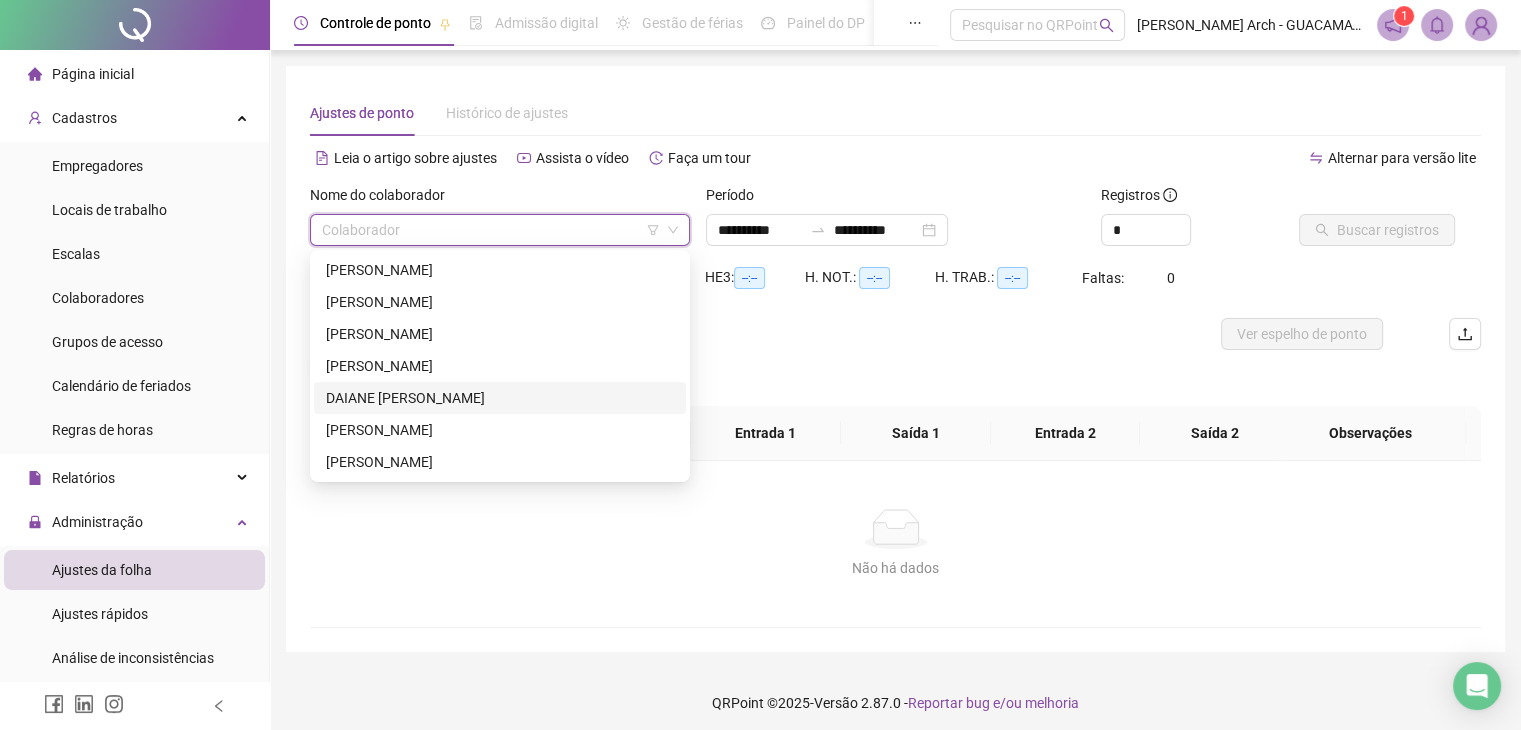 click on "DAIANE [PERSON_NAME]" at bounding box center [500, 398] 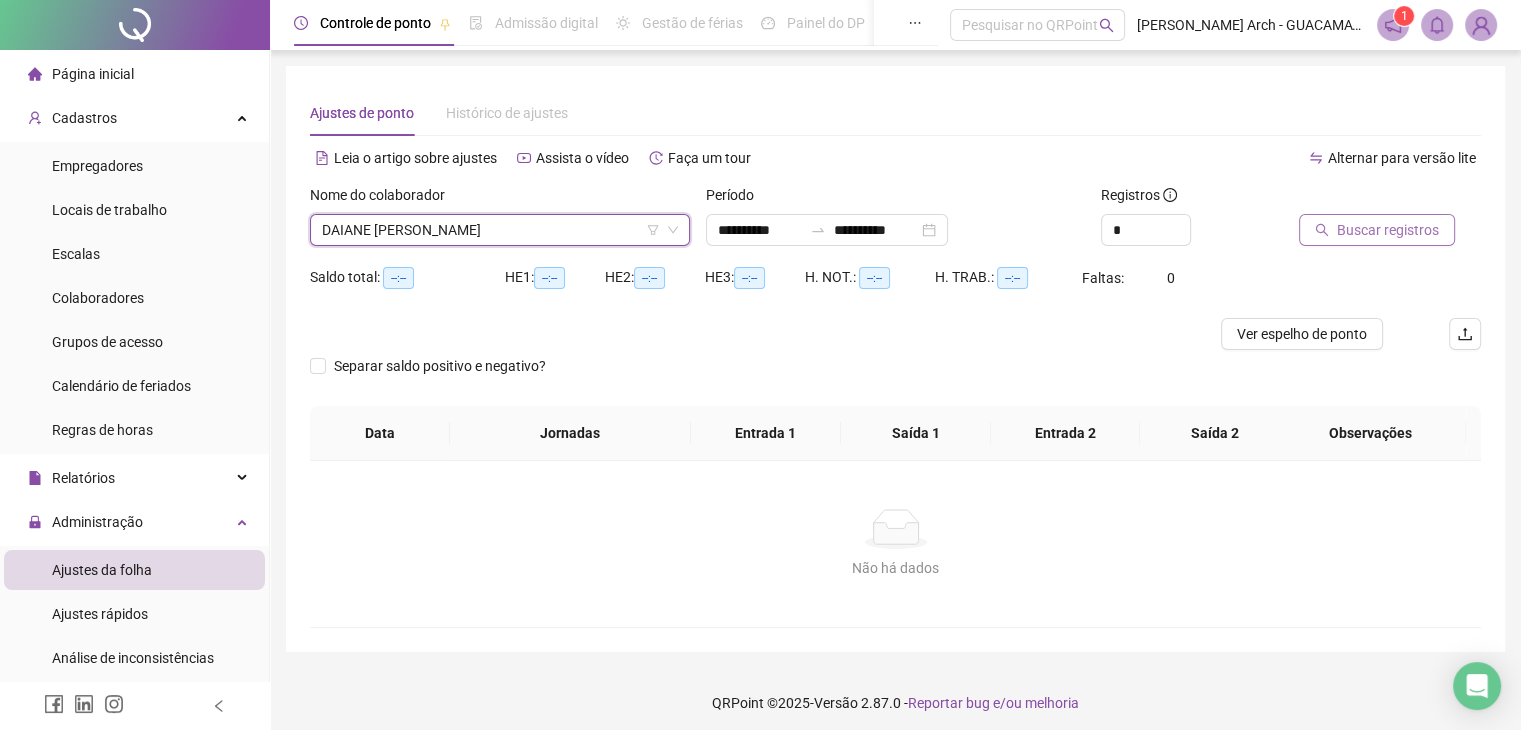 click on "Buscar registros" at bounding box center (1388, 230) 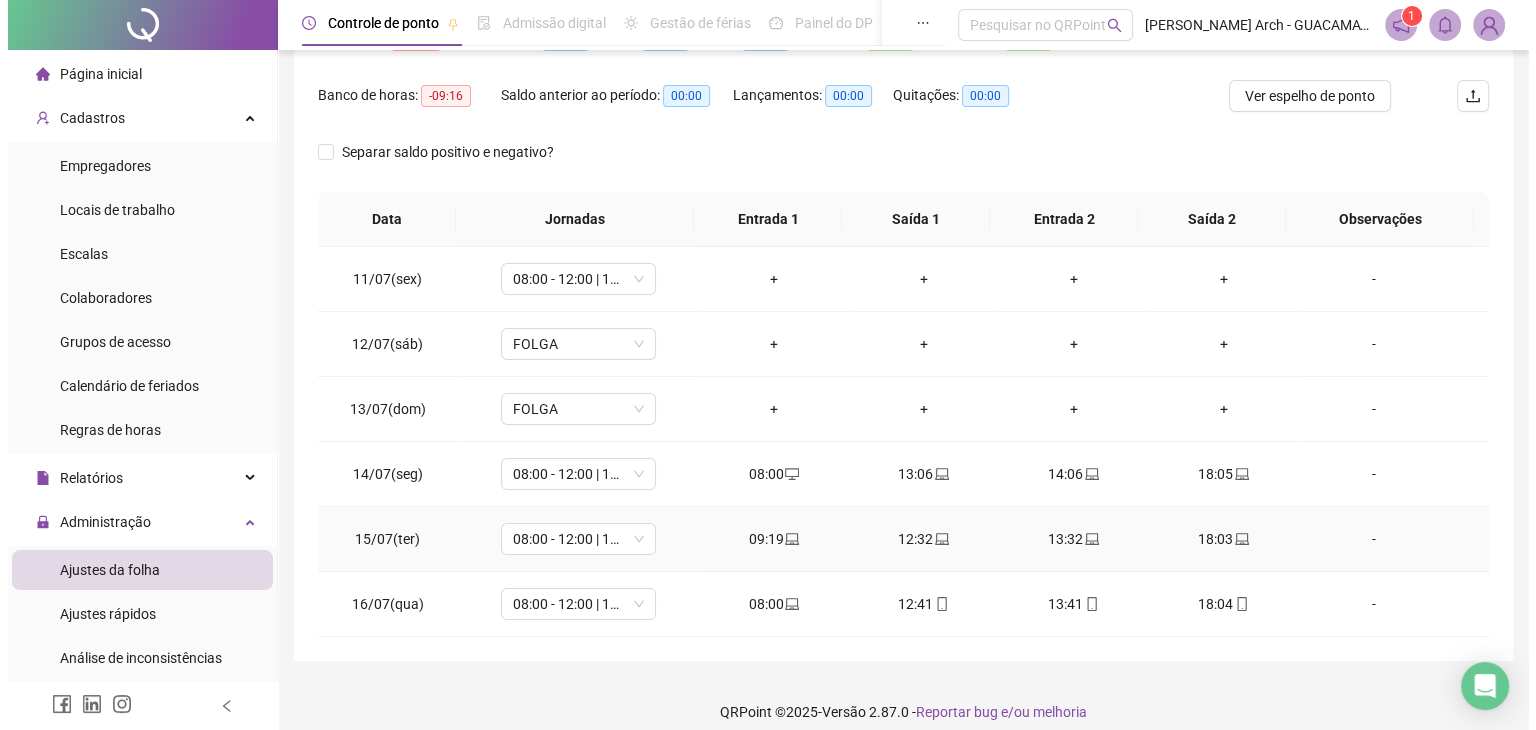 scroll, scrollTop: 254, scrollLeft: 0, axis: vertical 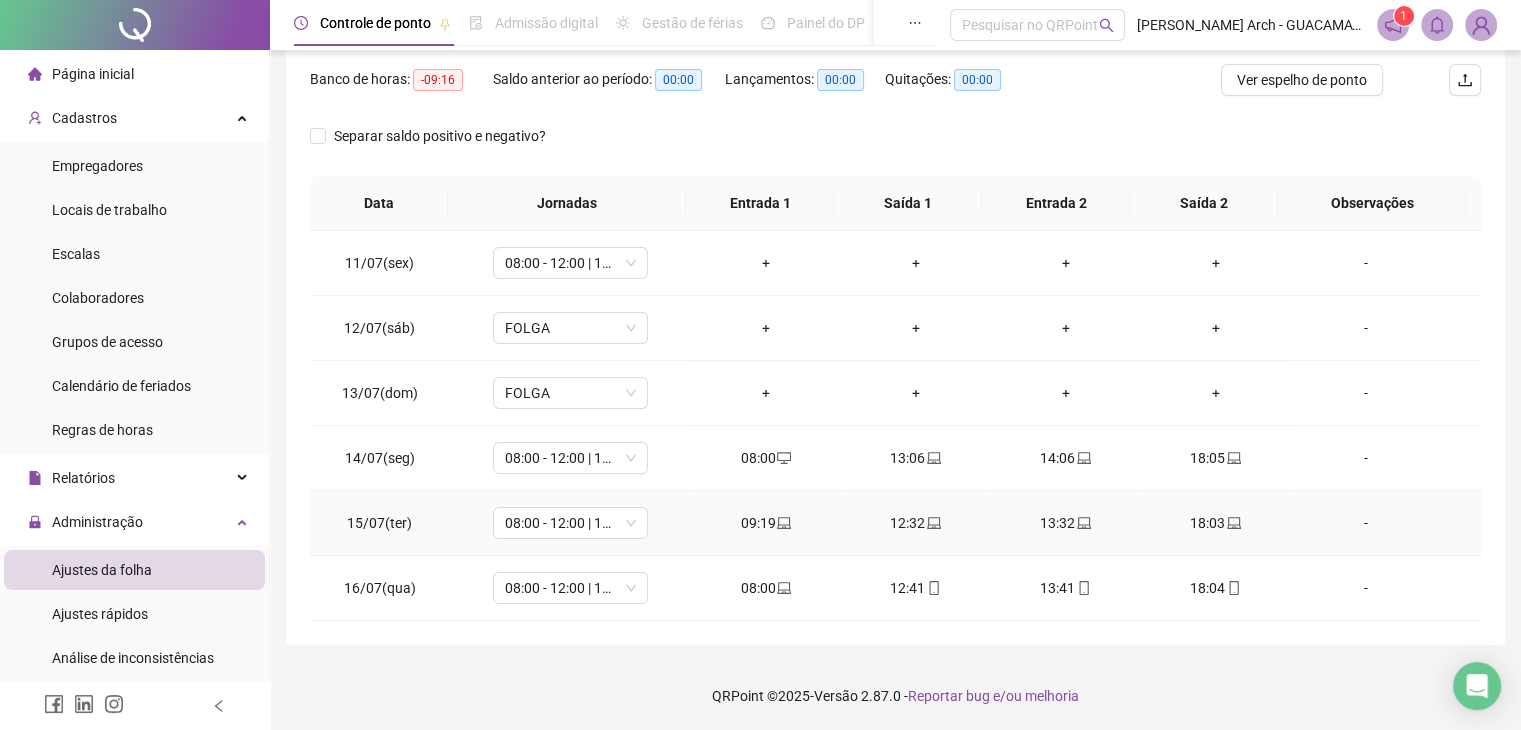 click on "-" at bounding box center [1365, 523] 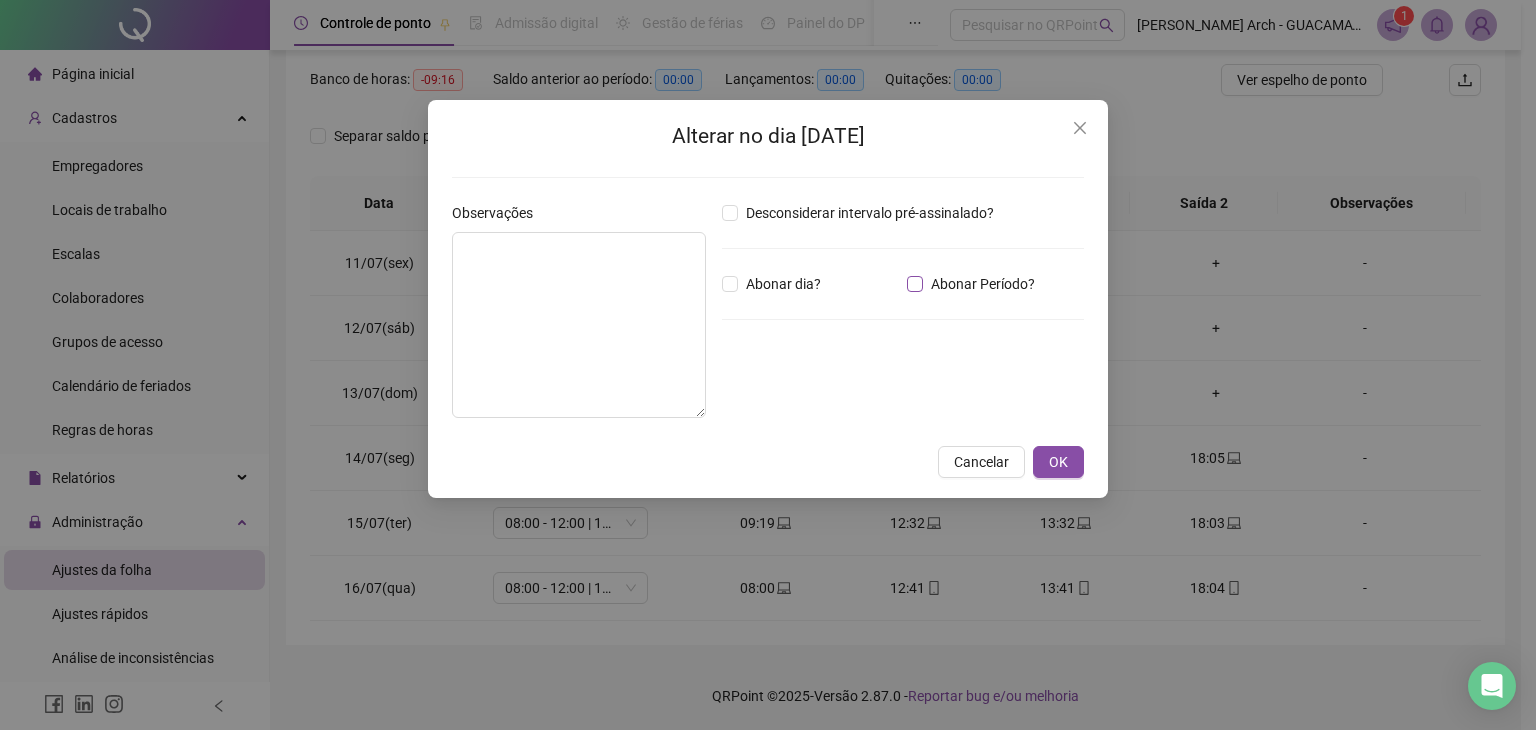 click on "Abonar Período?" at bounding box center [983, 284] 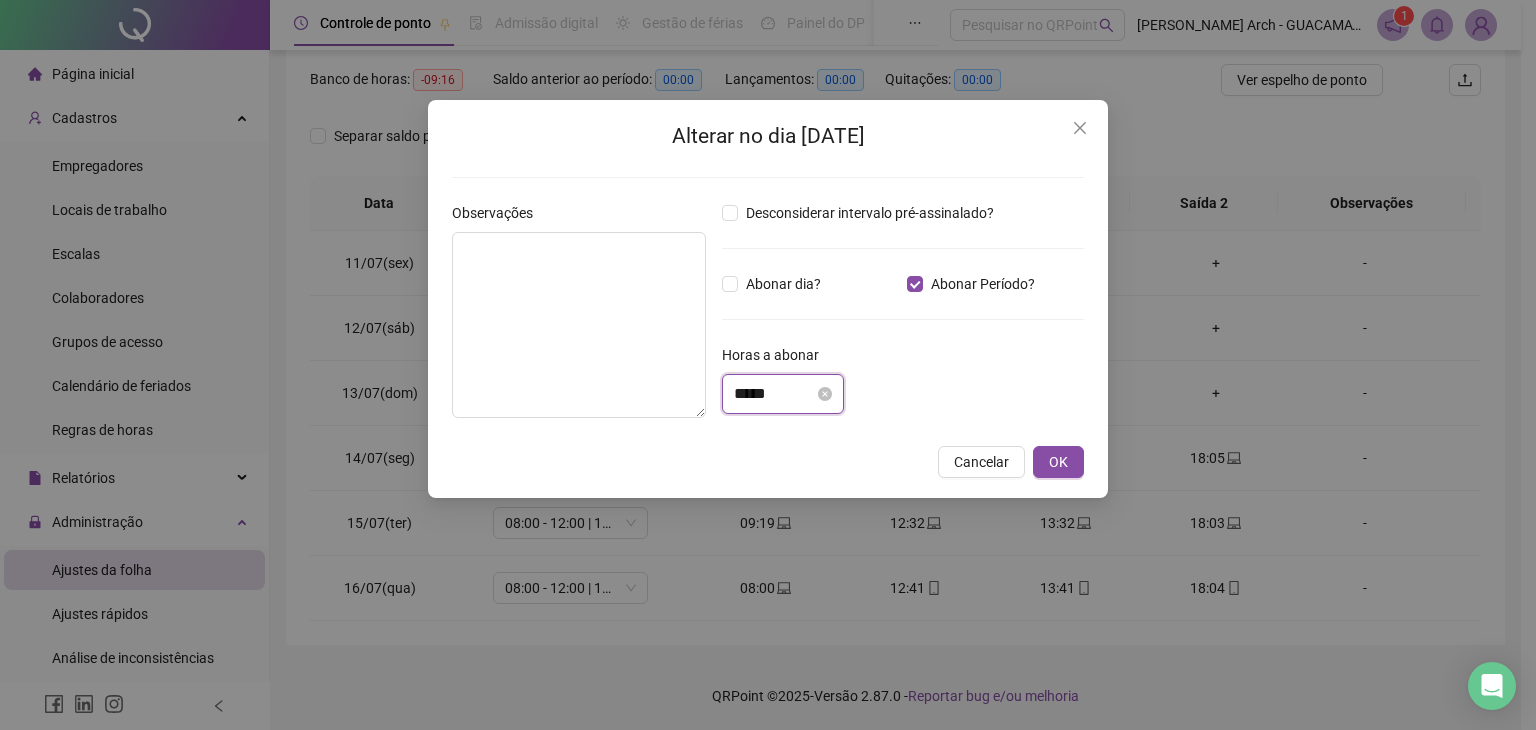 click on "*****" at bounding box center [774, 394] 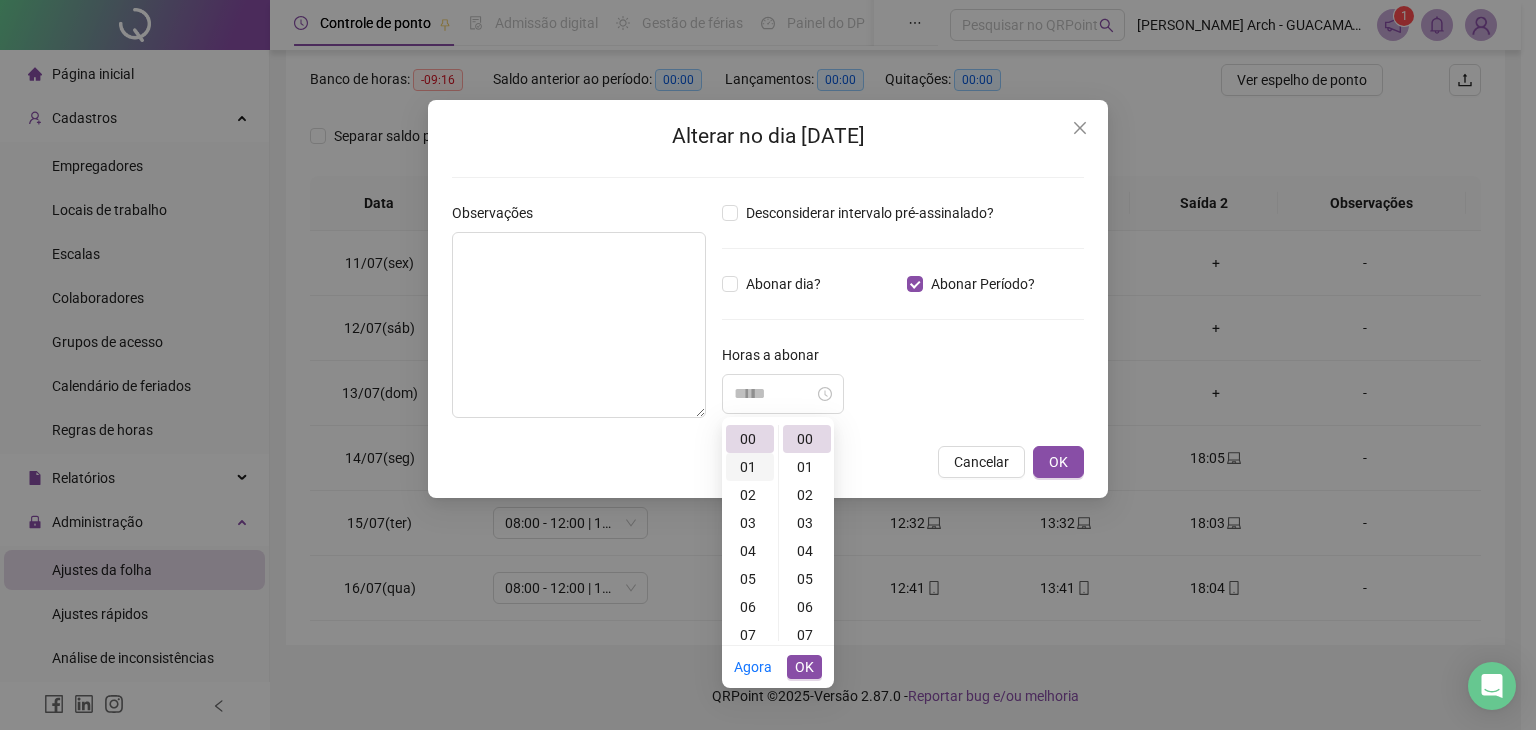 click on "01" at bounding box center [750, 467] 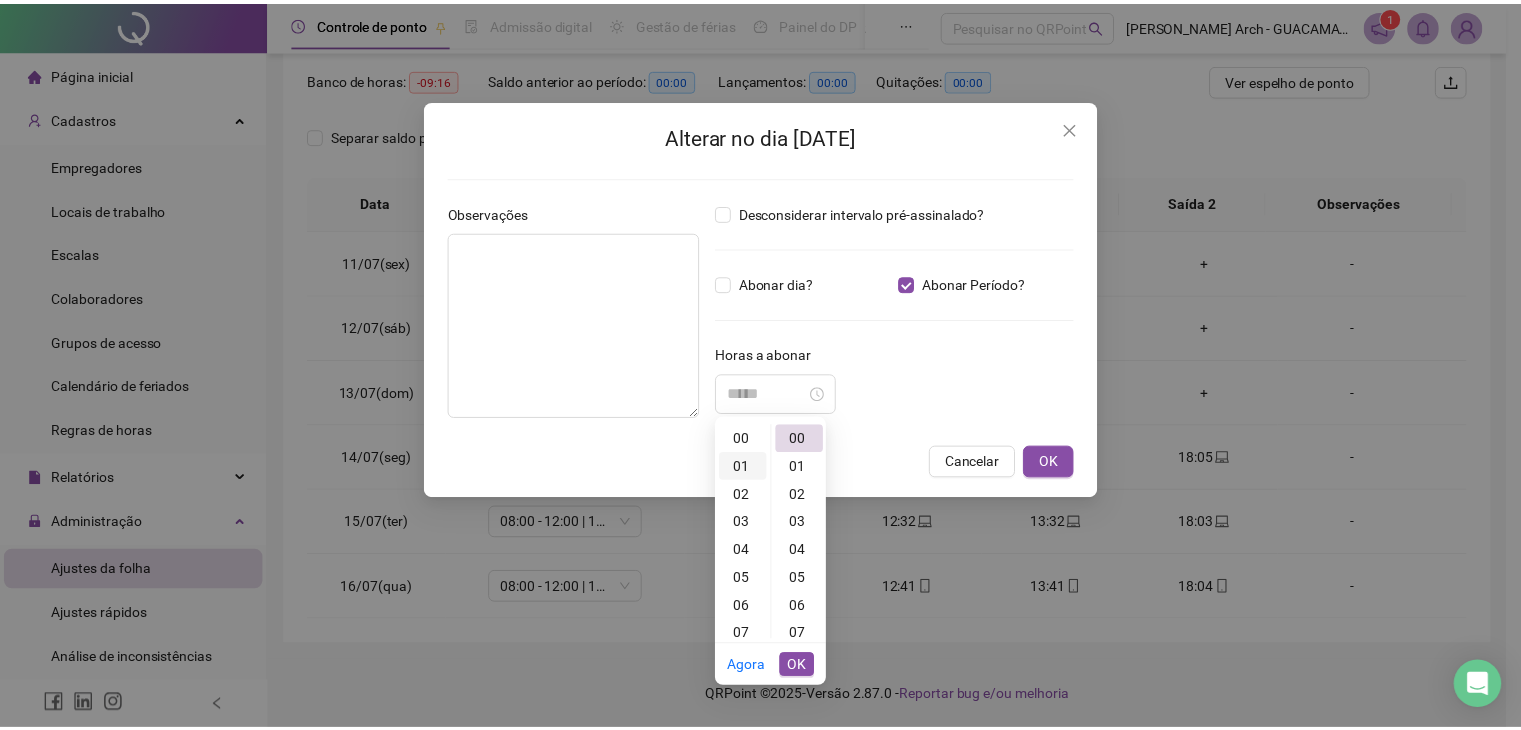 scroll, scrollTop: 28, scrollLeft: 0, axis: vertical 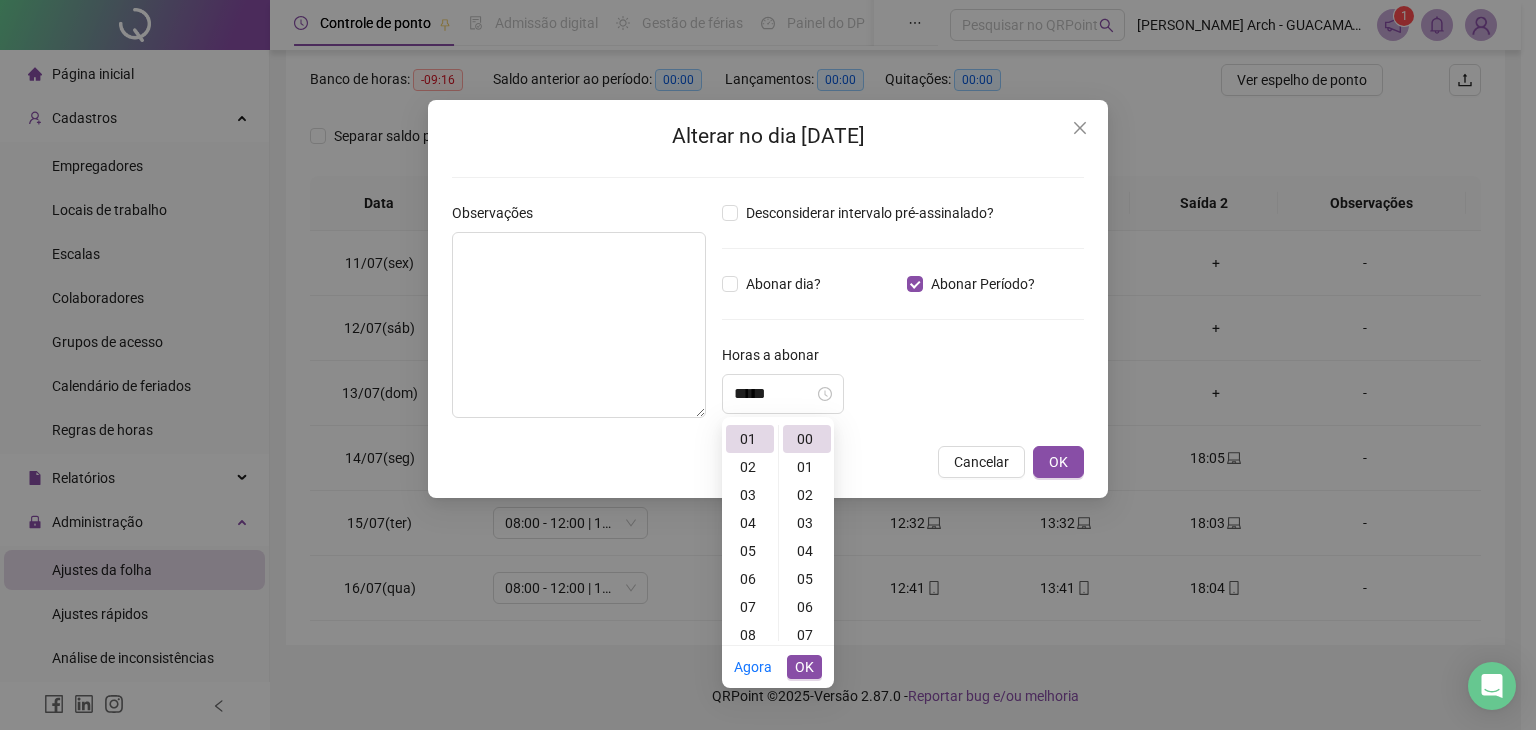 type on "*****" 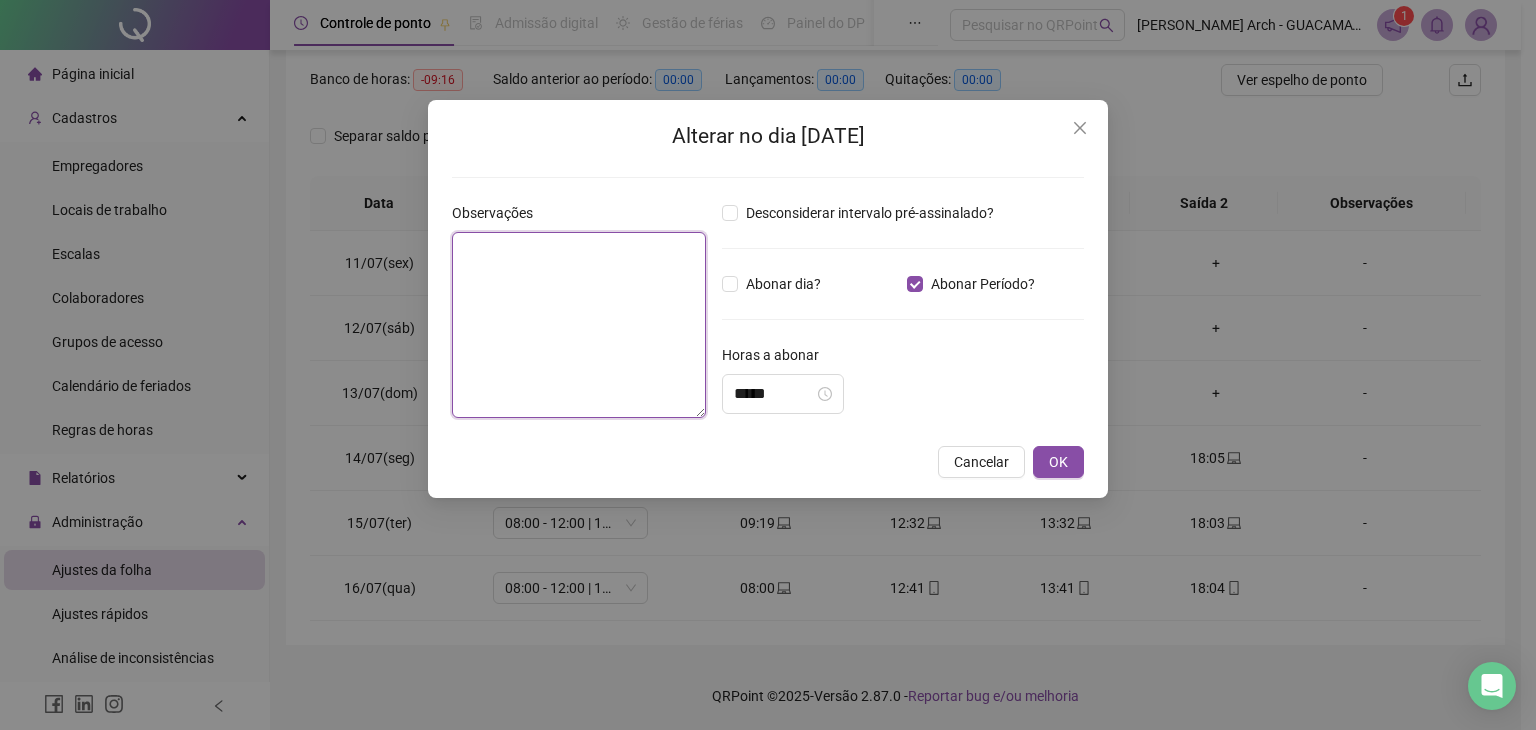 click at bounding box center [579, 325] 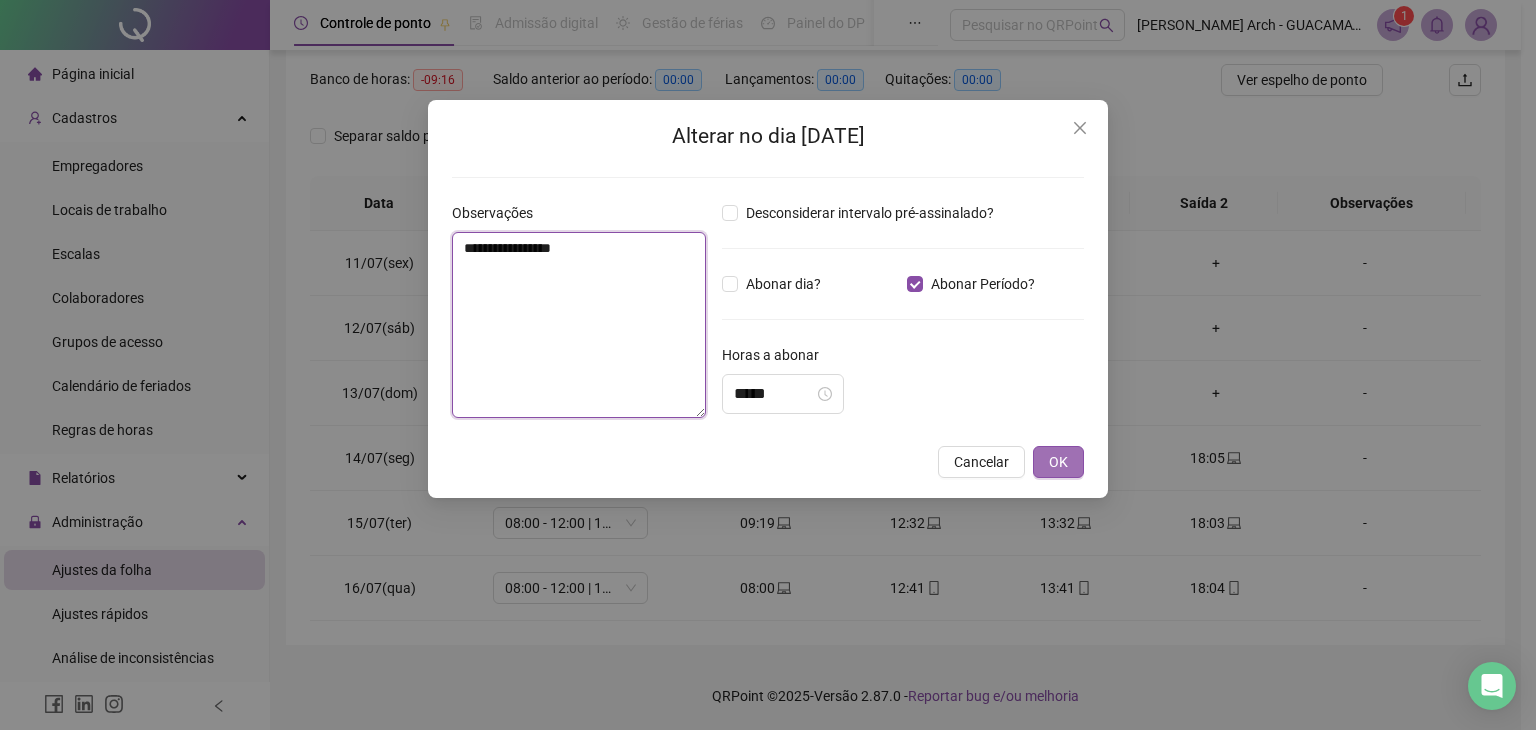 type on "**********" 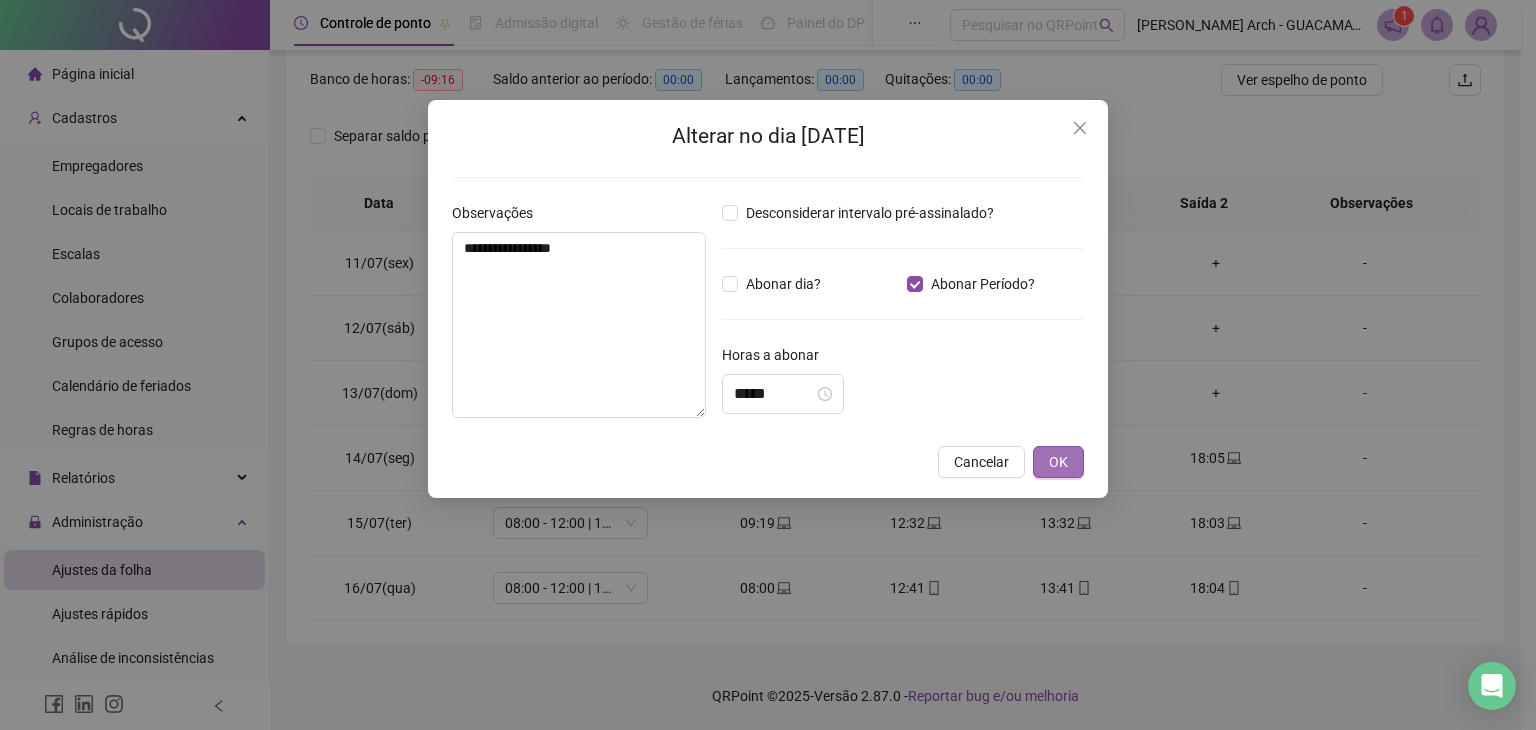 click on "OK" at bounding box center (1058, 462) 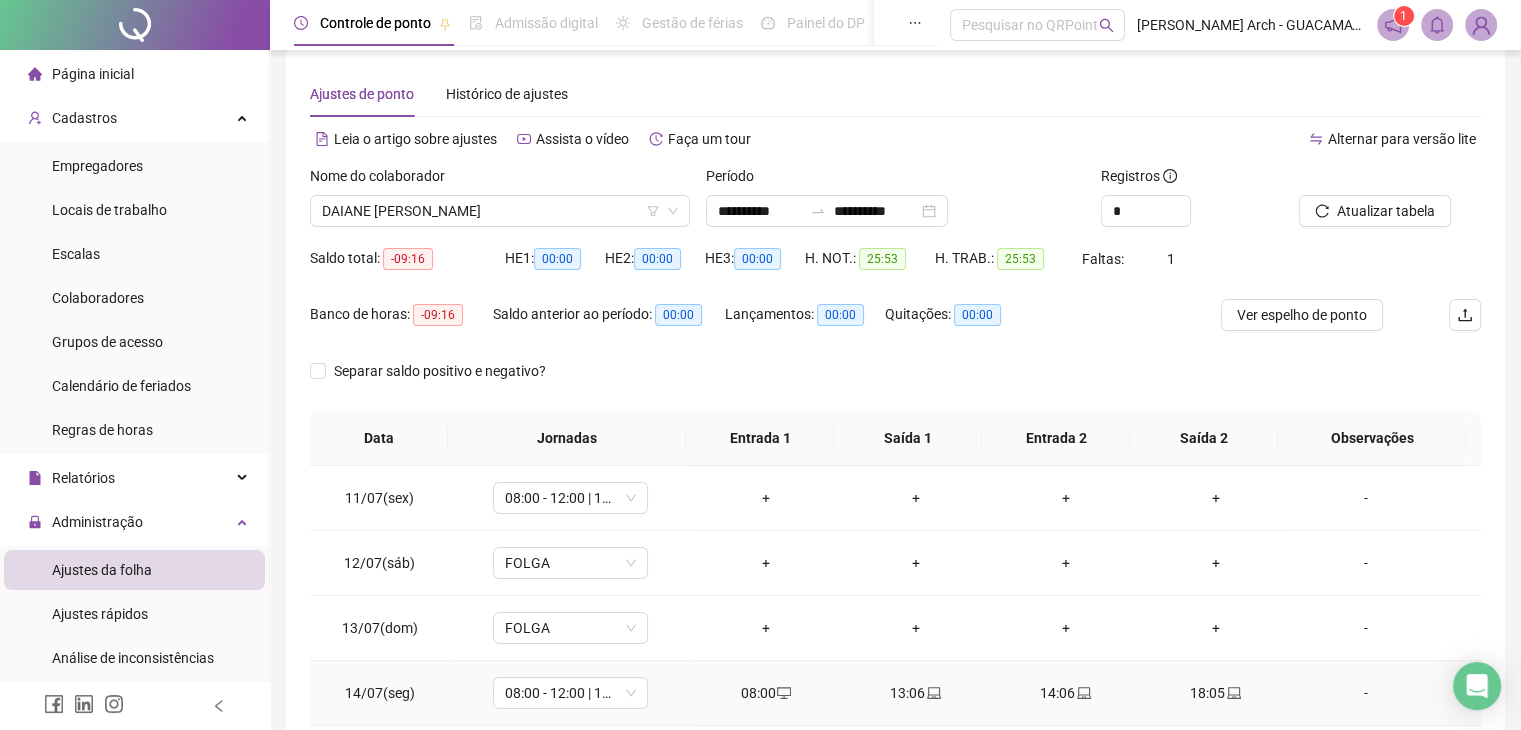 scroll, scrollTop: 0, scrollLeft: 0, axis: both 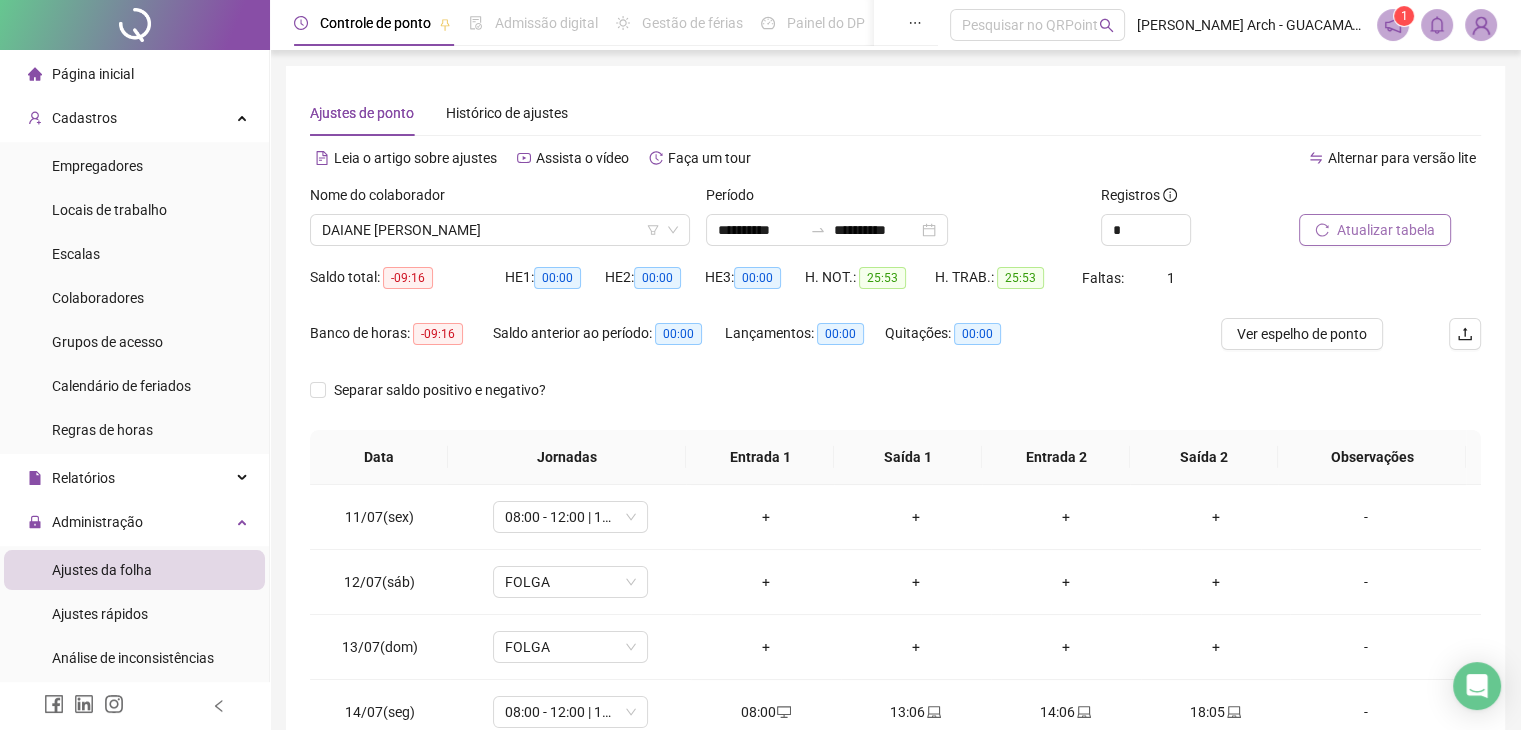 click on "Atualizar tabela" at bounding box center (1386, 230) 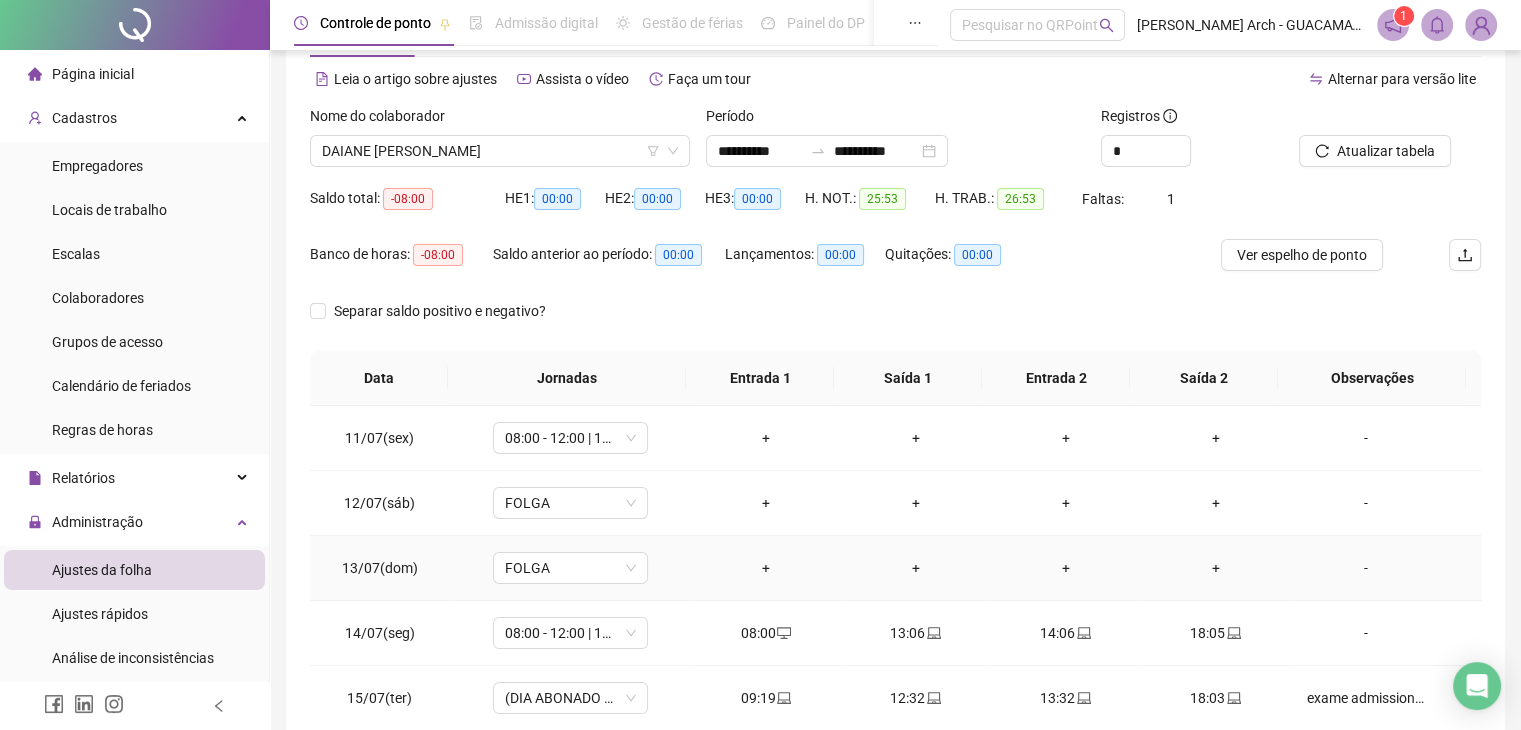 scroll, scrollTop: 0, scrollLeft: 0, axis: both 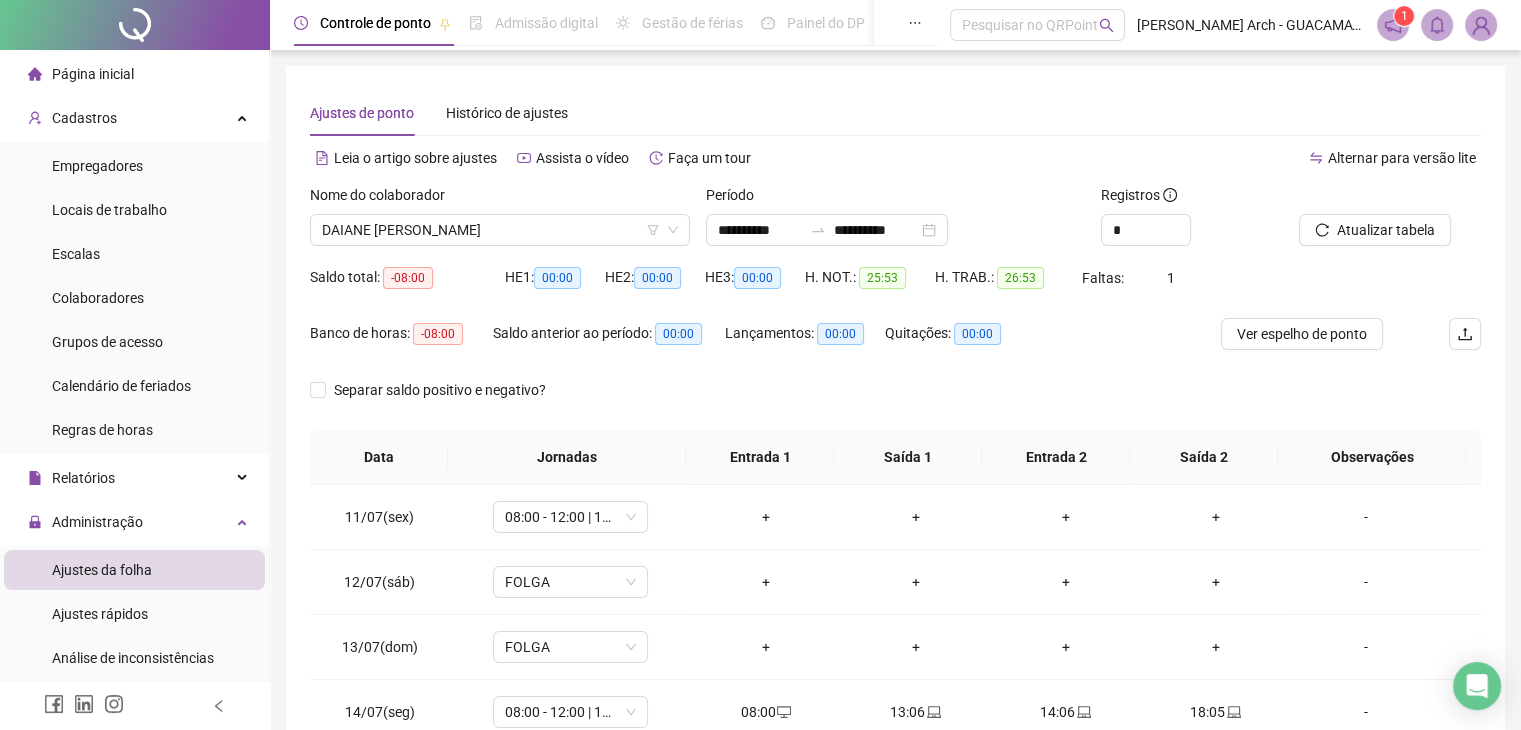 click on "Nome do colaborador [PERSON_NAME]" at bounding box center [500, 223] 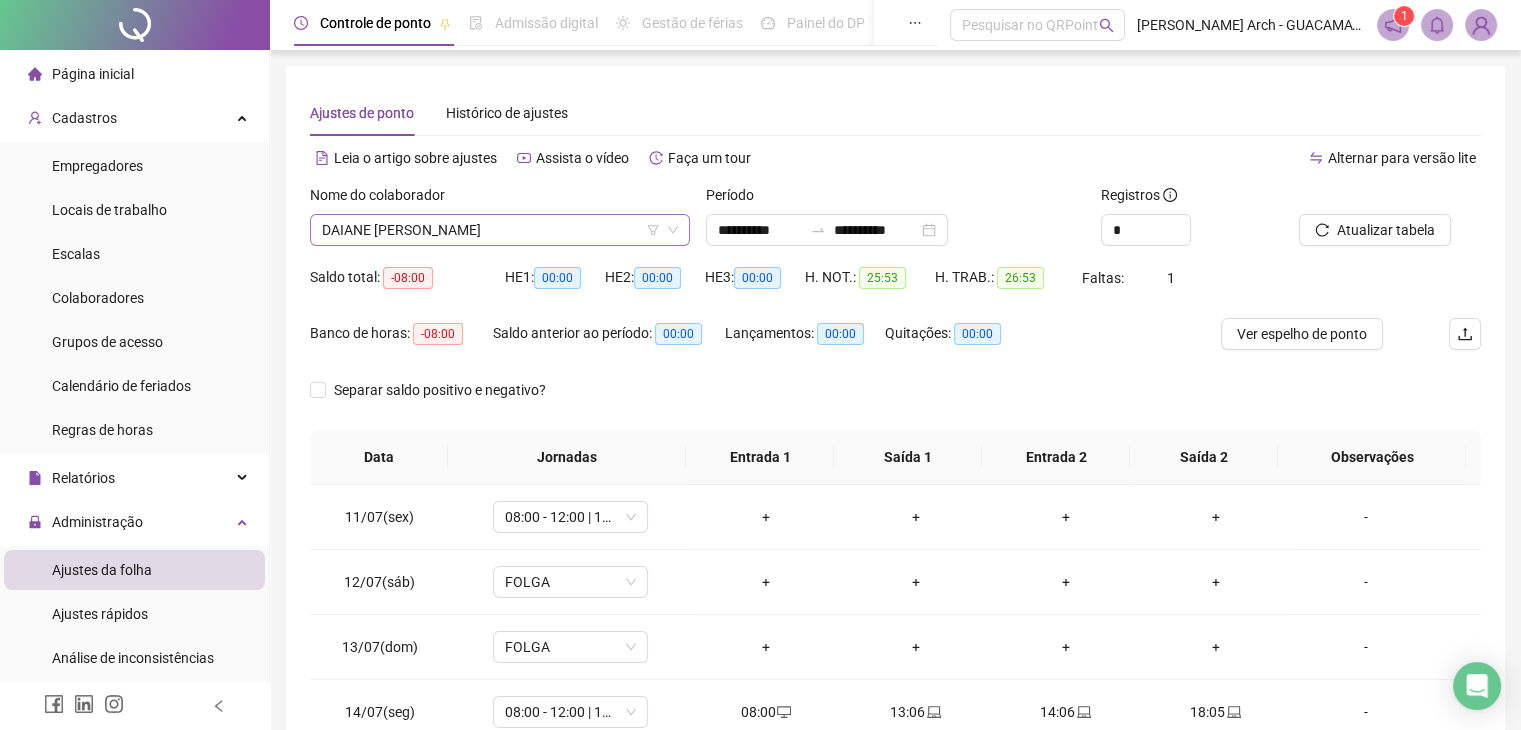 click on "DAIANE [PERSON_NAME]" at bounding box center (500, 230) 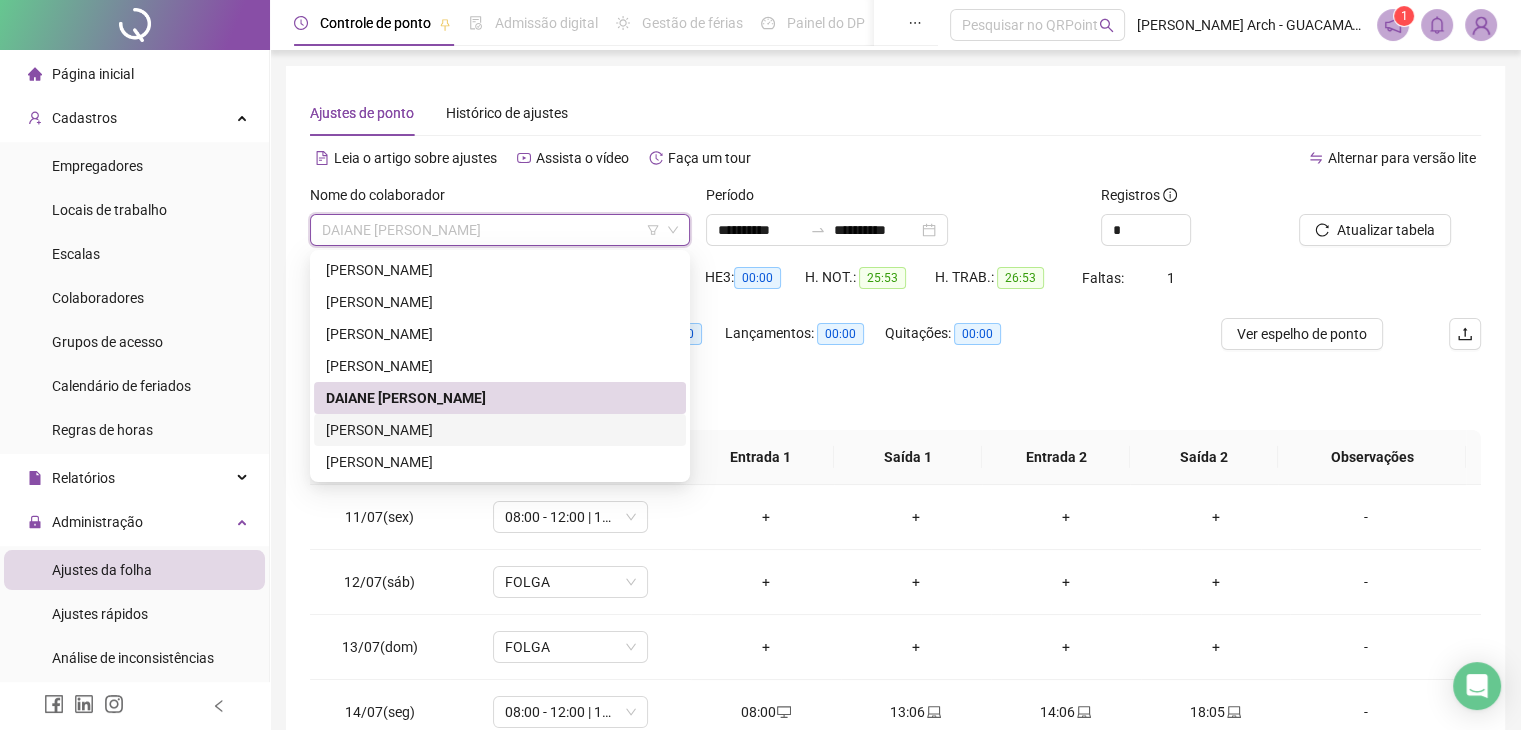 click on "[PERSON_NAME]" at bounding box center (500, 430) 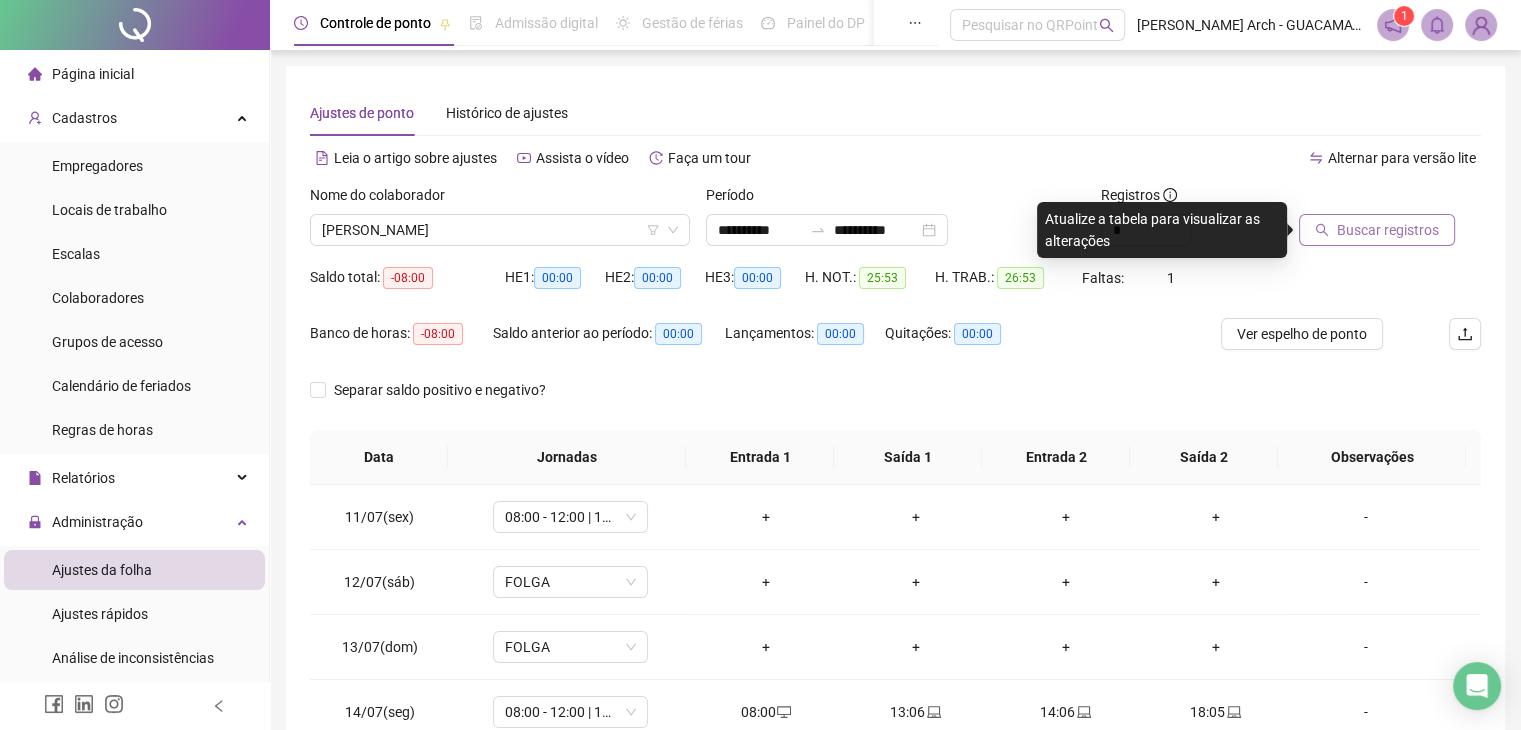click on "Buscar registros" at bounding box center (1388, 230) 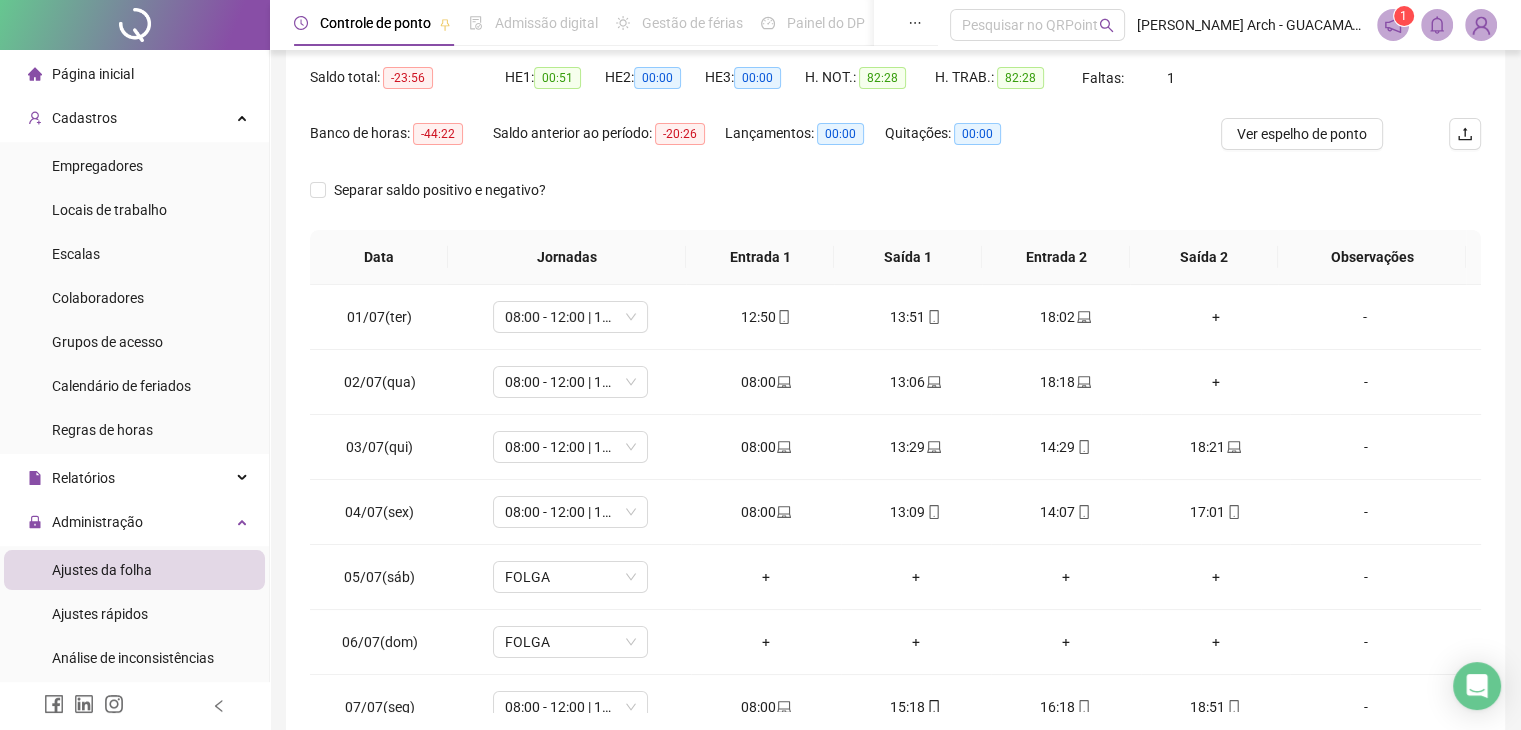 scroll, scrollTop: 292, scrollLeft: 0, axis: vertical 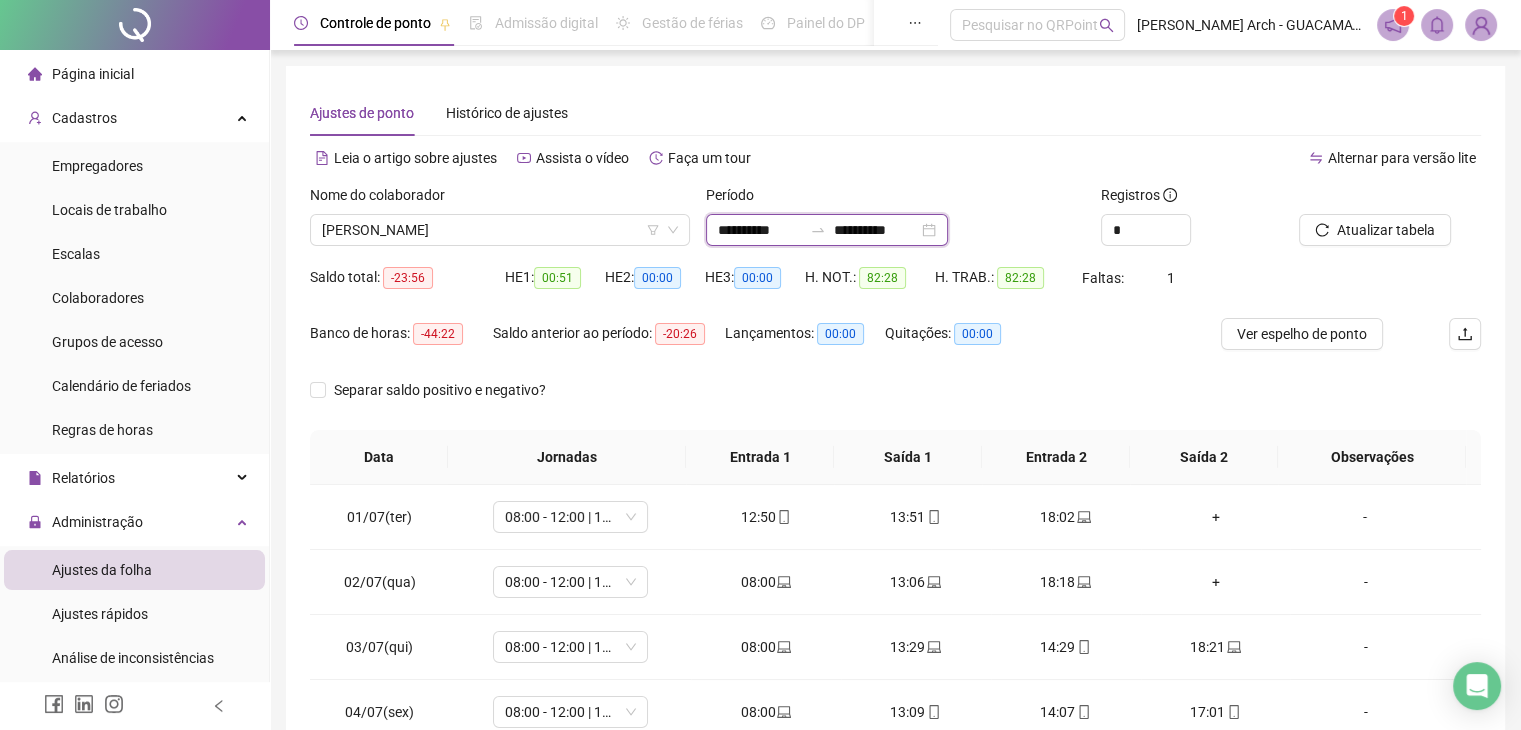 click on "**********" at bounding box center [876, 230] 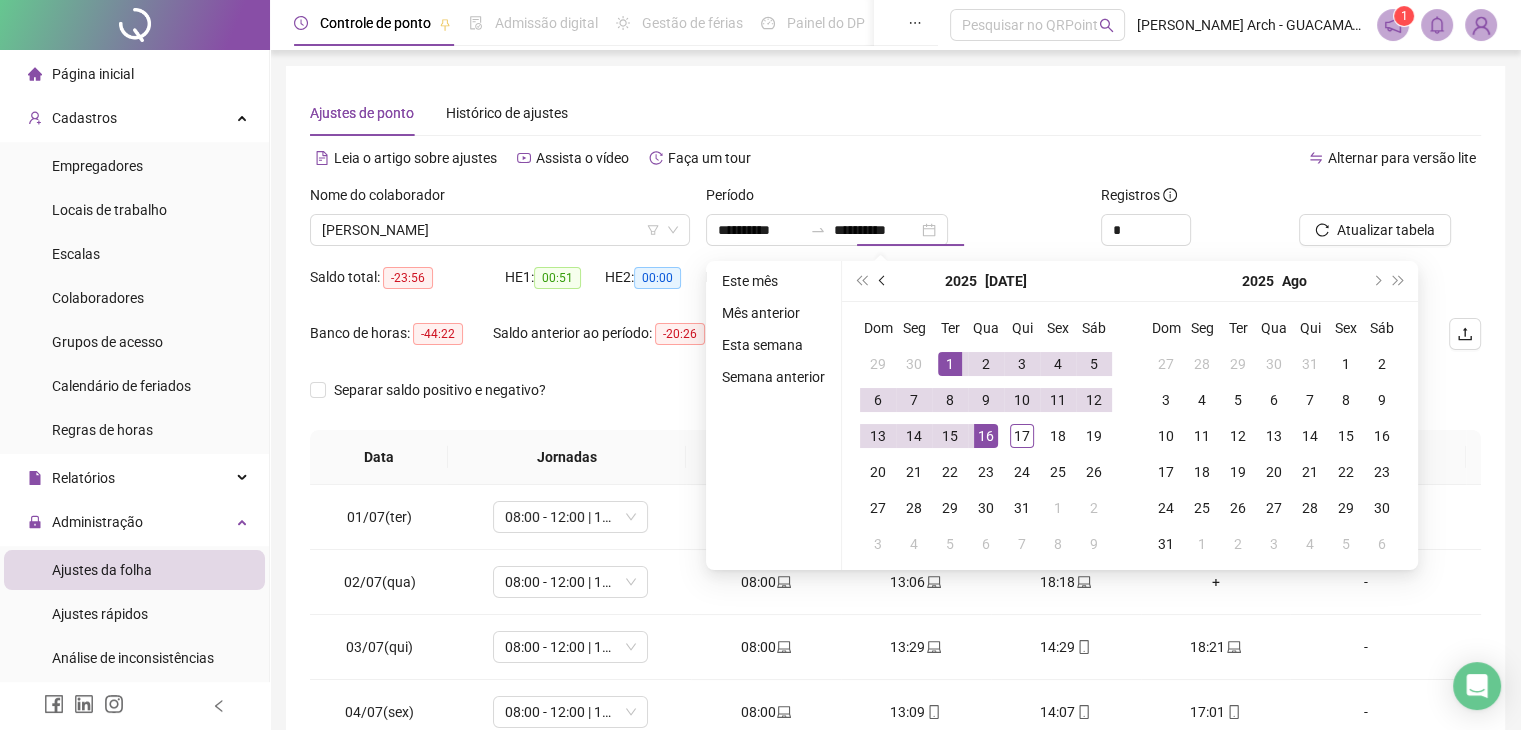 click at bounding box center [884, 281] 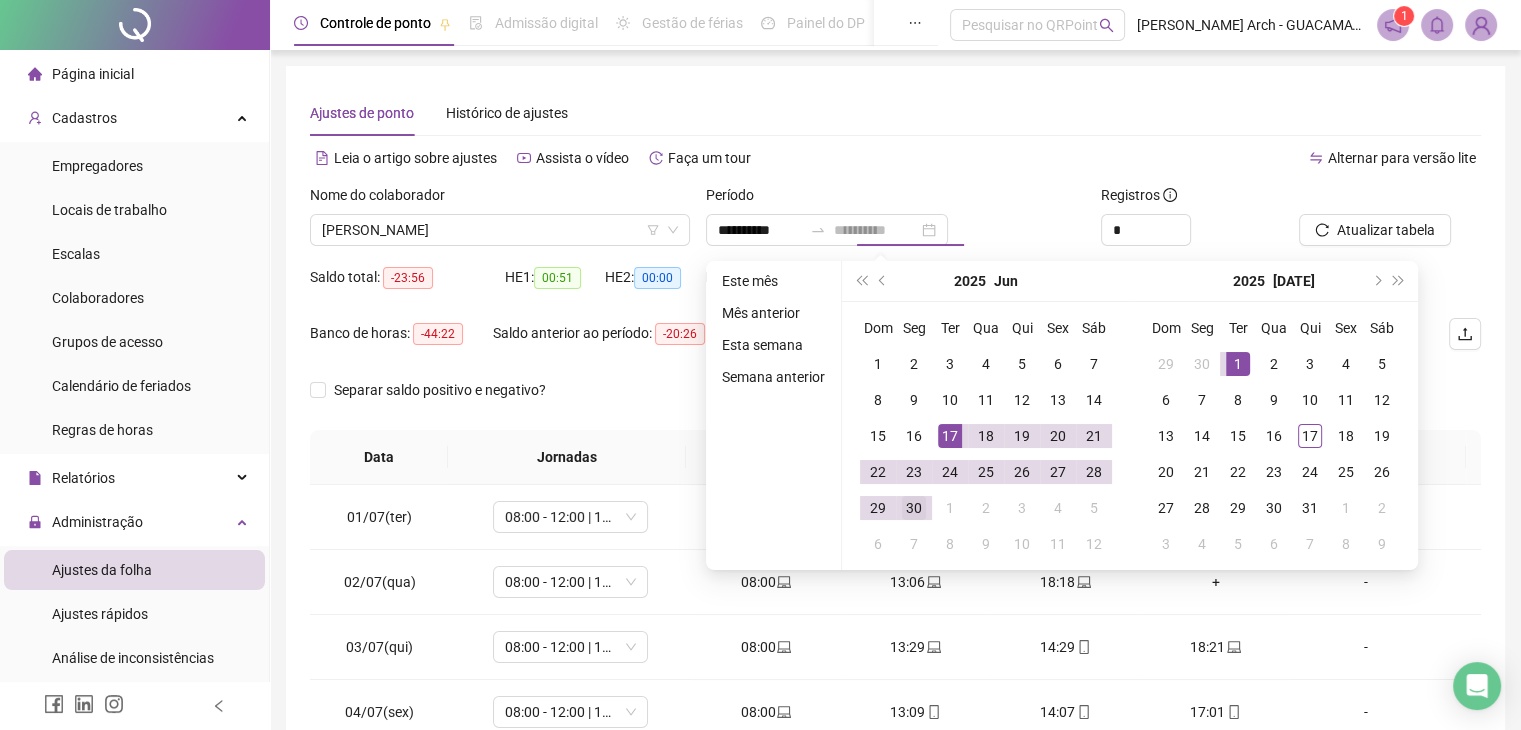 type on "**********" 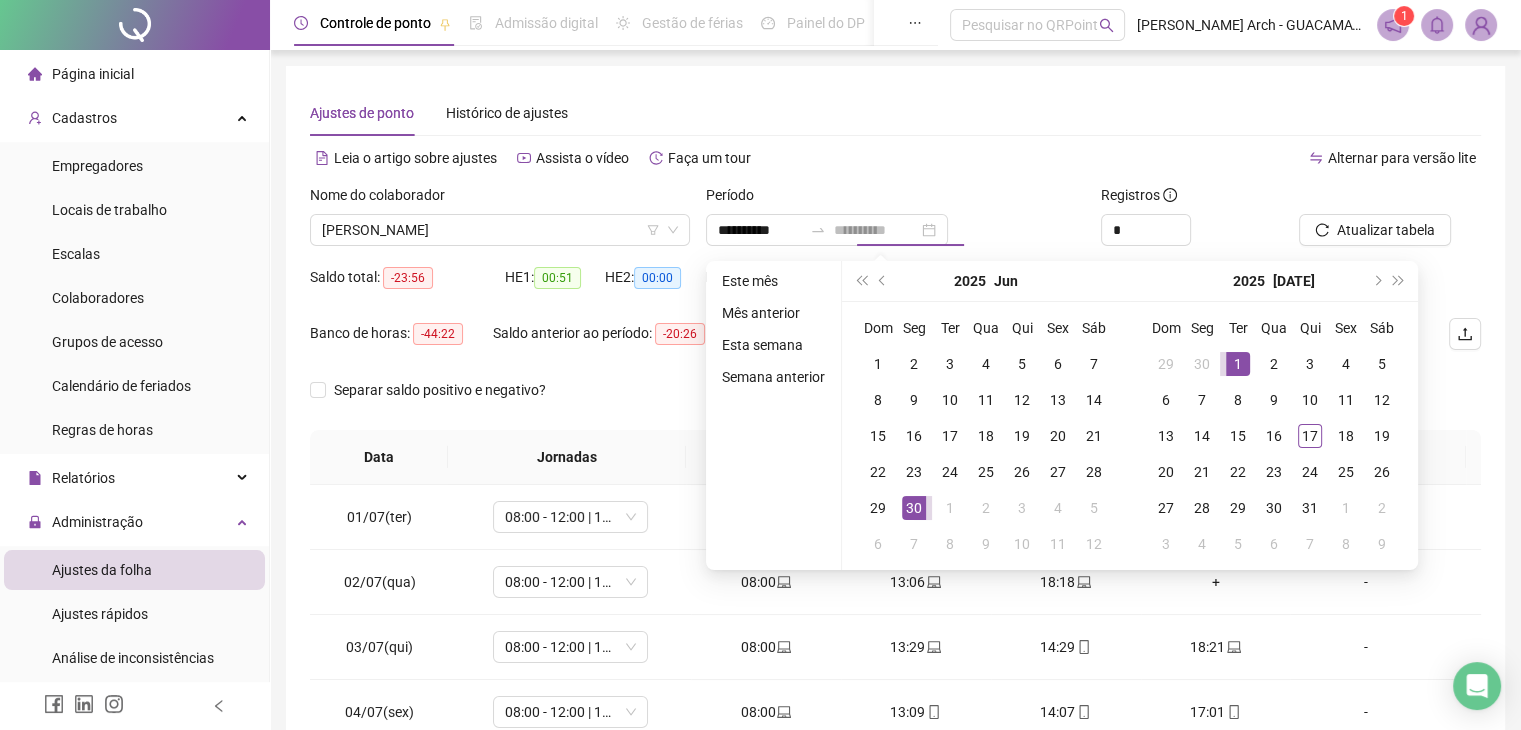 click on "30" at bounding box center (914, 508) 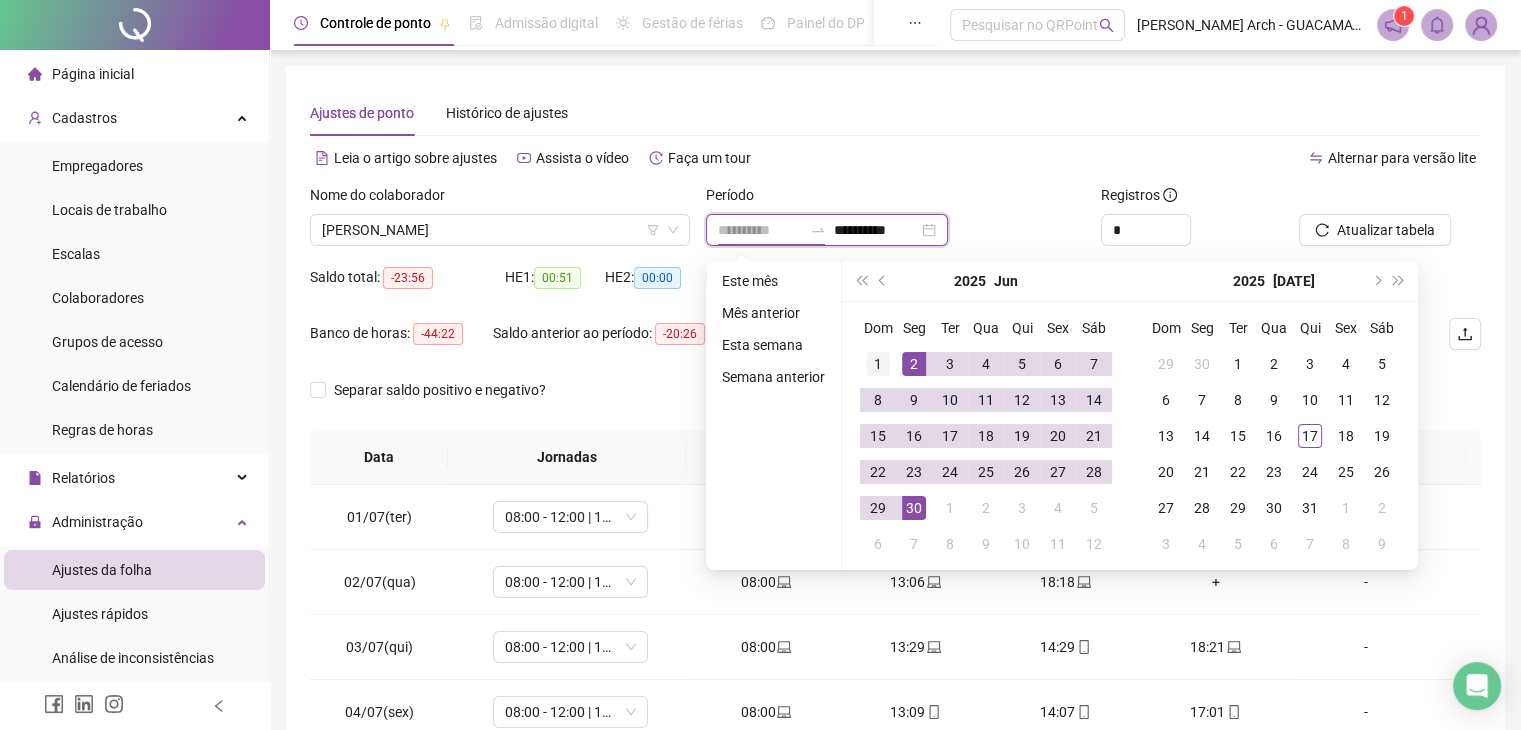 type on "**********" 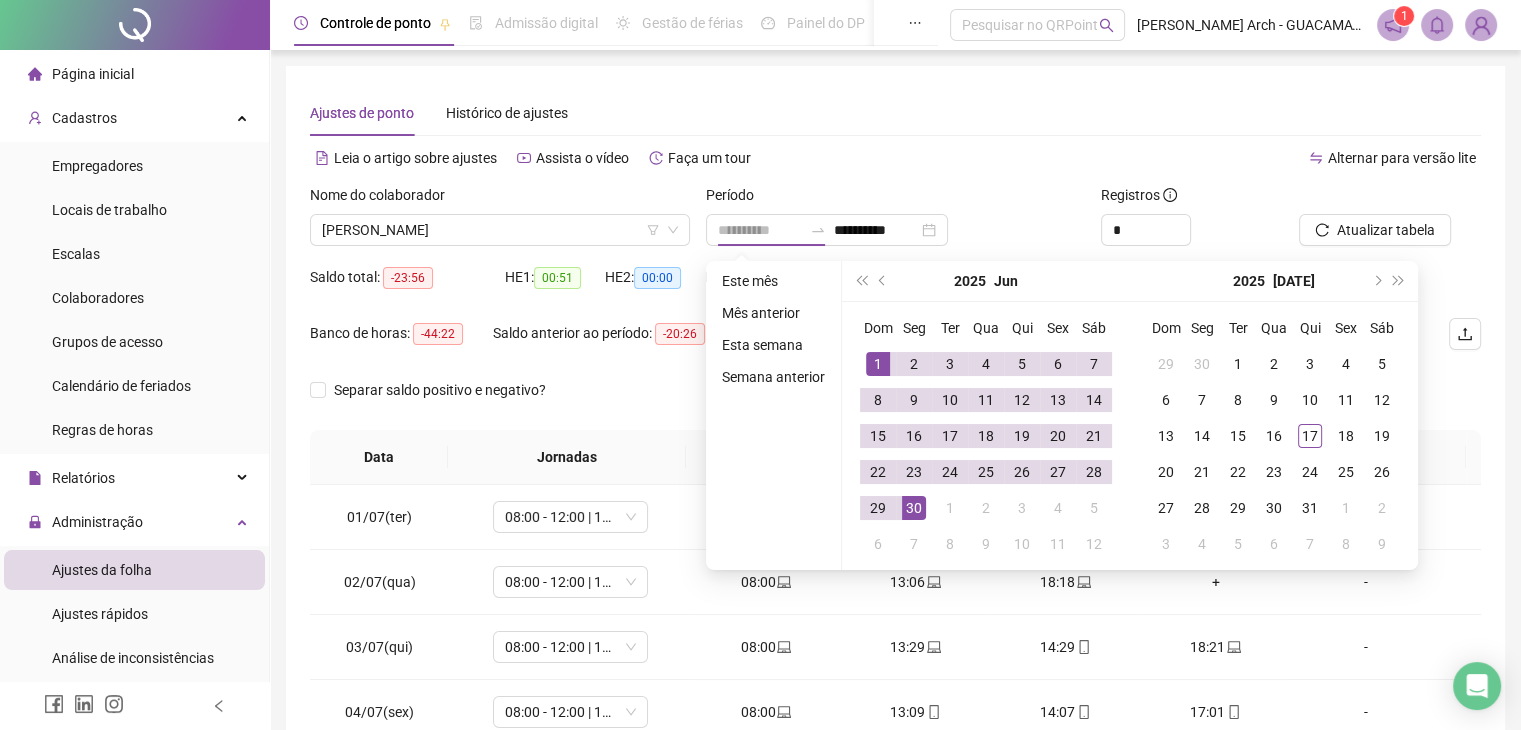 click on "1" at bounding box center [878, 364] 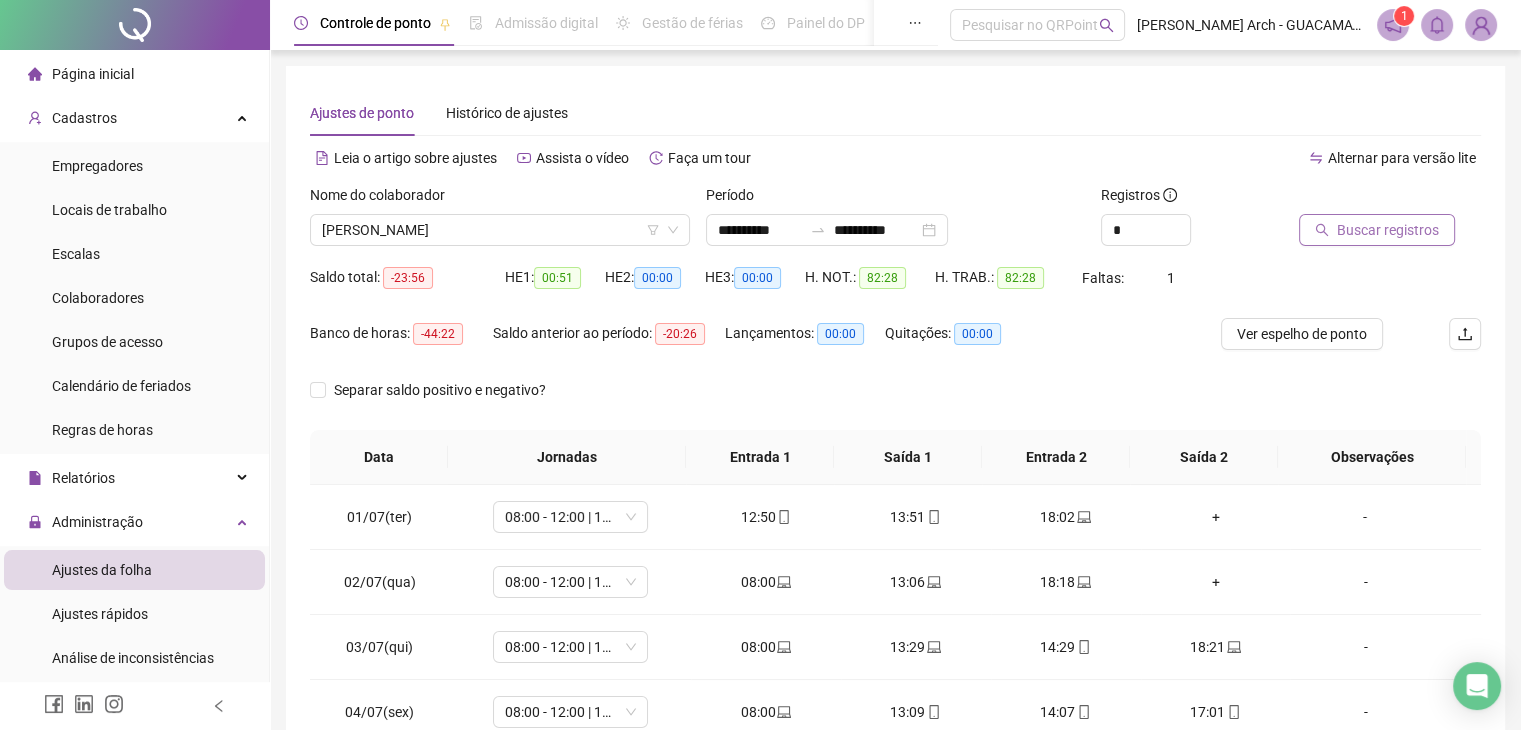 click on "Buscar registros" at bounding box center (1388, 230) 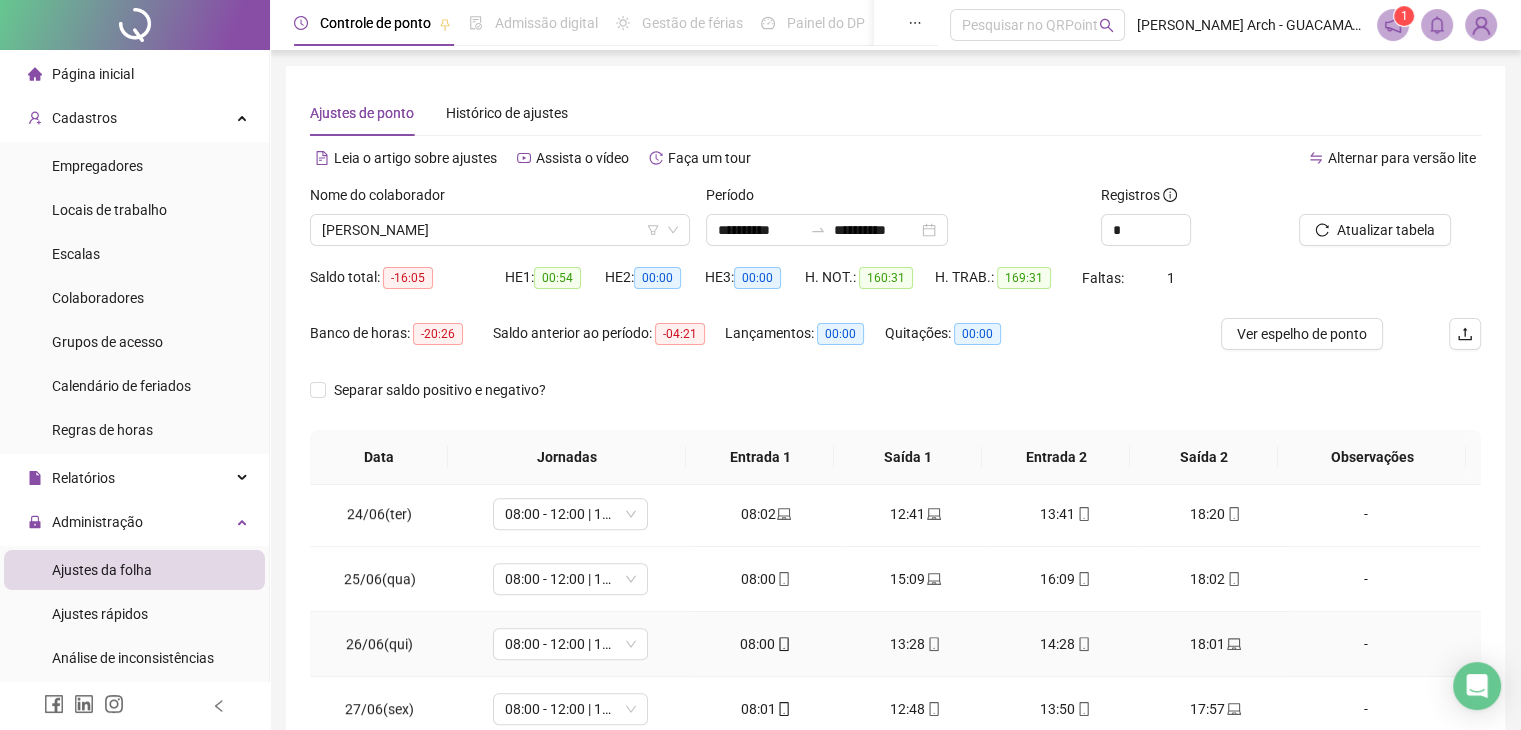 scroll, scrollTop: 1516, scrollLeft: 0, axis: vertical 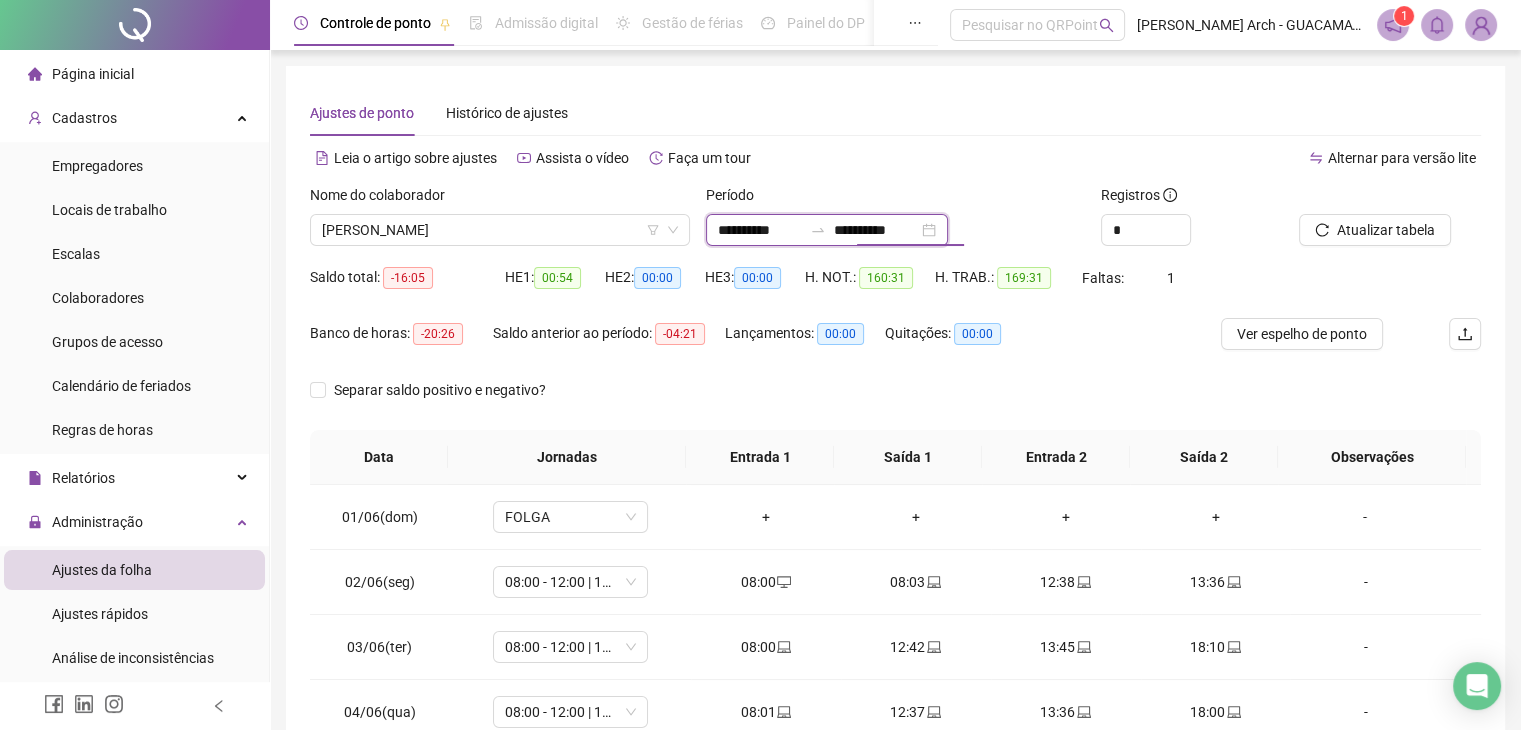 click on "**********" at bounding box center (876, 230) 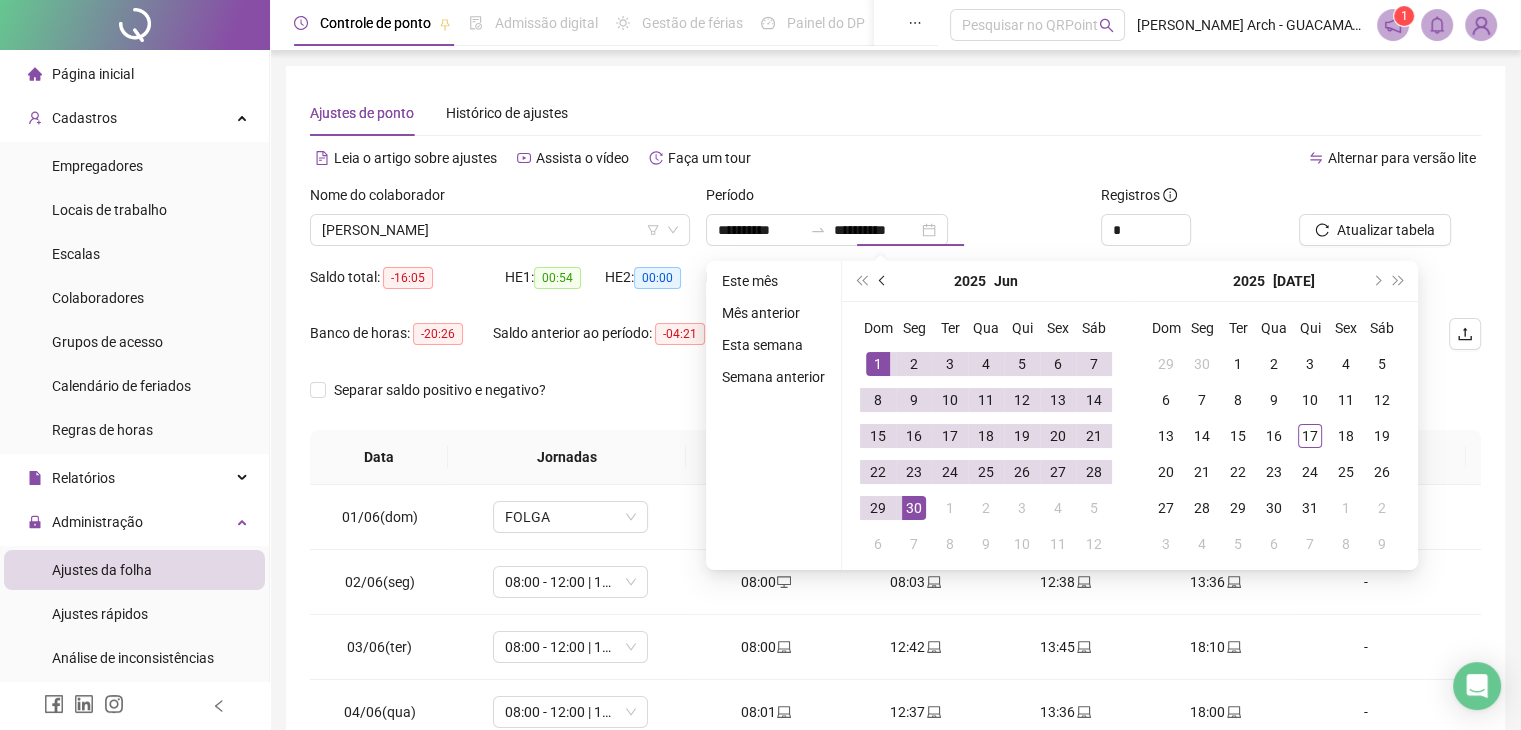 click at bounding box center [884, 281] 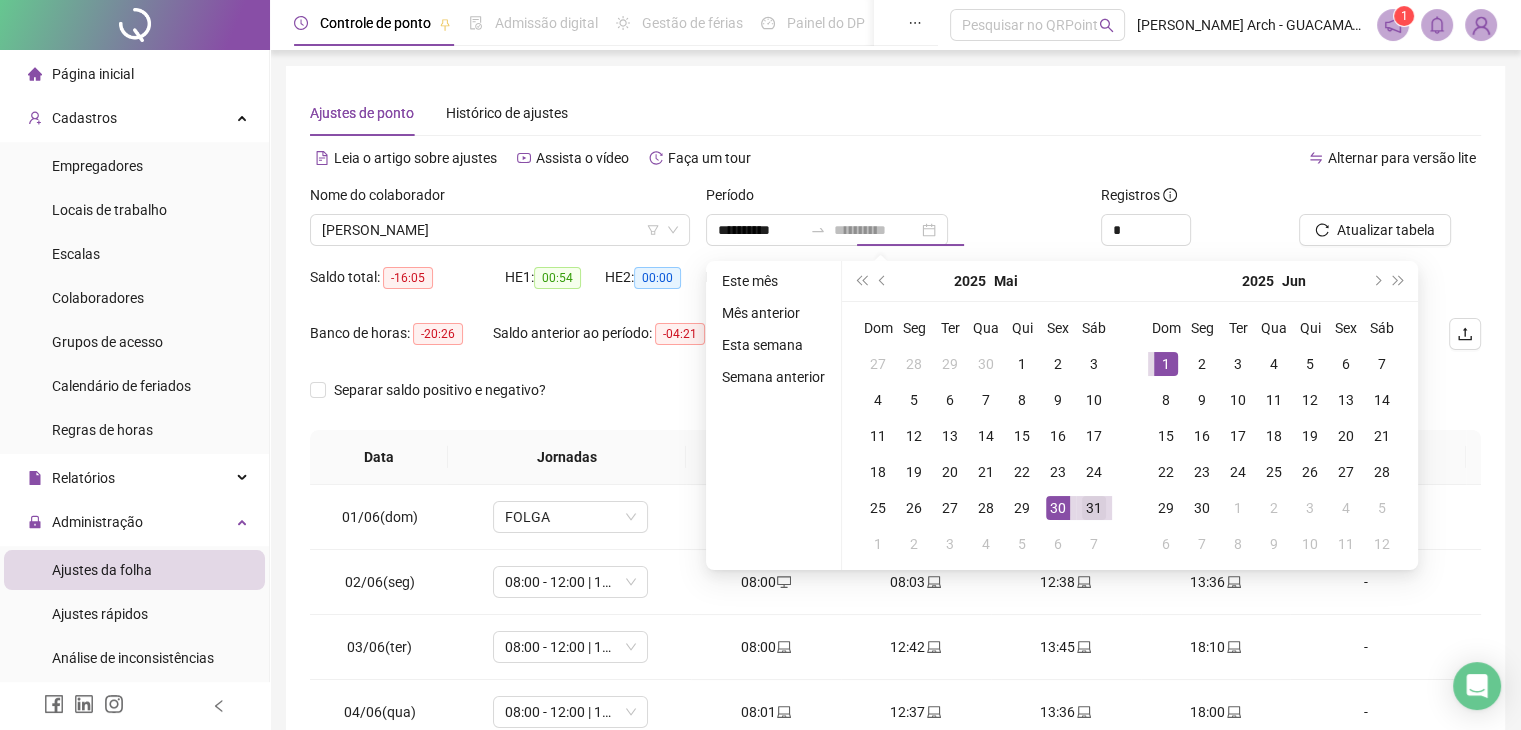 type on "**********" 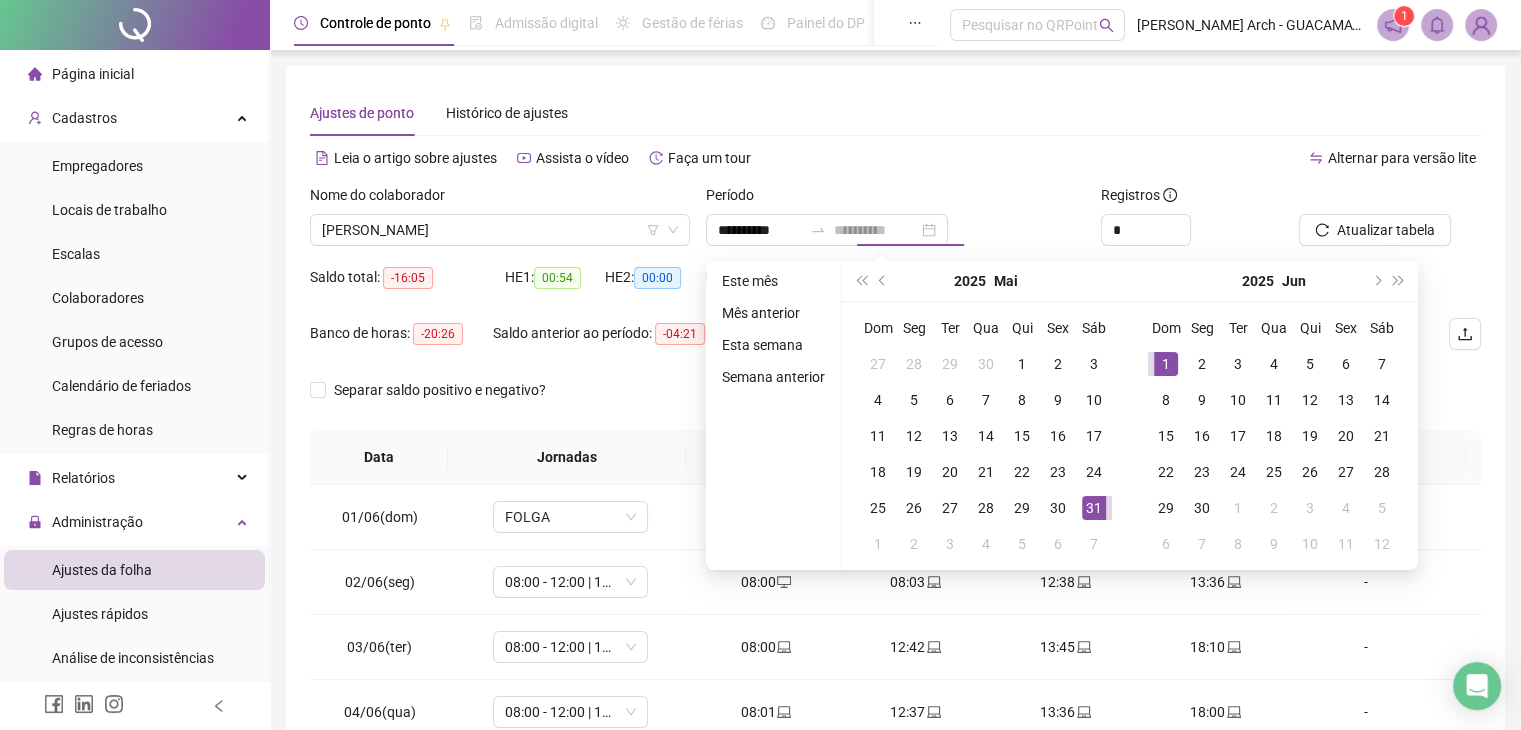 click on "31" at bounding box center (1094, 508) 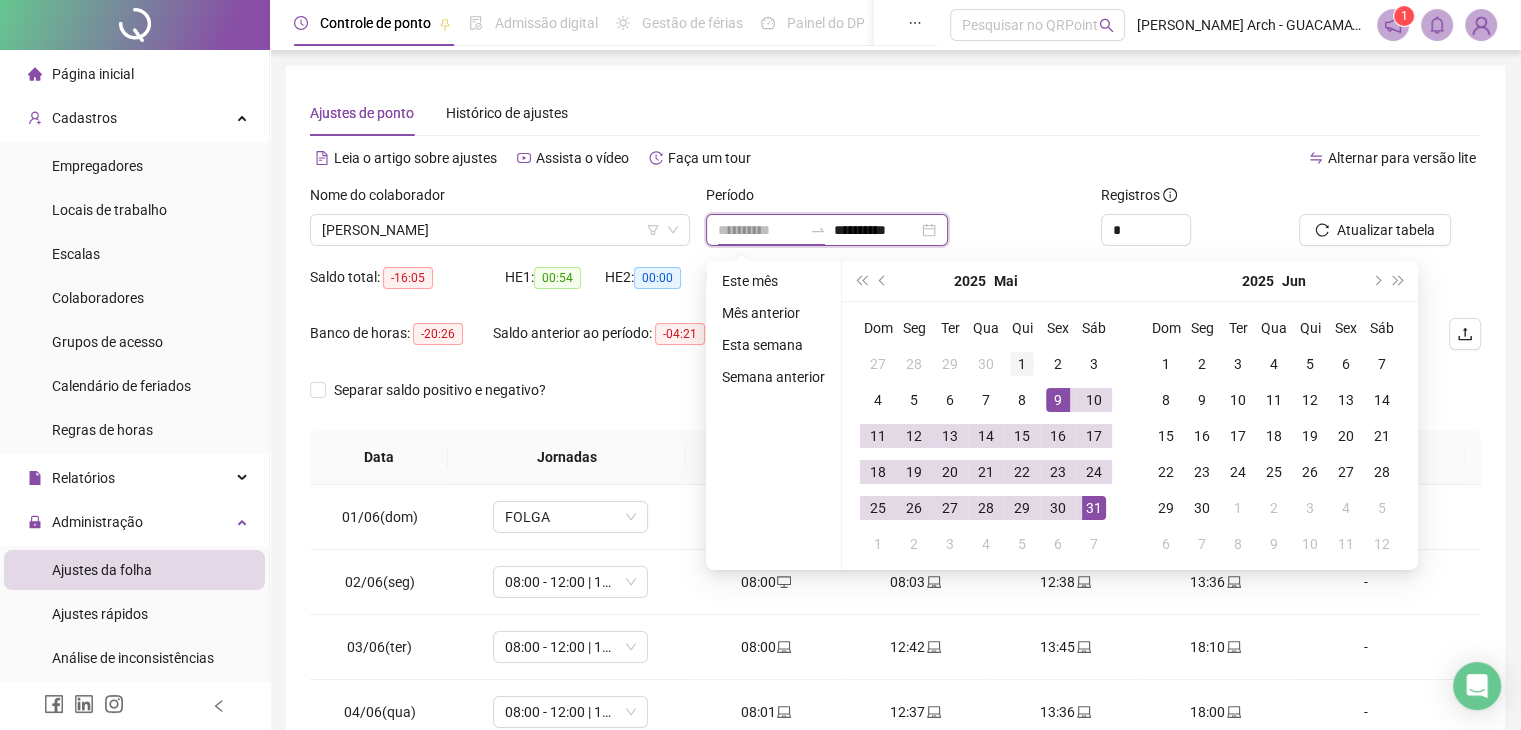 type on "**********" 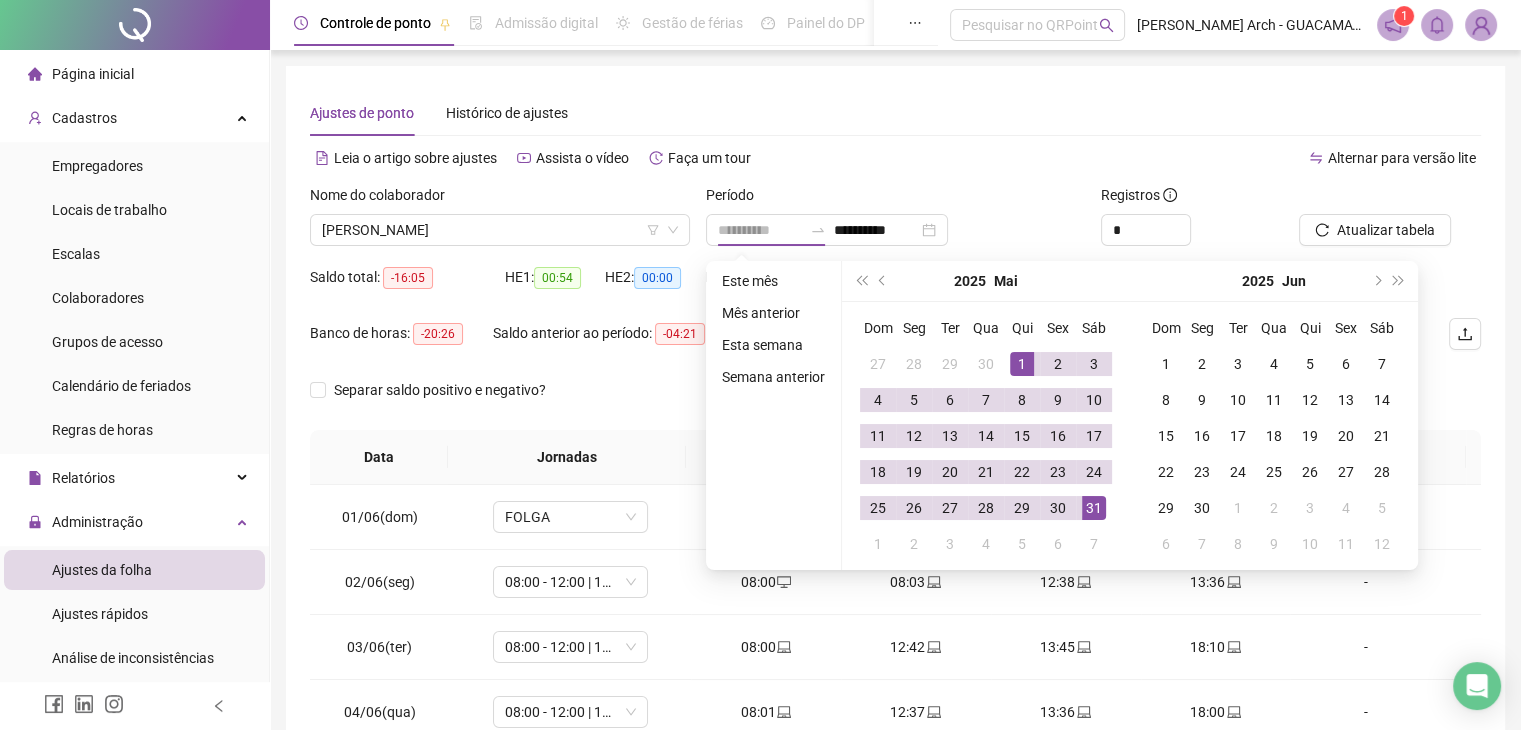 click on "1" at bounding box center (1022, 364) 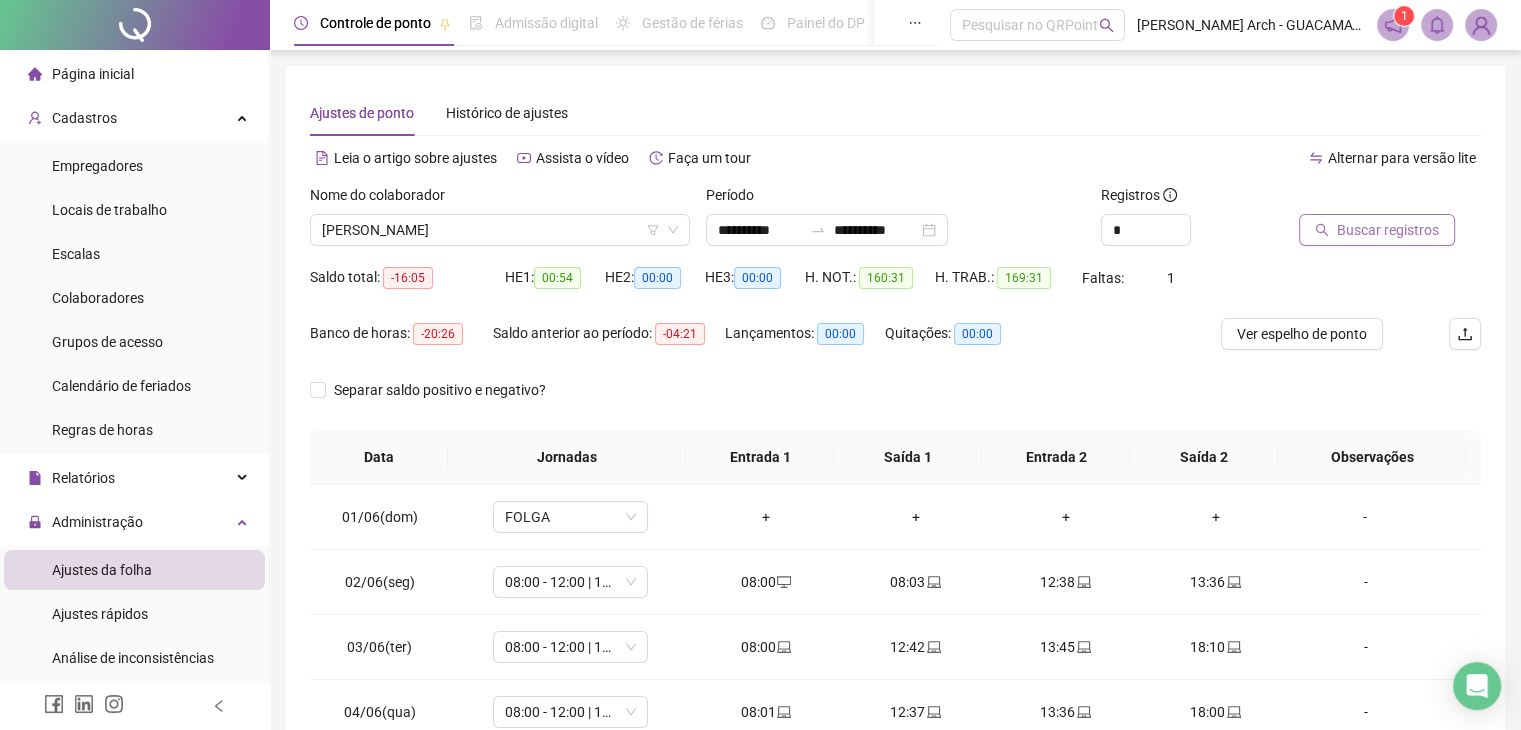 click on "Buscar registros" at bounding box center (1377, 230) 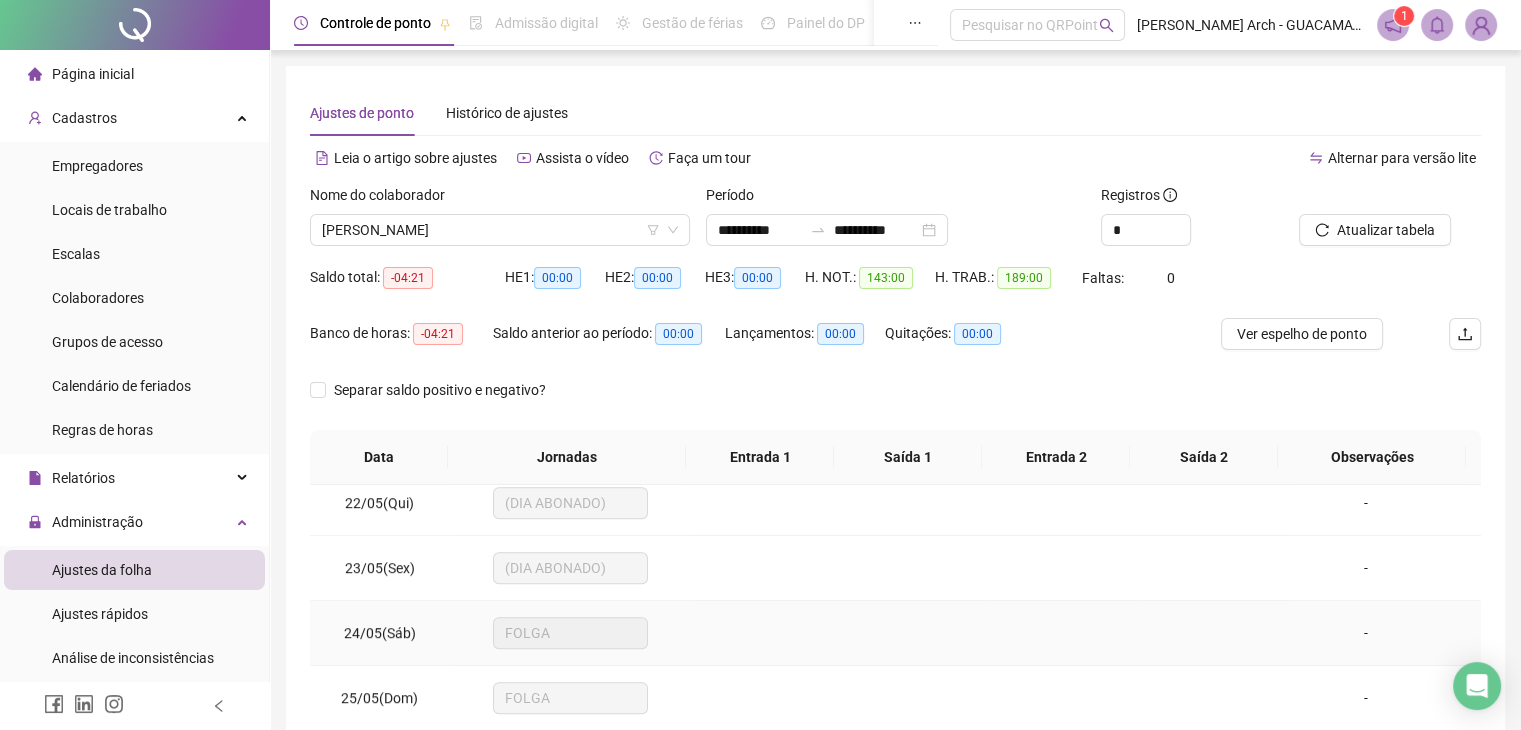 scroll, scrollTop: 1581, scrollLeft: 0, axis: vertical 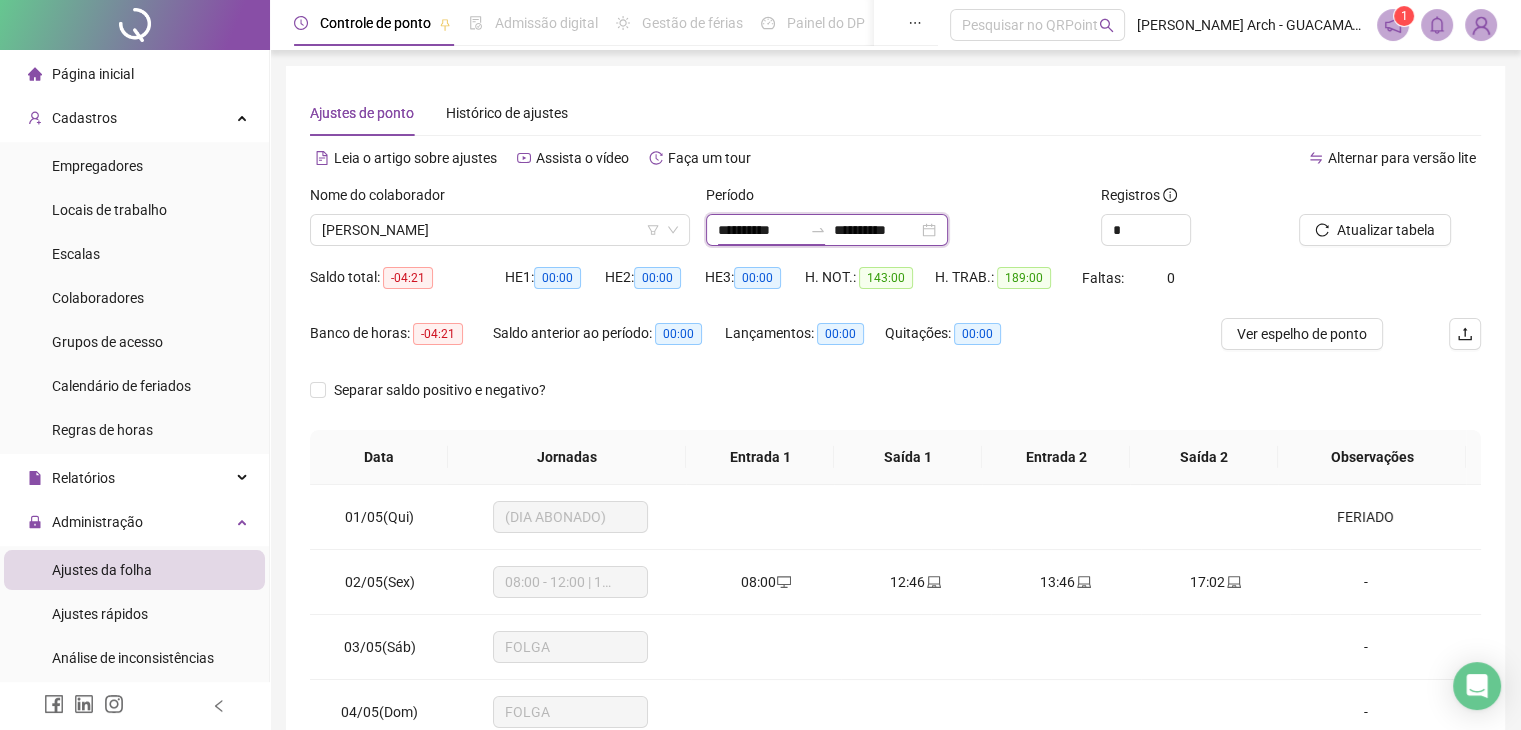 click on "**********" at bounding box center (876, 230) 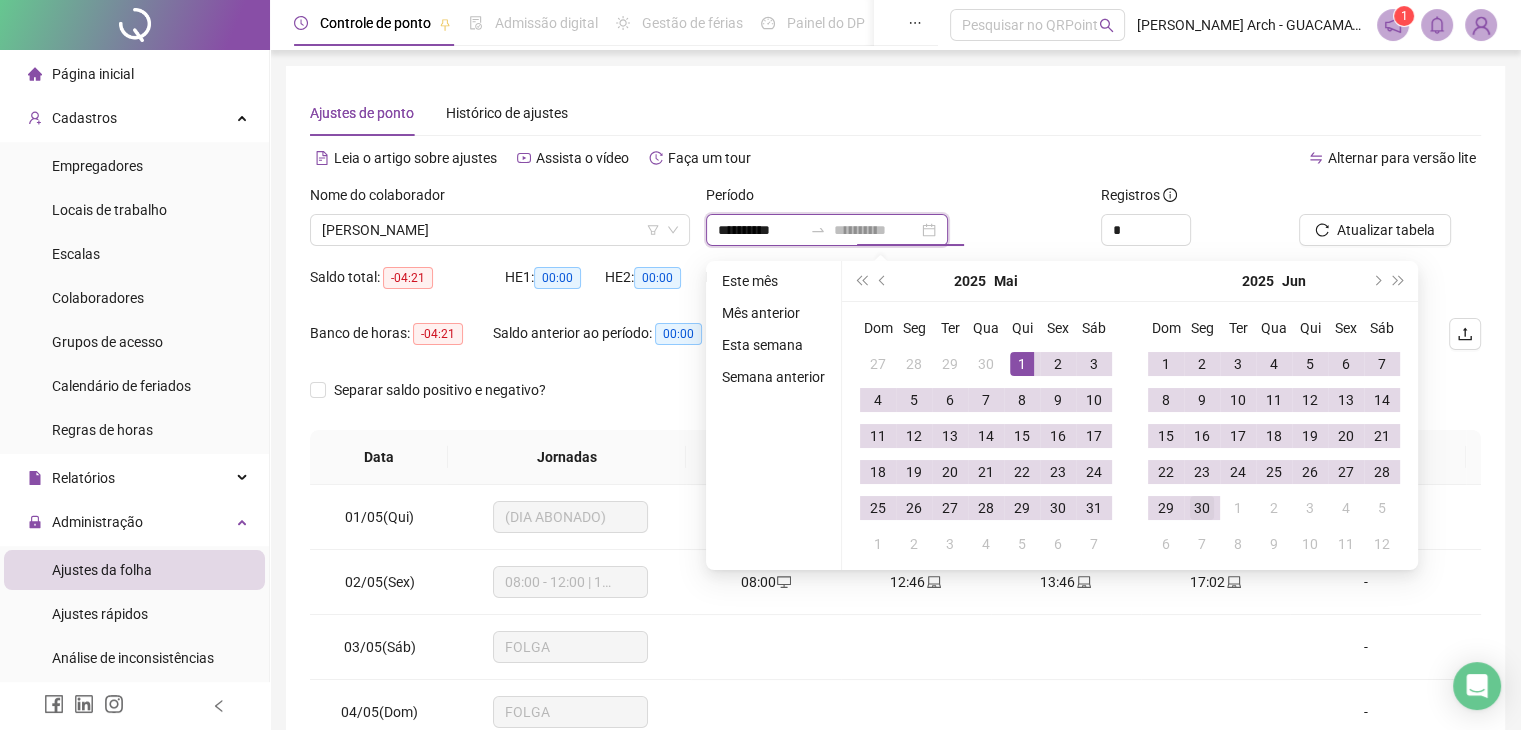 type on "**********" 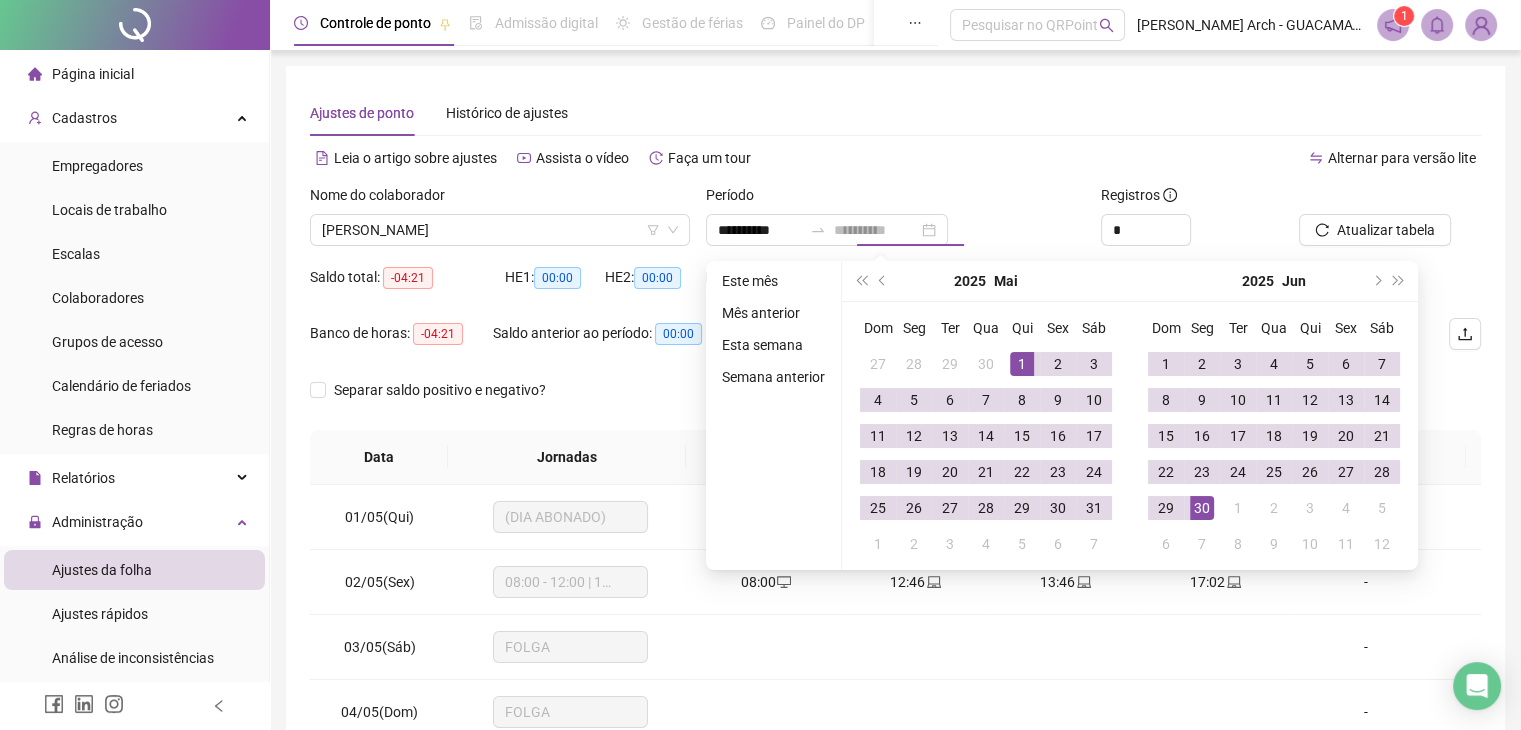 click on "30" at bounding box center [1202, 508] 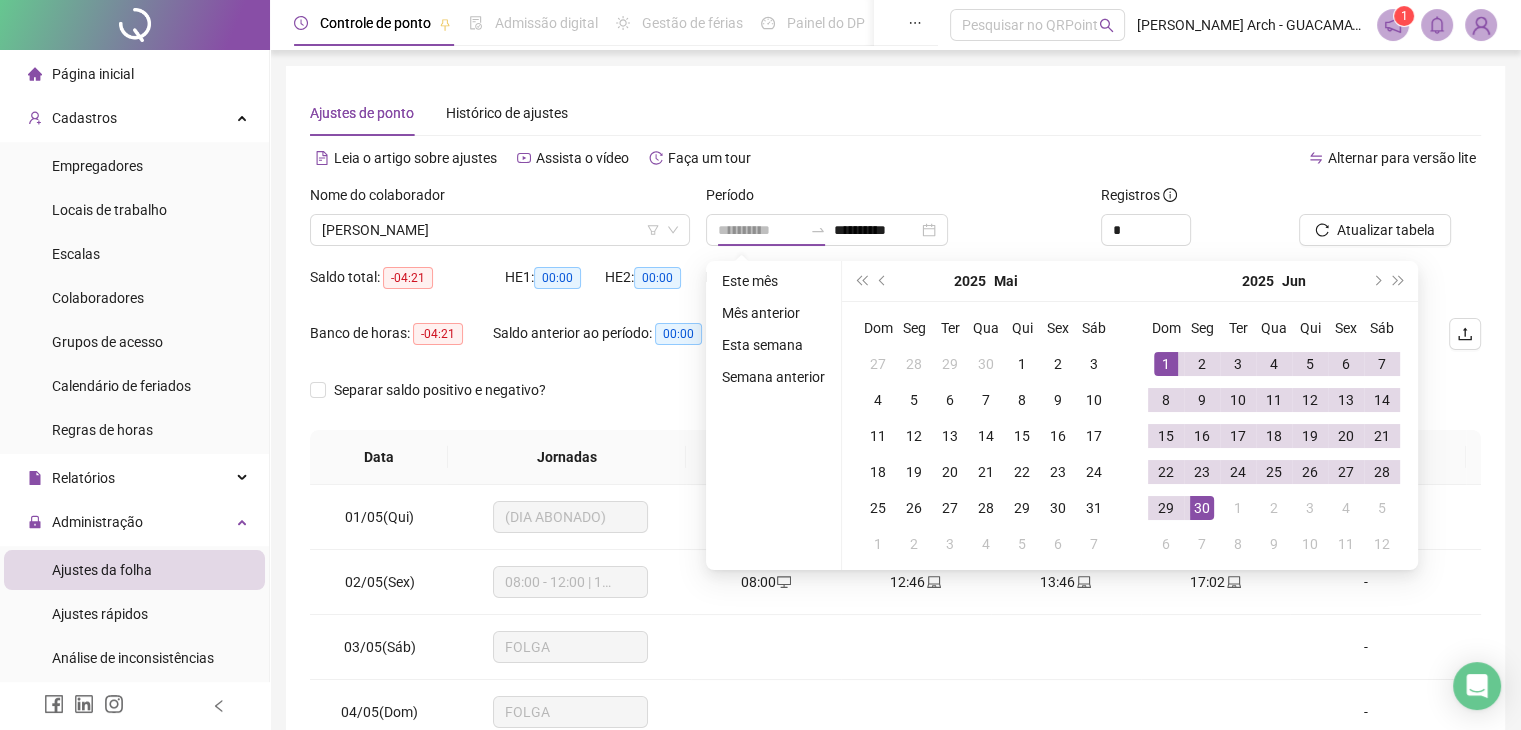 click on "1" at bounding box center [1166, 364] 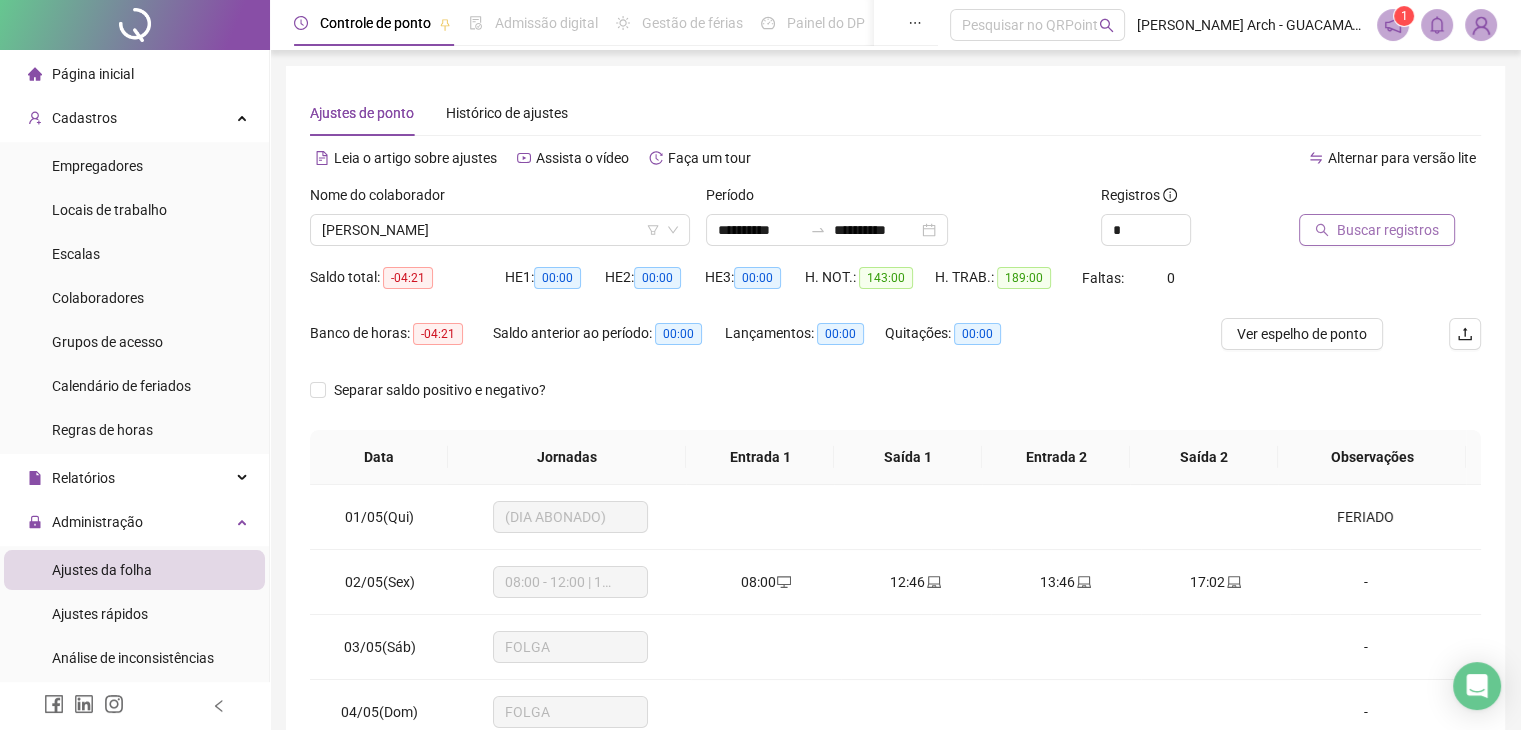 click on "Buscar registros" at bounding box center [1377, 230] 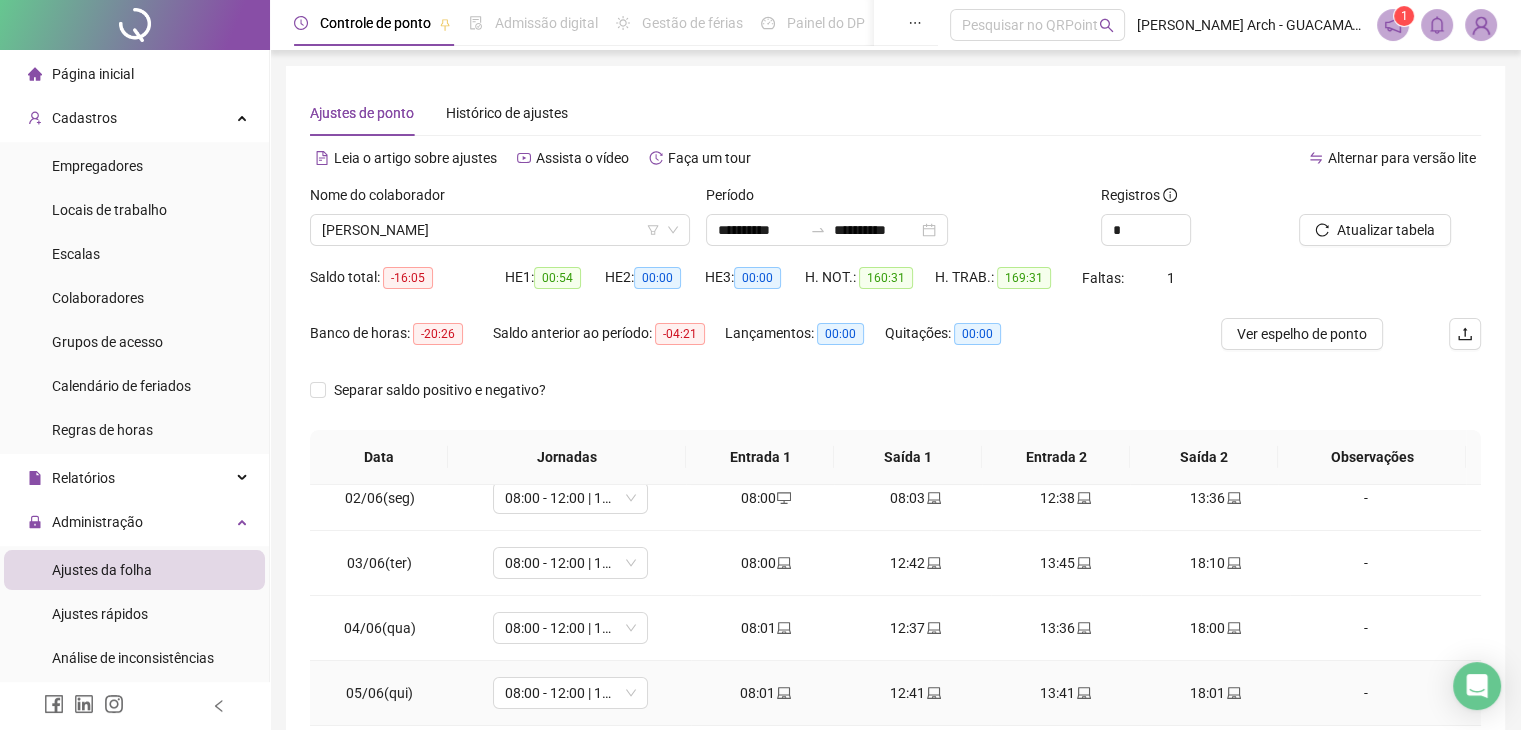 scroll, scrollTop: 0, scrollLeft: 0, axis: both 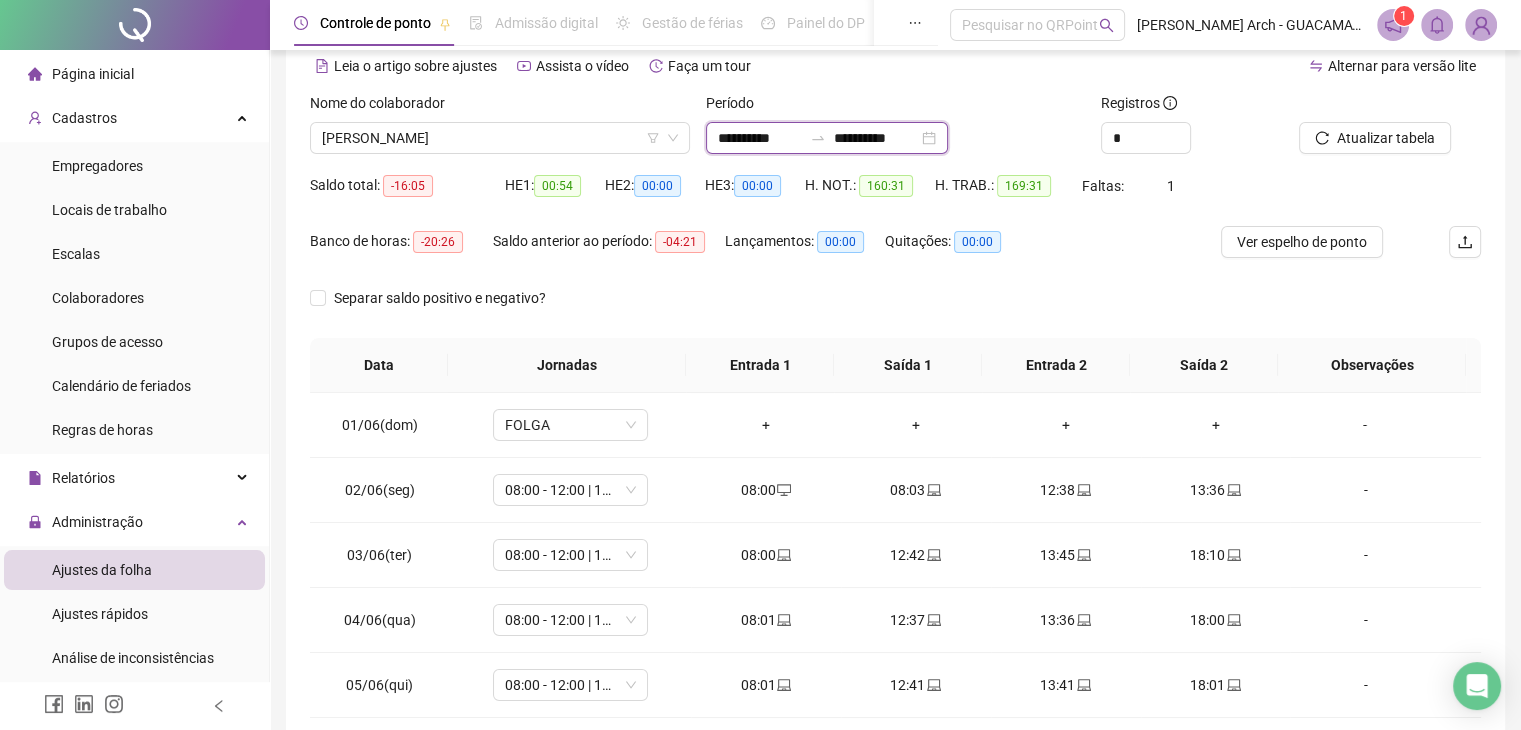 click on "**********" at bounding box center (876, 138) 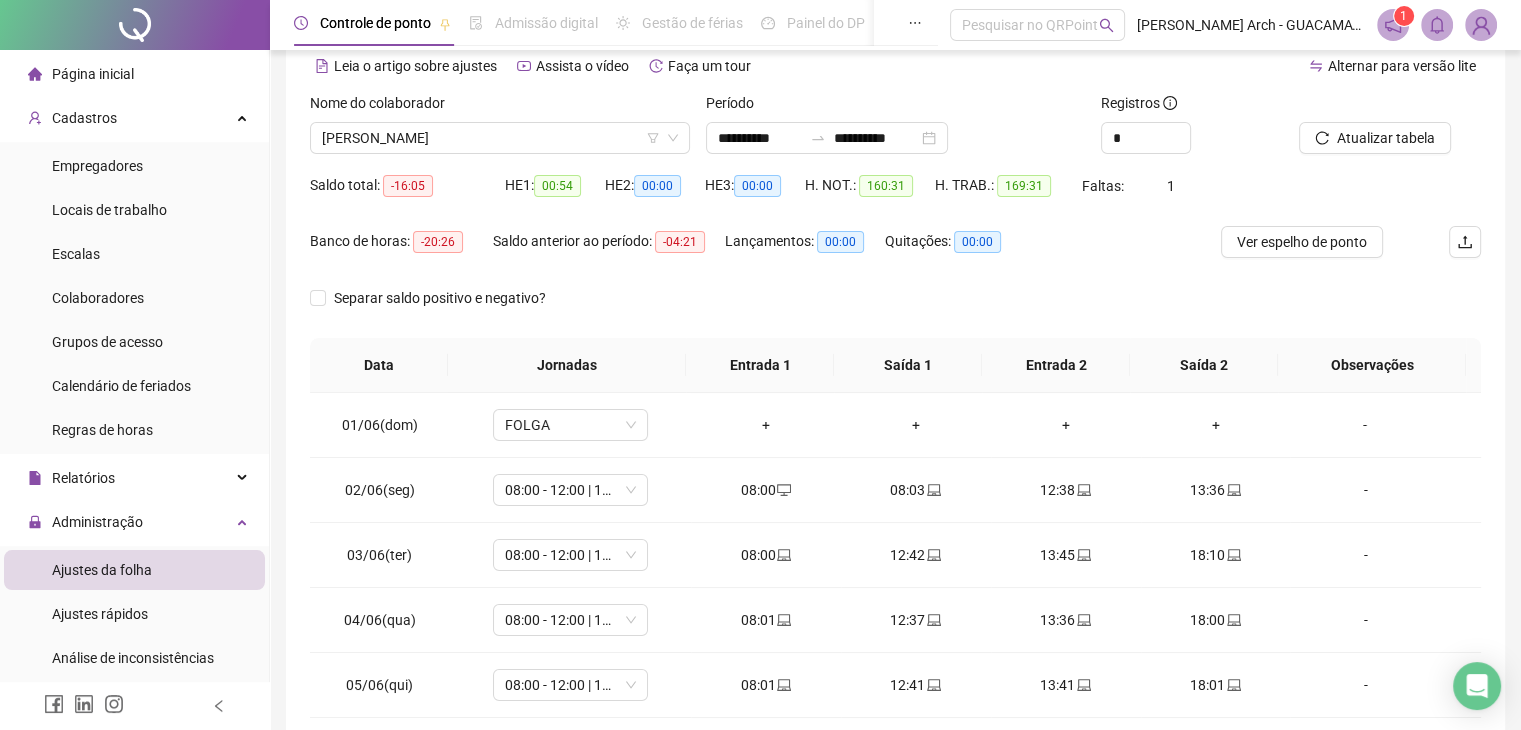 click on "Período" at bounding box center (896, 107) 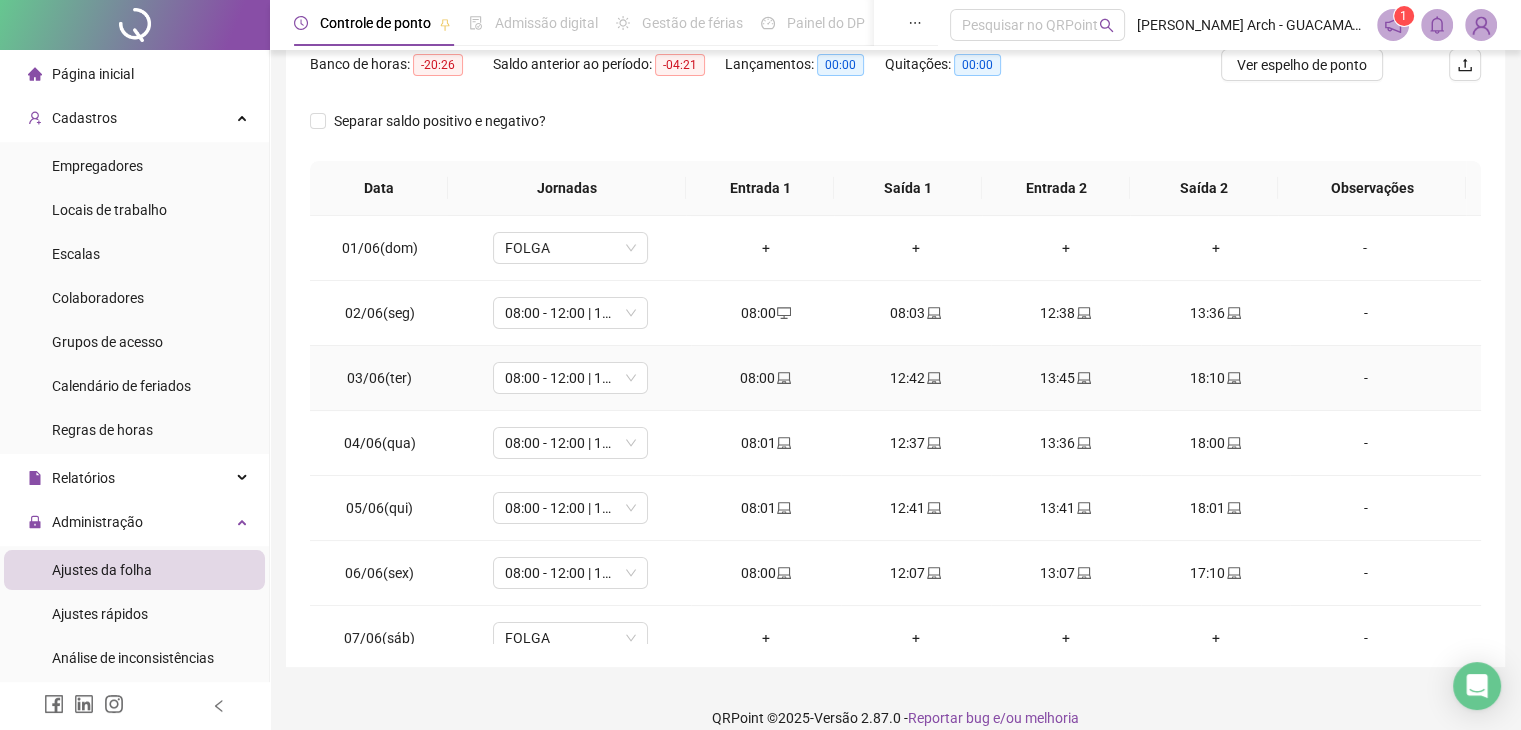 scroll, scrollTop: 292, scrollLeft: 0, axis: vertical 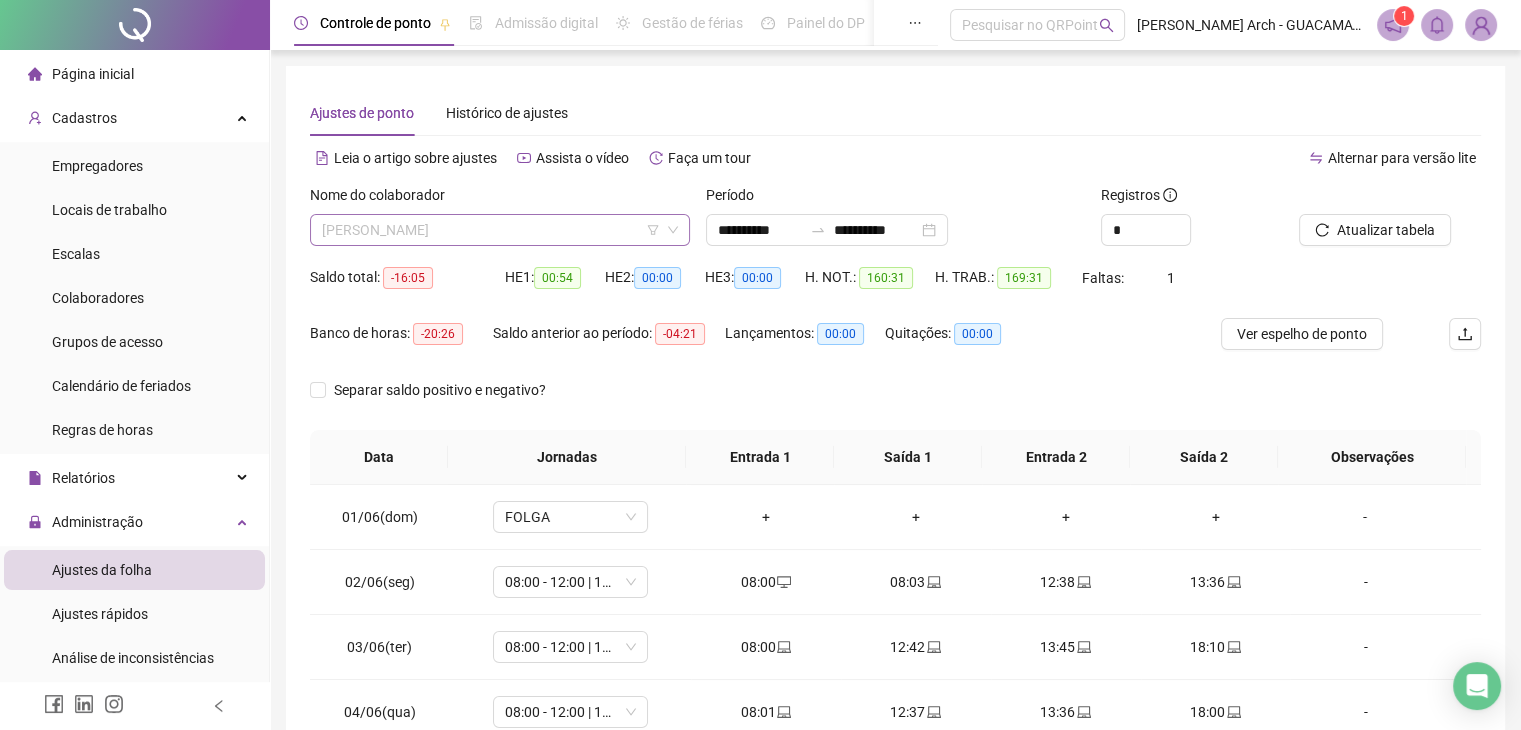 click on "[PERSON_NAME]" at bounding box center [500, 230] 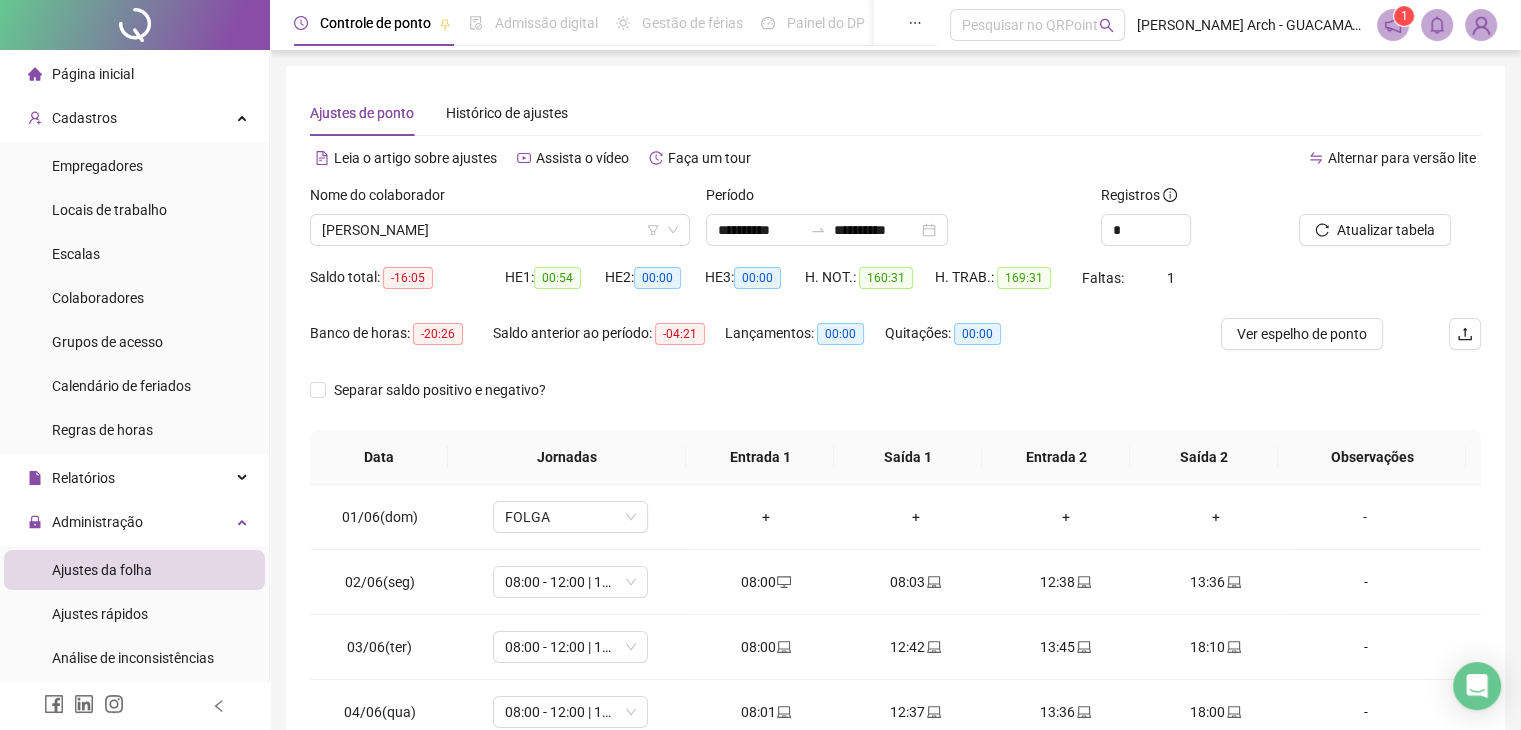 drag, startPoint x: 927, startPoint y: 421, endPoint x: 941, endPoint y: 290, distance: 131.74597 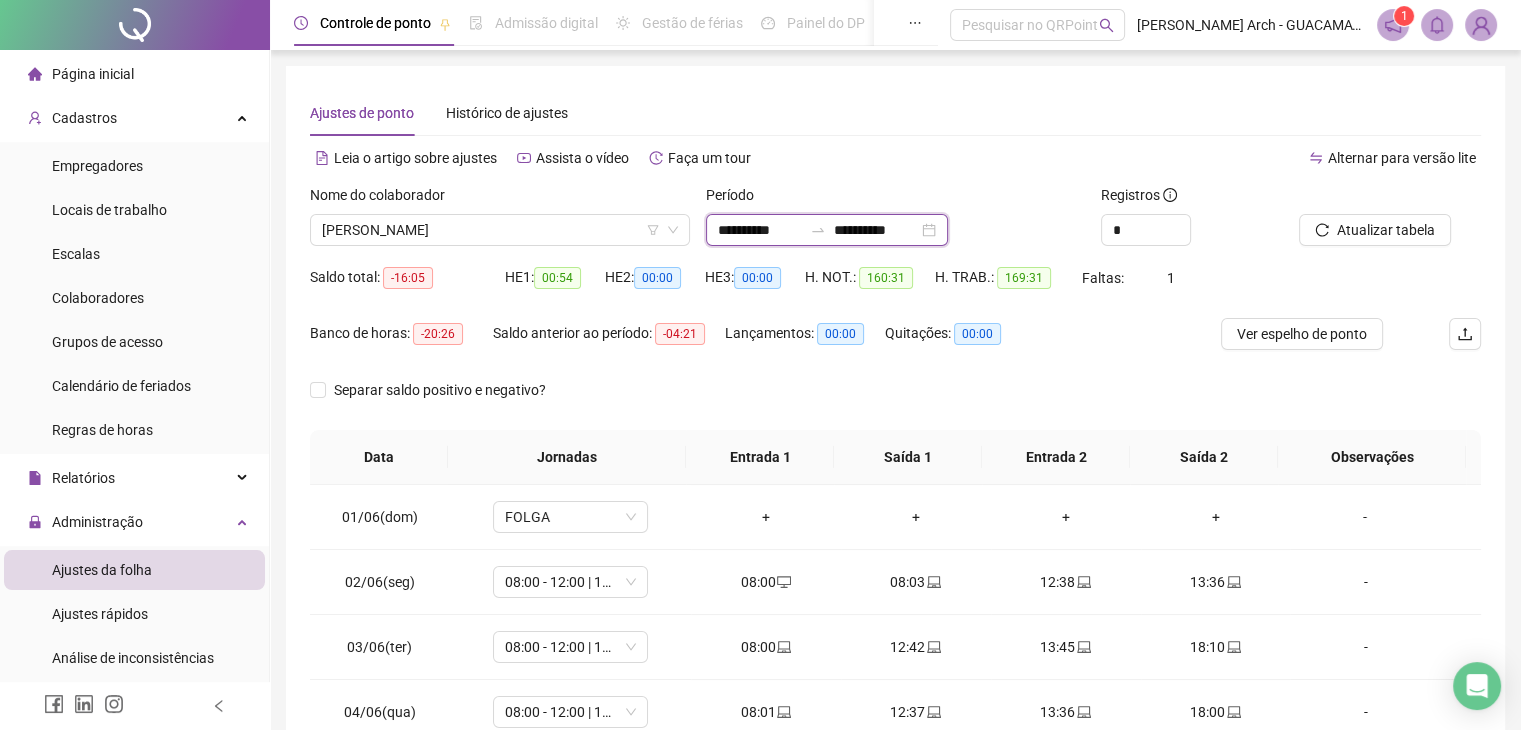 click on "**********" at bounding box center (876, 230) 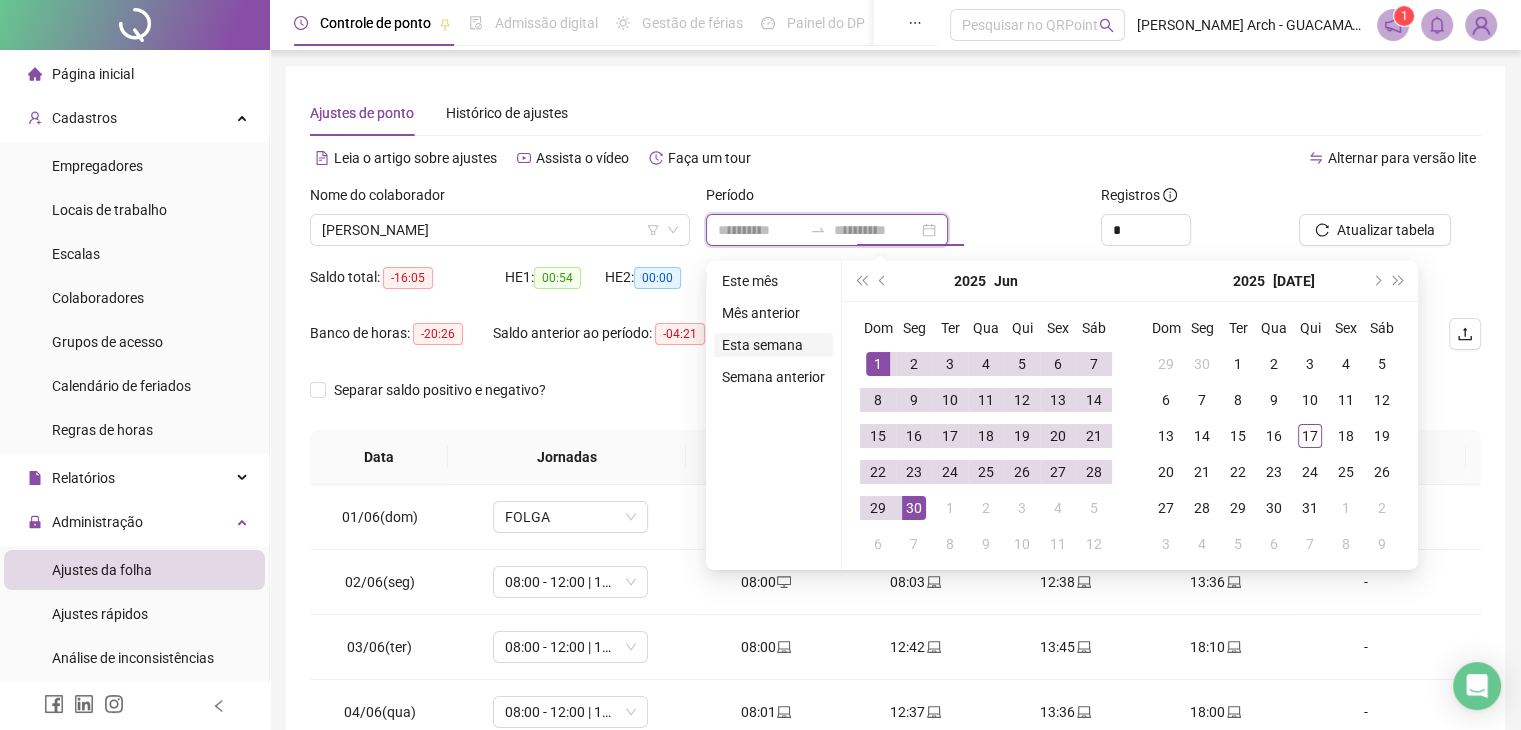 type on "**********" 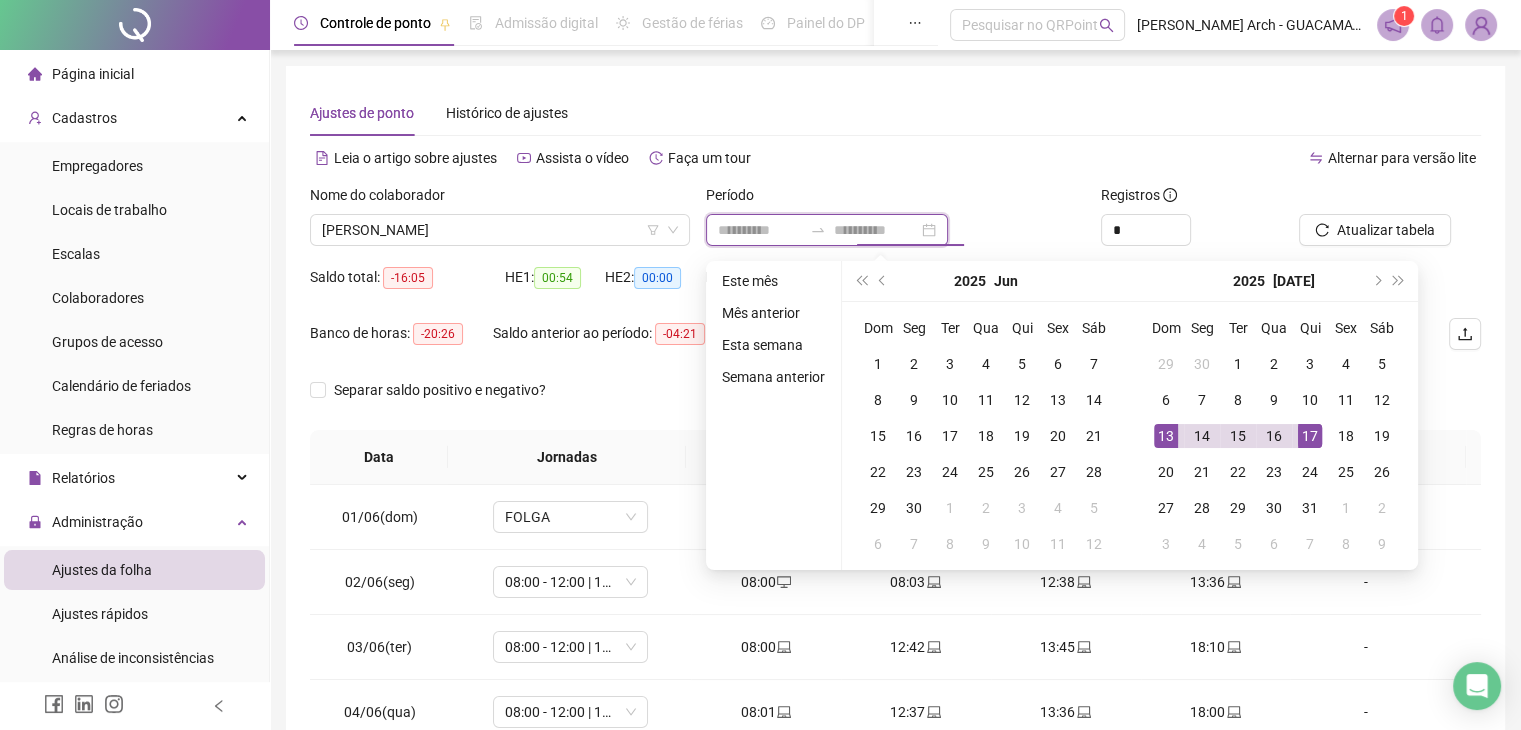 type on "**********" 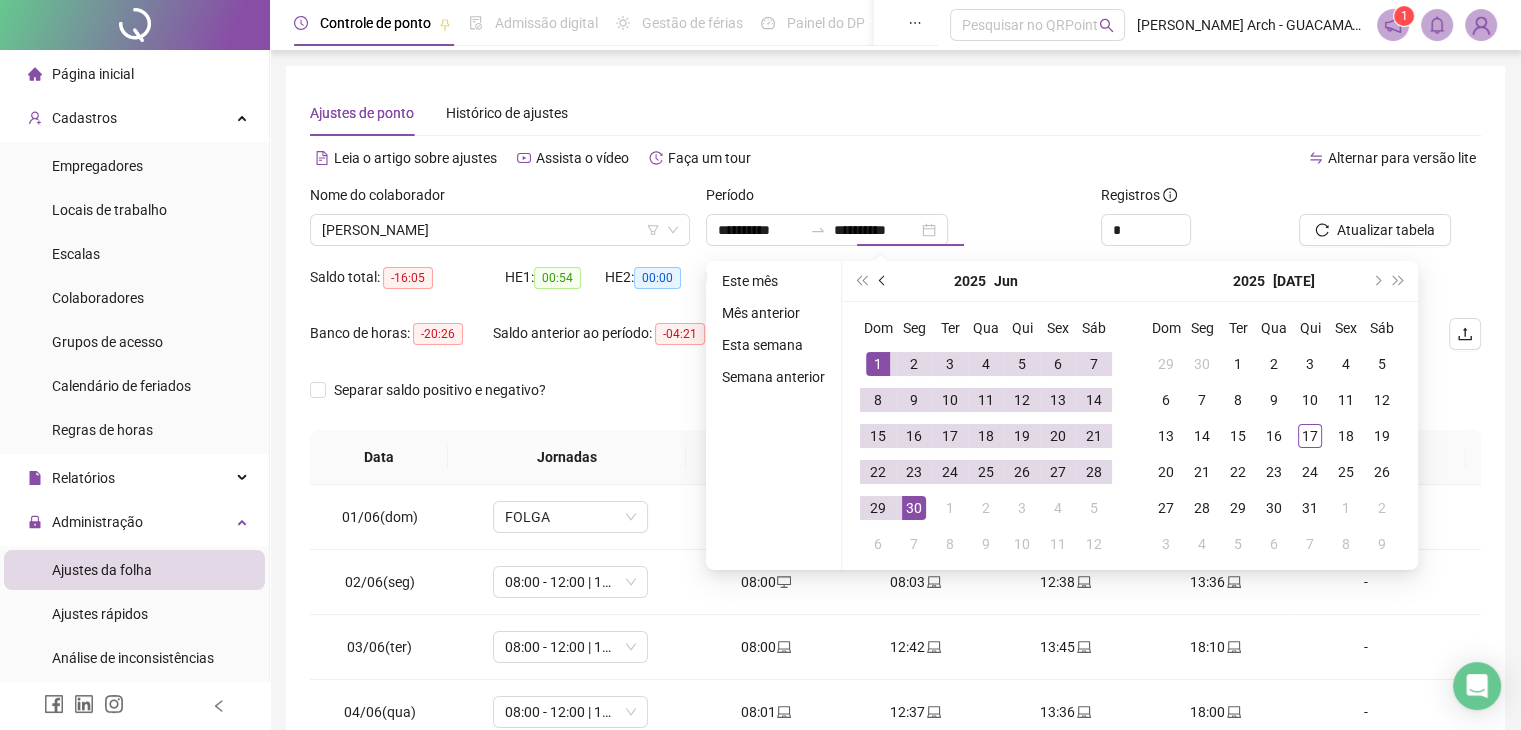 click at bounding box center (883, 281) 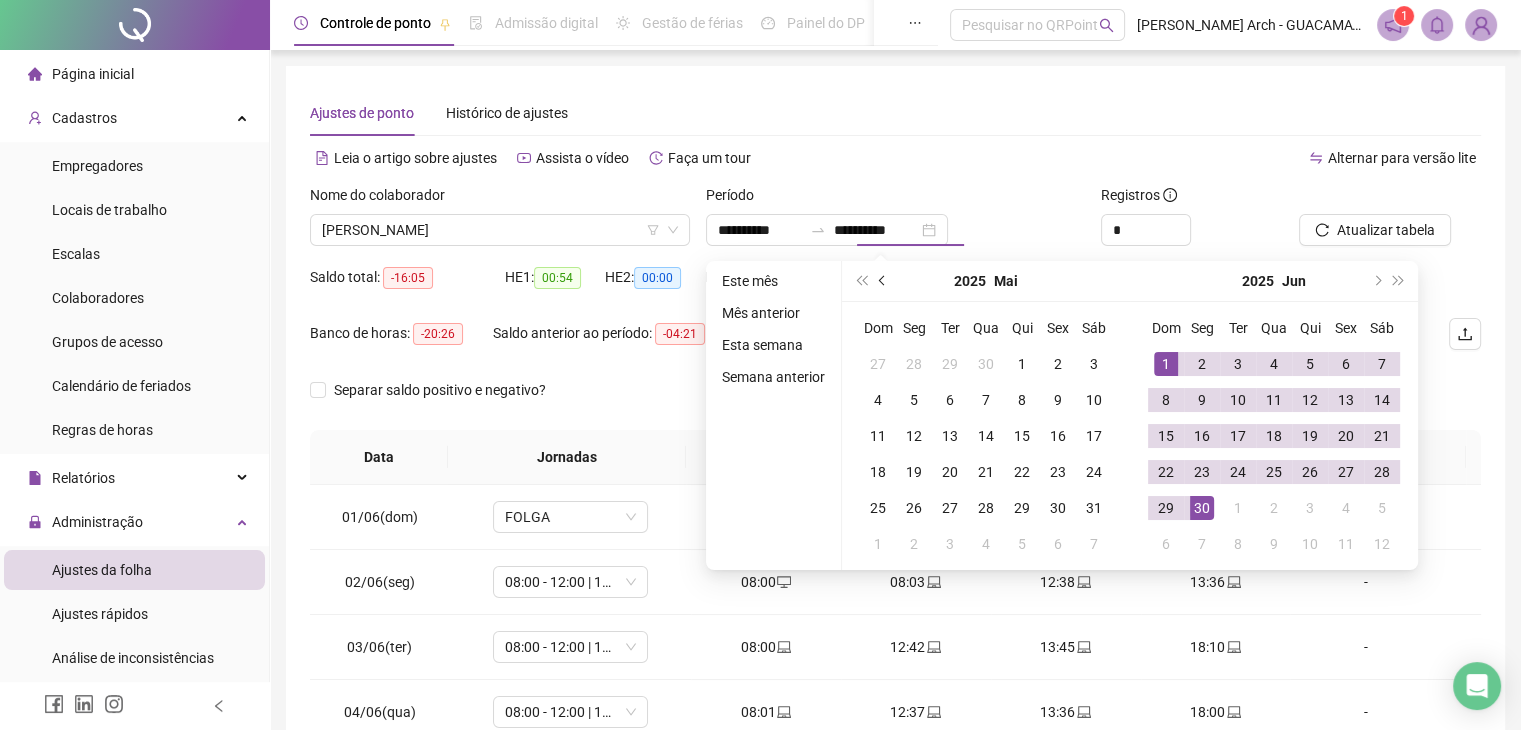 click at bounding box center [883, 281] 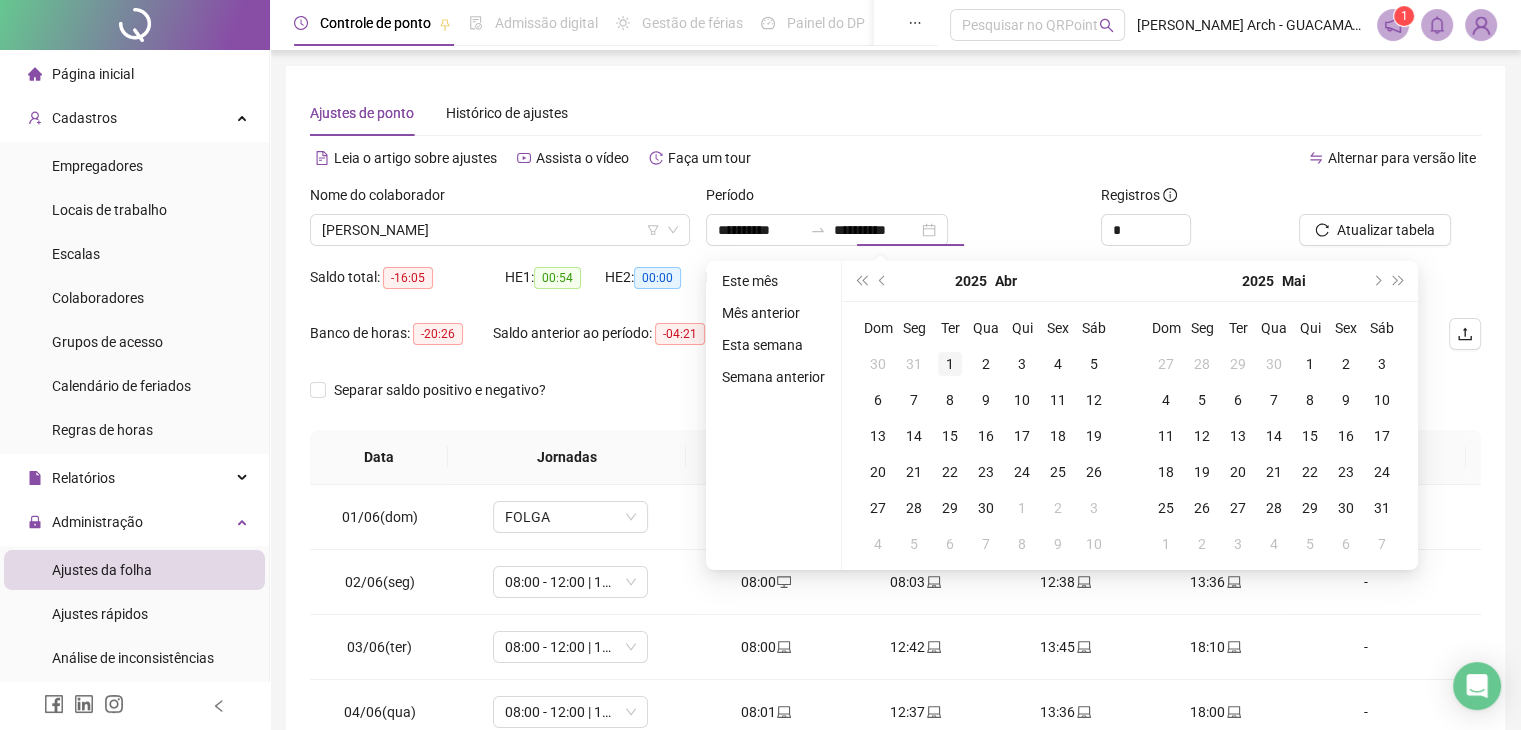 type on "**********" 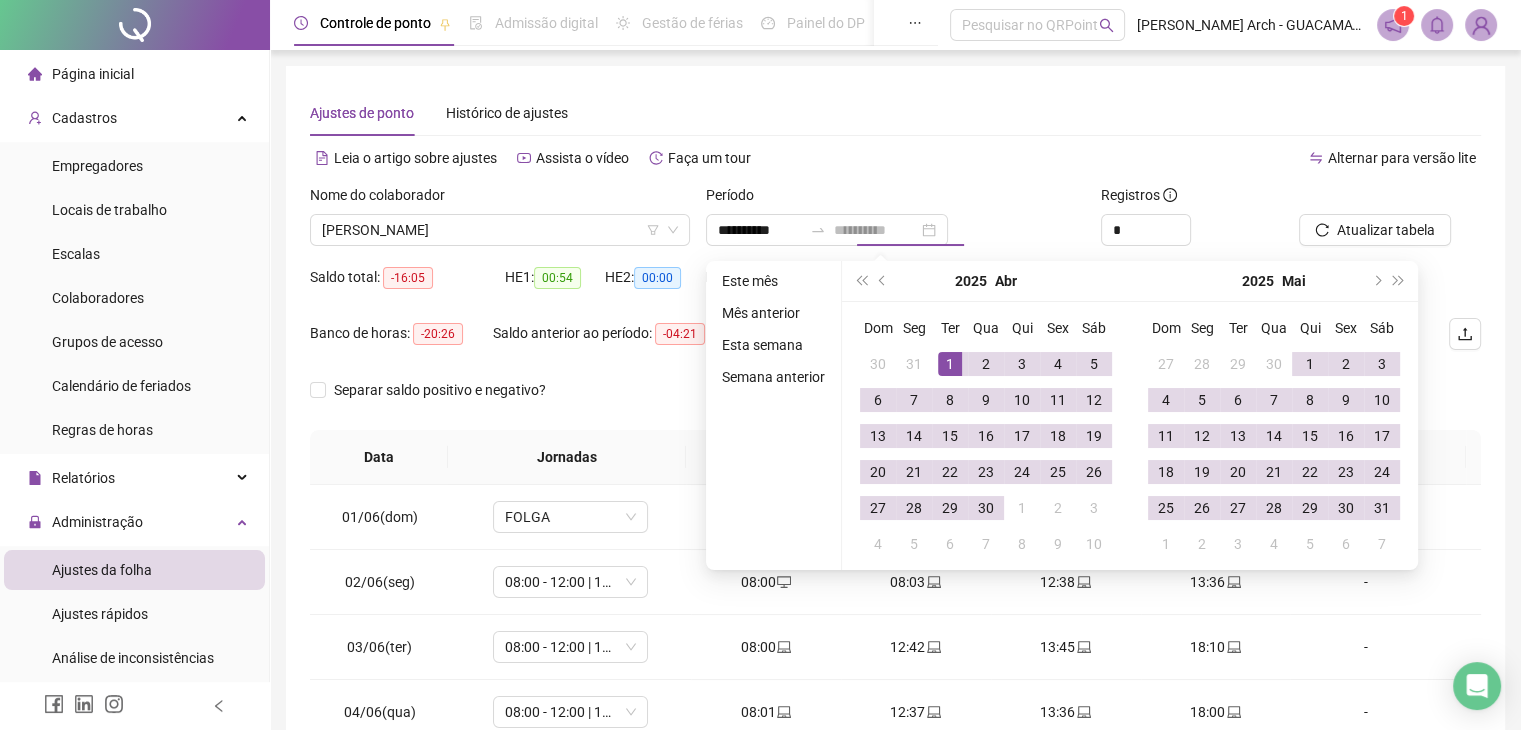 click on "1" at bounding box center [950, 364] 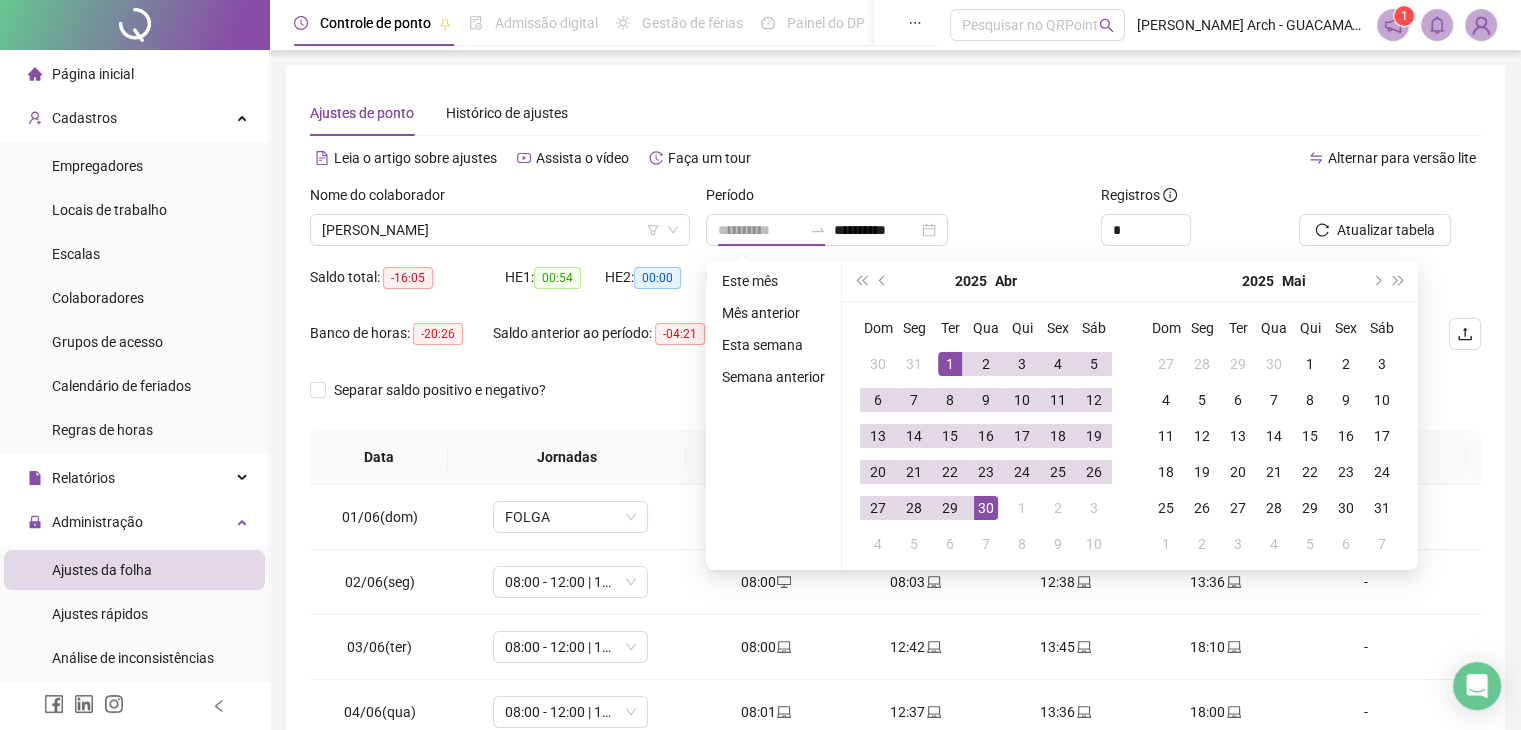click on "30" at bounding box center (986, 508) 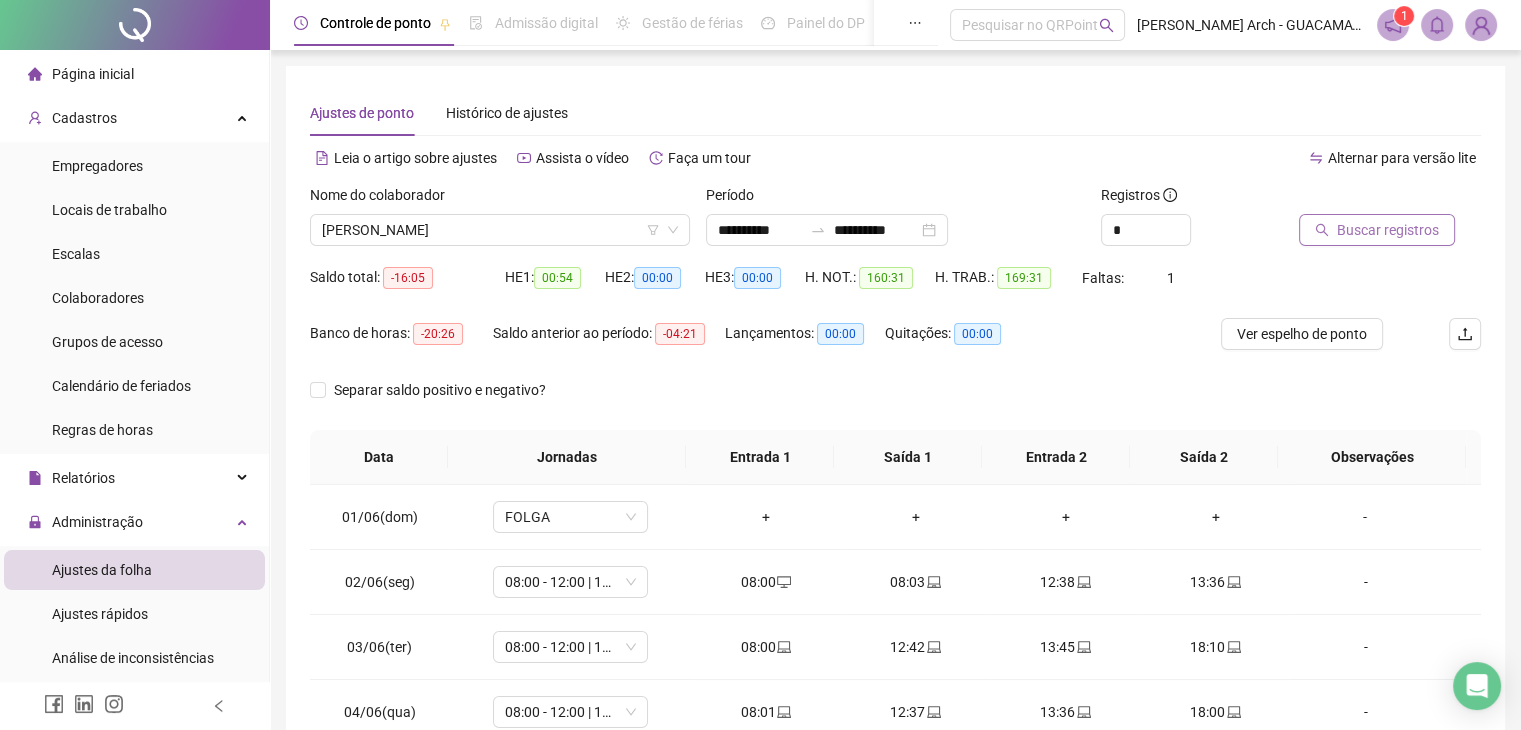 click on "Buscar registros" at bounding box center (1388, 230) 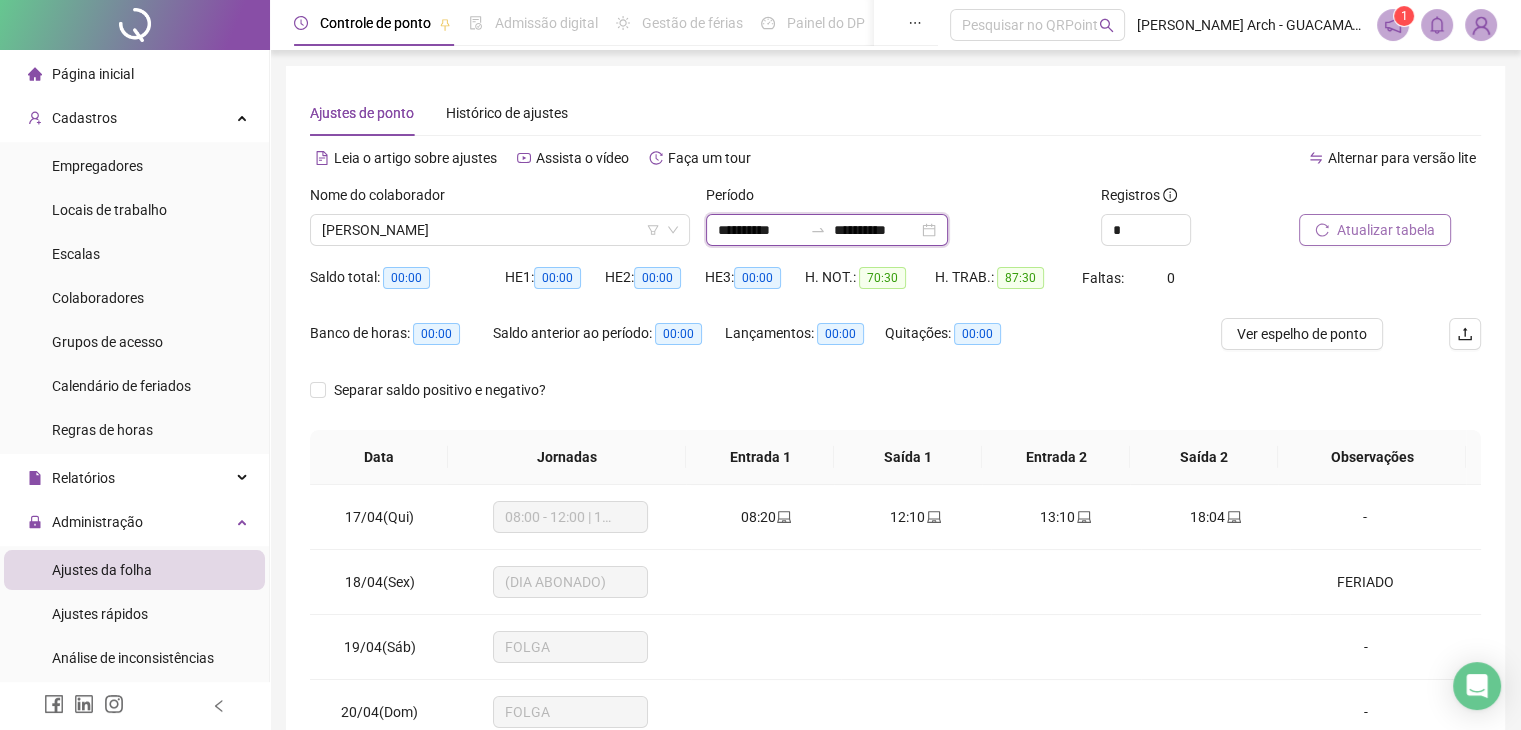 click on "**********" at bounding box center [876, 230] 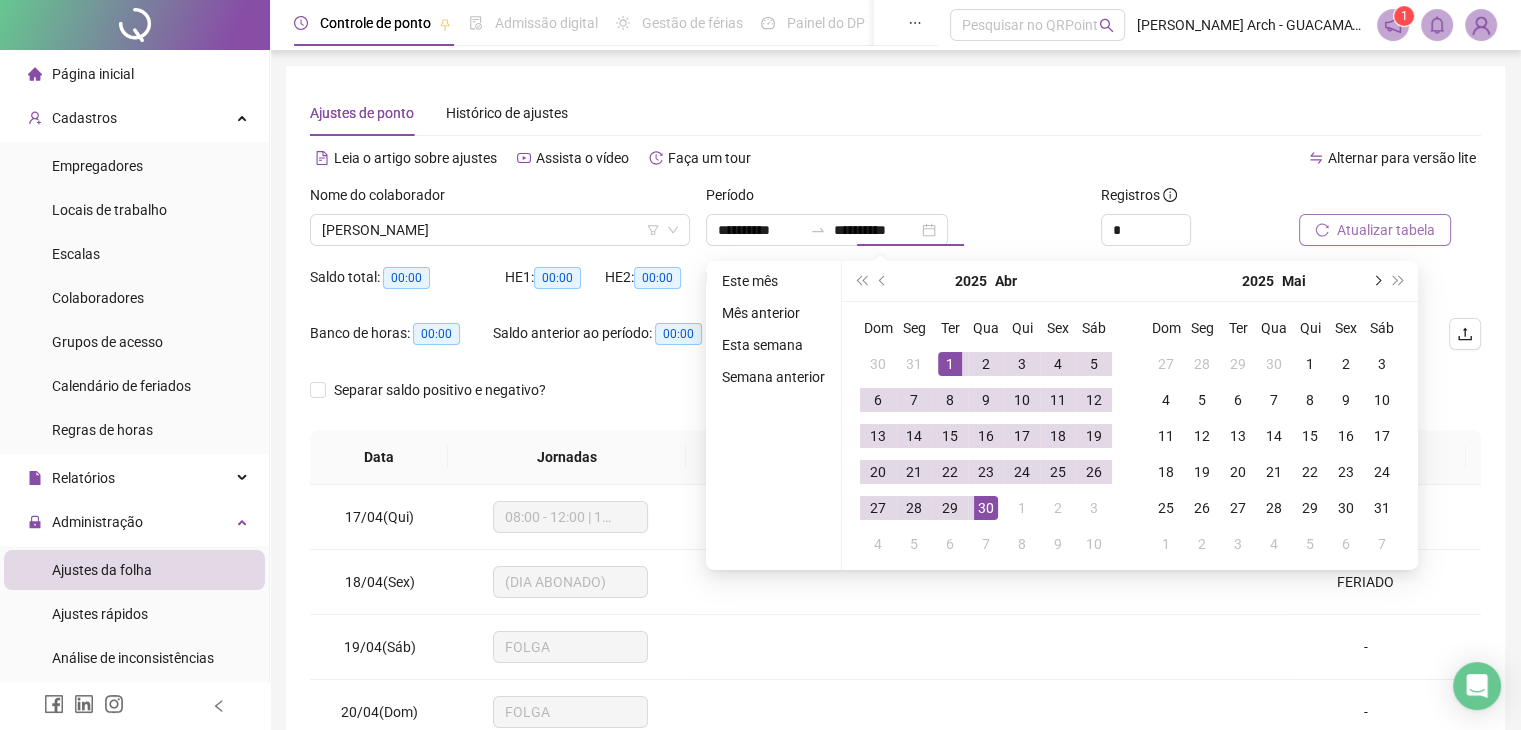 click at bounding box center [1376, 281] 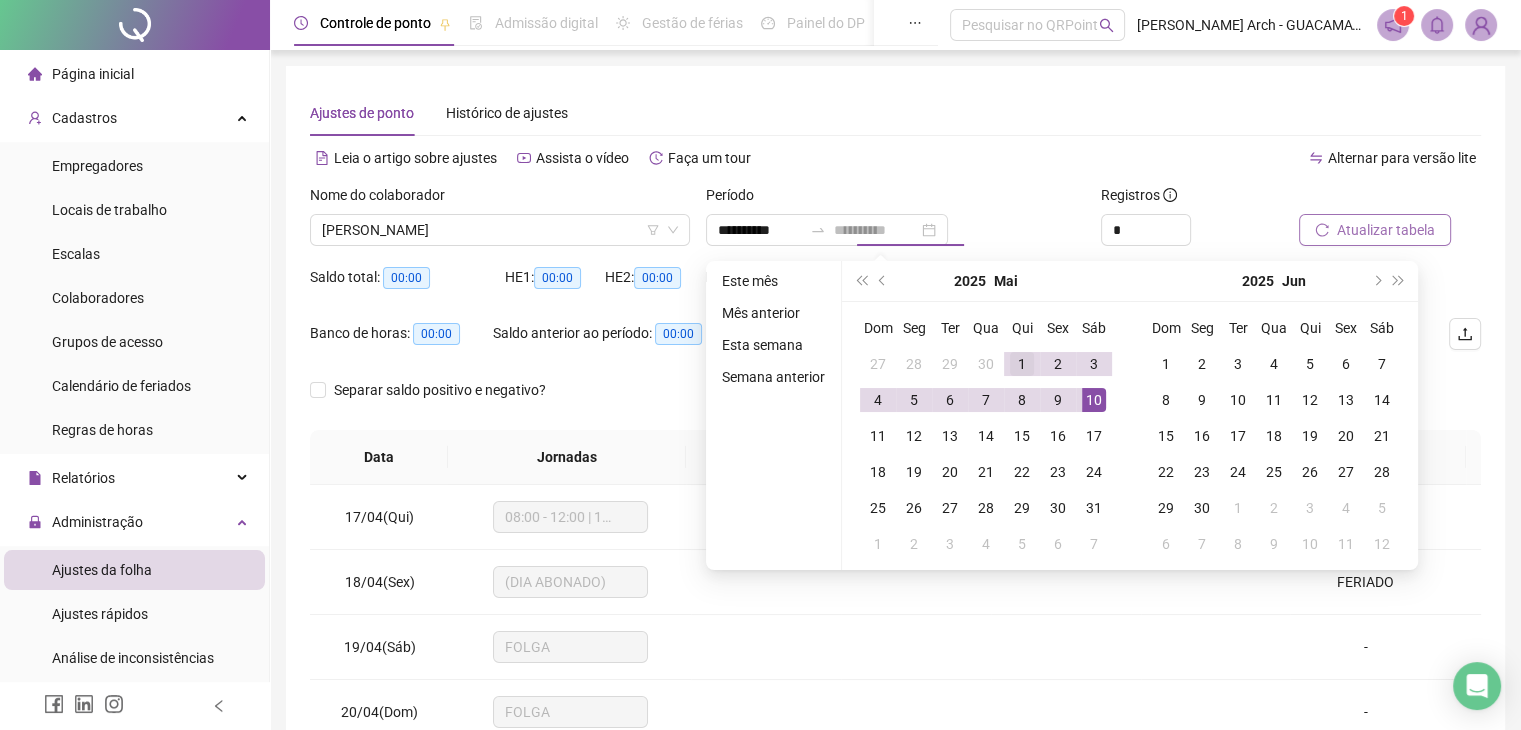type on "**********" 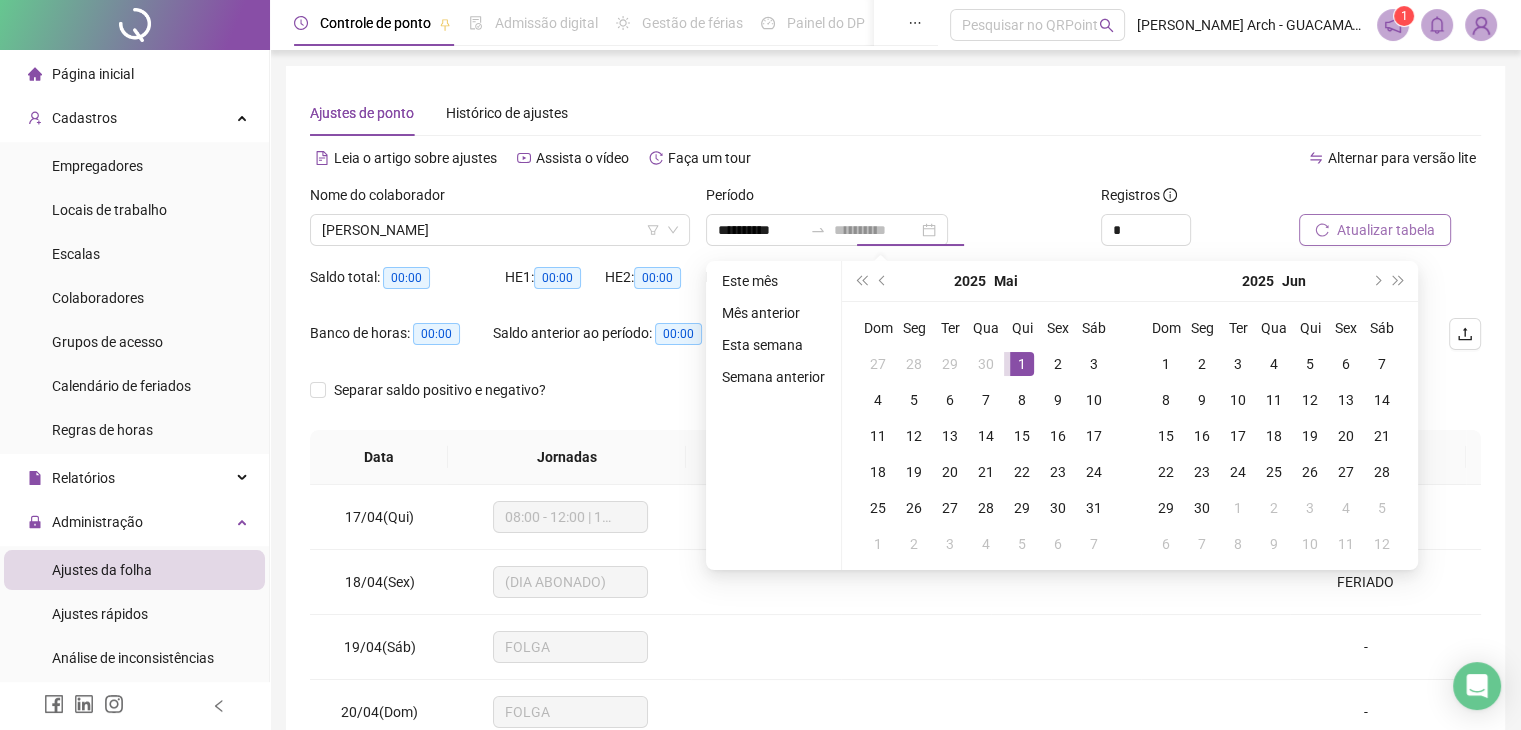 click on "1" at bounding box center [1022, 364] 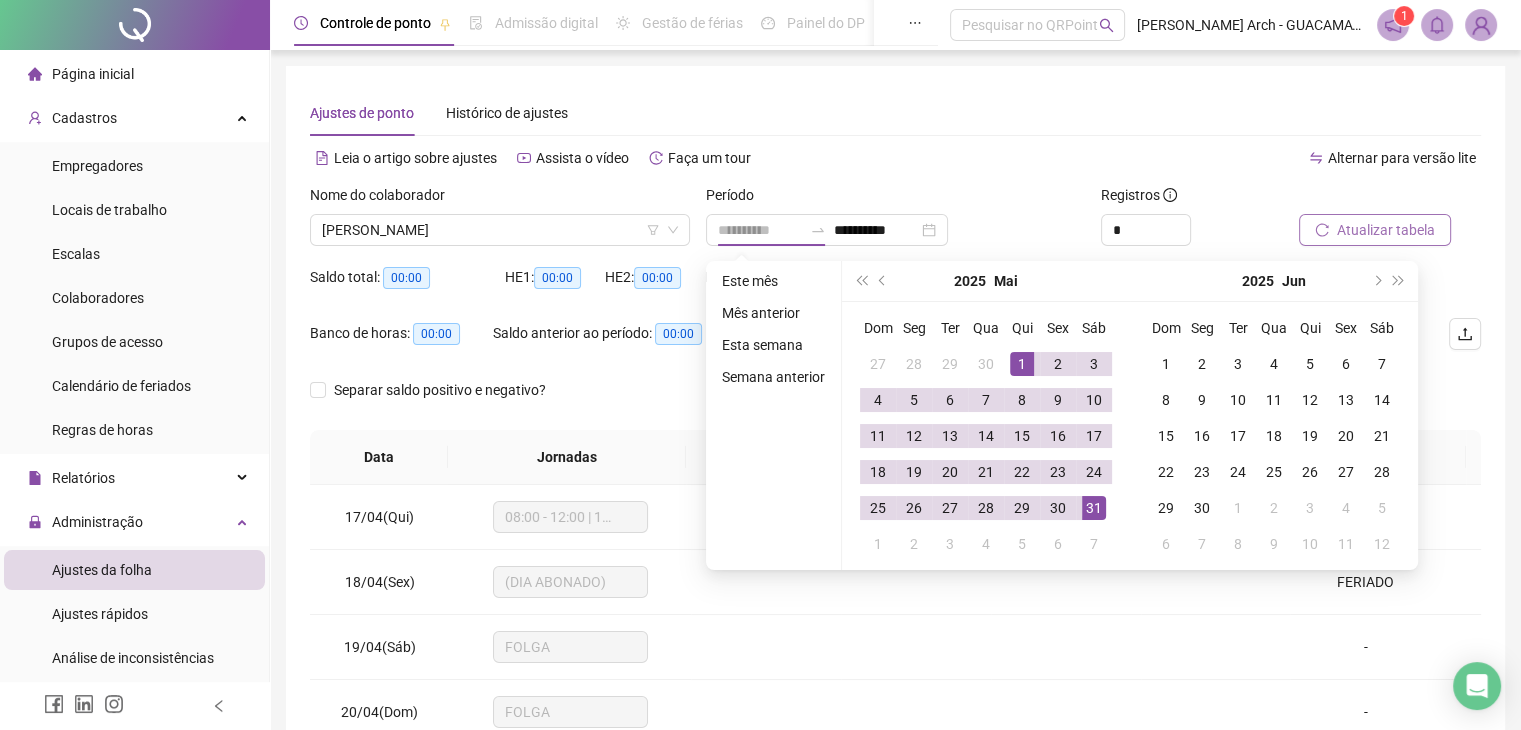 click on "31" at bounding box center (1094, 508) 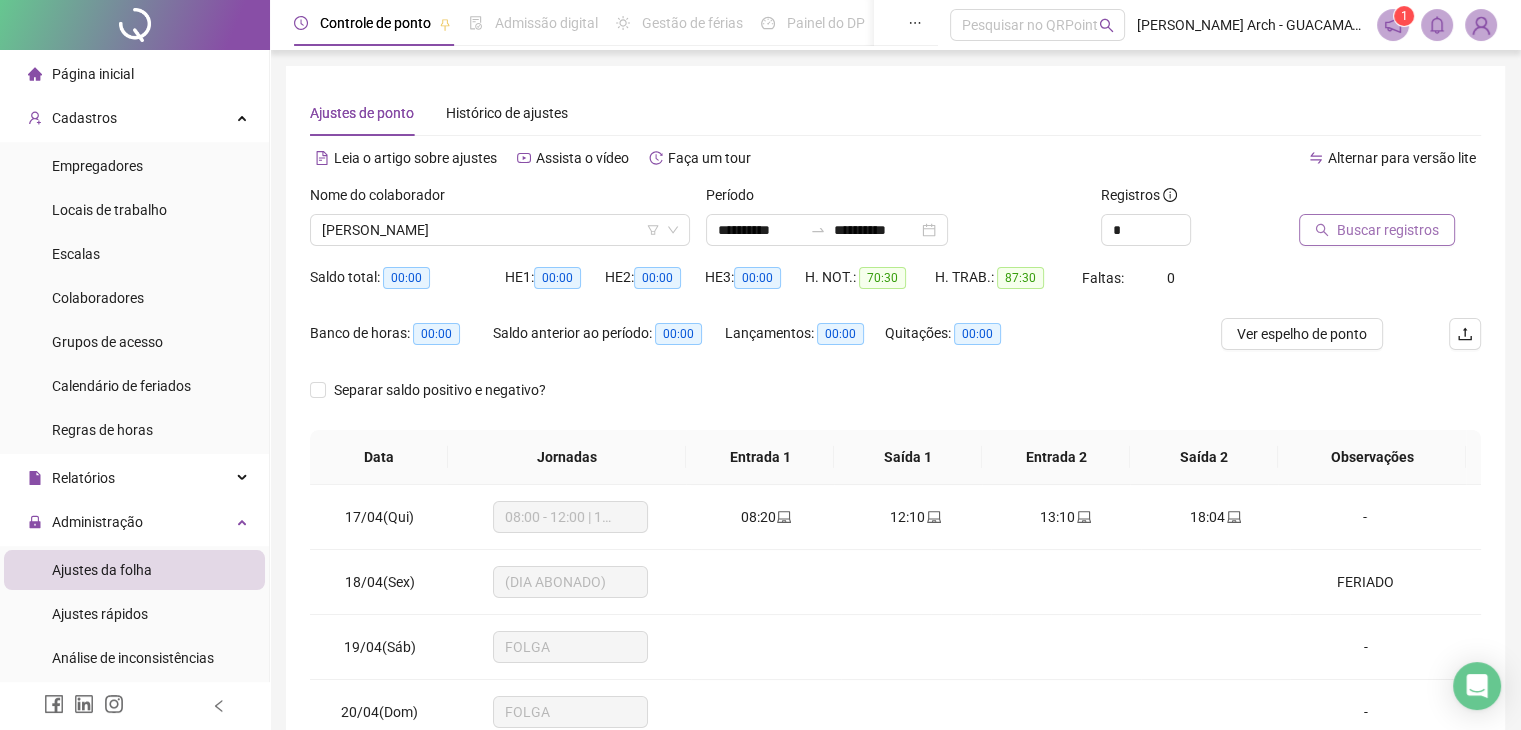 click on "Buscar registros" at bounding box center [1390, 223] 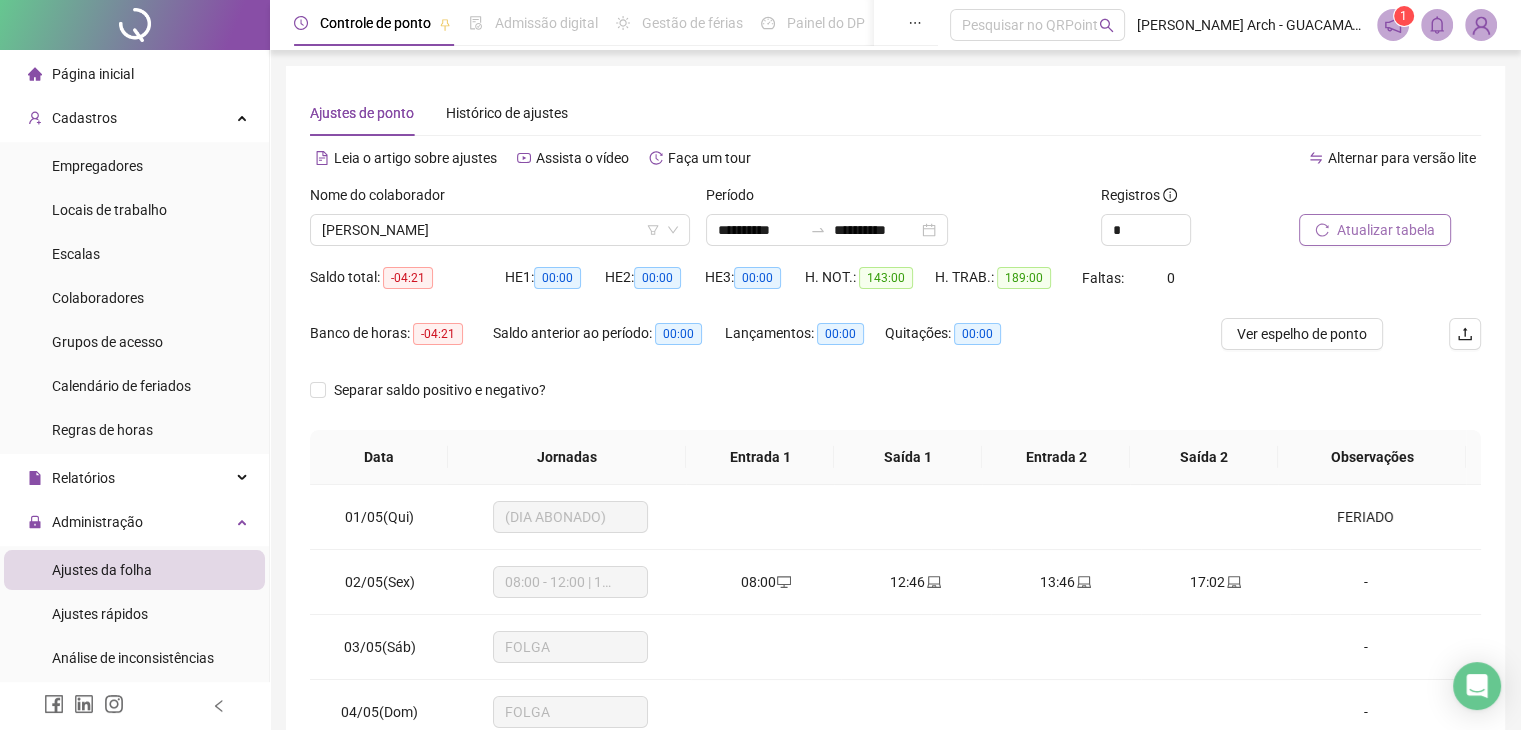 scroll, scrollTop: 292, scrollLeft: 0, axis: vertical 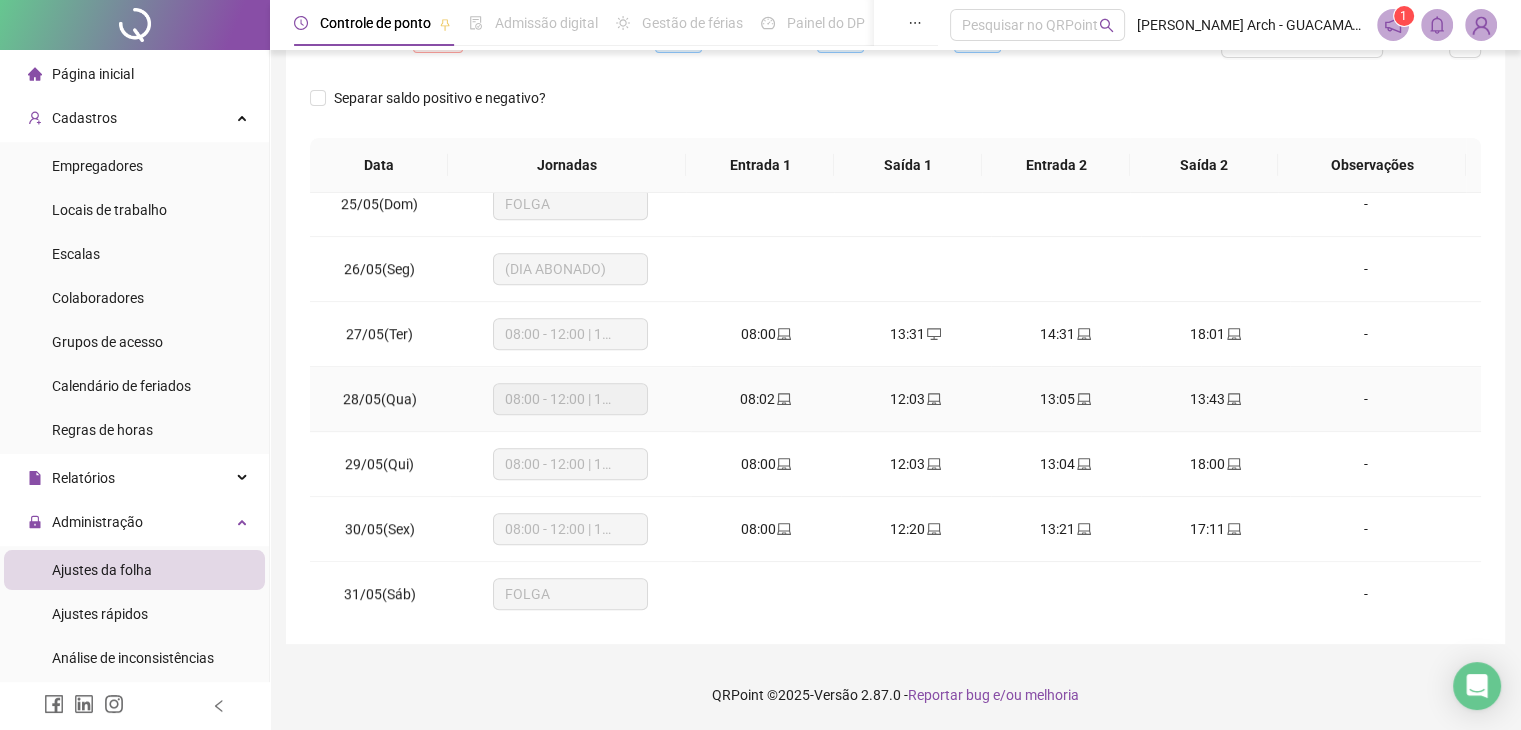 type 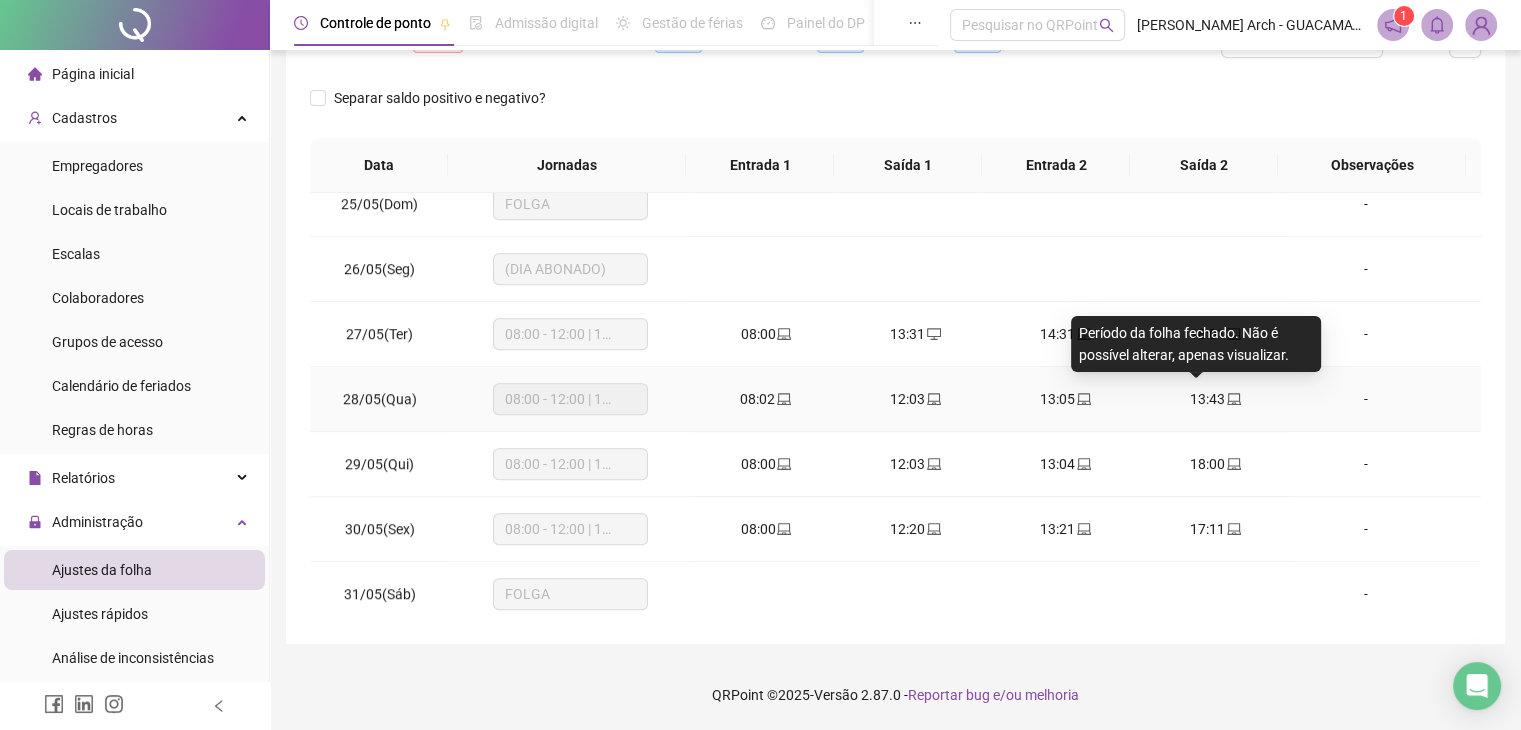 click on "13:43" at bounding box center [1207, 399] 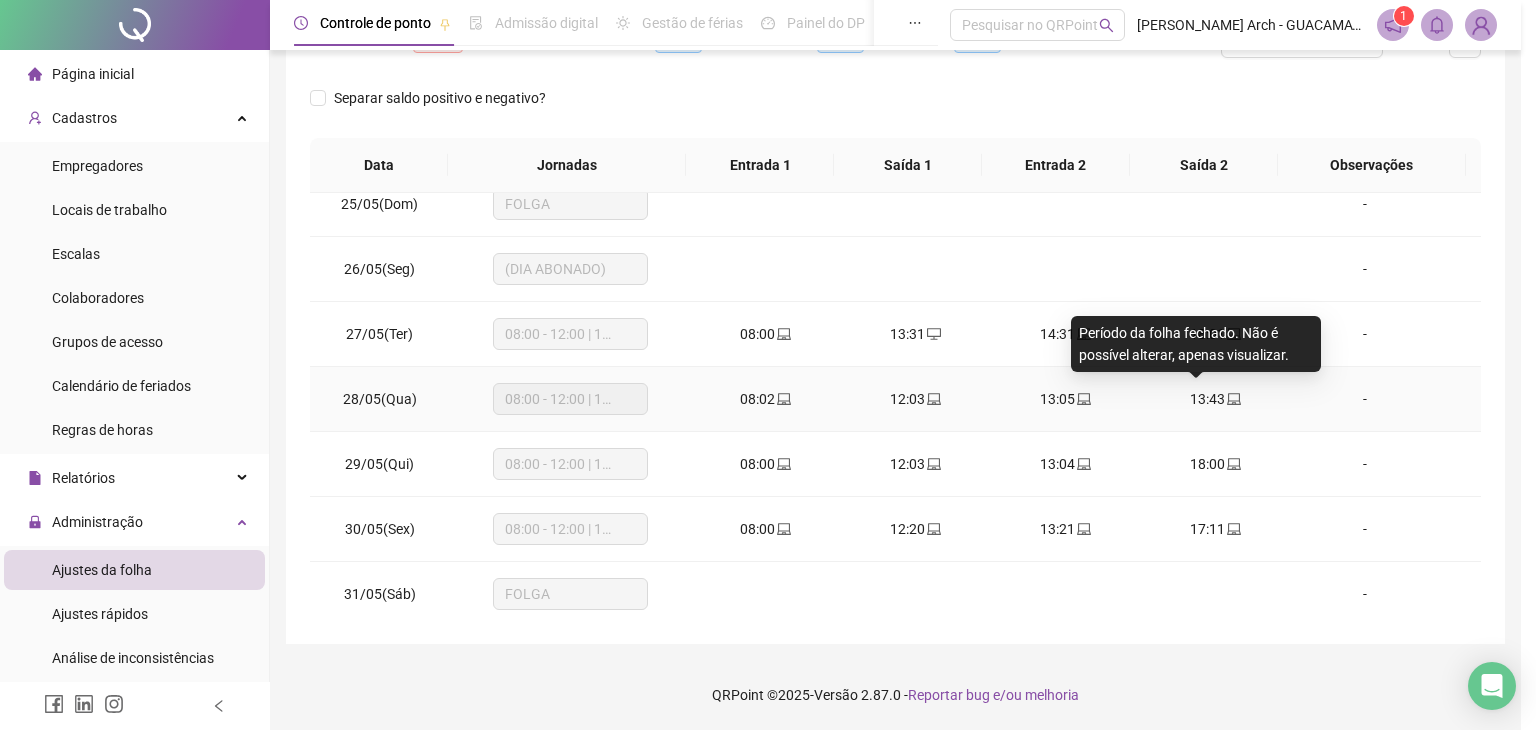 type on "**********" 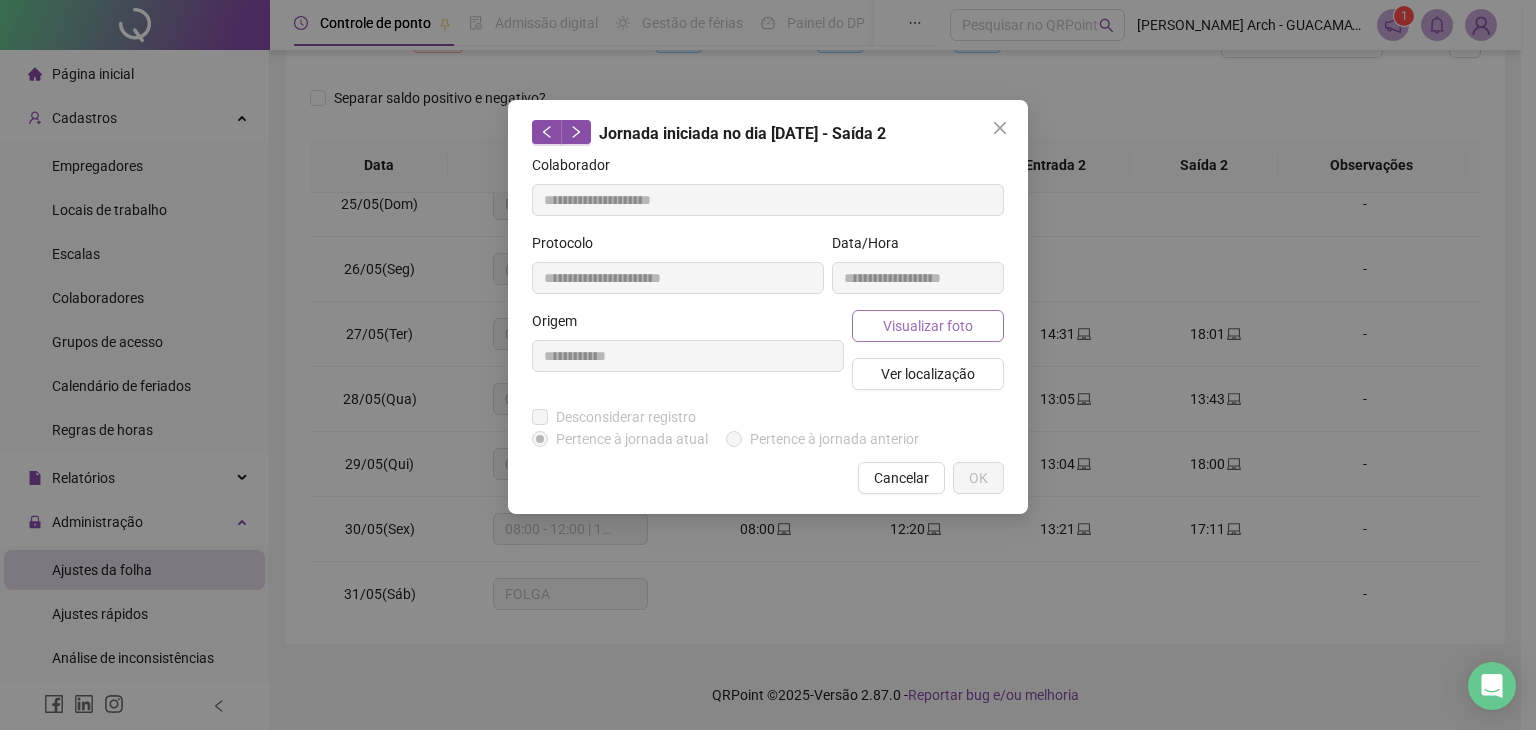 click on "Visualizar foto" at bounding box center [928, 326] 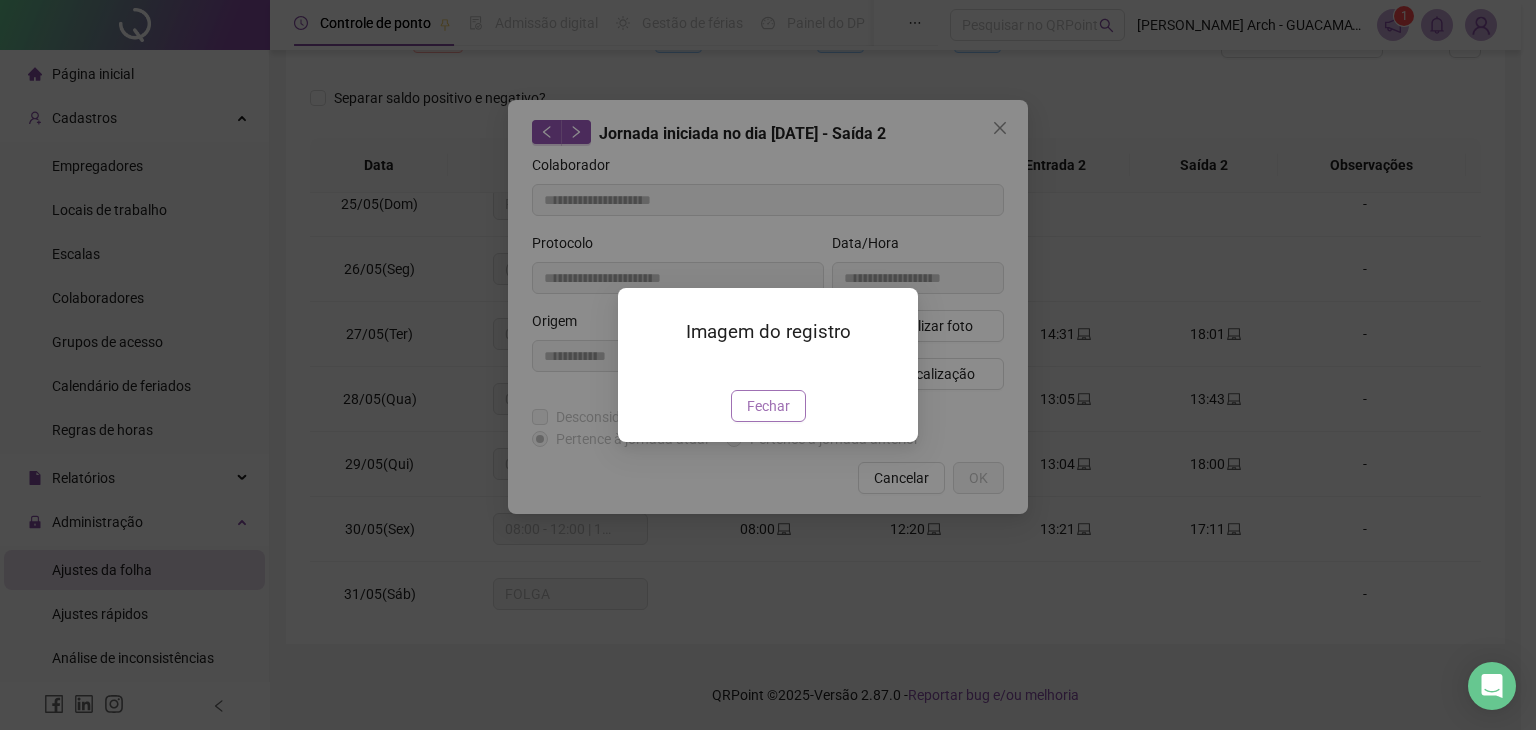 click on "Fechar" at bounding box center (768, 406) 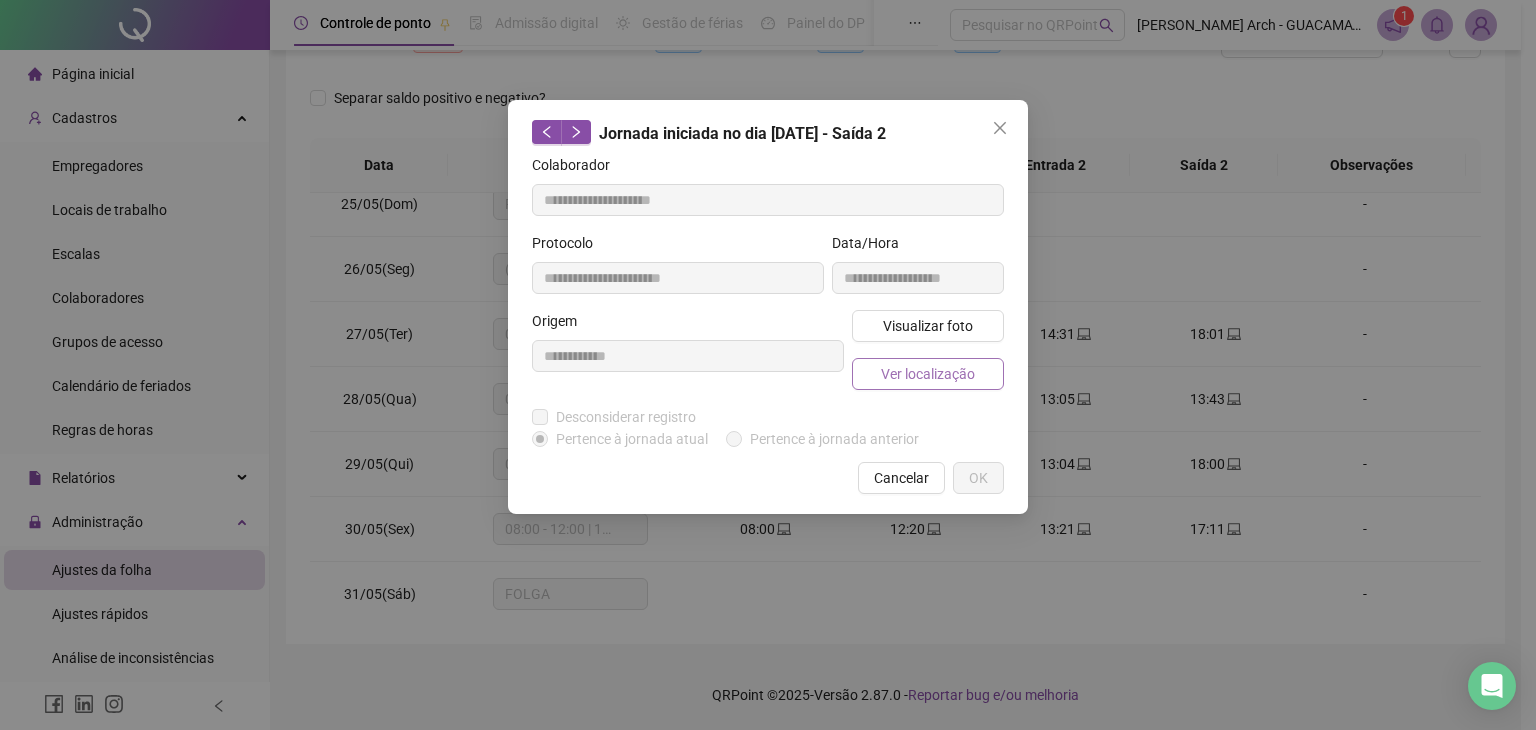 click on "Ver localização" at bounding box center [928, 374] 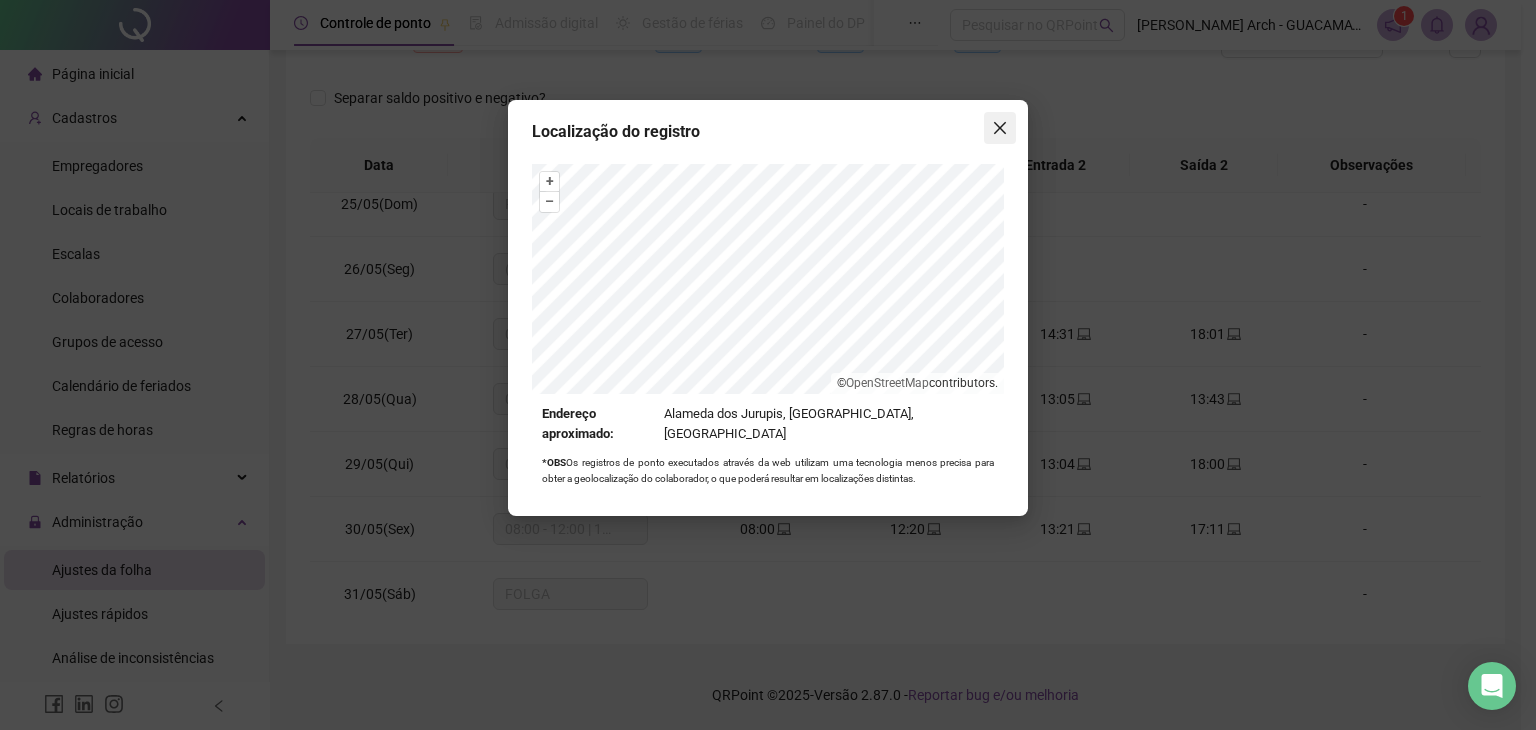 click 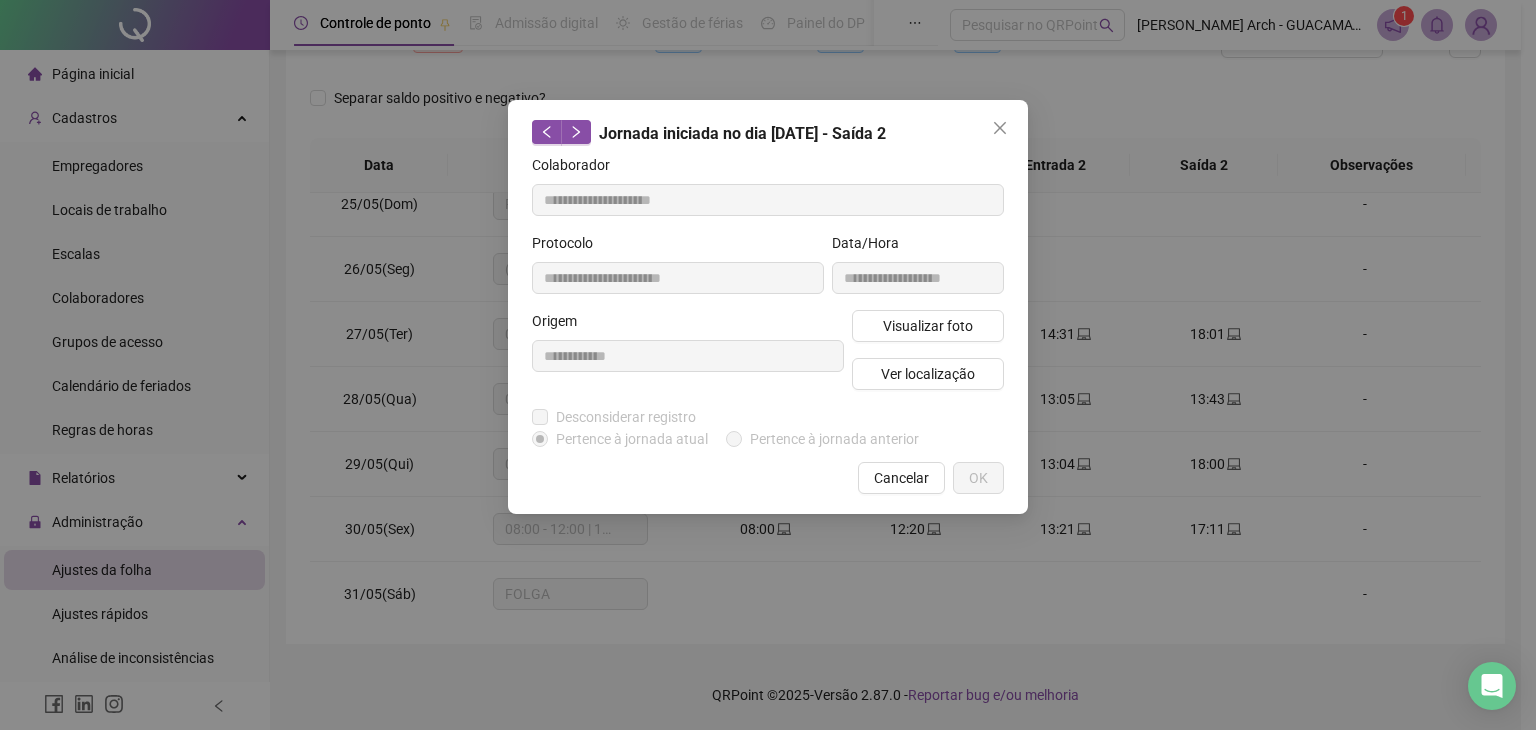 drag, startPoint x: 1000, startPoint y: 129, endPoint x: 1028, endPoint y: 238, distance: 112.53888 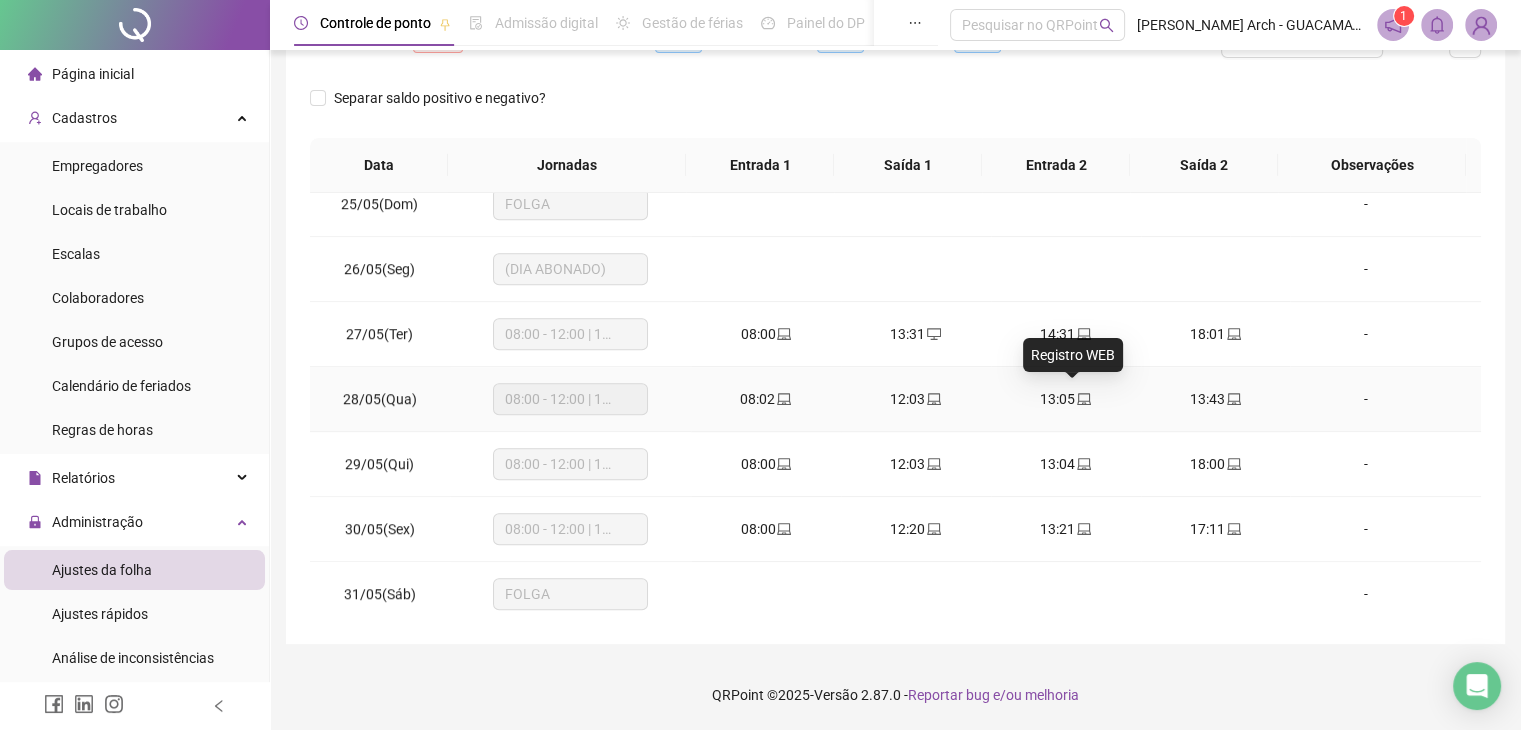 click 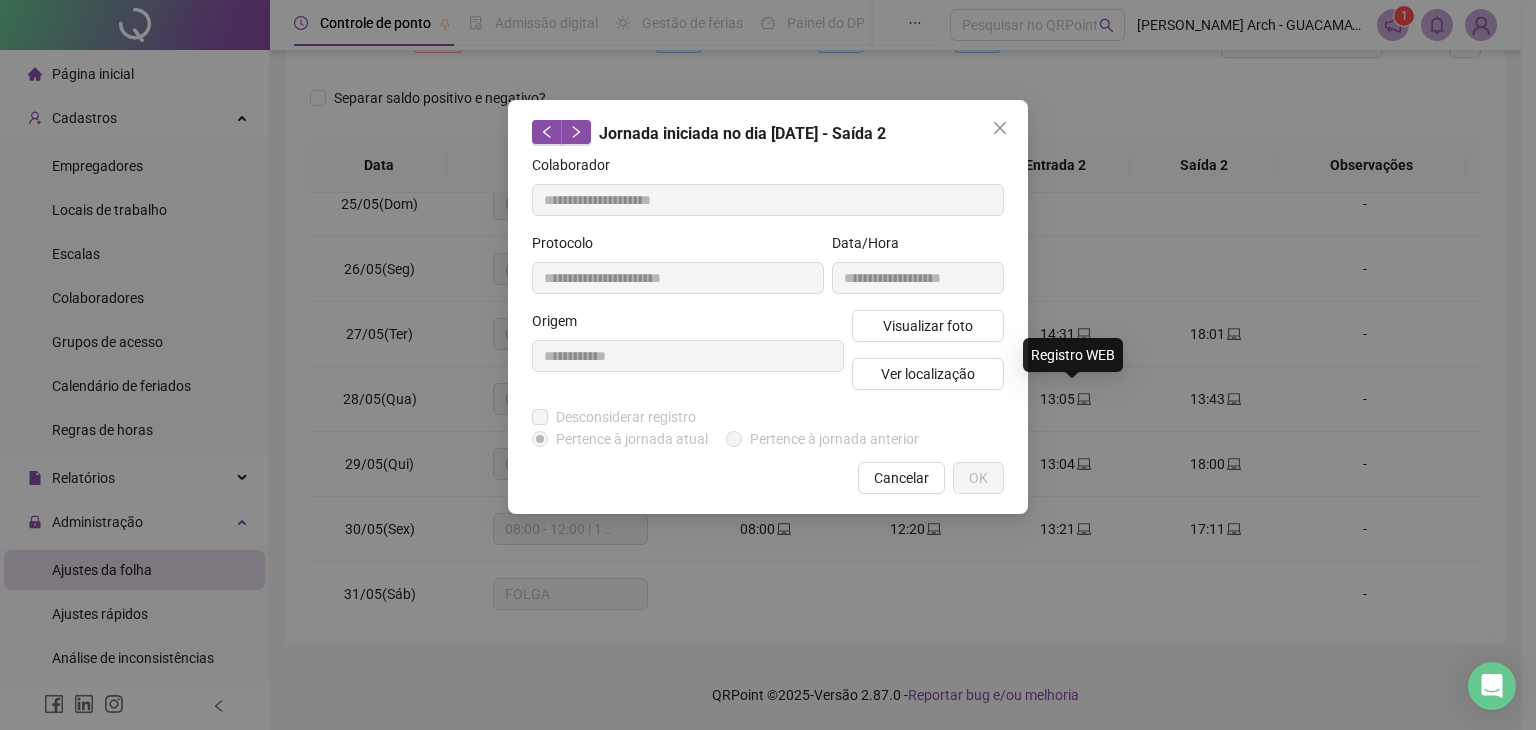 type on "**********" 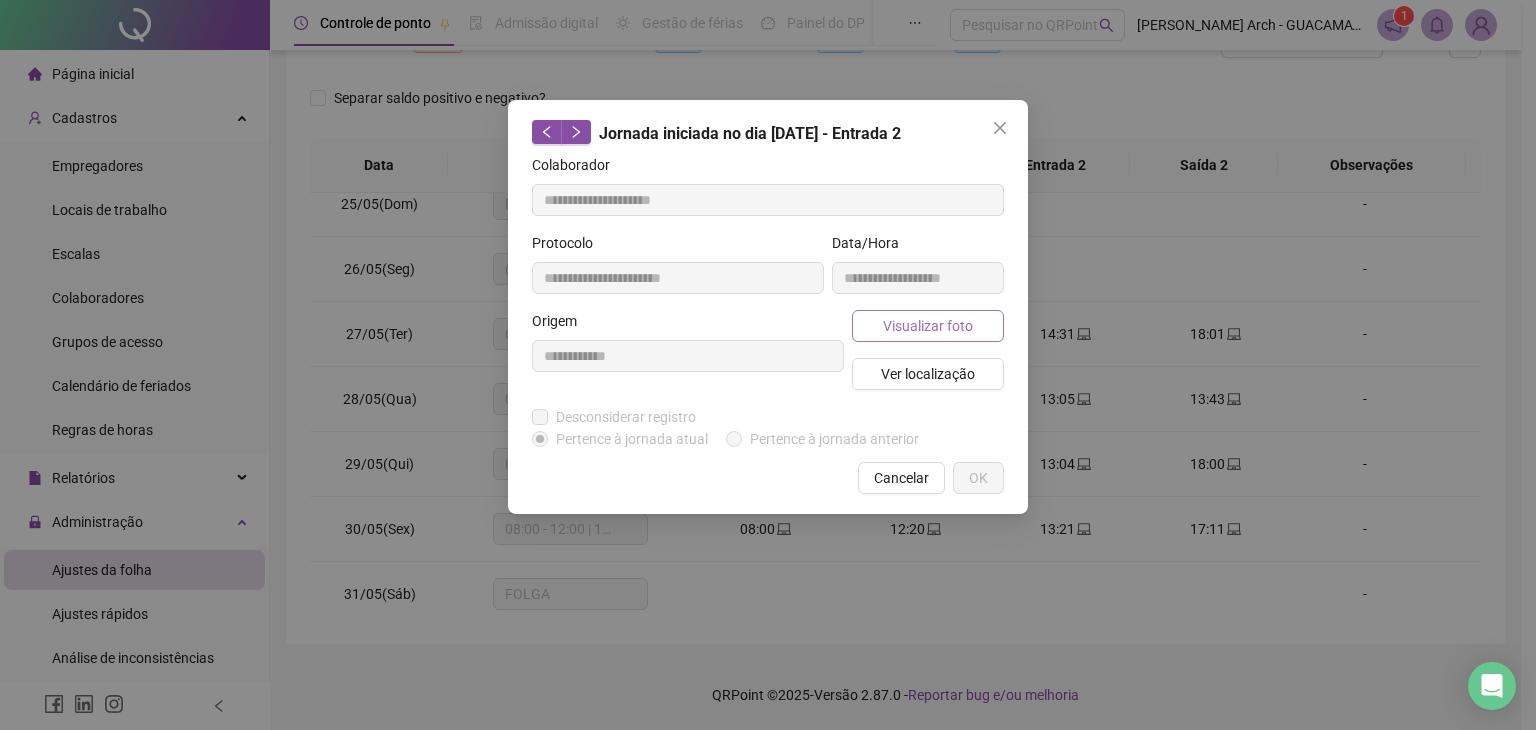 click on "Visualizar foto" at bounding box center (928, 326) 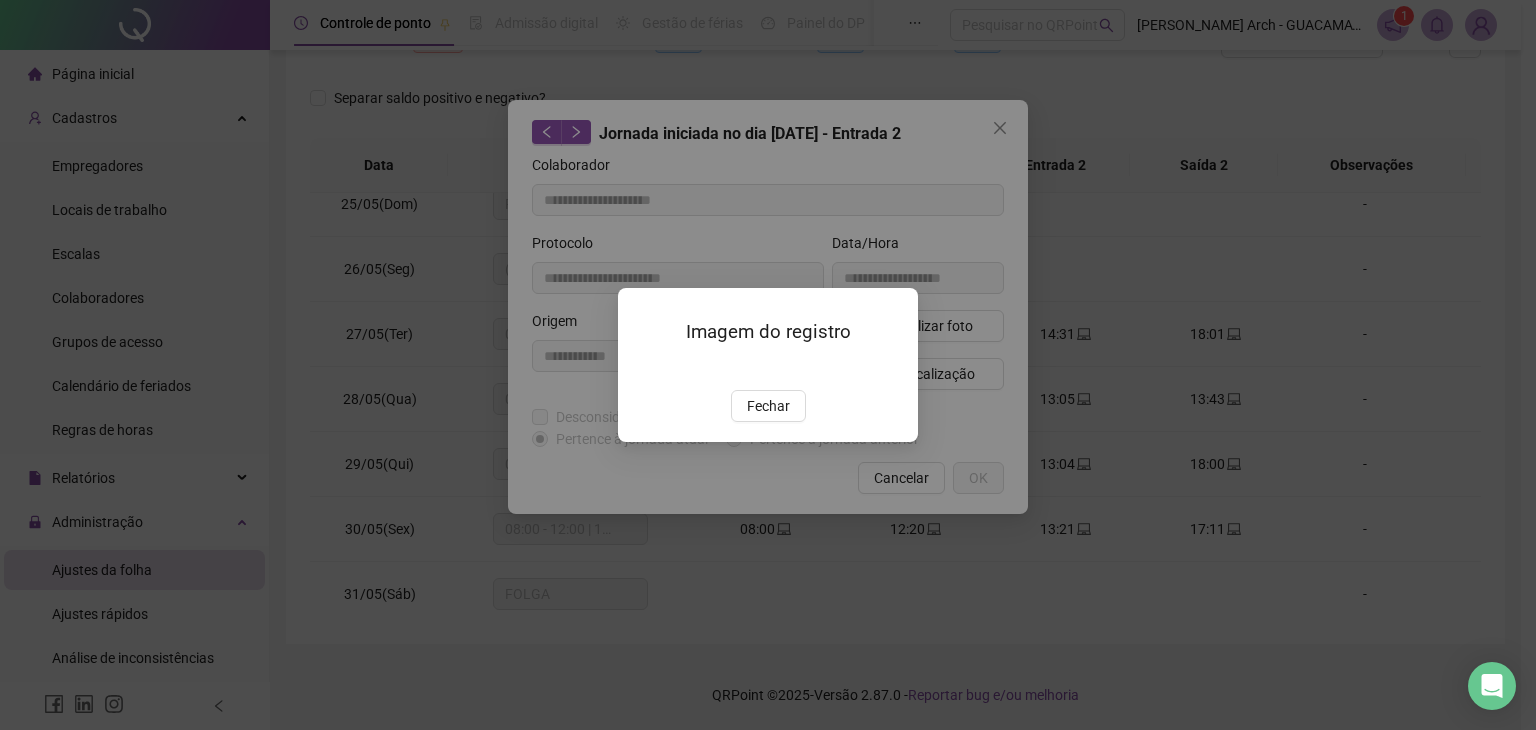 drag, startPoint x: 768, startPoint y: 461, endPoint x: 871, endPoint y: 349, distance: 152.1611 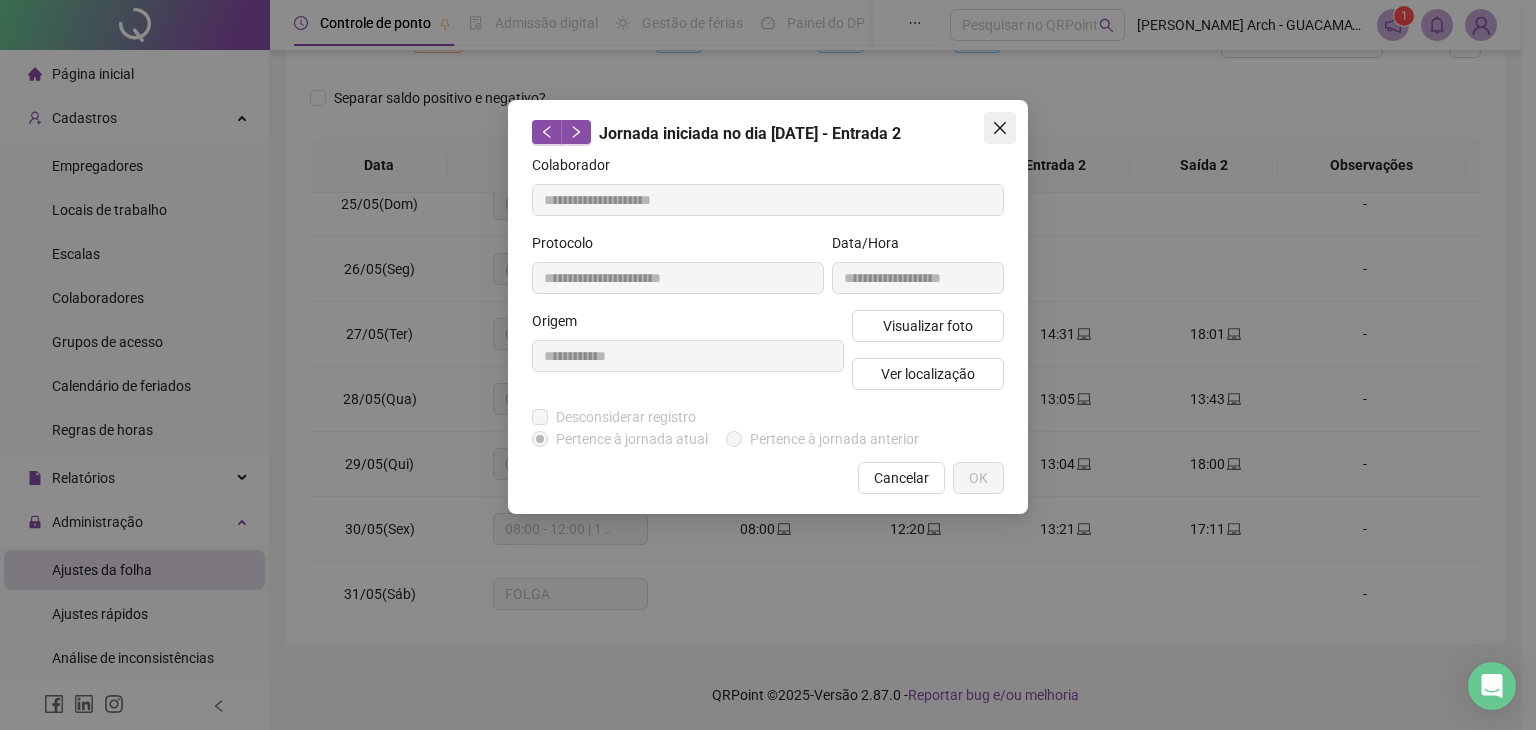 click 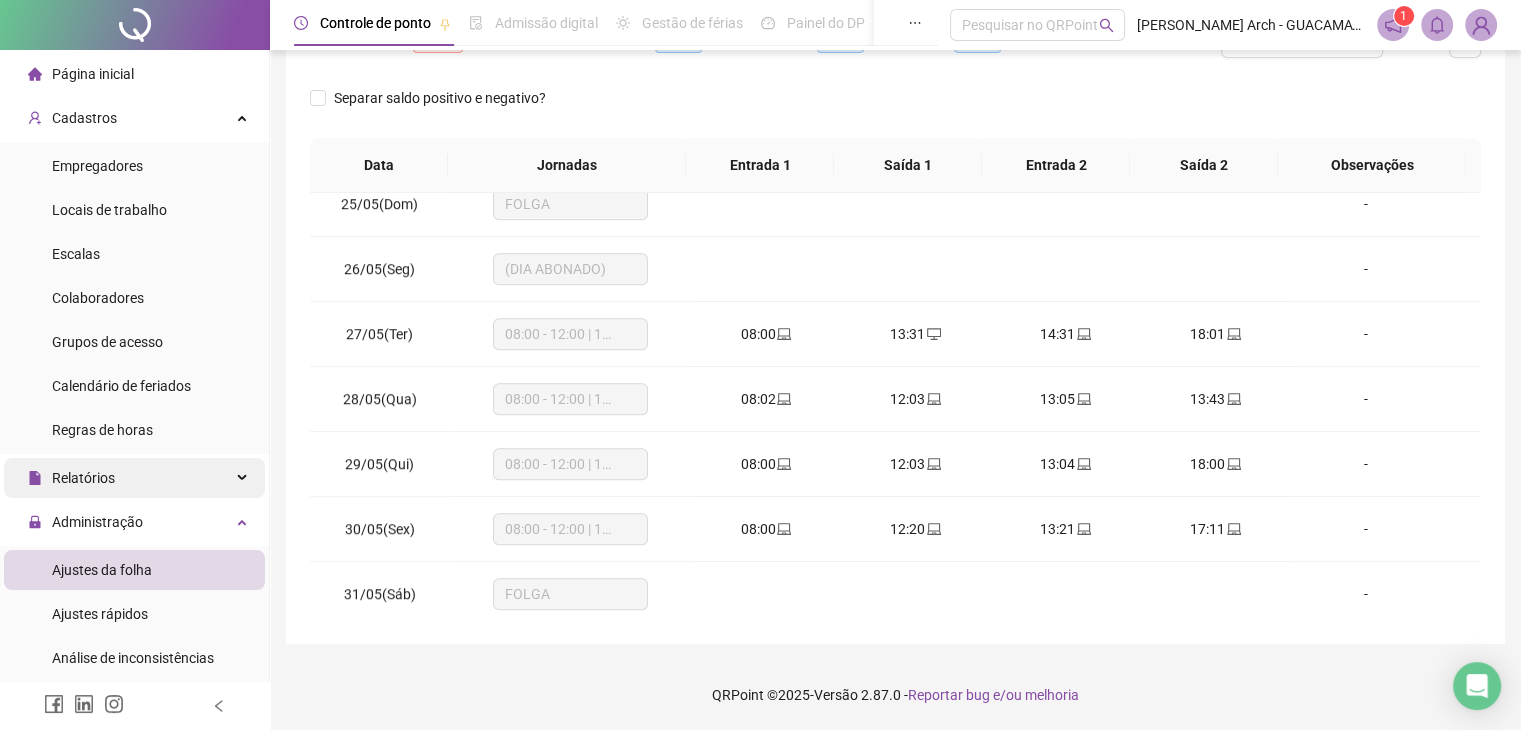 scroll, scrollTop: 100, scrollLeft: 0, axis: vertical 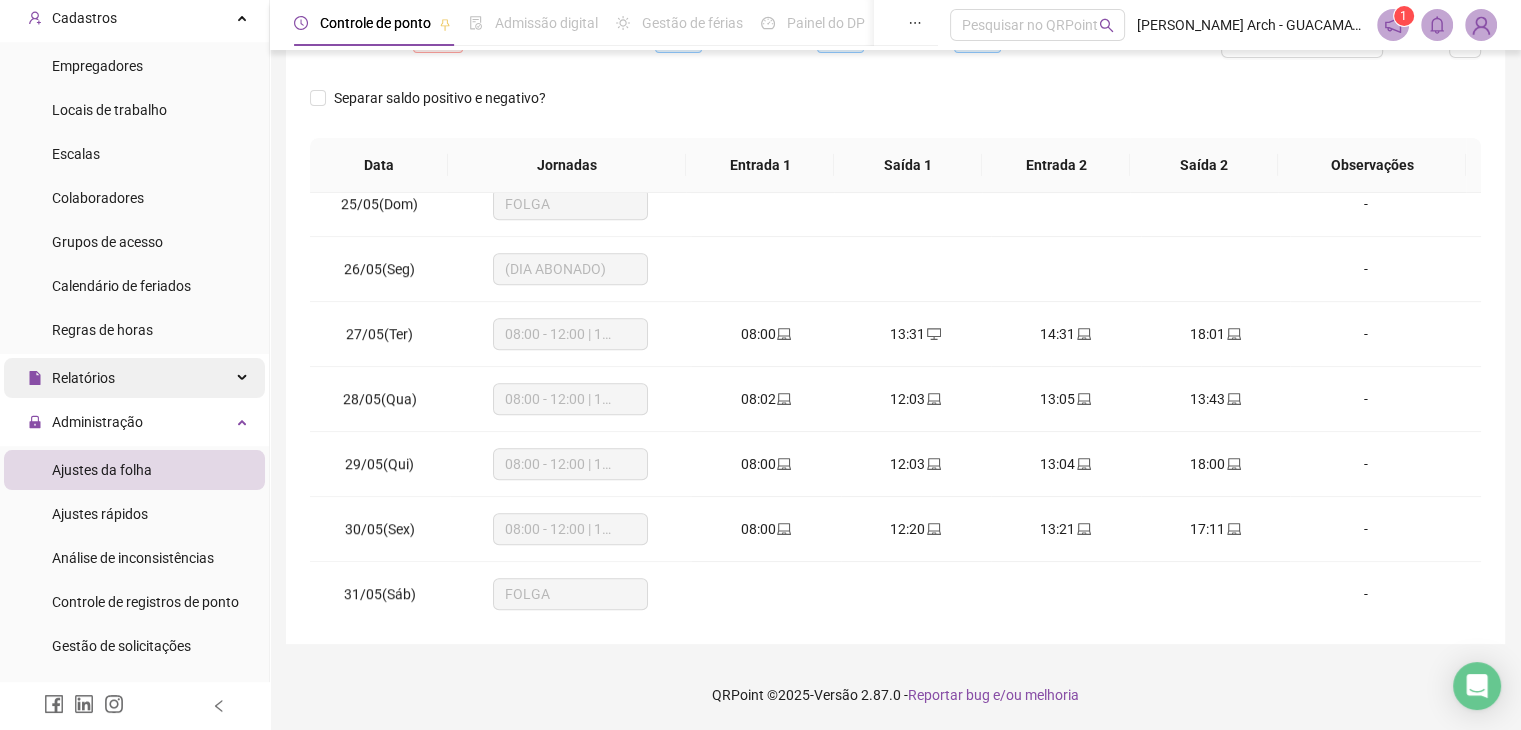 click on "Relatórios" at bounding box center [134, 378] 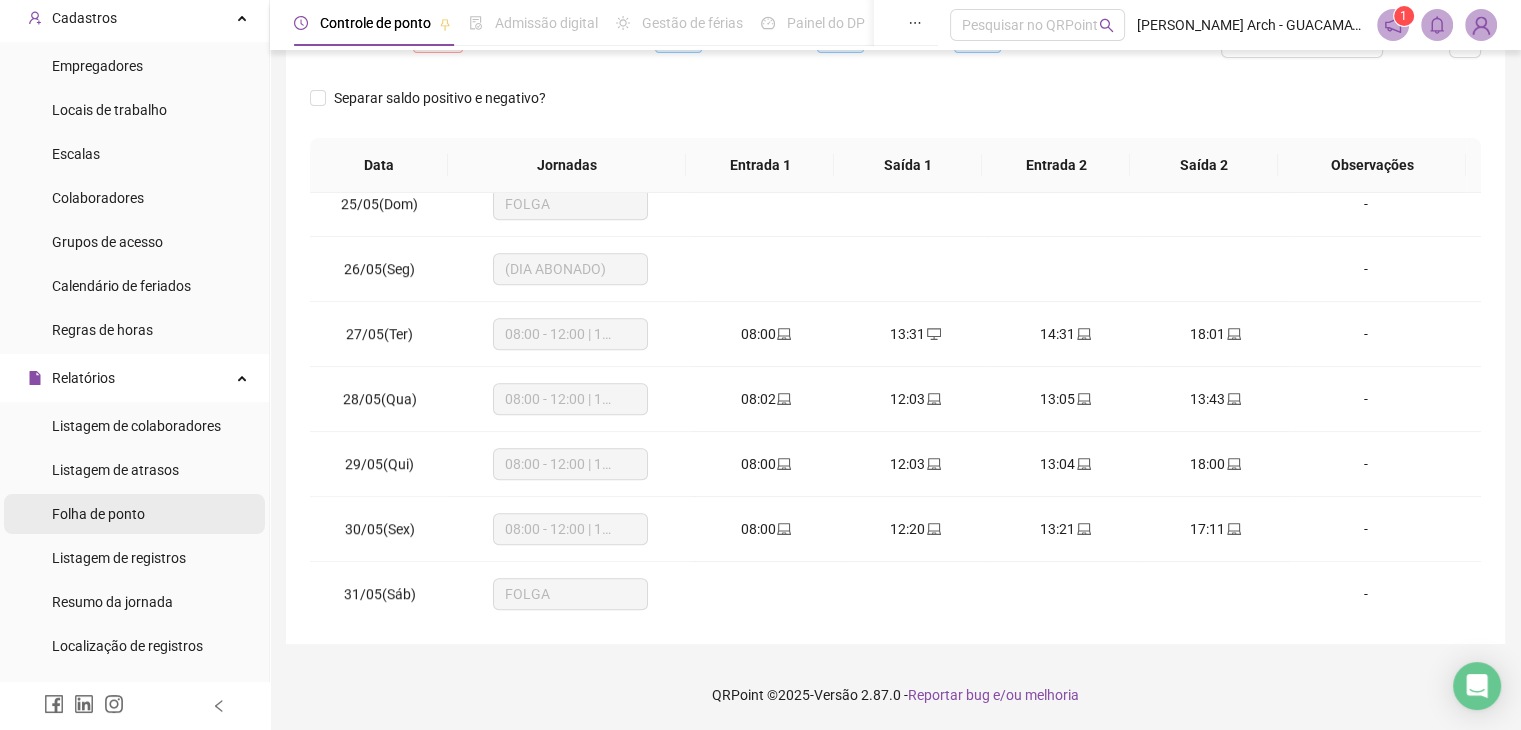 click on "Folha de ponto" at bounding box center (98, 514) 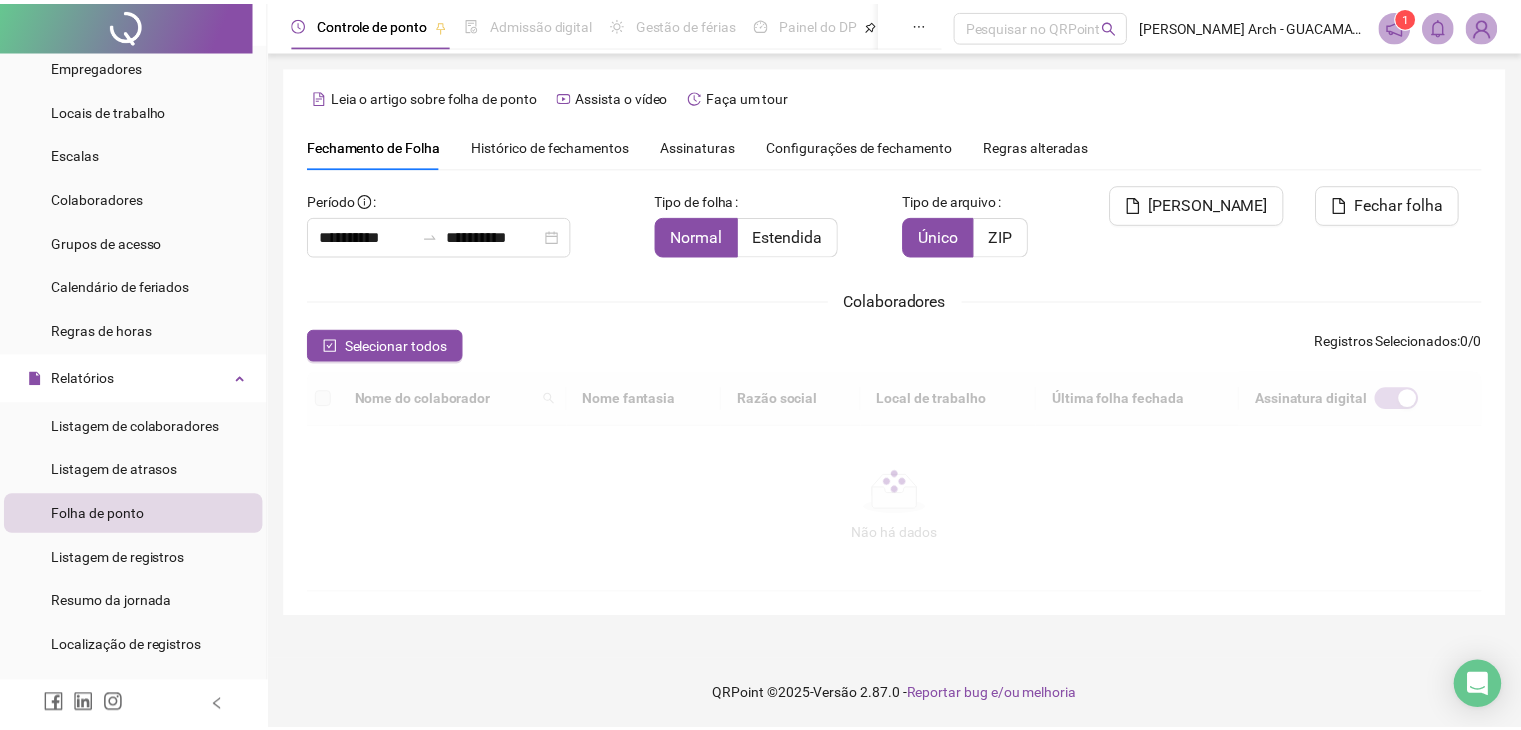 scroll, scrollTop: 44, scrollLeft: 0, axis: vertical 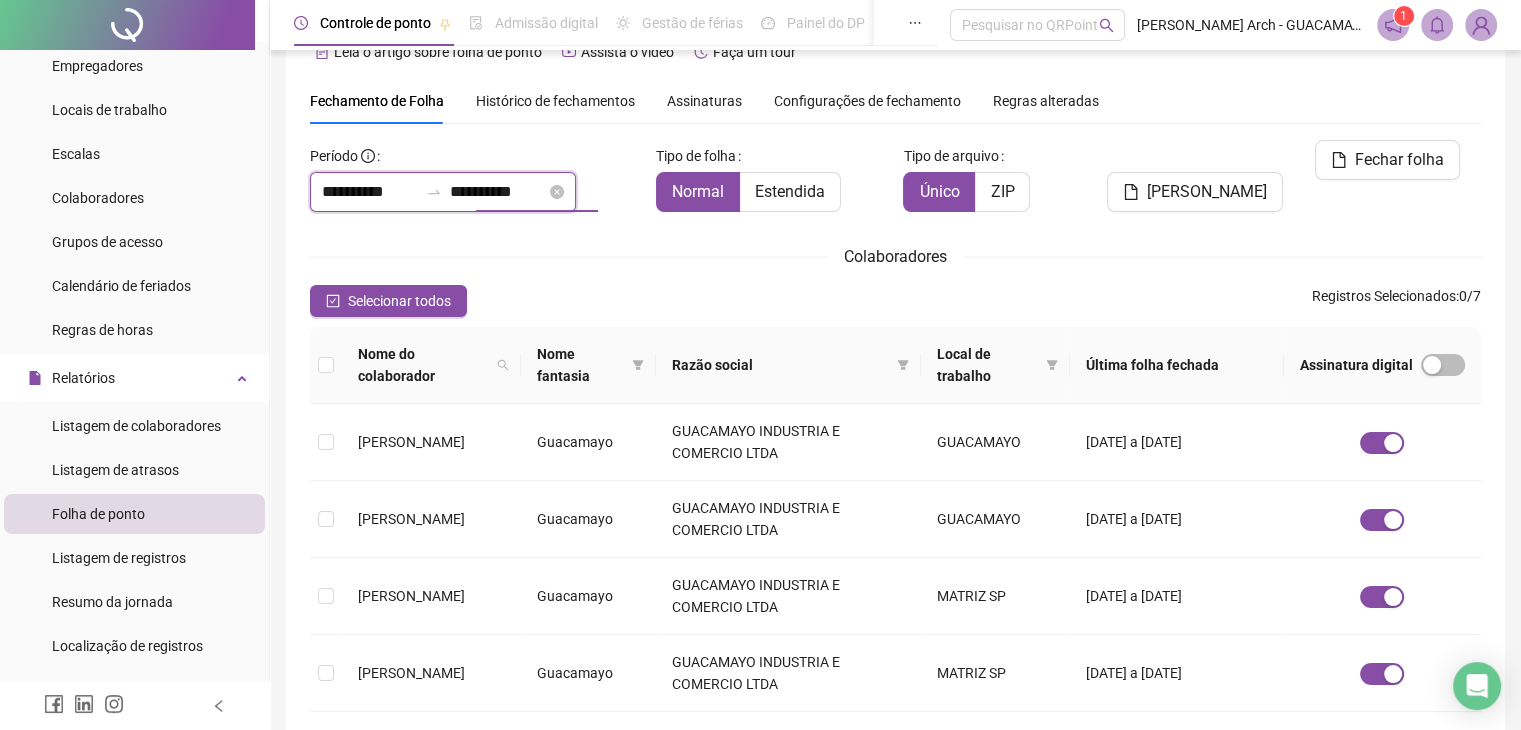 click on "**********" at bounding box center [498, 192] 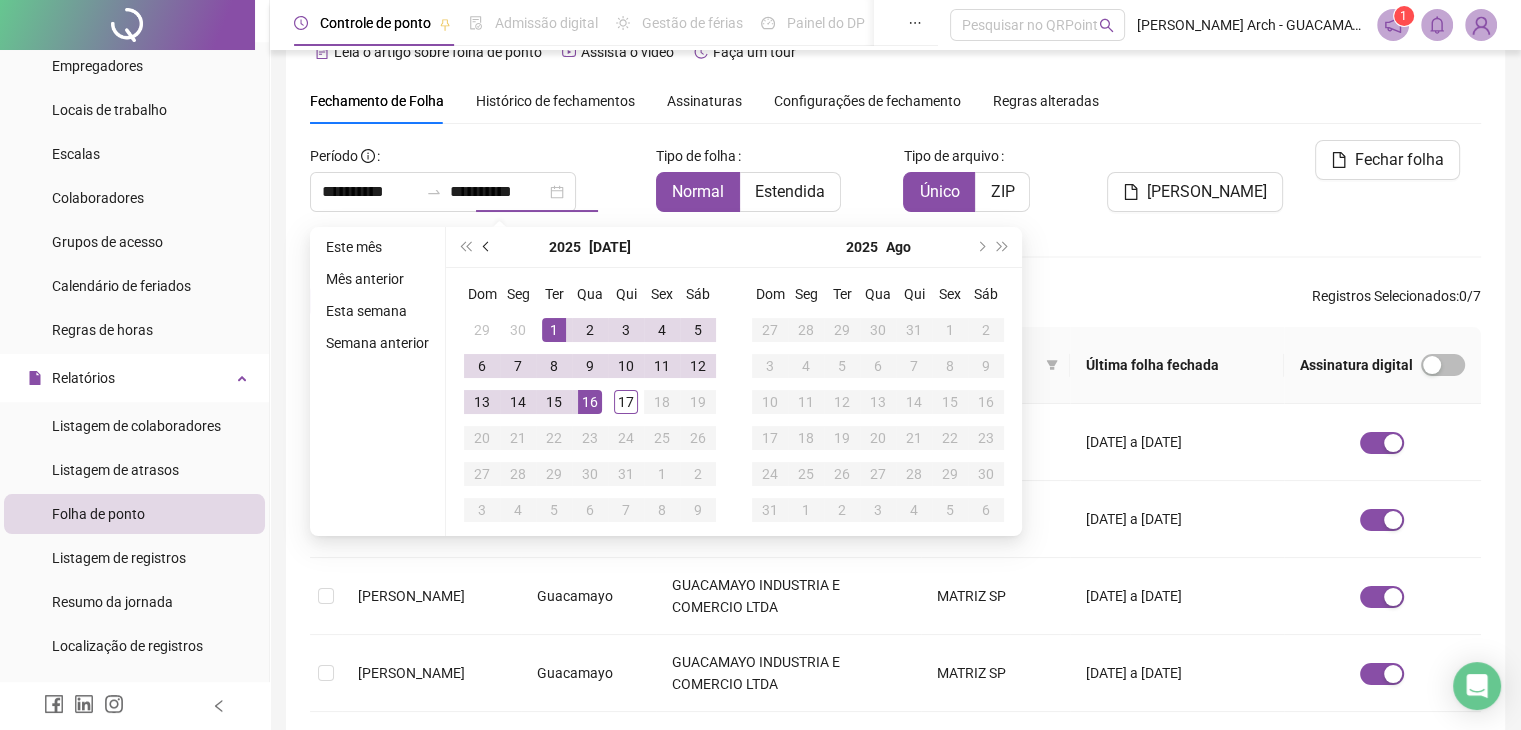 click at bounding box center [487, 247] 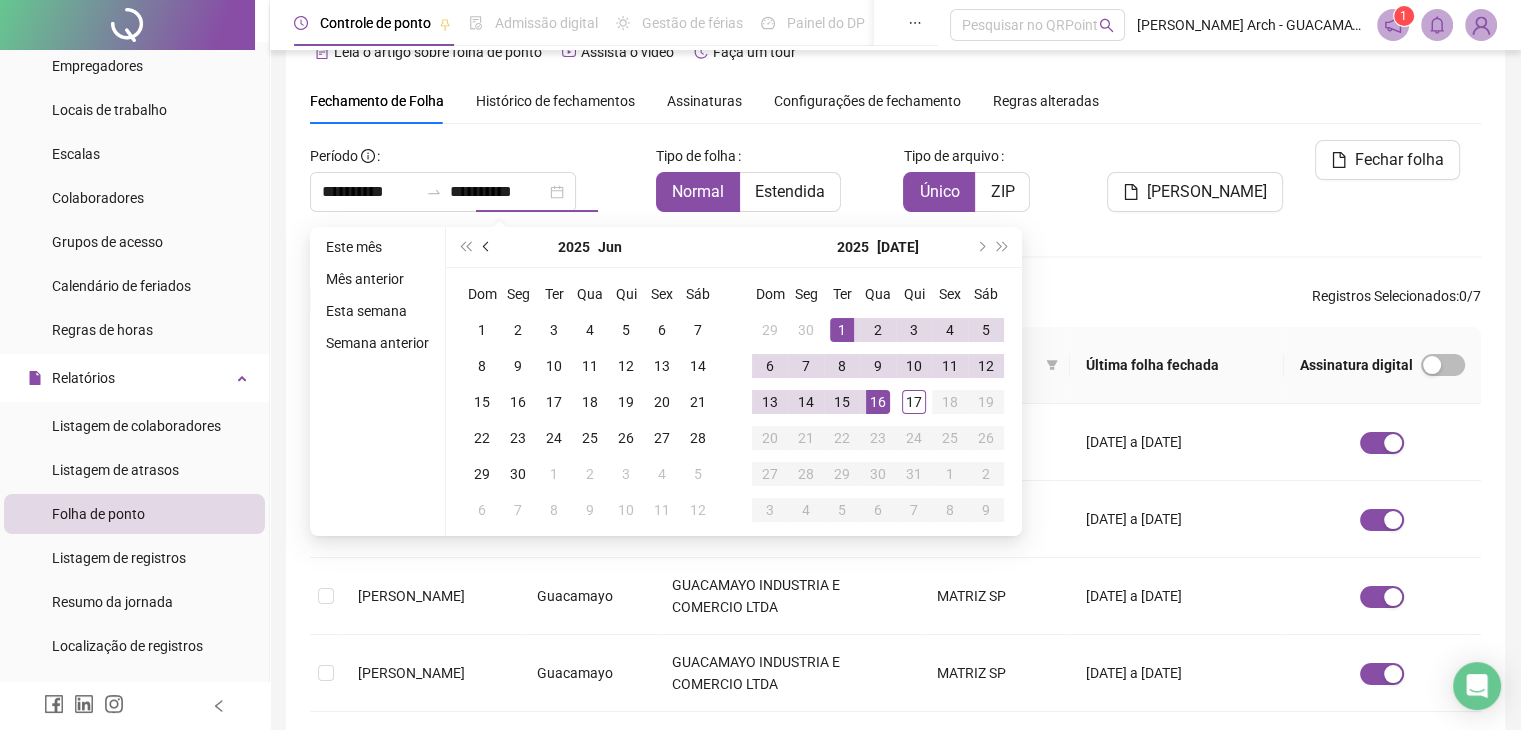 click at bounding box center [487, 247] 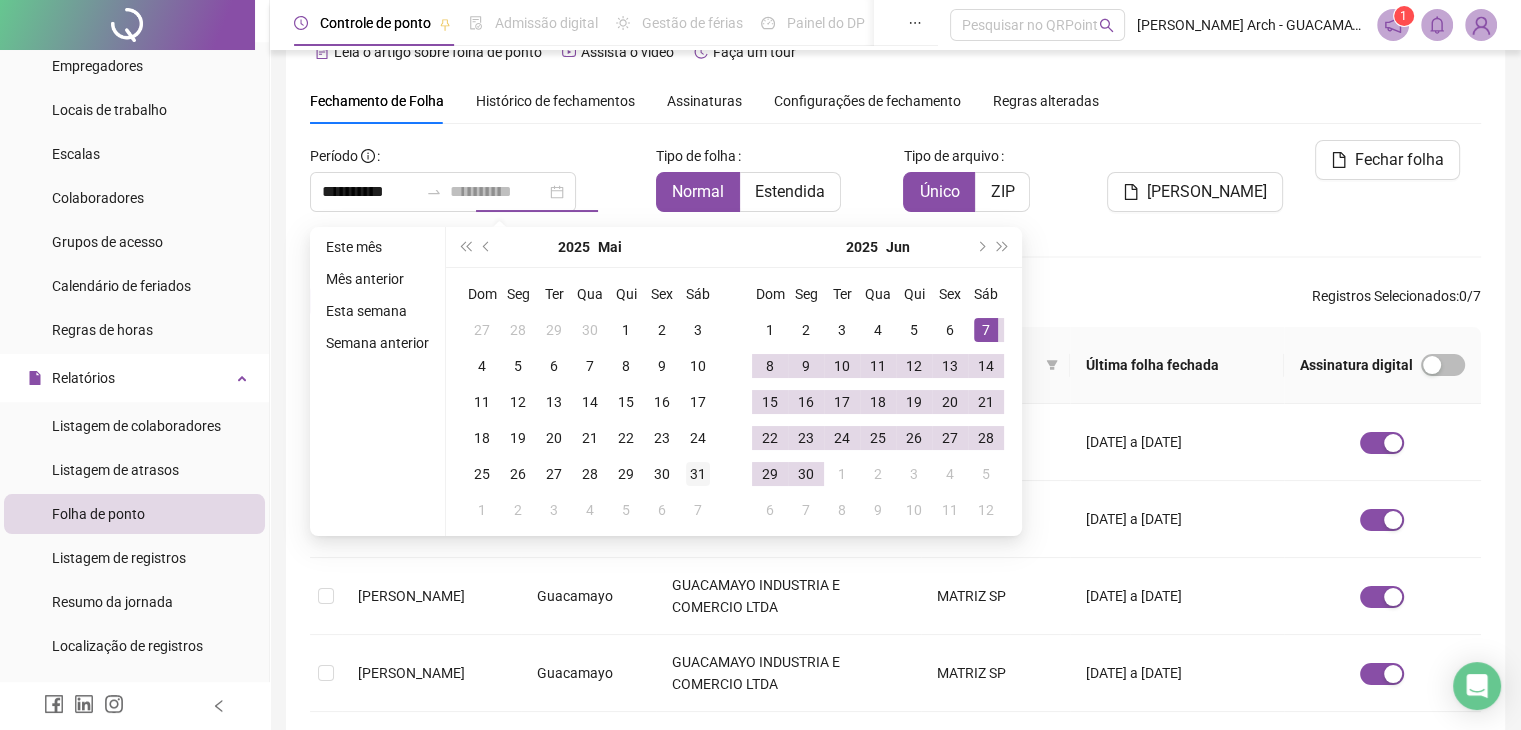 type on "**********" 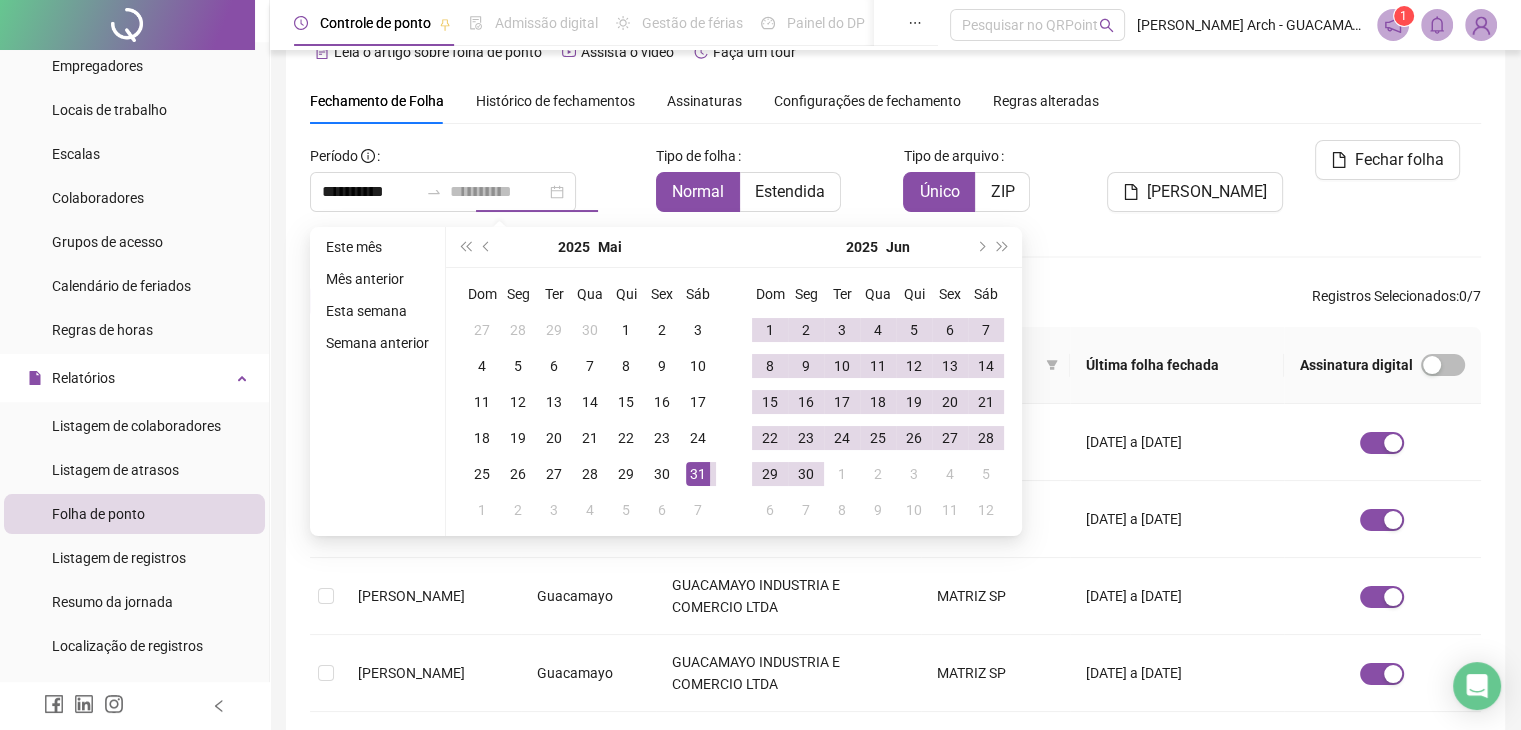 click on "31" at bounding box center [698, 474] 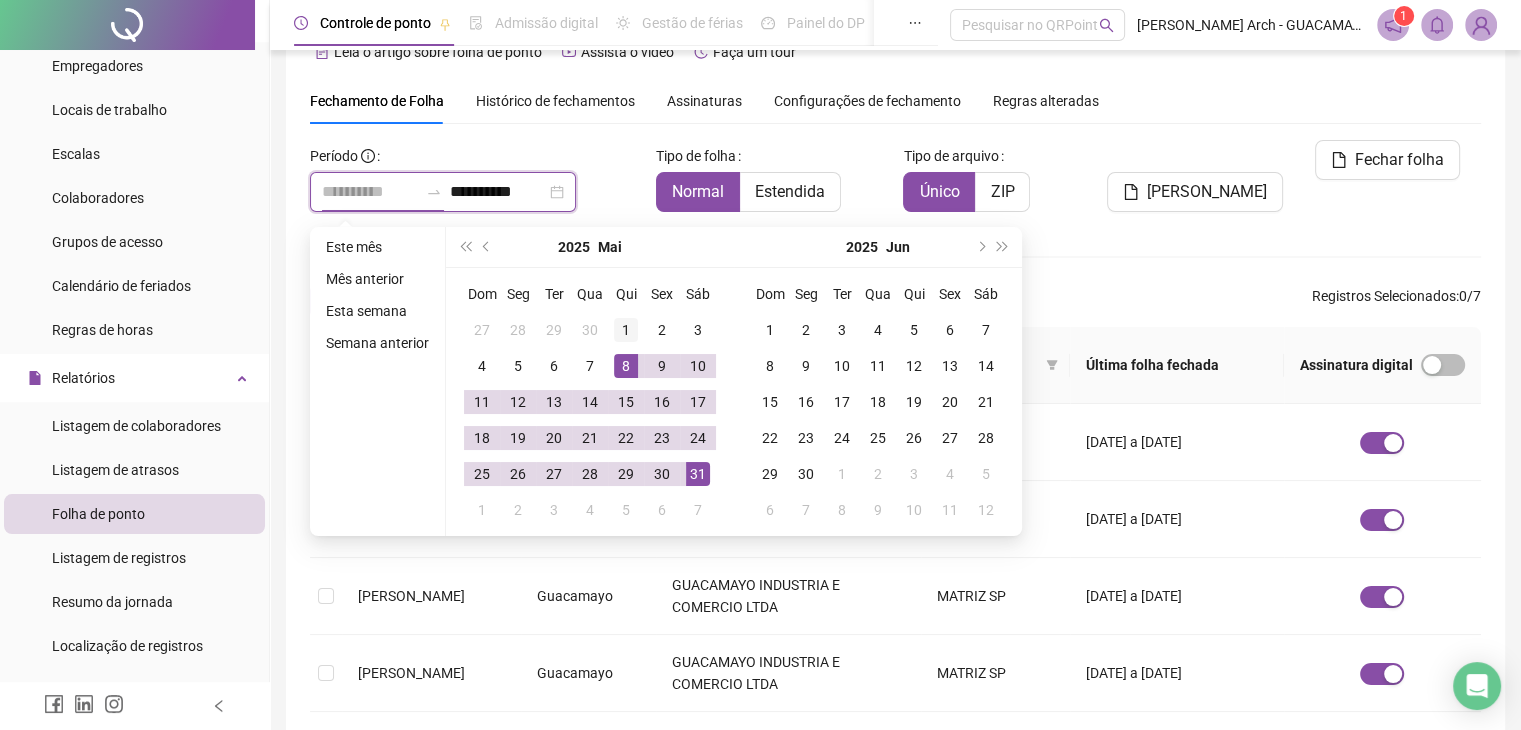 type on "**********" 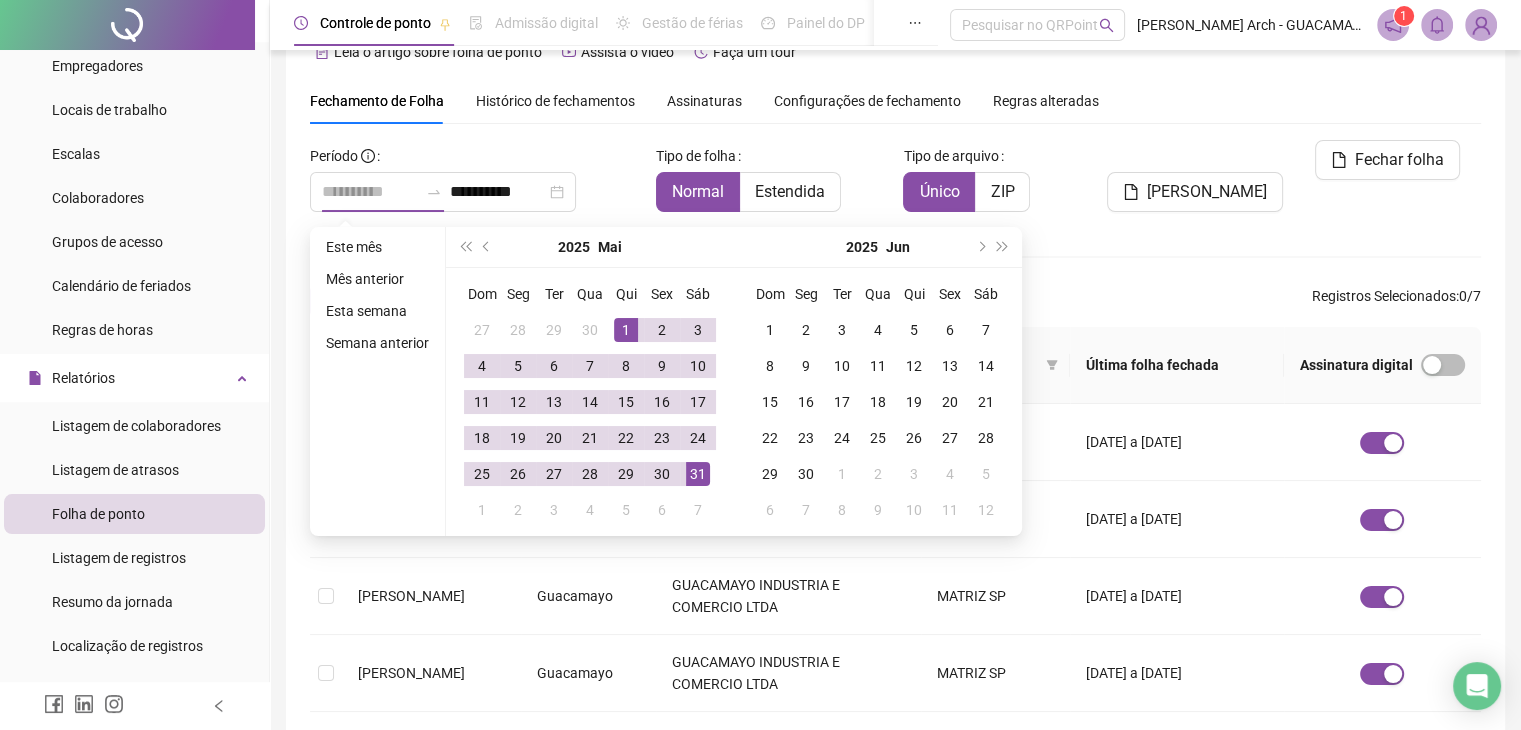 click on "1" at bounding box center [626, 330] 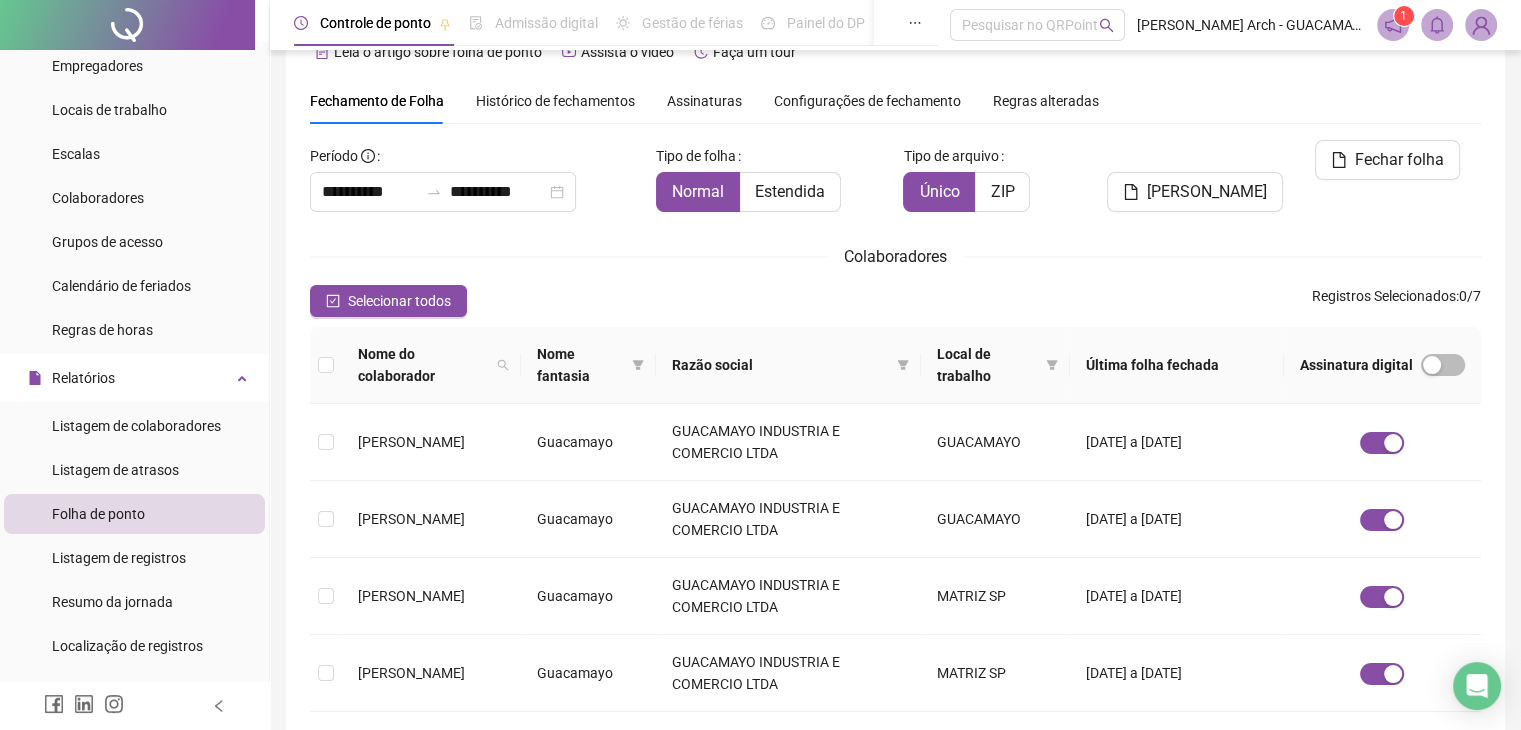 click on "Colaboradores" at bounding box center (895, 256) 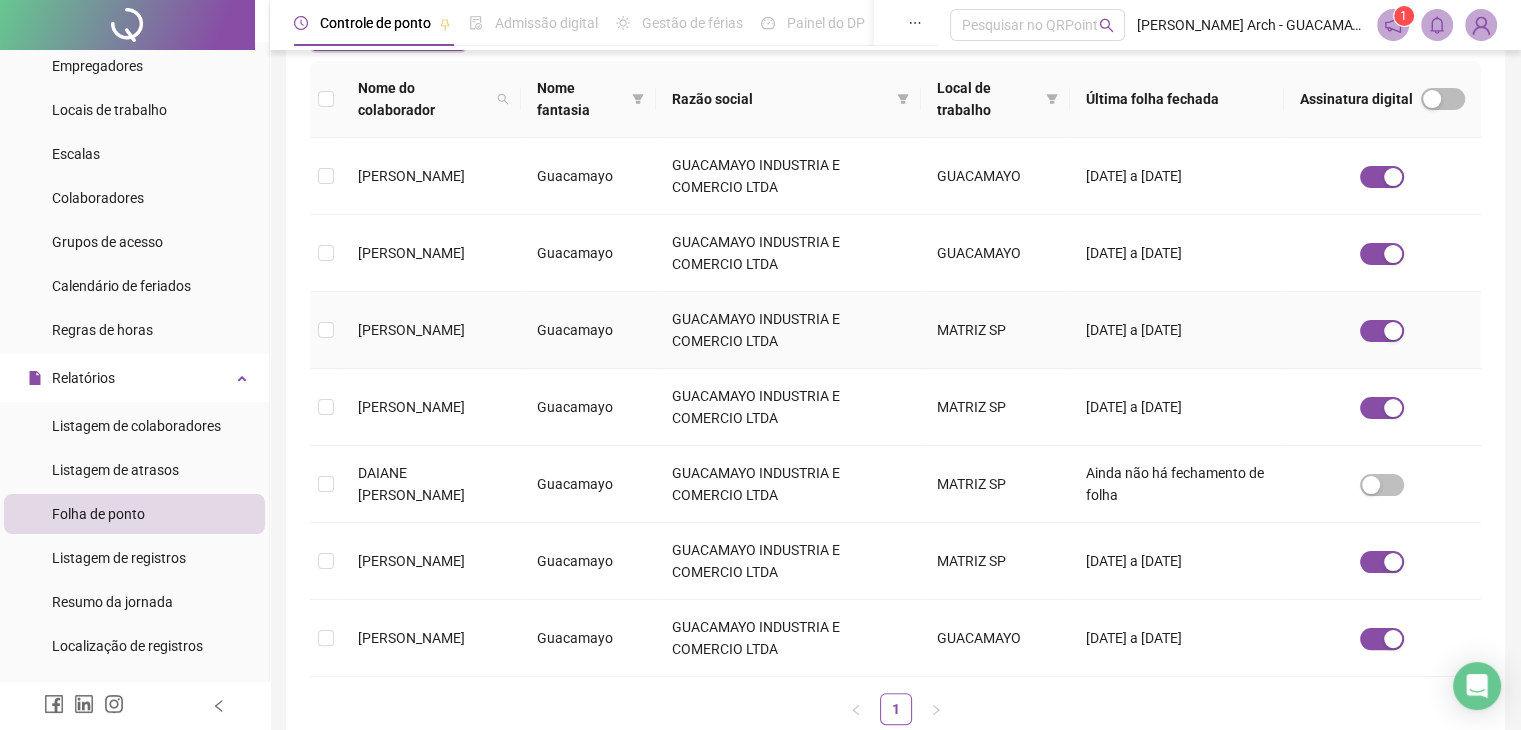 scroll, scrollTop: 344, scrollLeft: 0, axis: vertical 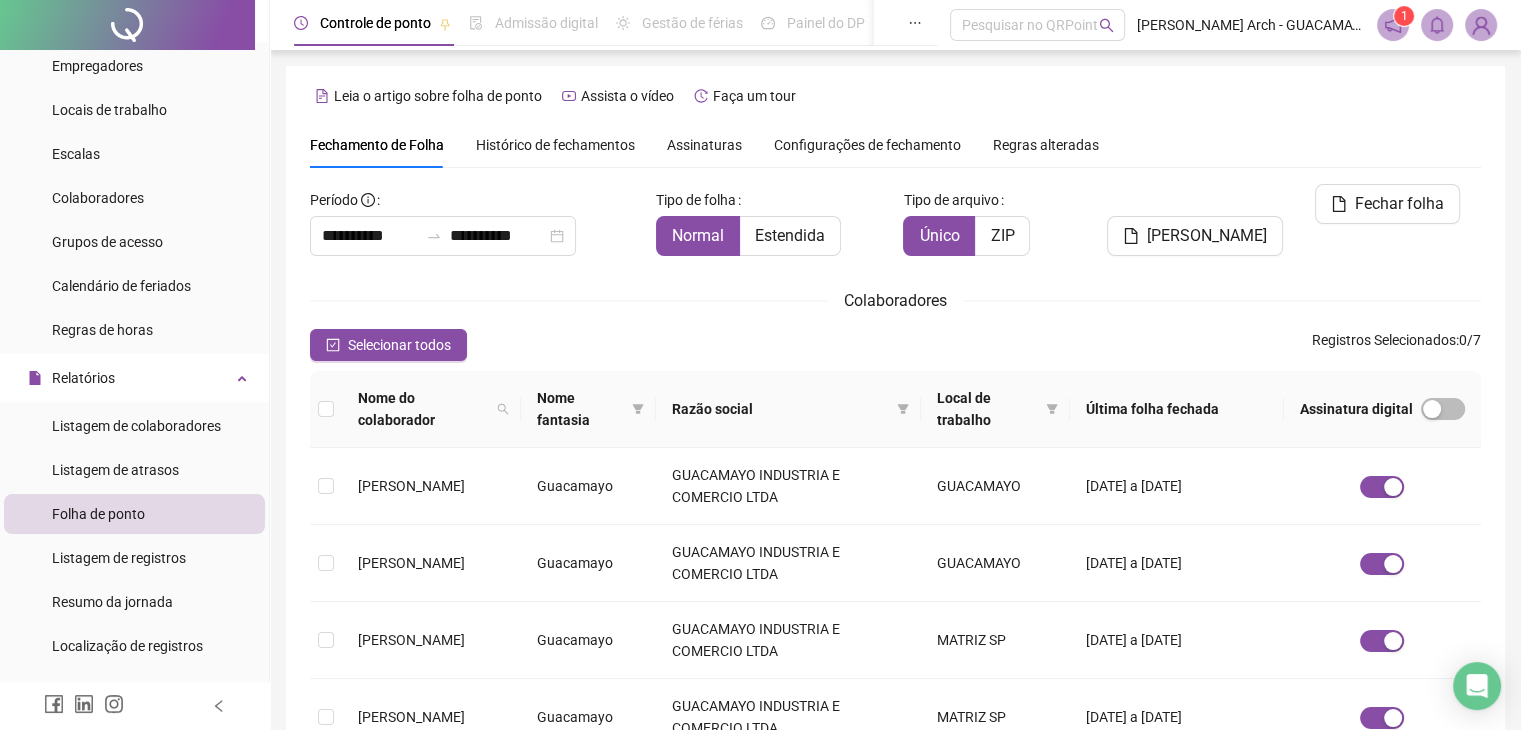 click on "Histórico de fechamentos" at bounding box center [555, 145] 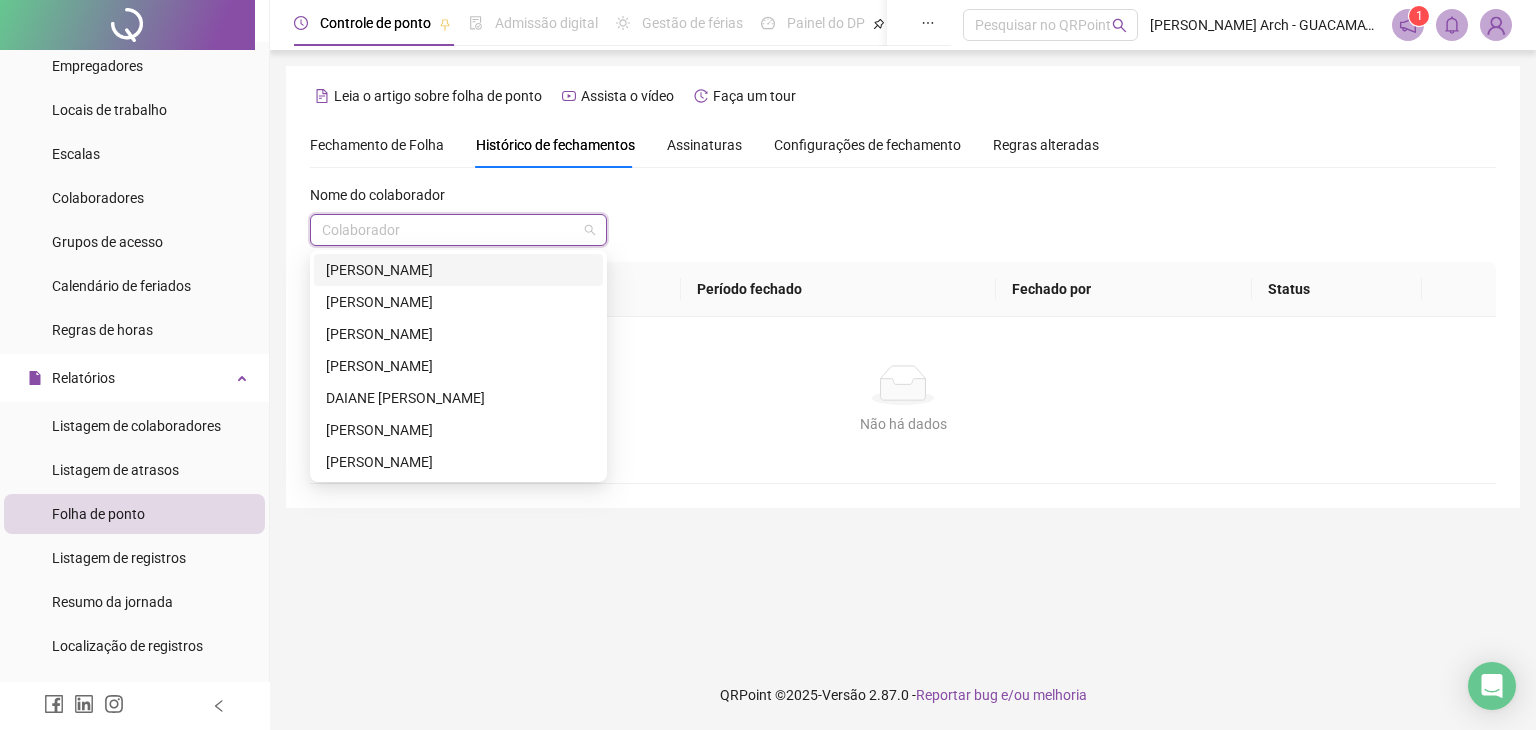 click at bounding box center [452, 230] 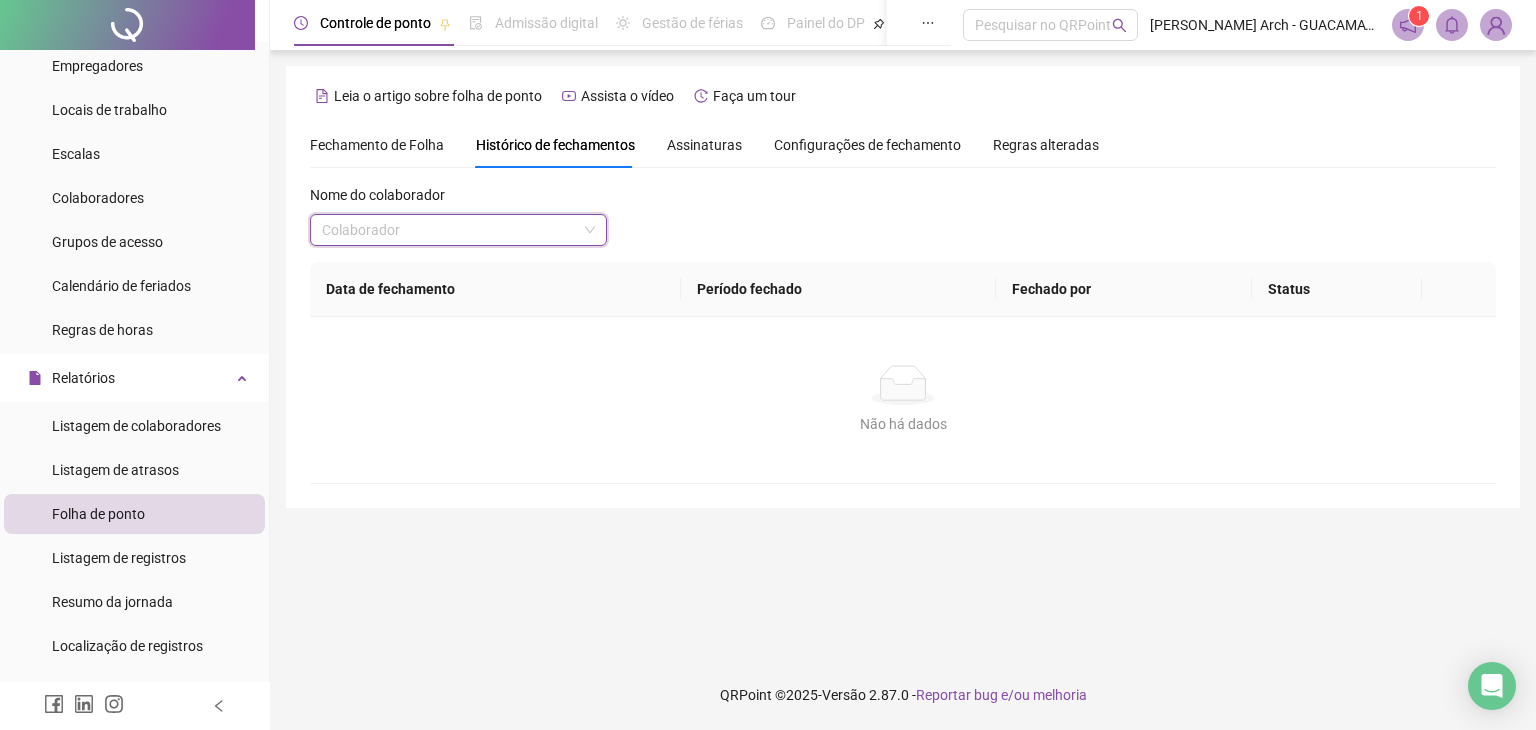 click at bounding box center (452, 230) 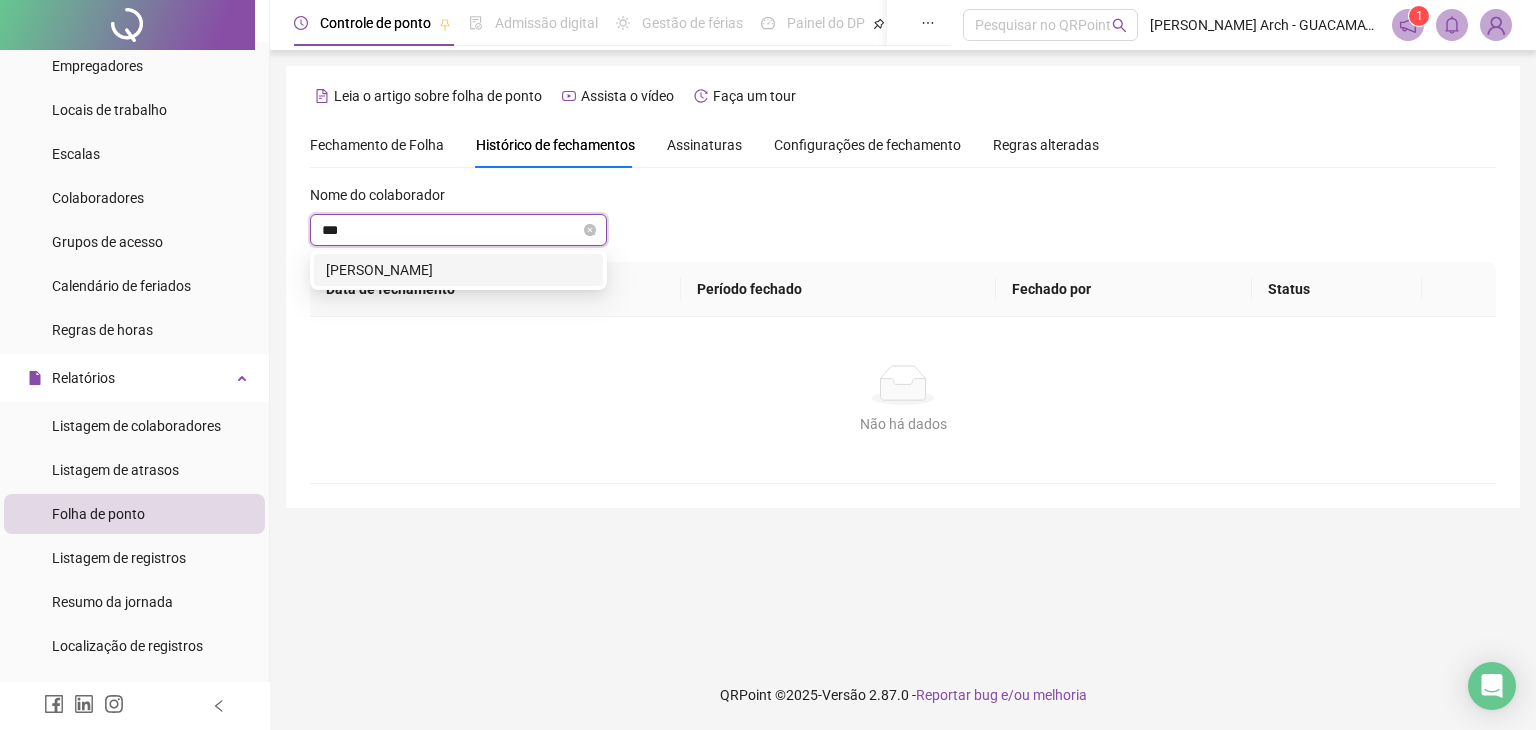 type on "****" 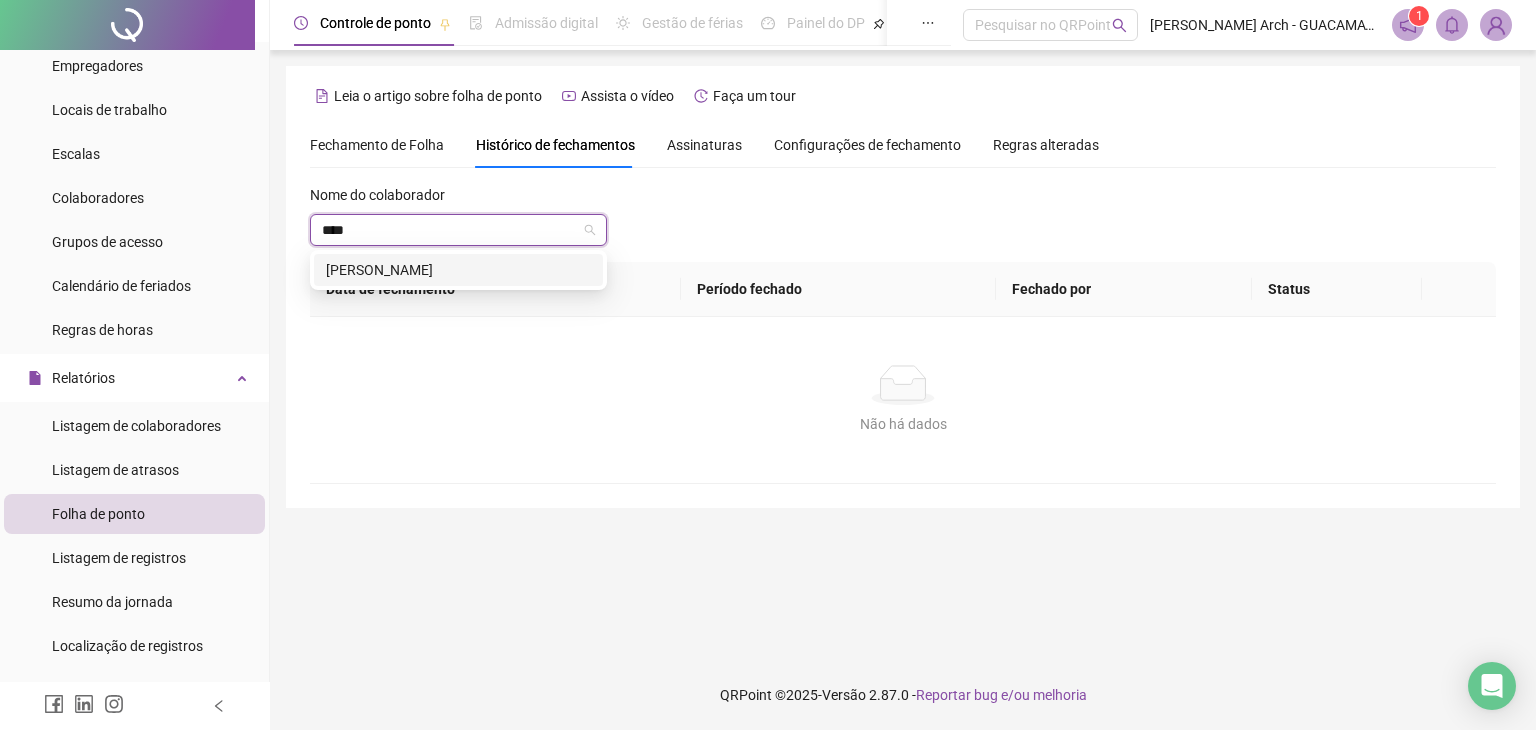 click on "[PERSON_NAME]" at bounding box center [458, 270] 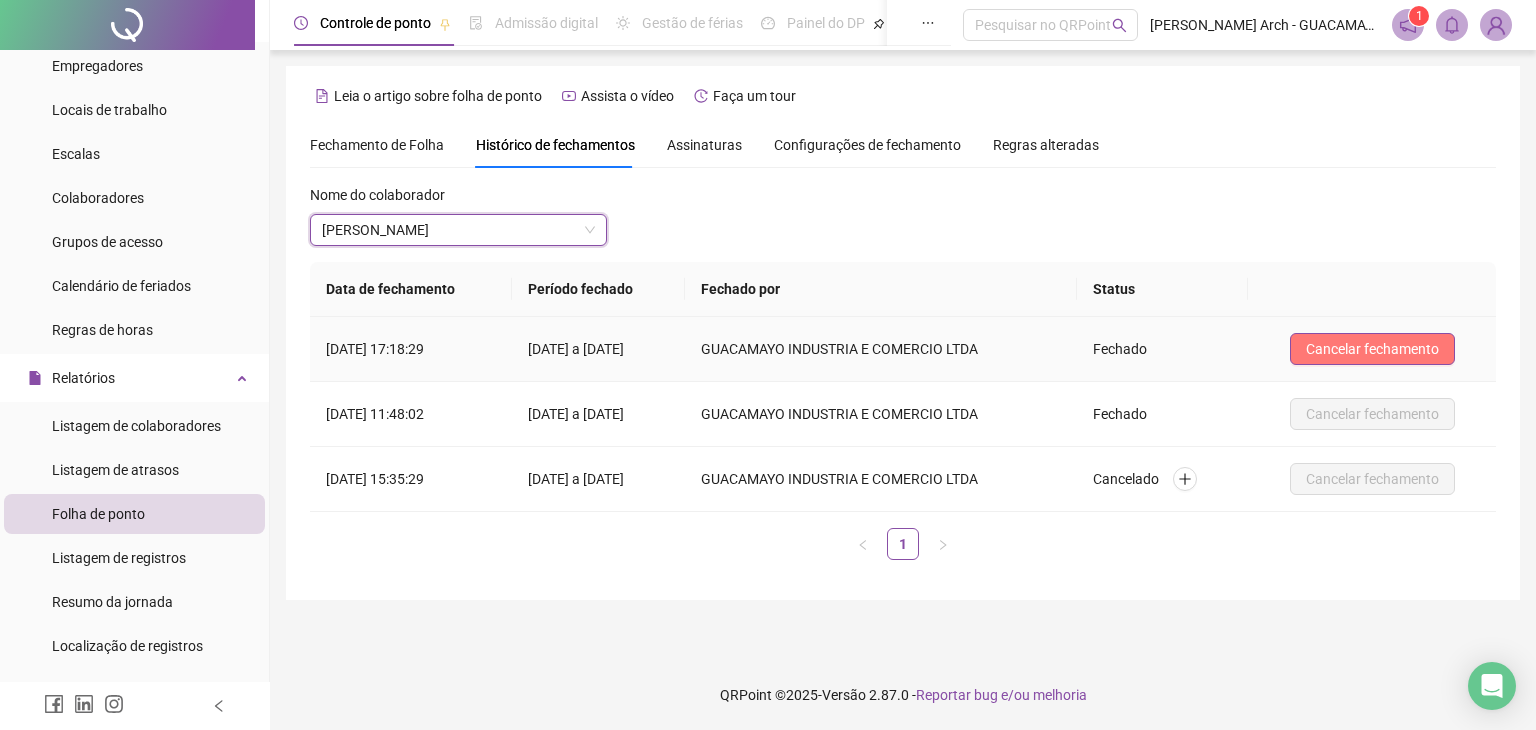click on "Cancelar fechamento" at bounding box center (1372, 349) 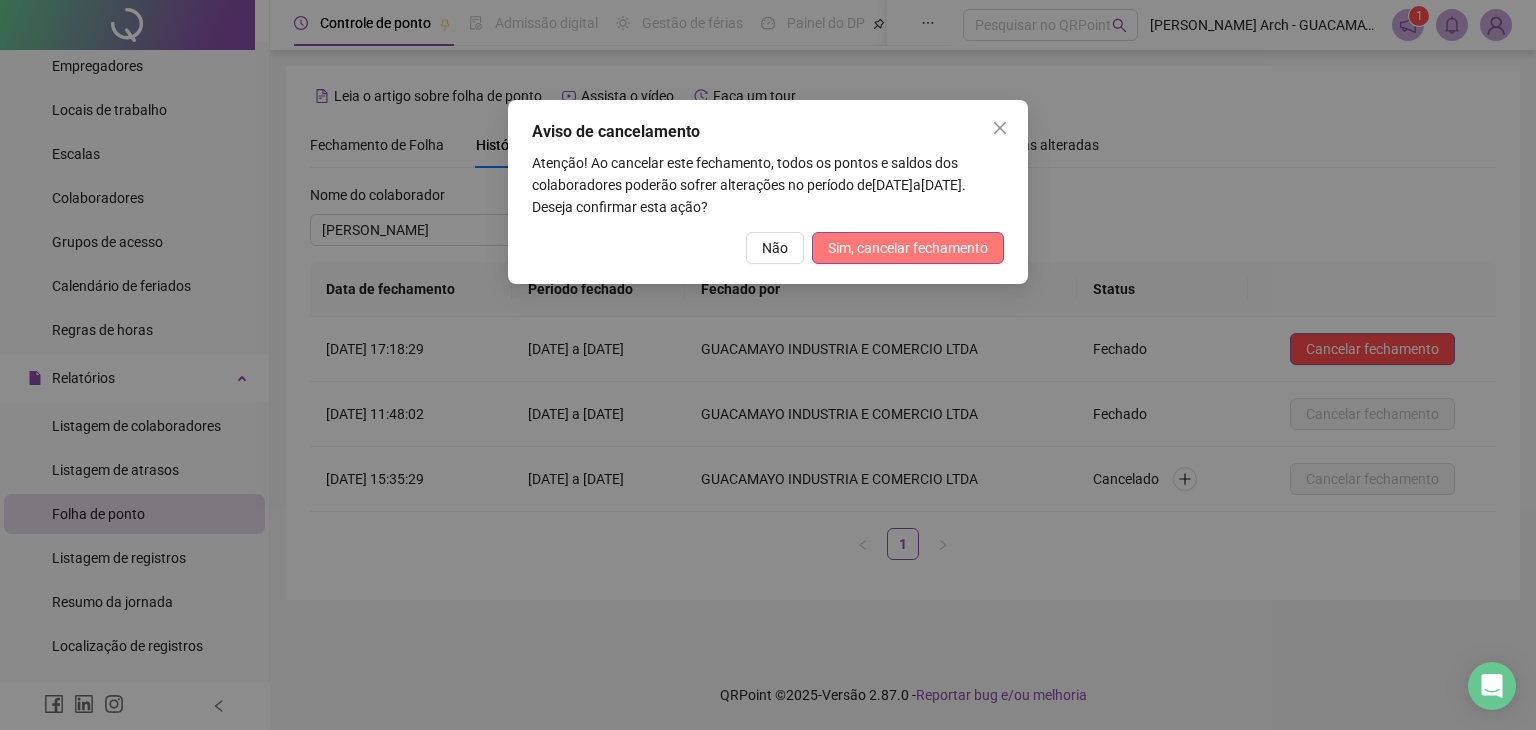 click on "Sim, cancelar fechamento" at bounding box center (908, 248) 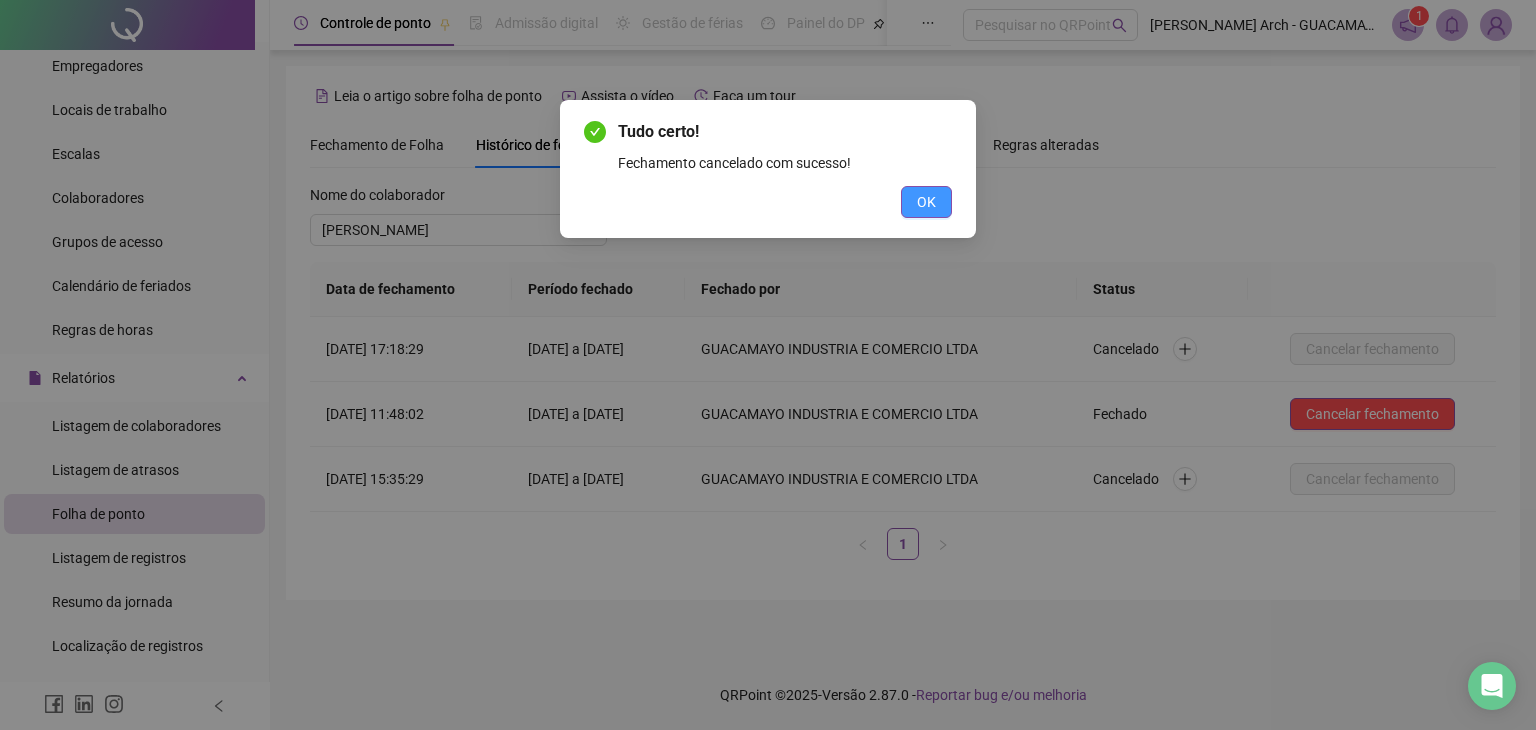 click on "OK" at bounding box center [926, 202] 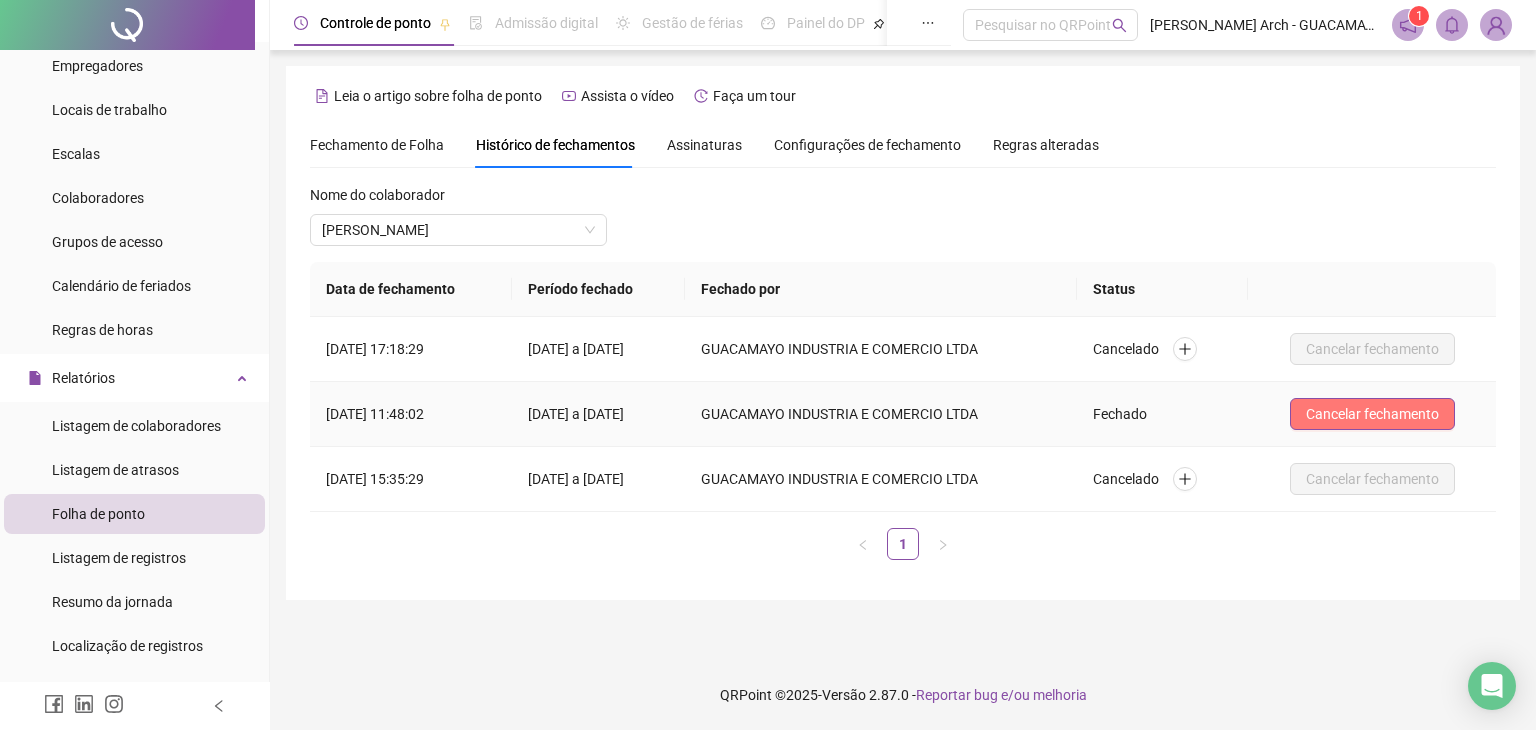 click on "Cancelar fechamento" at bounding box center [1372, 414] 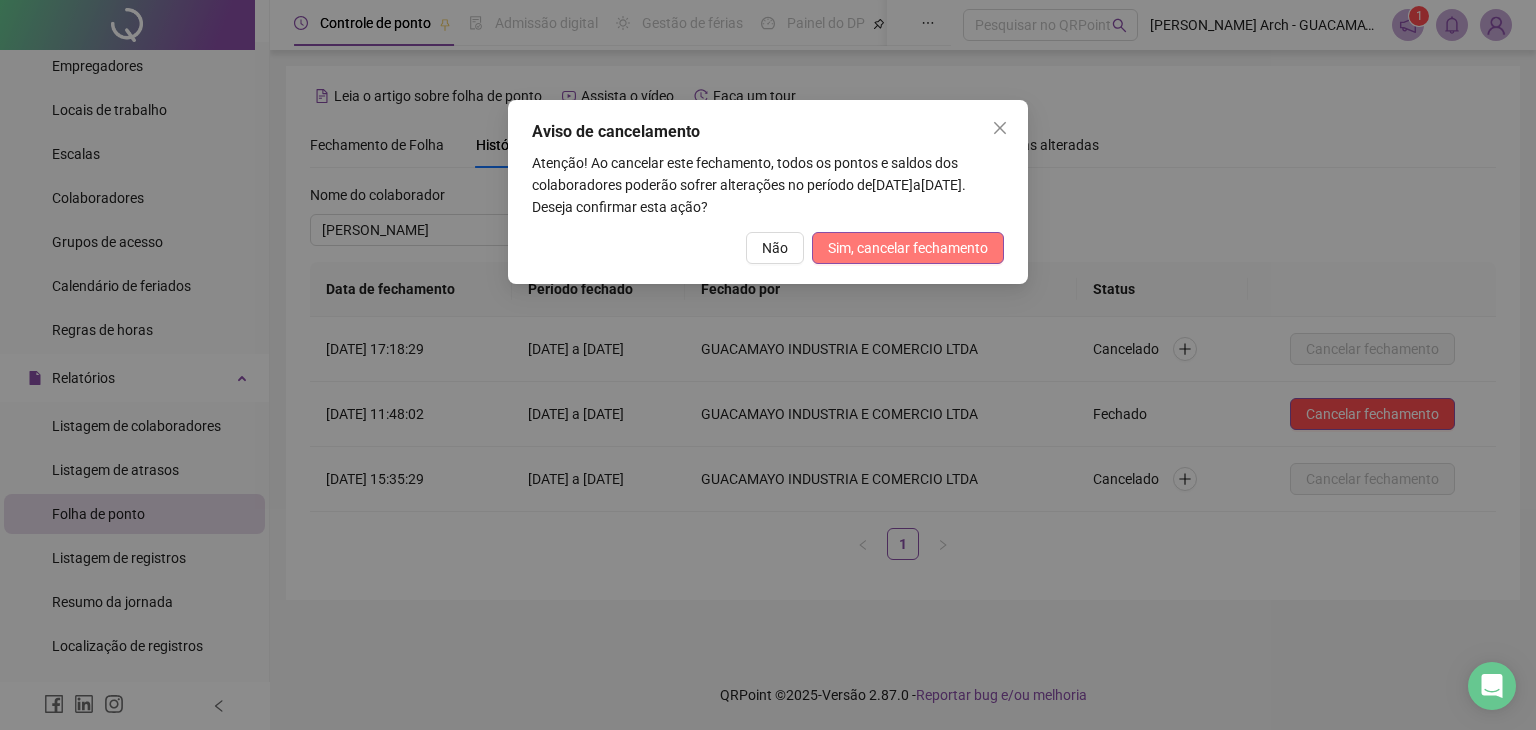 click on "Sim, cancelar fechamento" at bounding box center (908, 248) 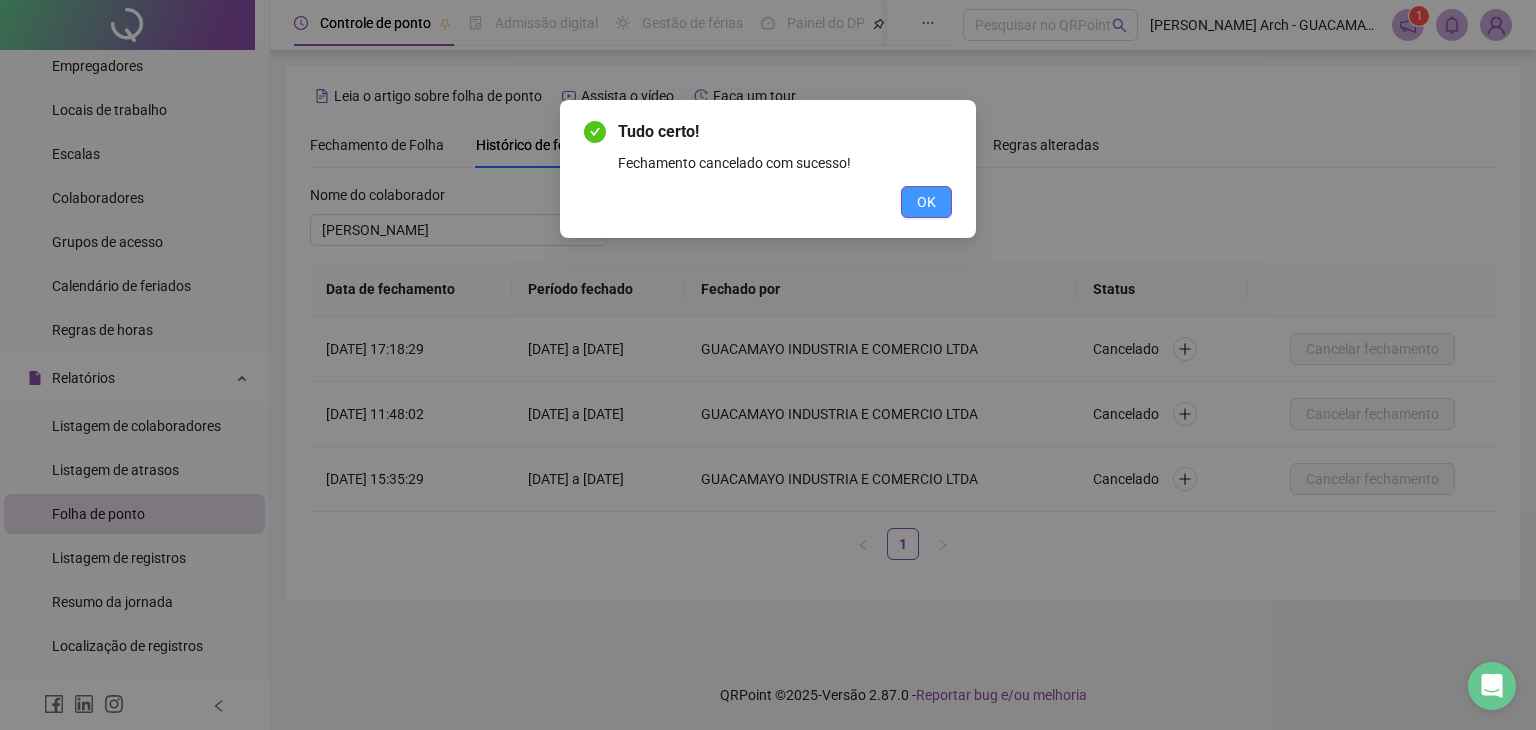 click on "OK" at bounding box center (926, 202) 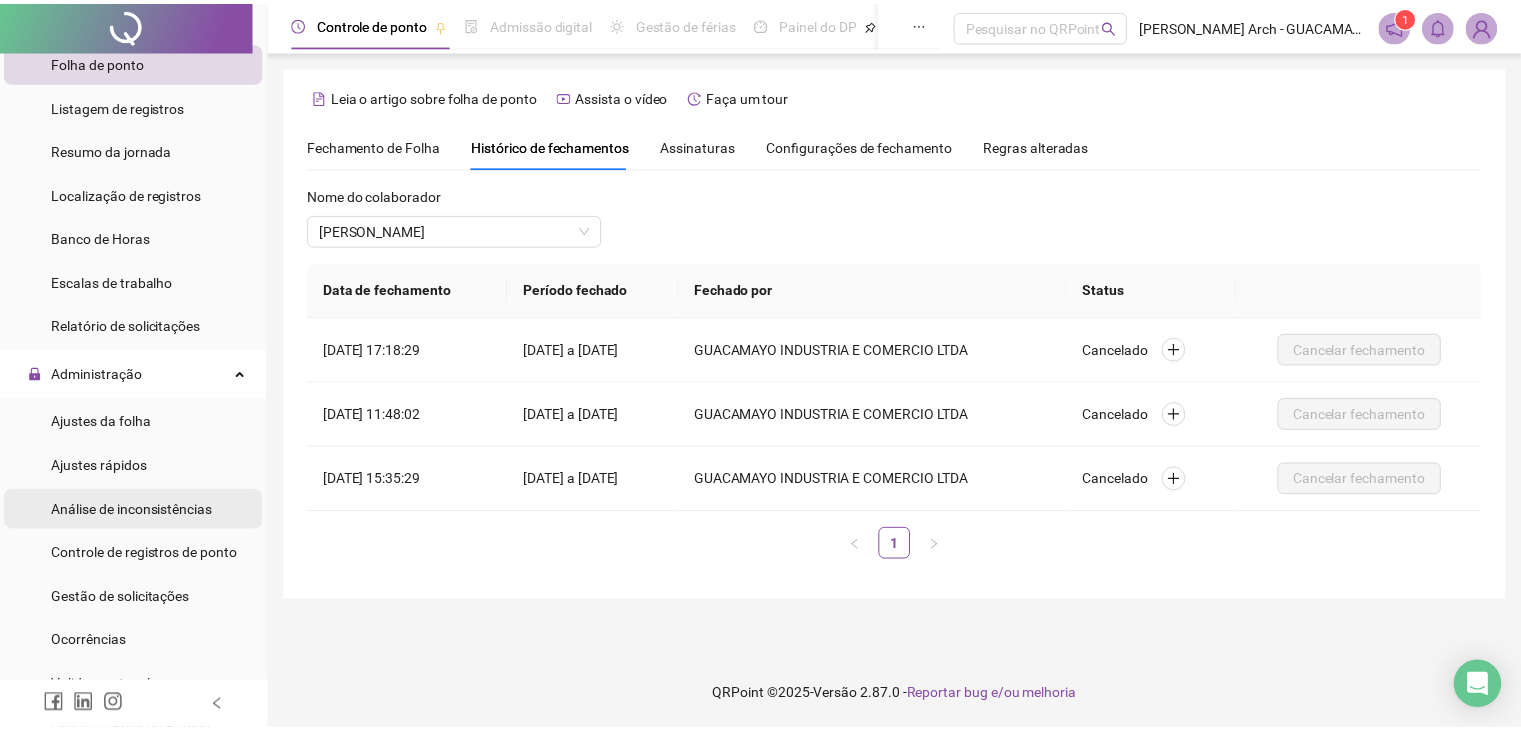 scroll, scrollTop: 600, scrollLeft: 0, axis: vertical 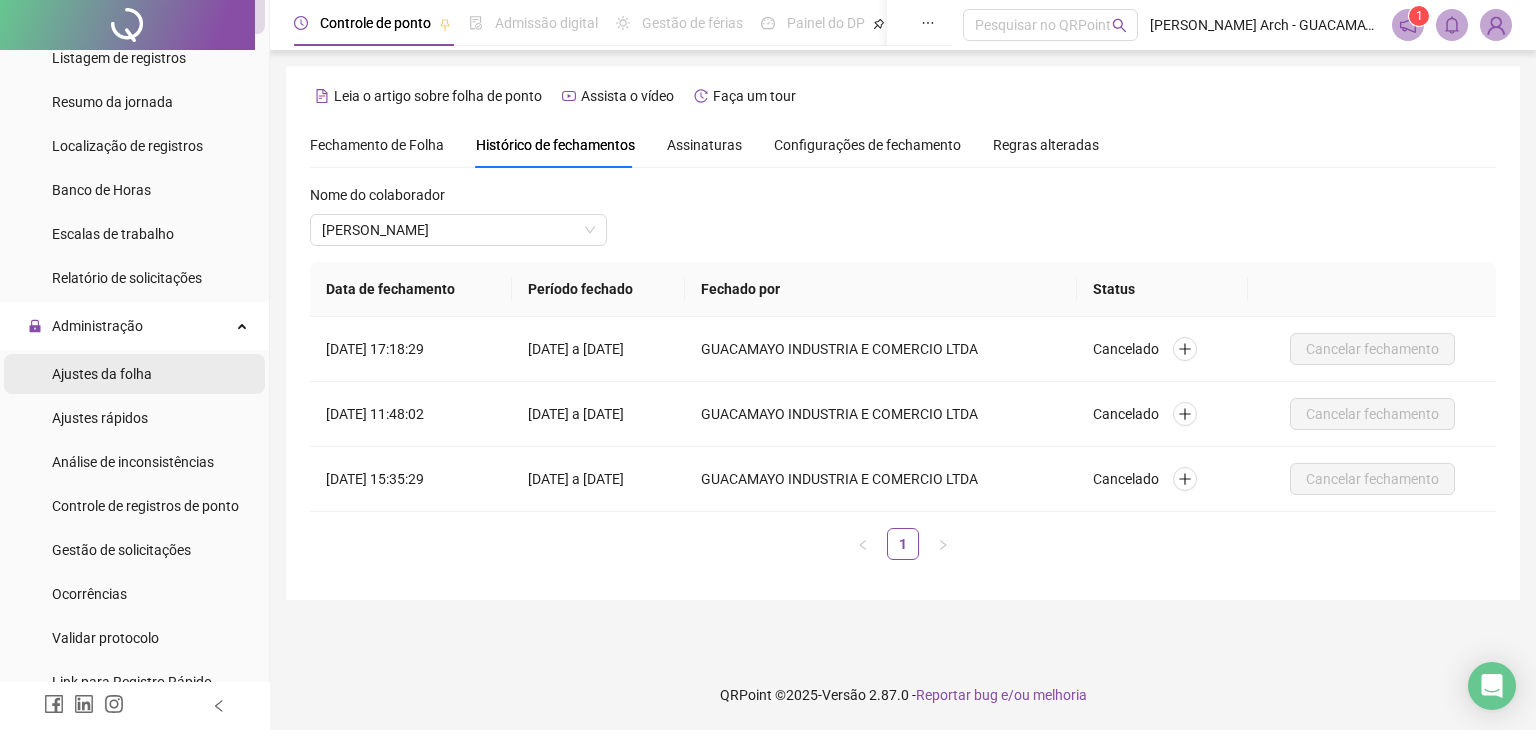 click on "Ajustes da folha" at bounding box center [134, 374] 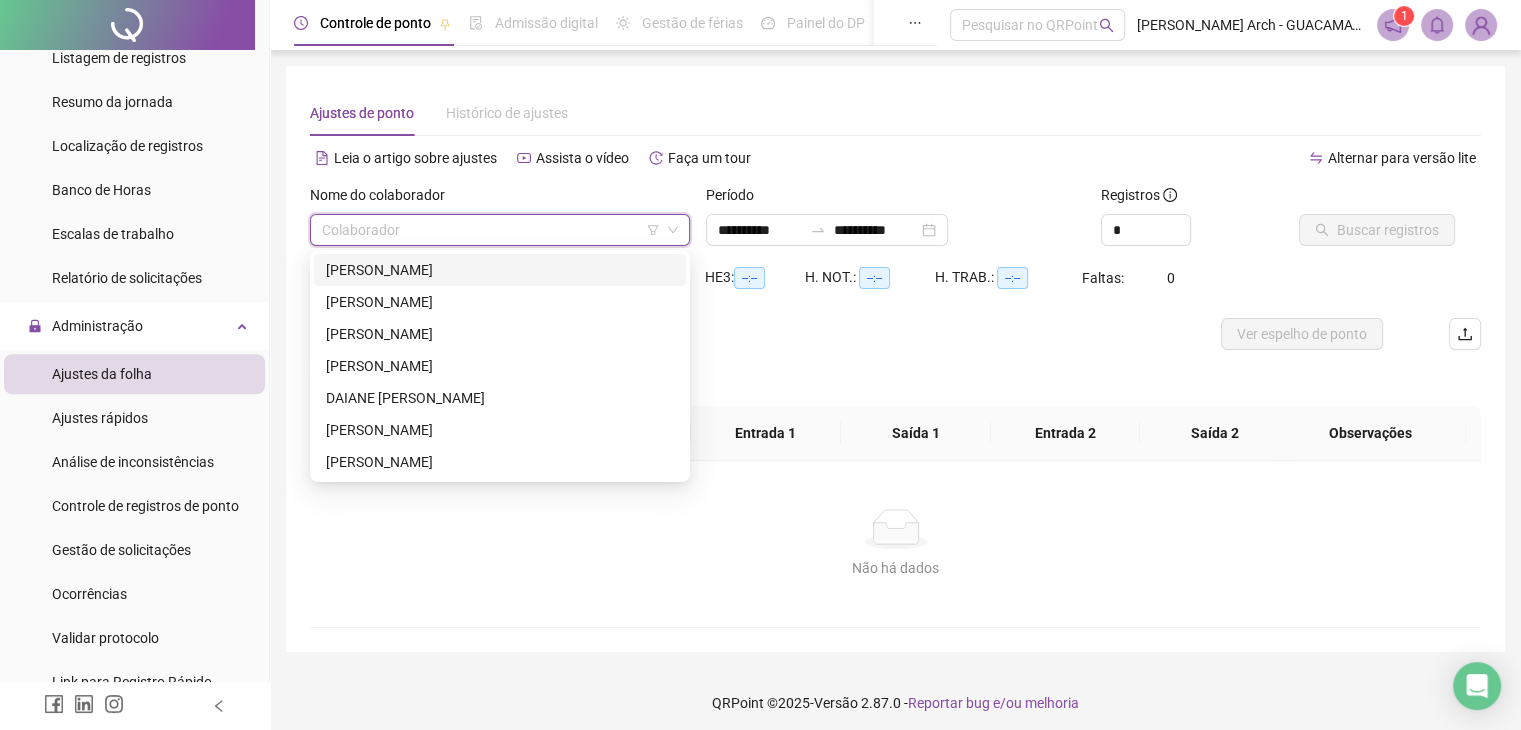 click at bounding box center (494, 230) 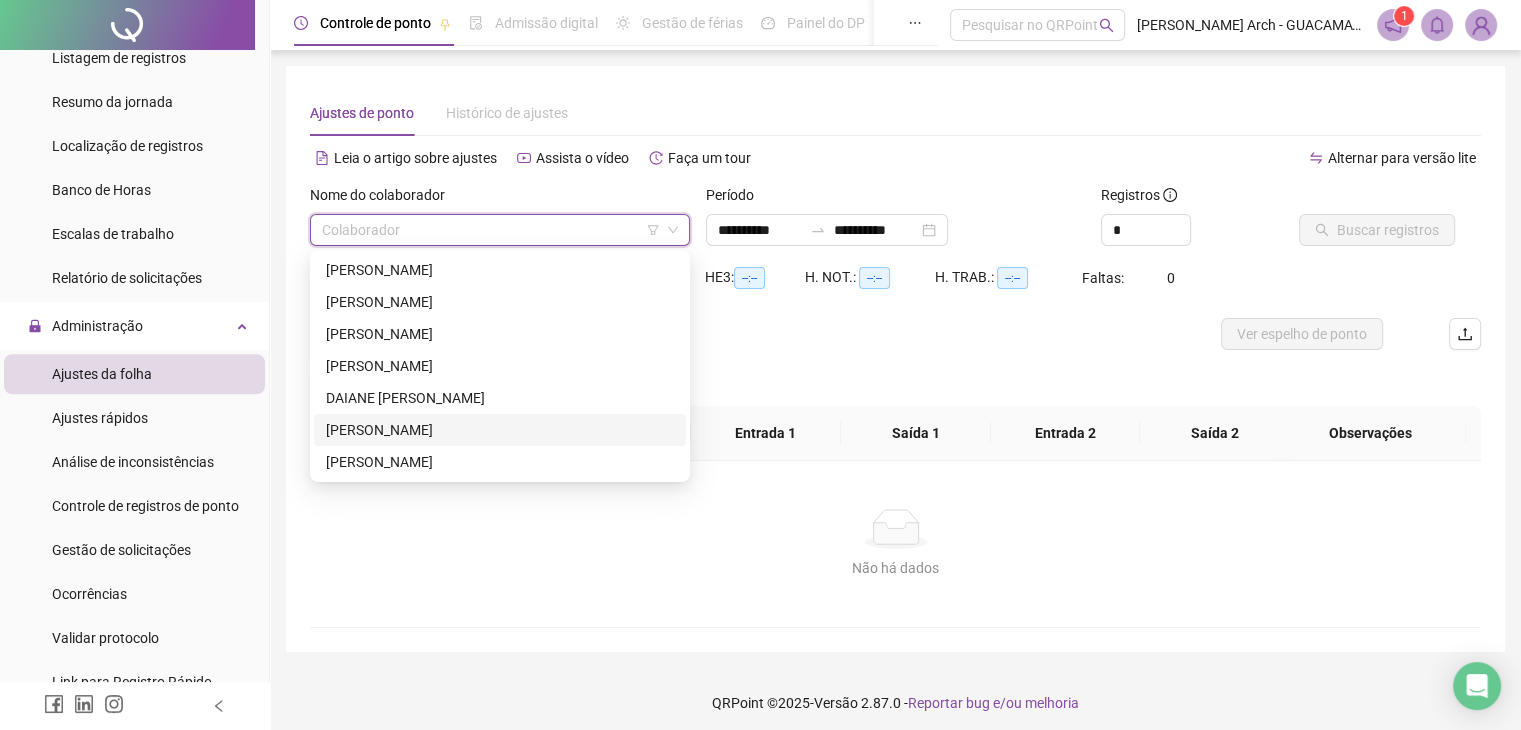 click on "[PERSON_NAME]" at bounding box center [500, 430] 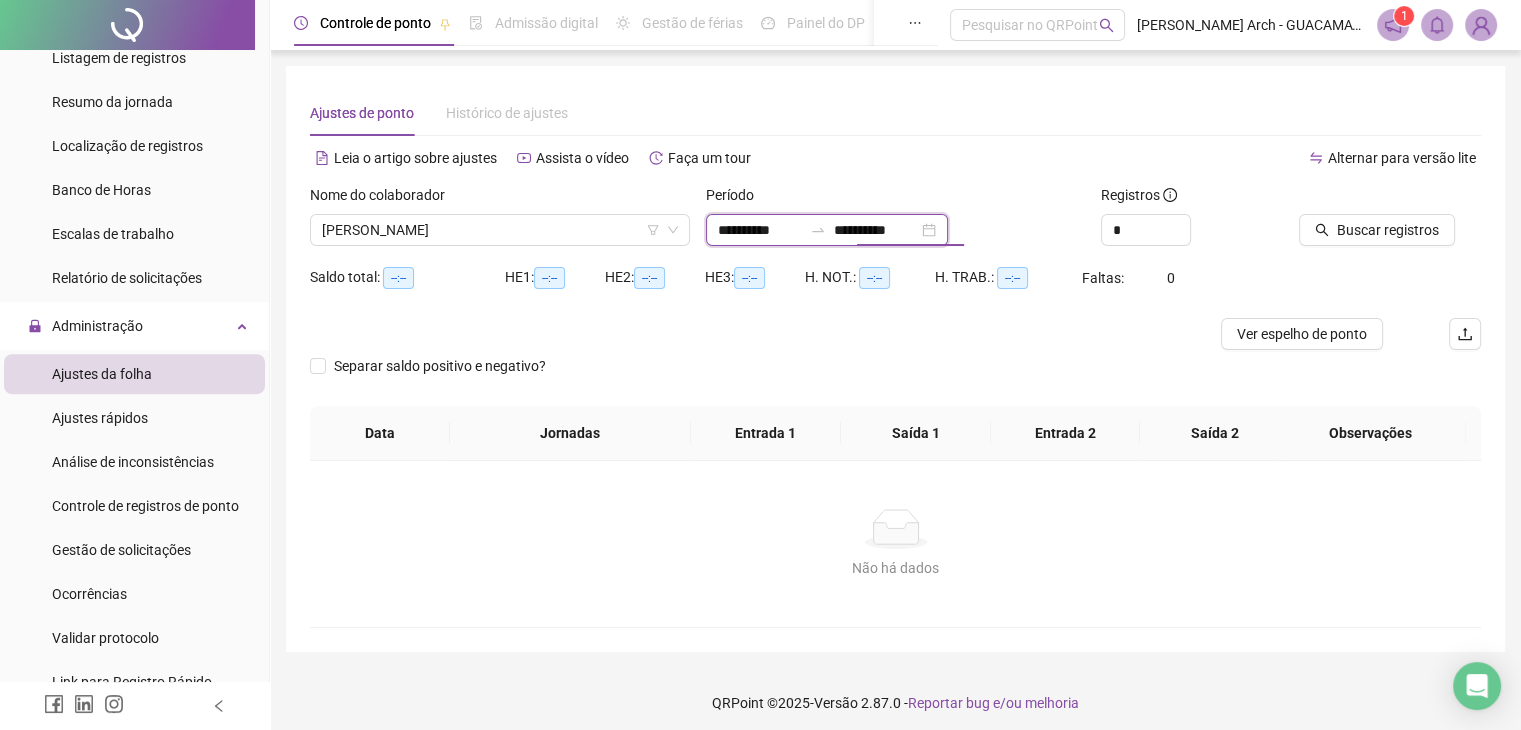 click on "**********" at bounding box center (876, 230) 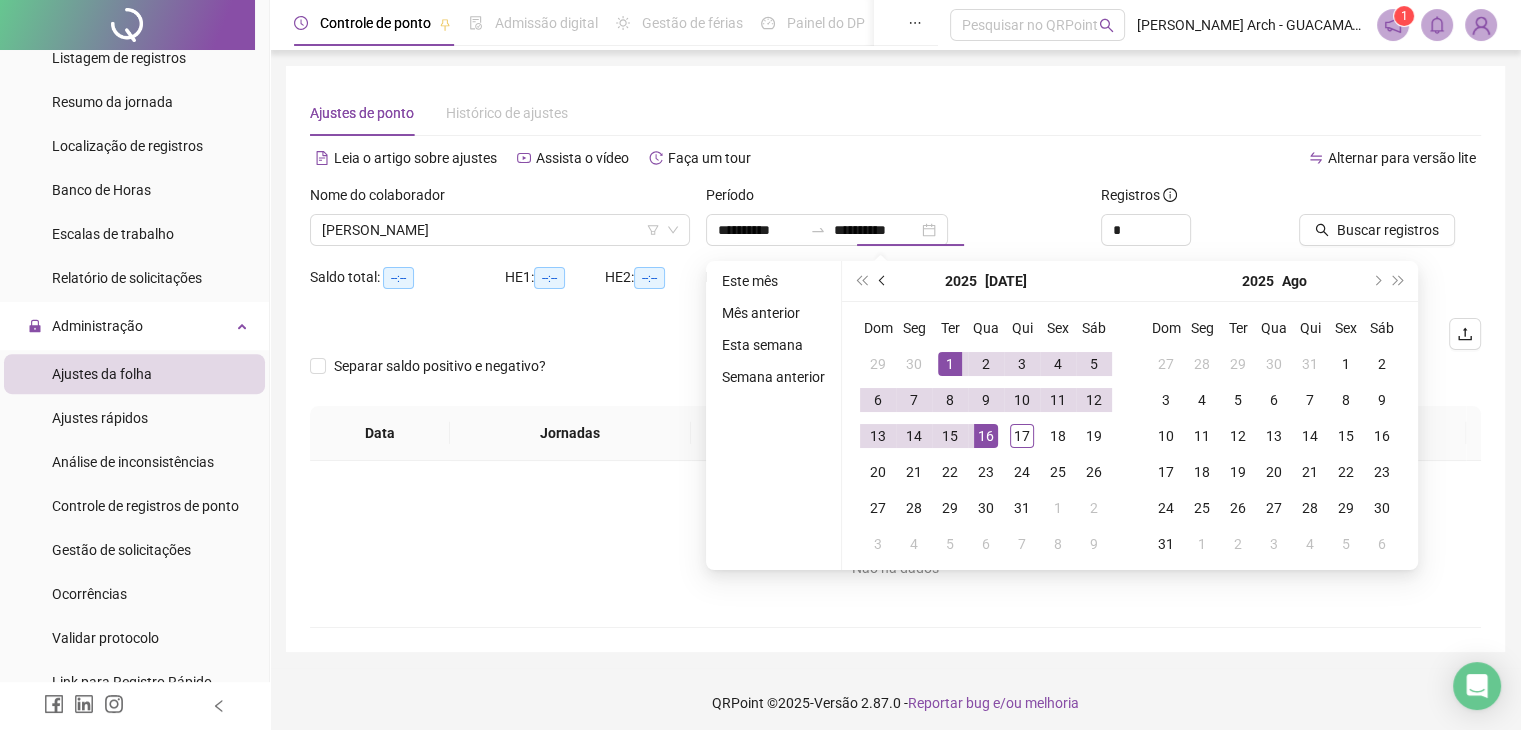 click at bounding box center (883, 281) 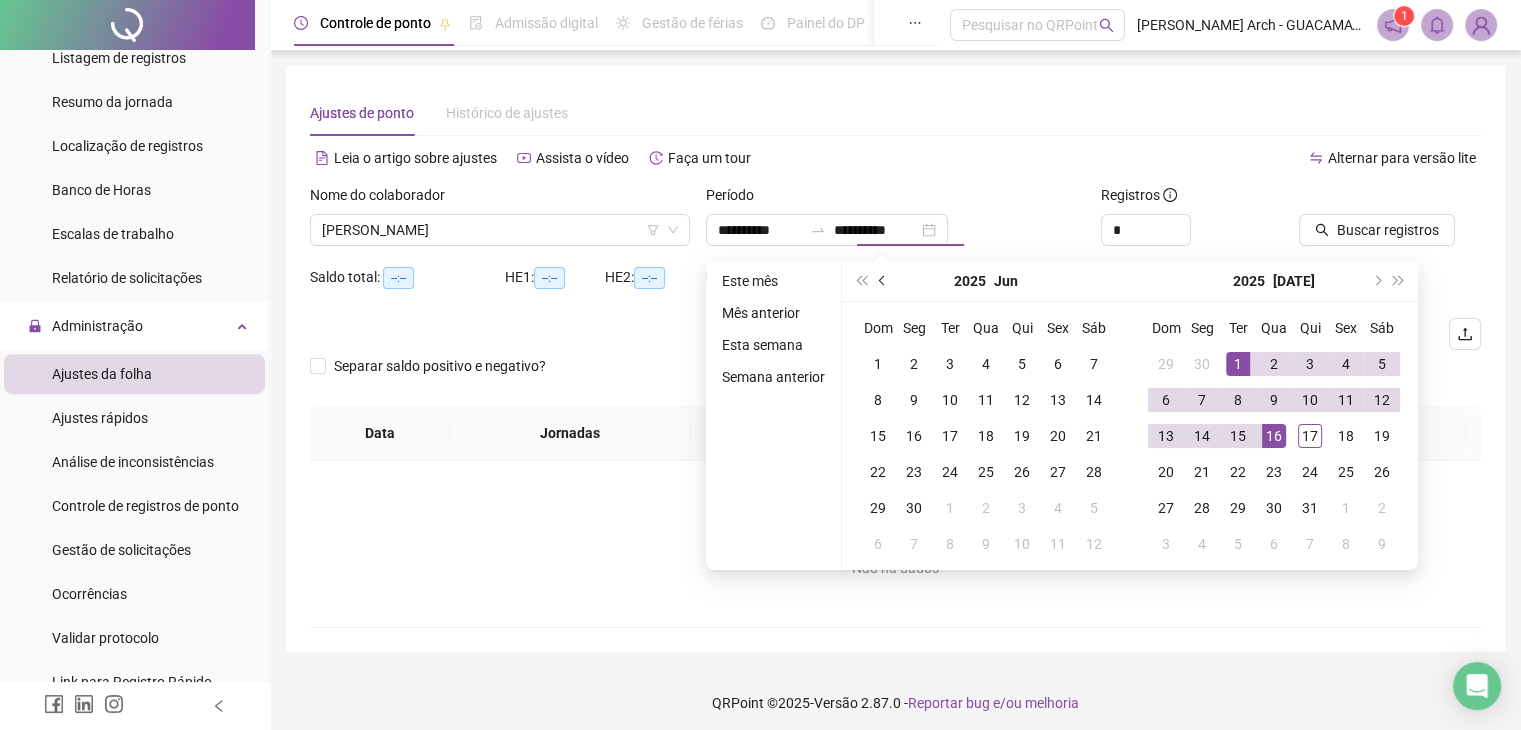 click at bounding box center [883, 281] 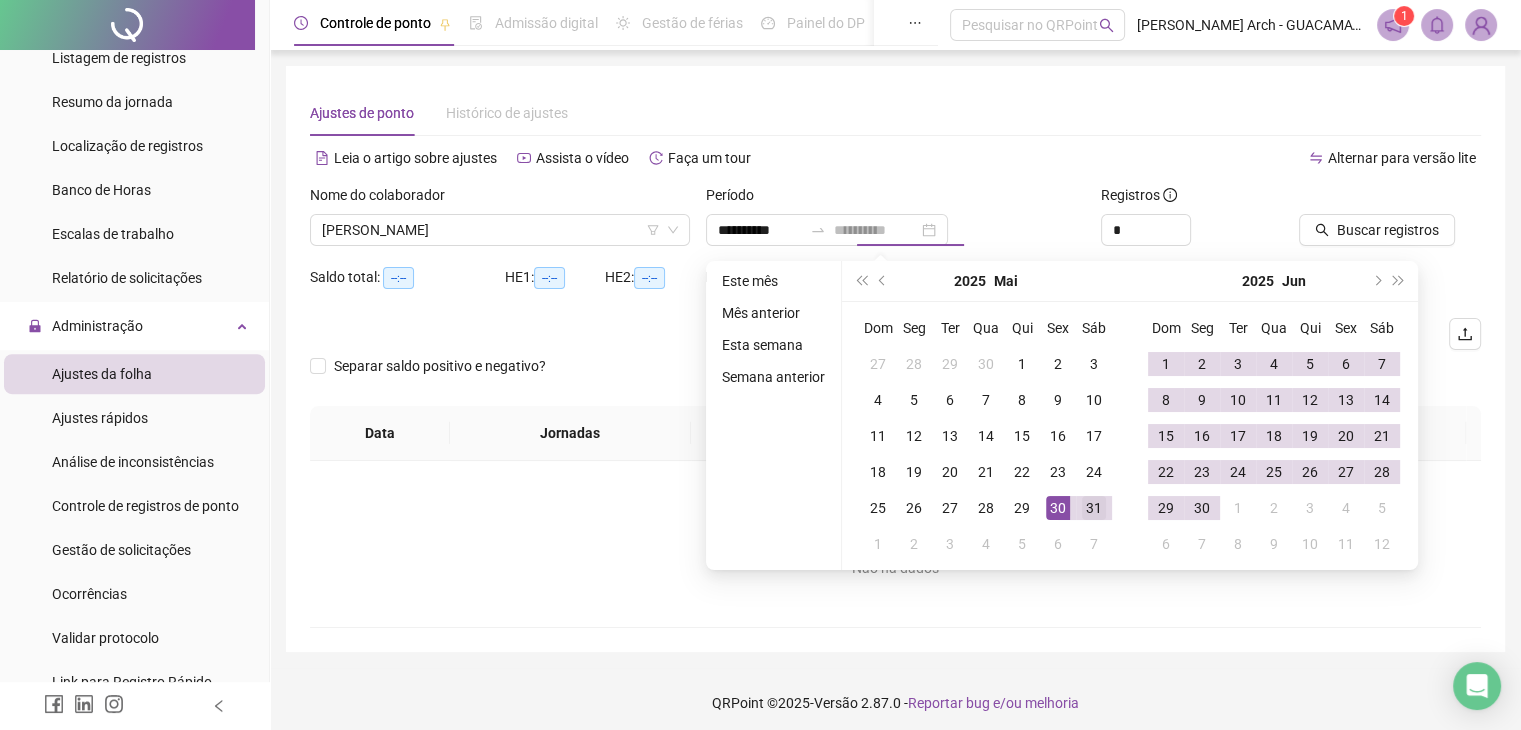 type on "**********" 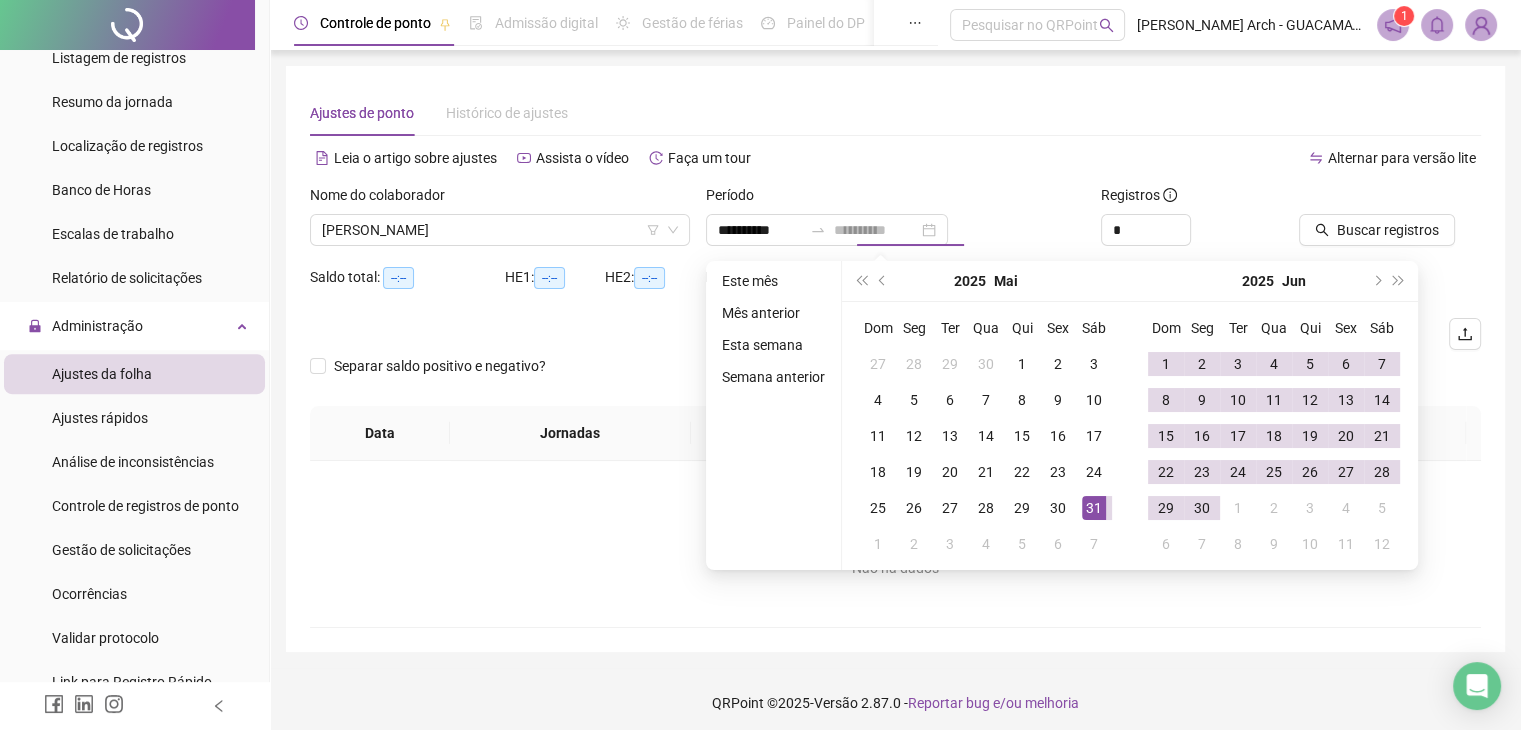 click on "31" at bounding box center [1094, 508] 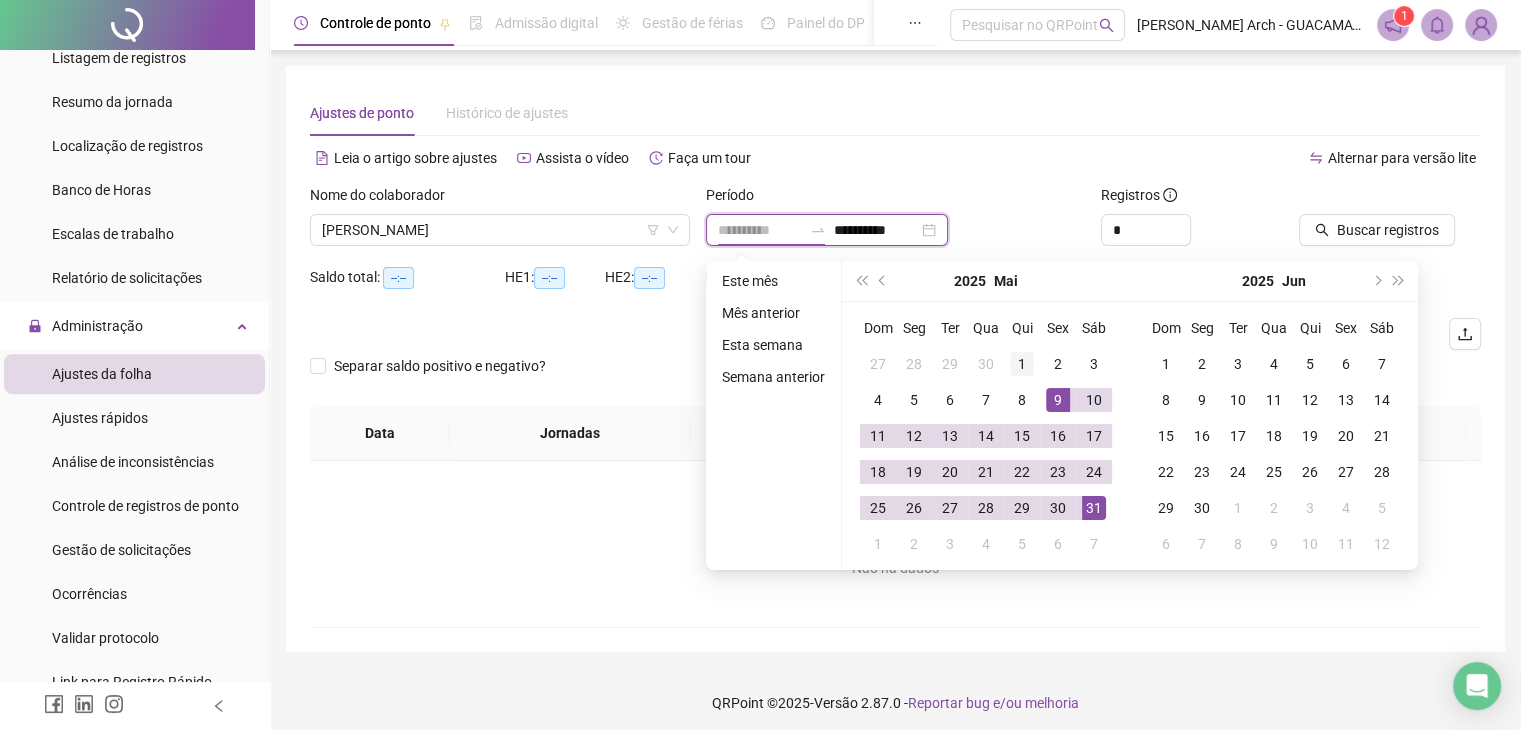 type on "**********" 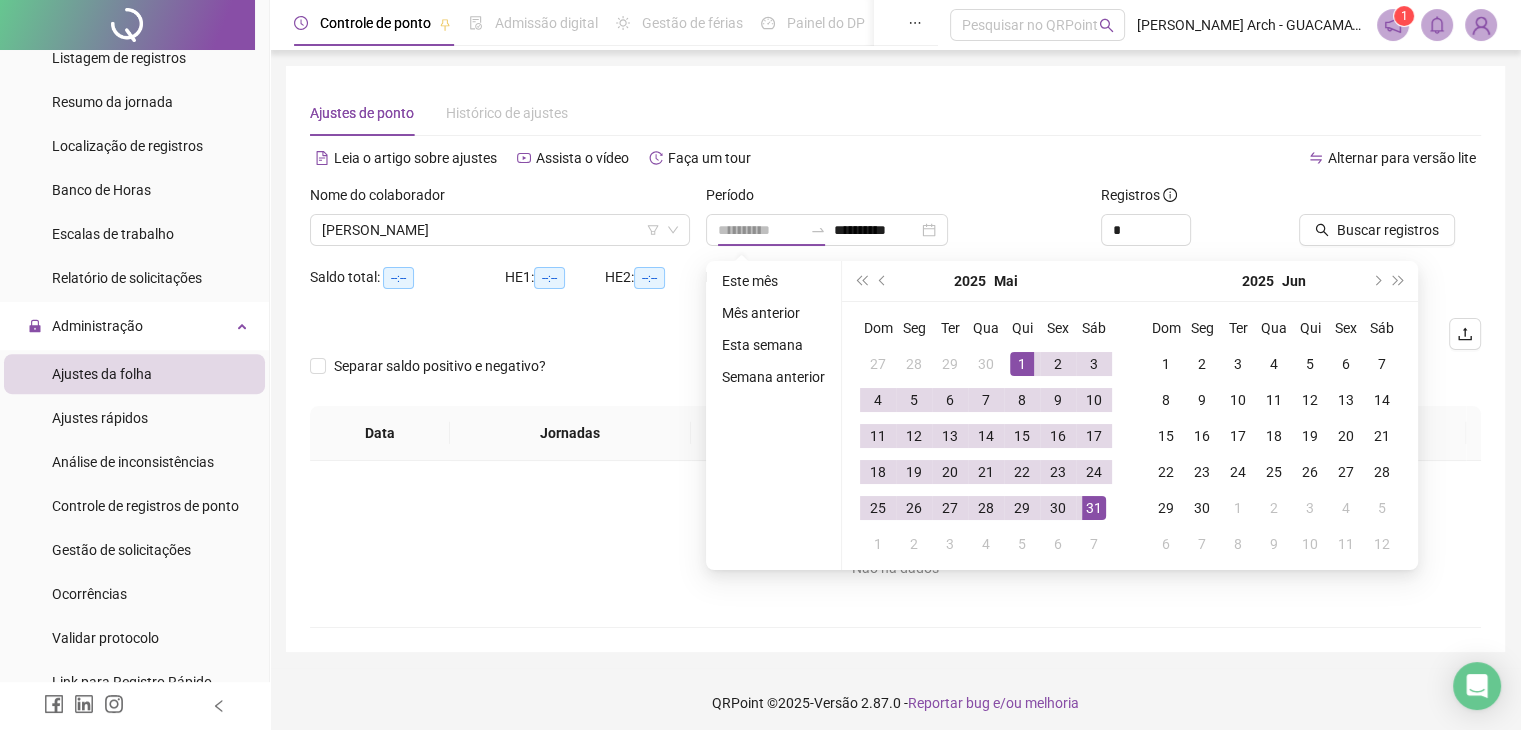 click on "1" at bounding box center (1022, 364) 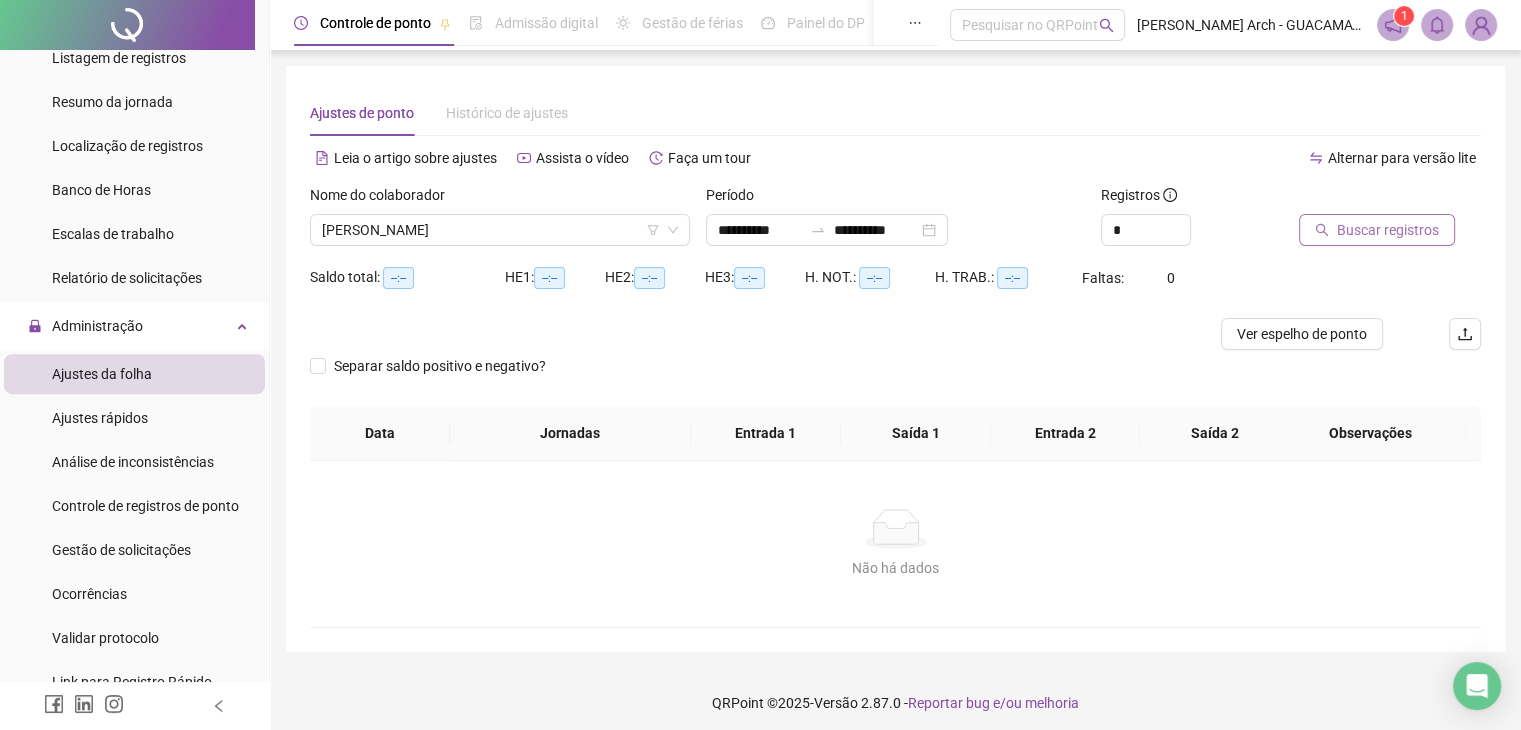 click on "Buscar registros" at bounding box center (1388, 230) 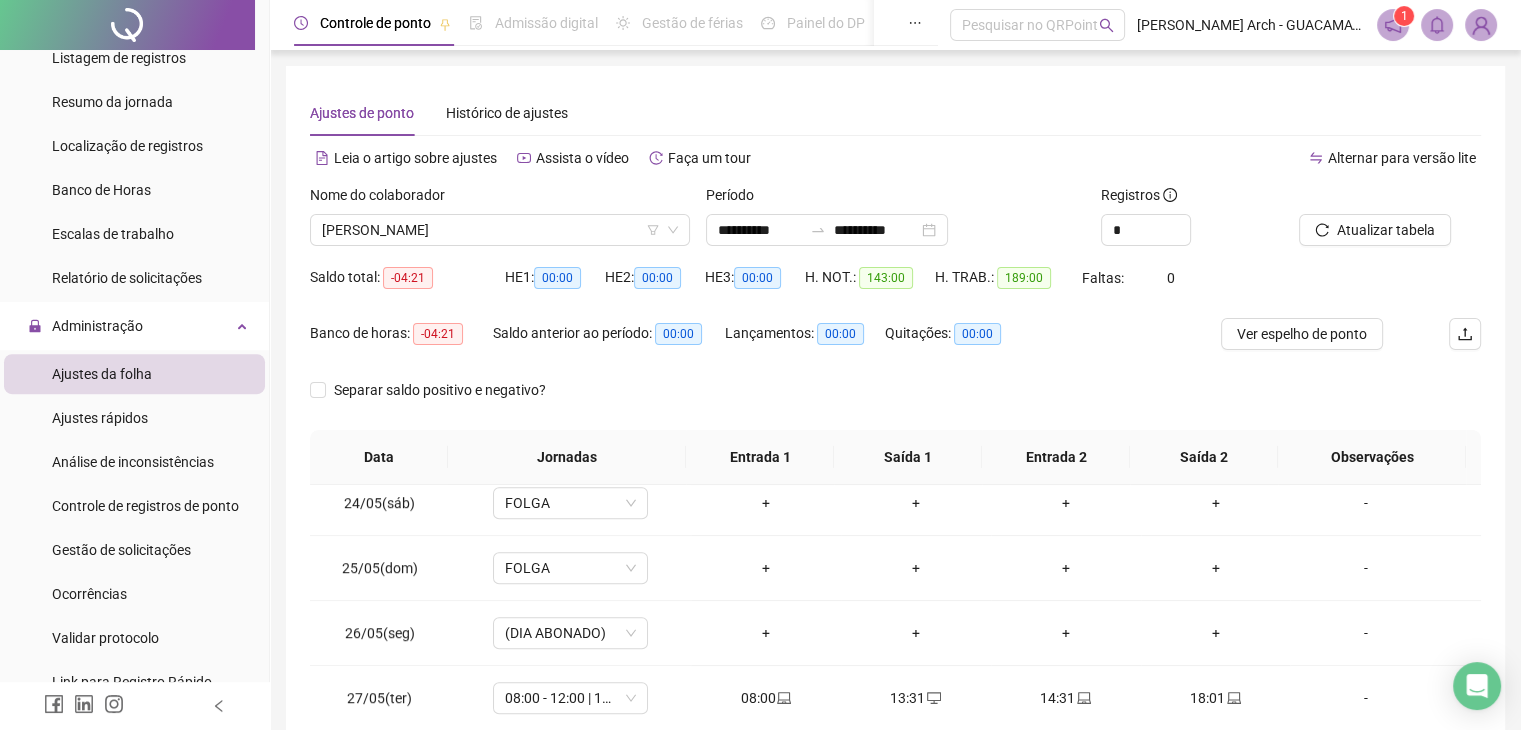 scroll, scrollTop: 1581, scrollLeft: 0, axis: vertical 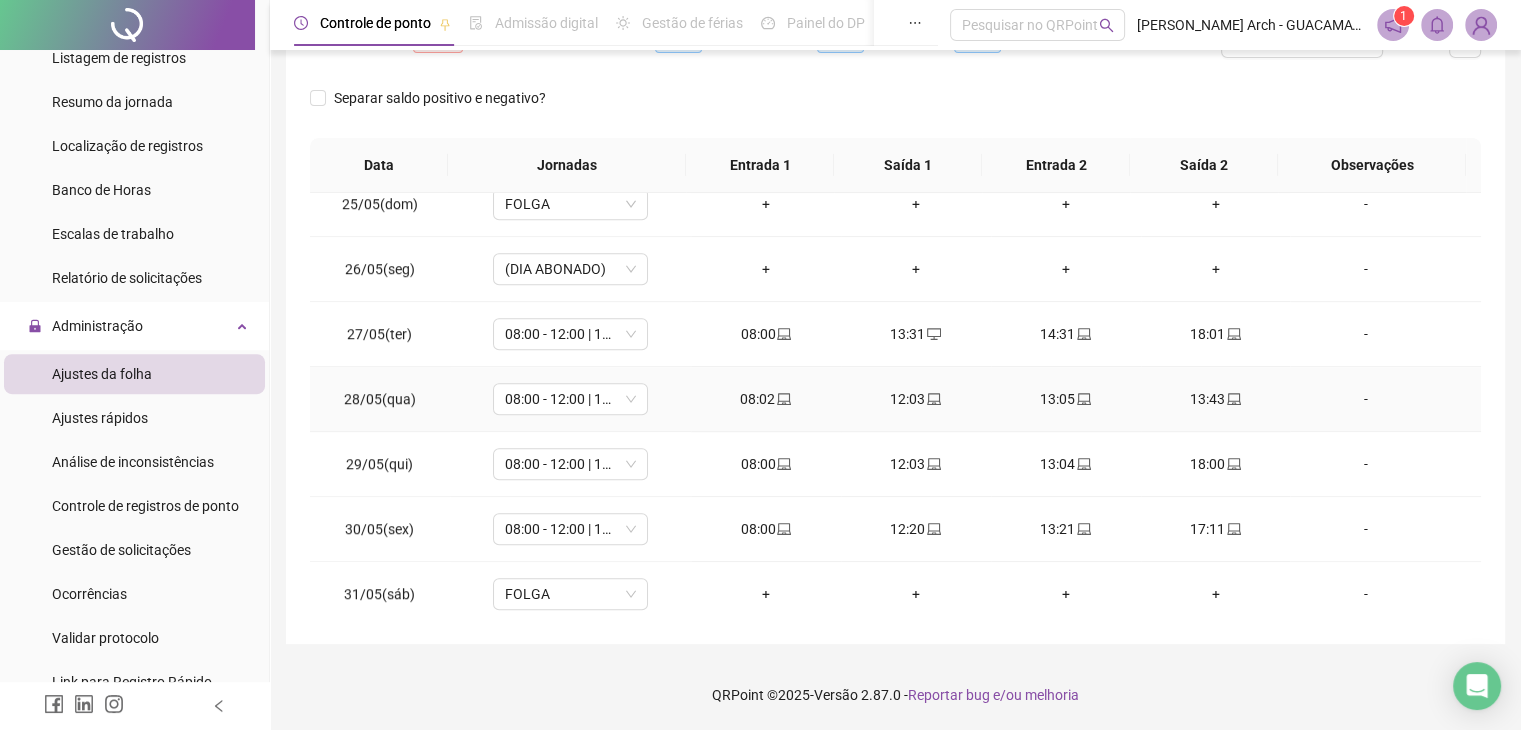 click on "13:43" at bounding box center (1216, 399) 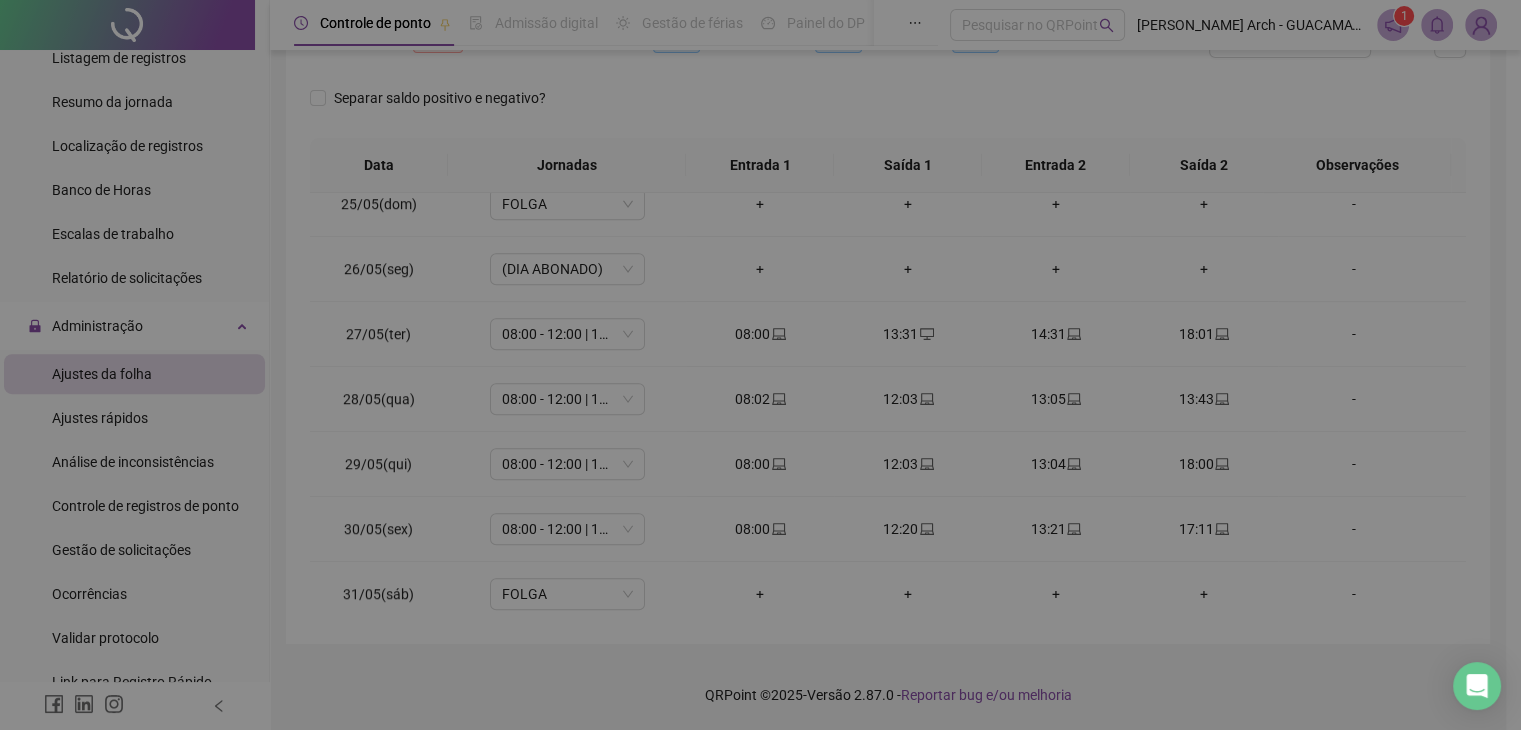 type on "**********" 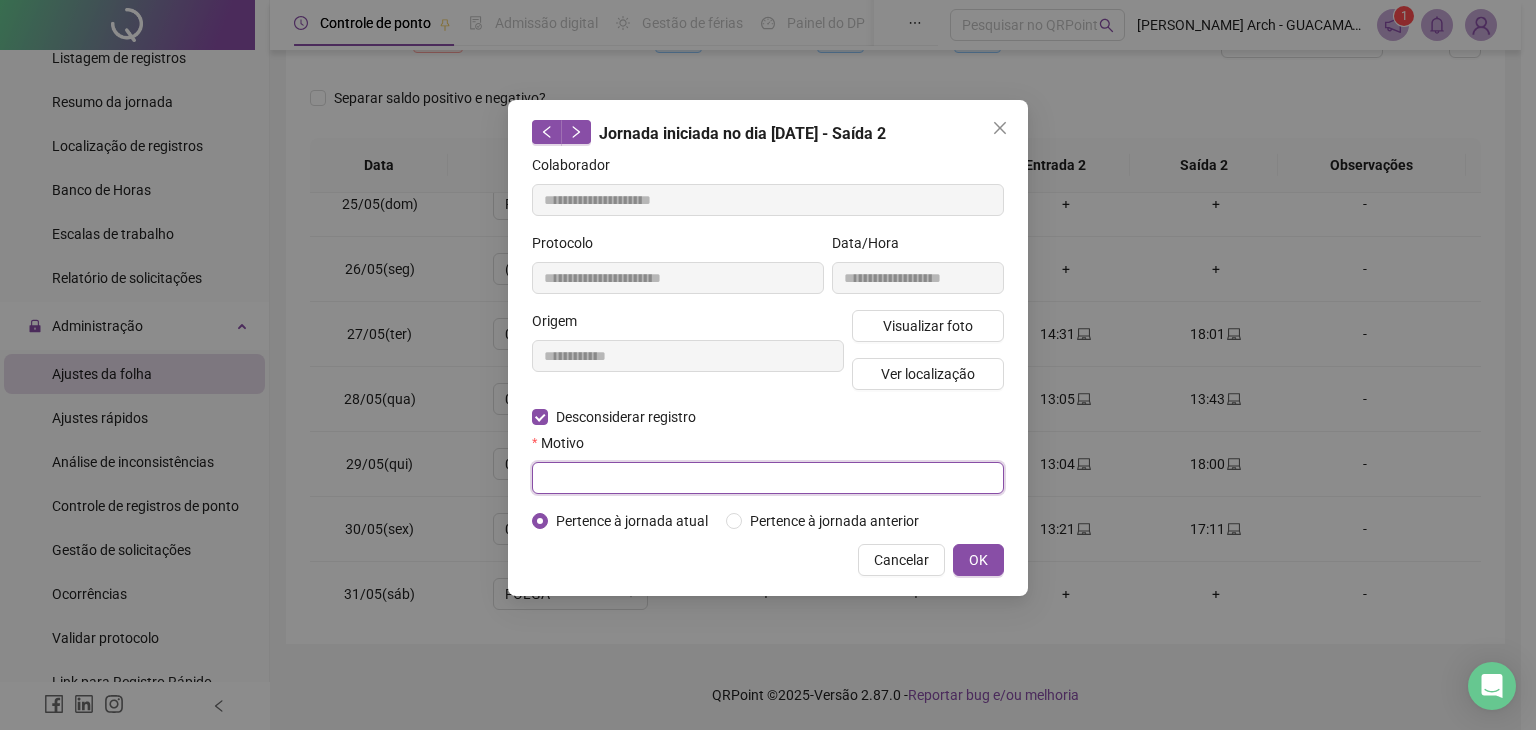 click at bounding box center [768, 478] 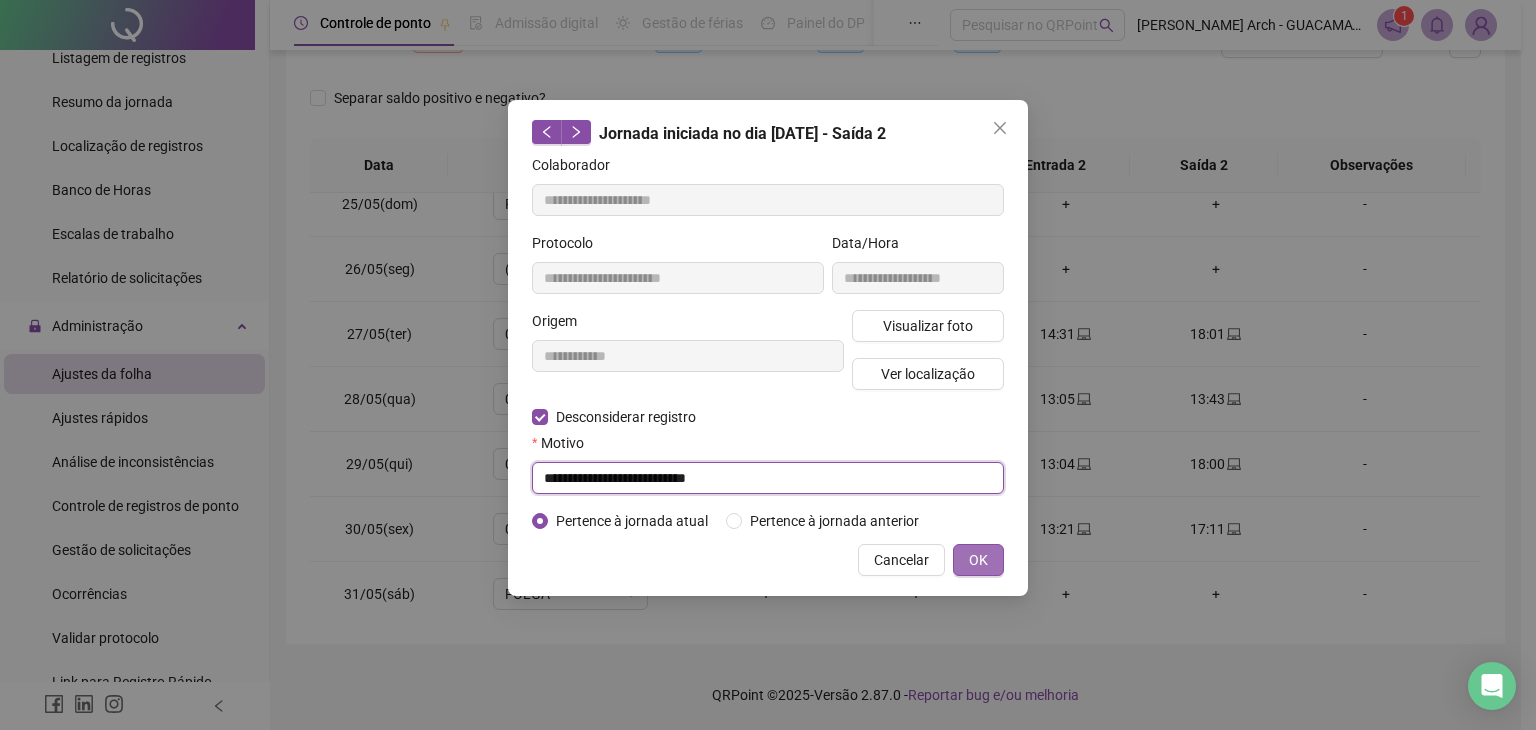 type on "**********" 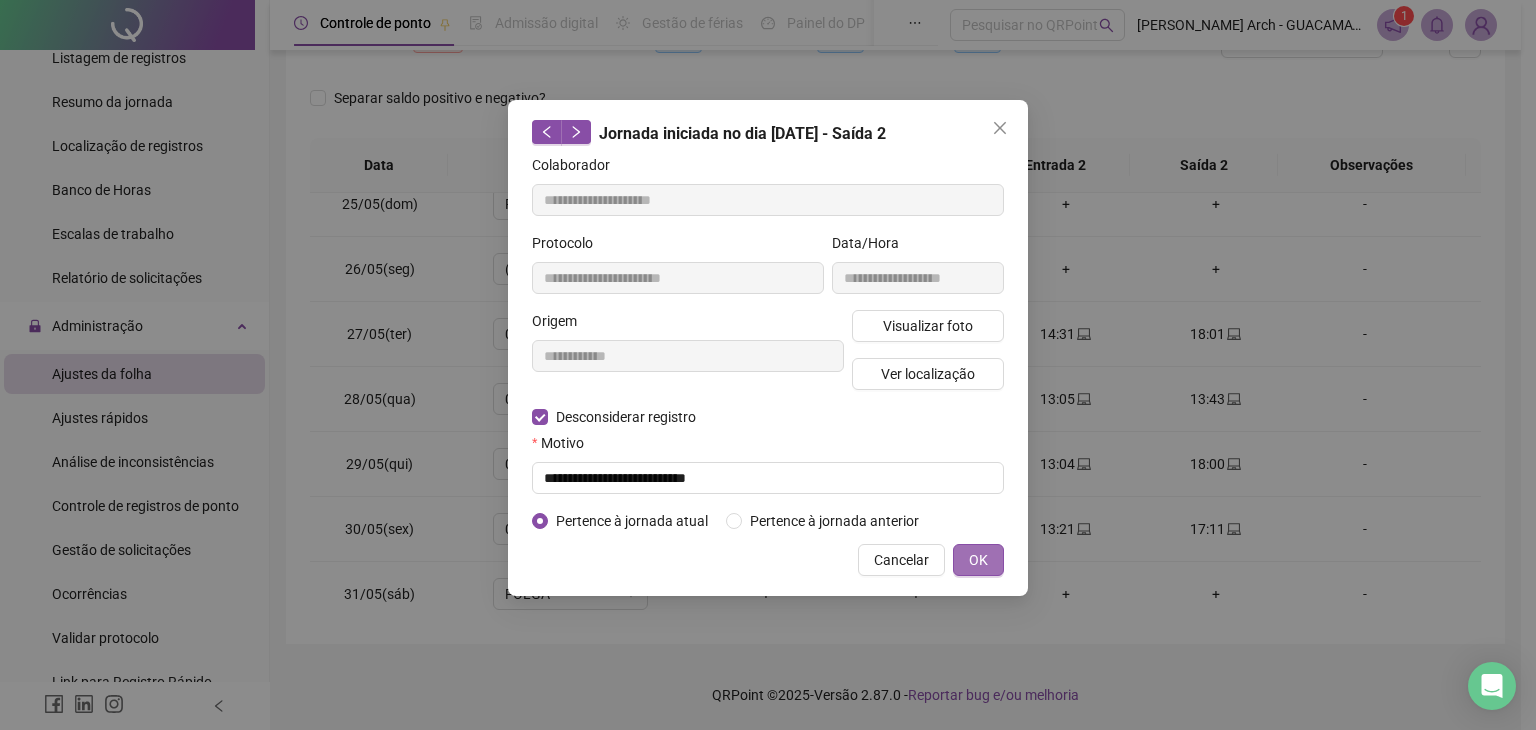 click on "OK" at bounding box center (978, 560) 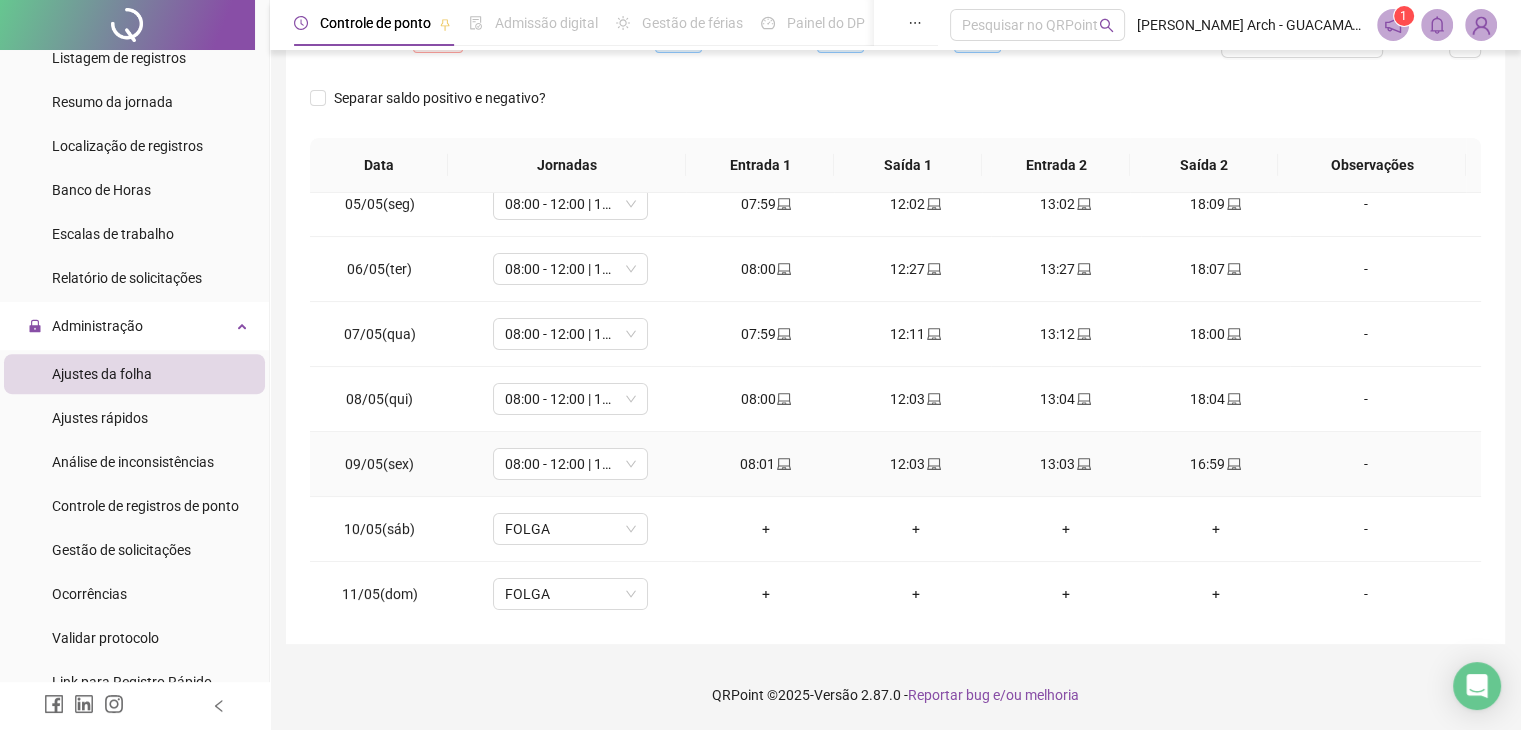 scroll, scrollTop: 0, scrollLeft: 0, axis: both 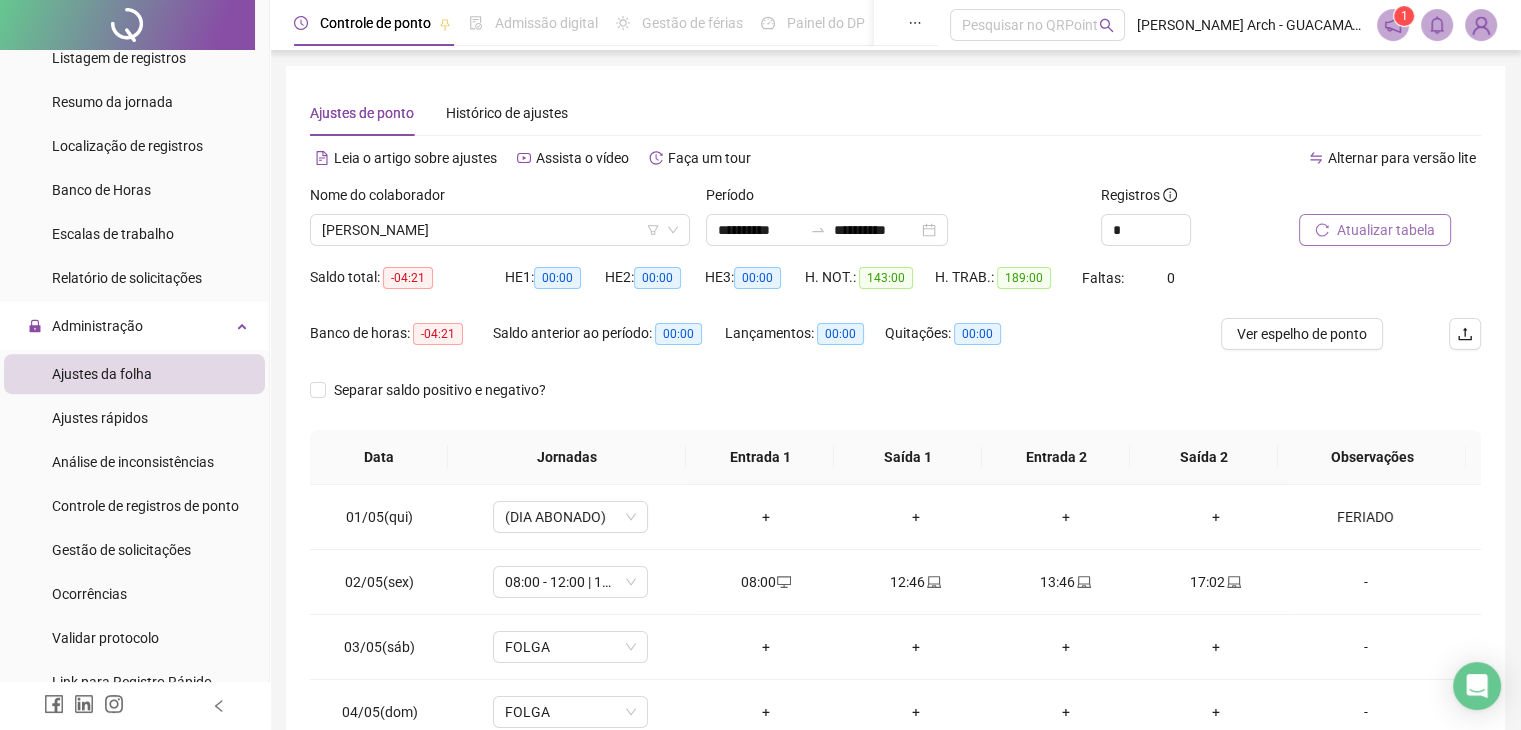 click on "Atualizar tabela" at bounding box center (1375, 230) 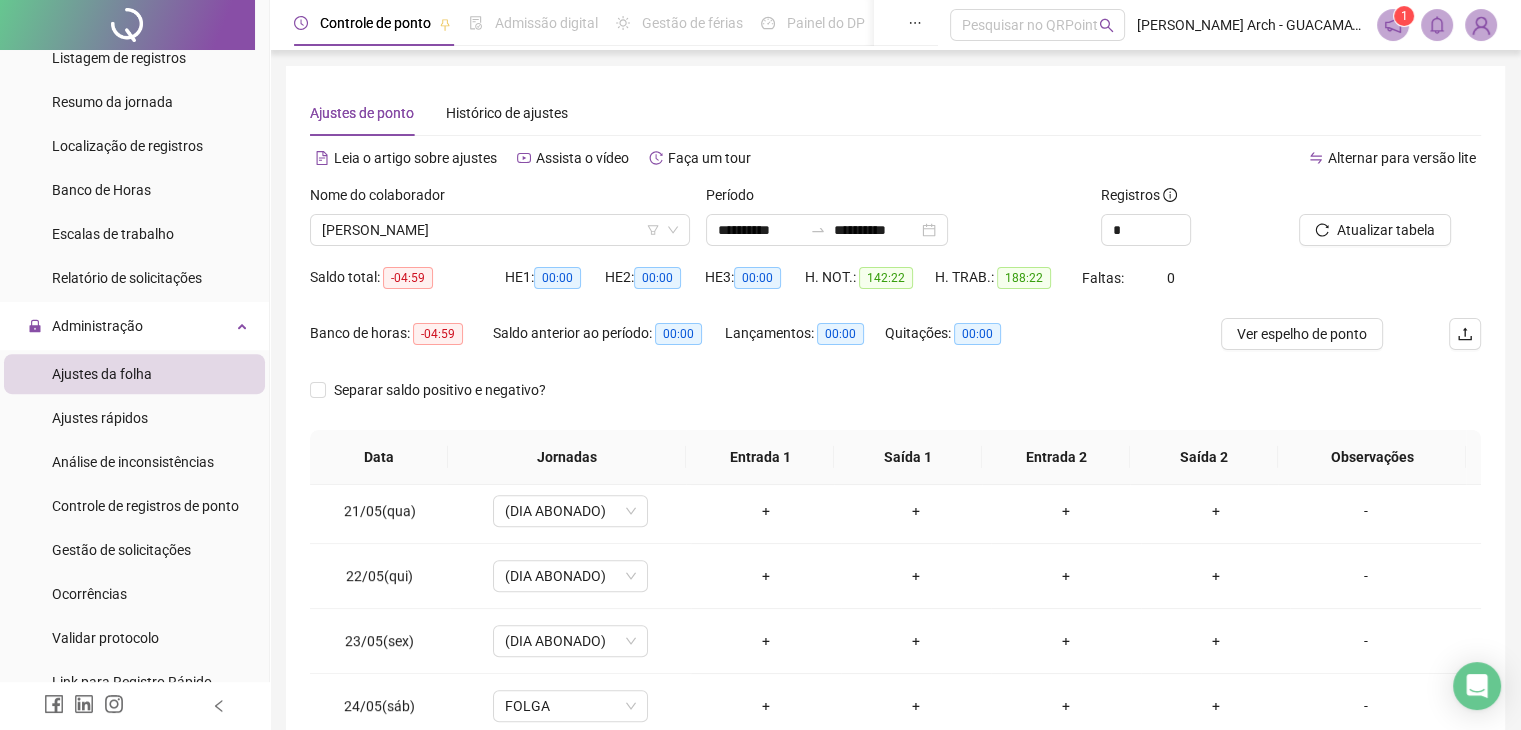 scroll, scrollTop: 1581, scrollLeft: 0, axis: vertical 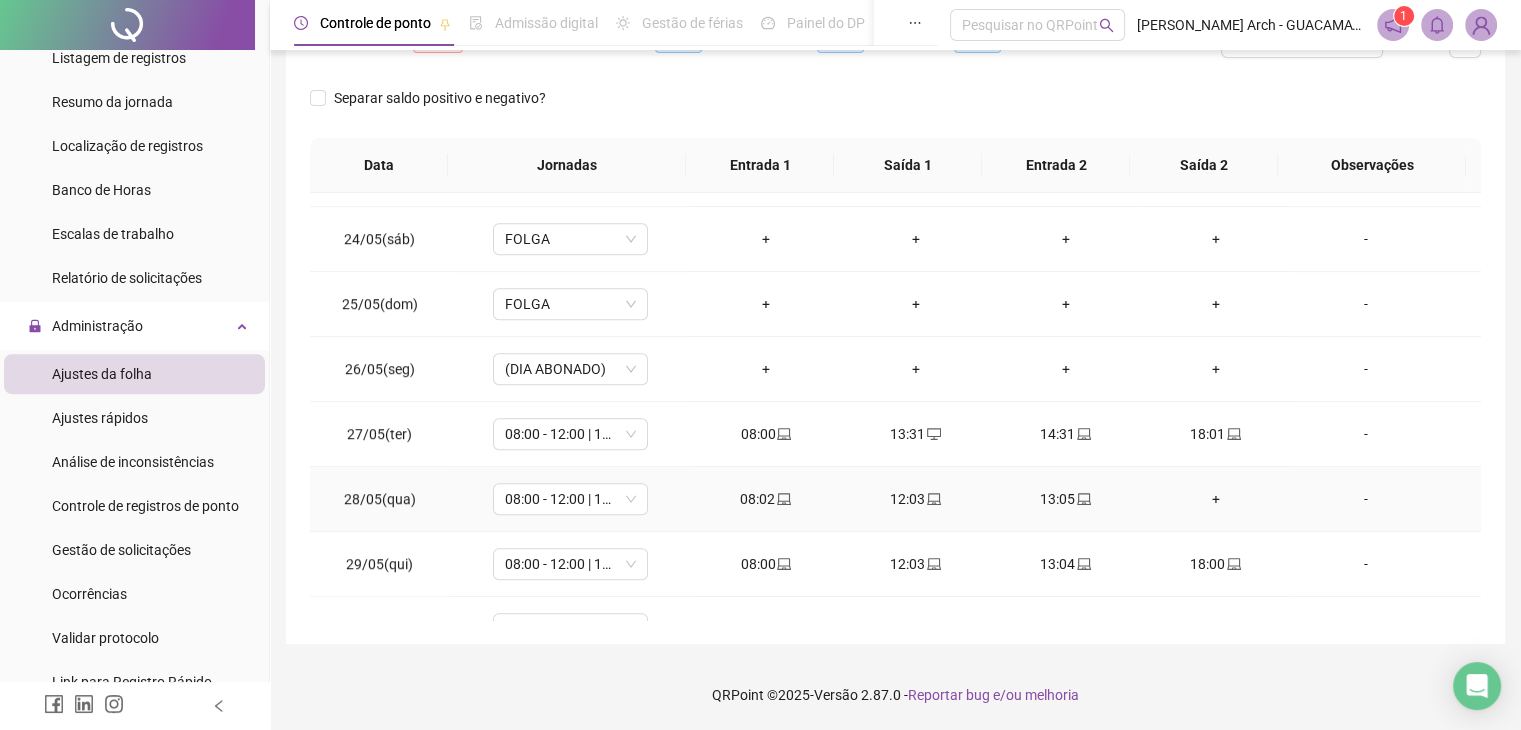 click on "+" at bounding box center (1216, 499) 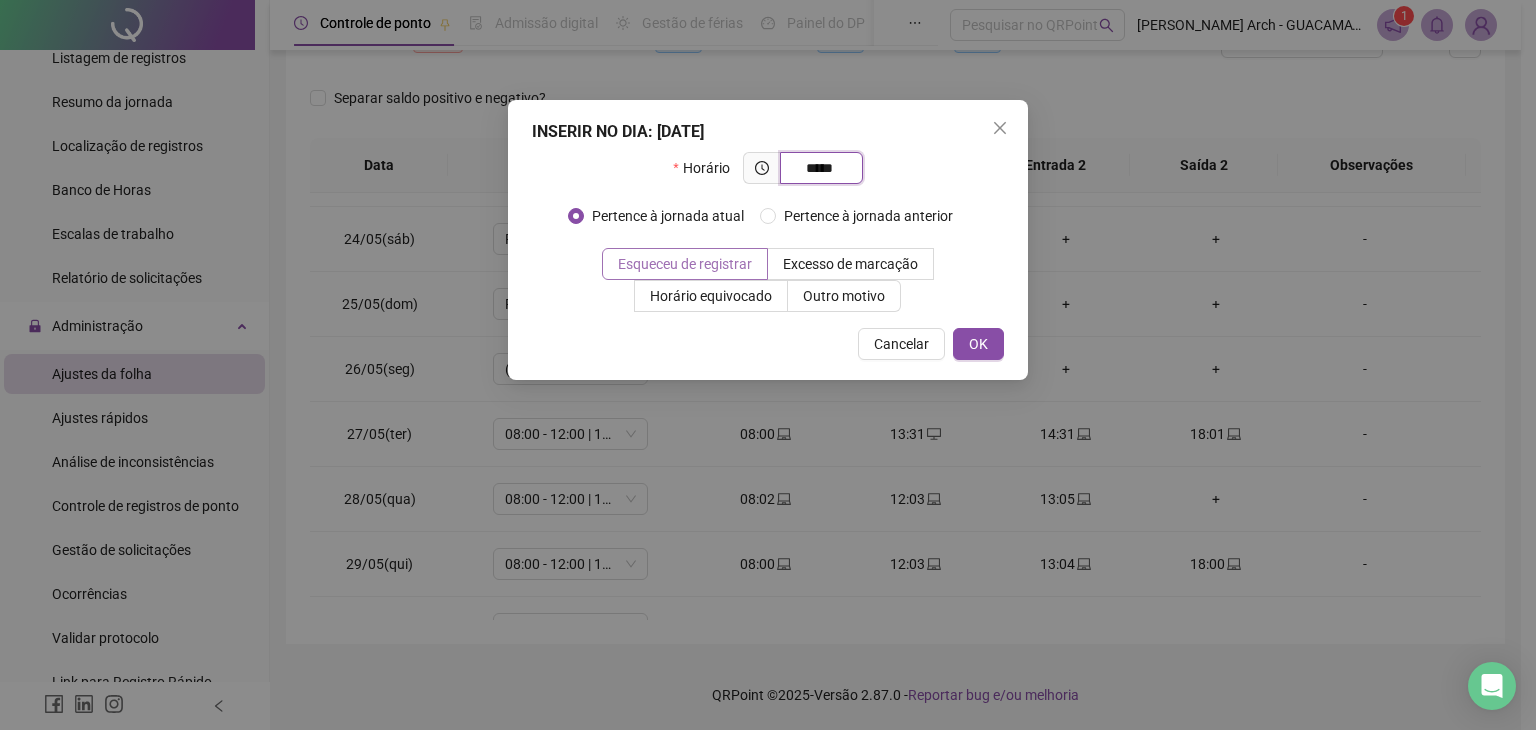 type on "*****" 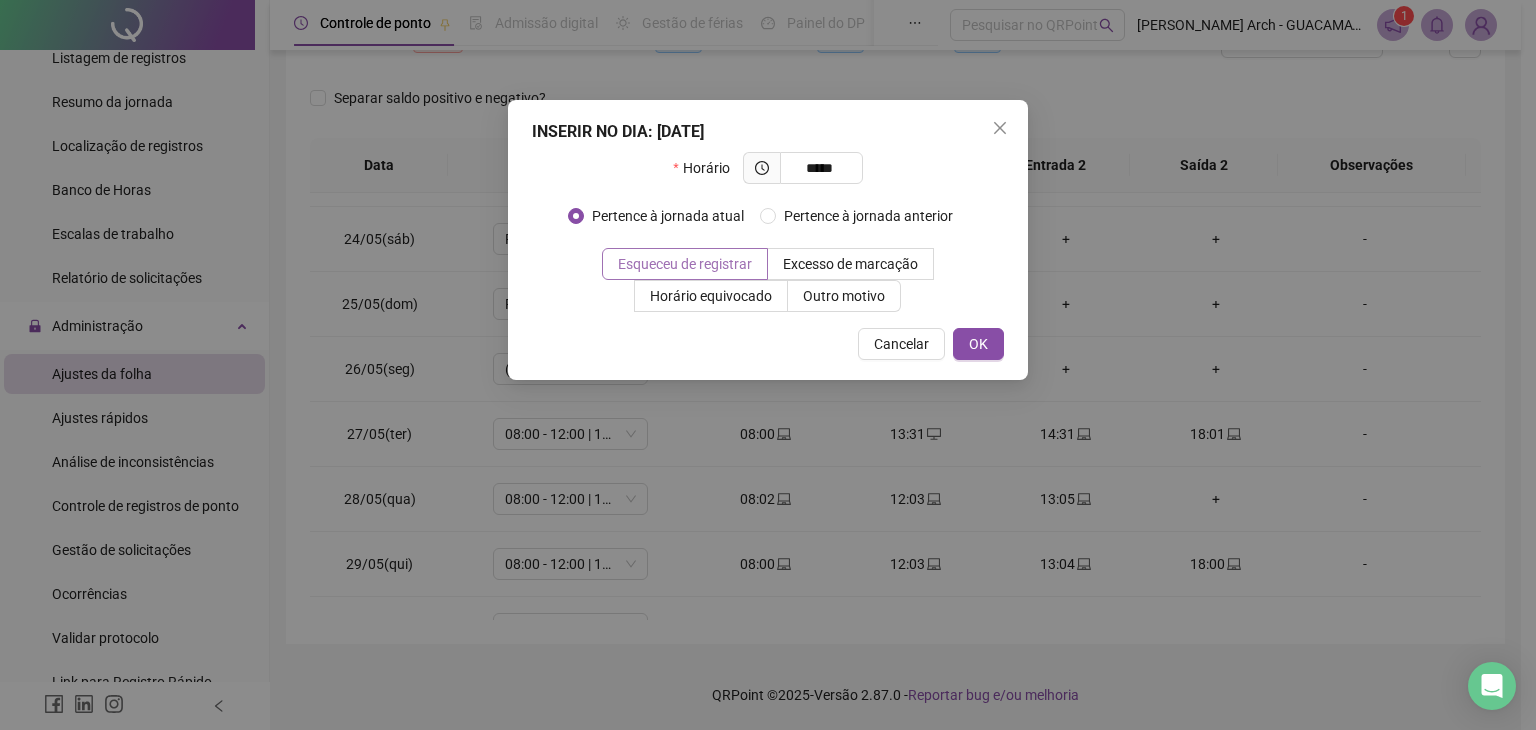 click on "Esqueceu de registrar" at bounding box center [685, 264] 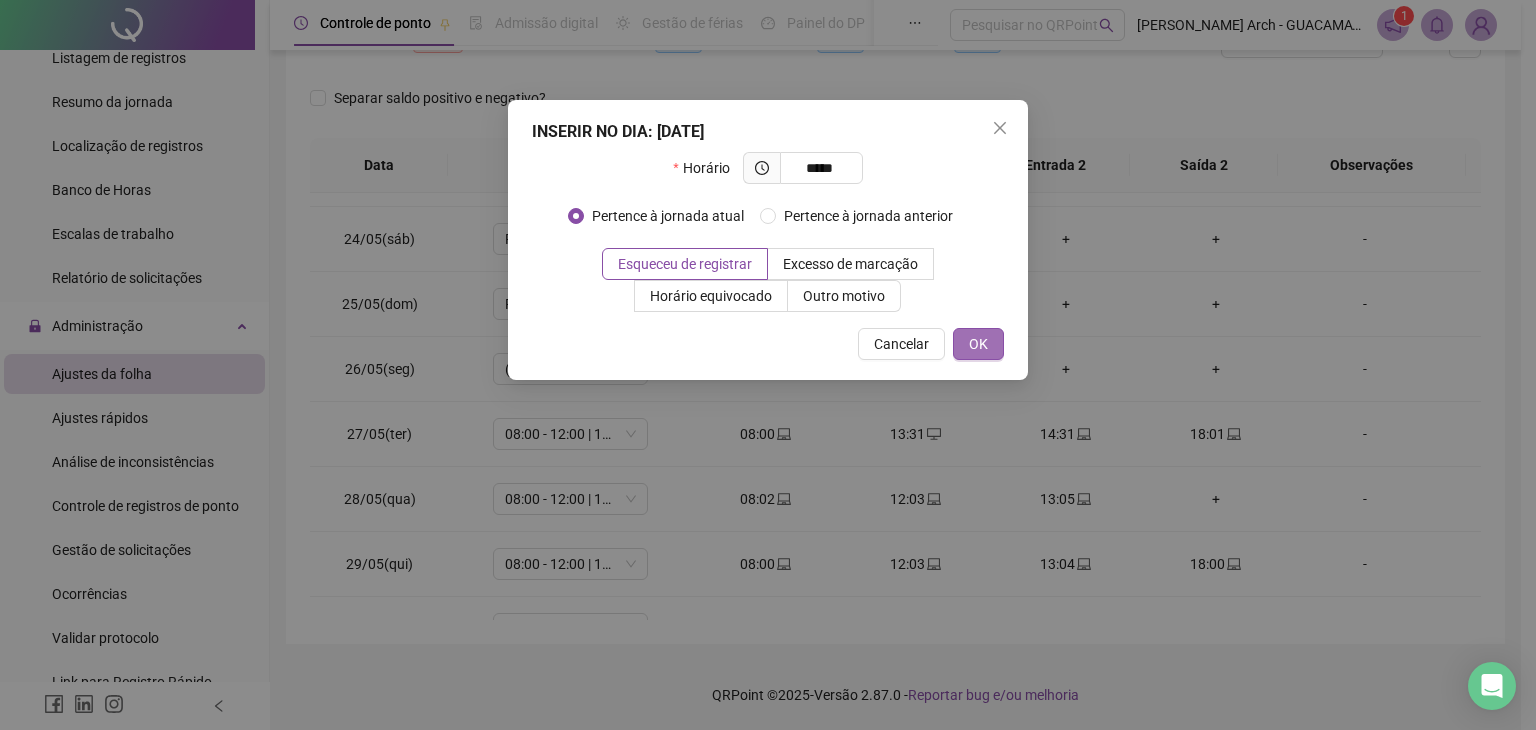 click on "OK" at bounding box center (978, 344) 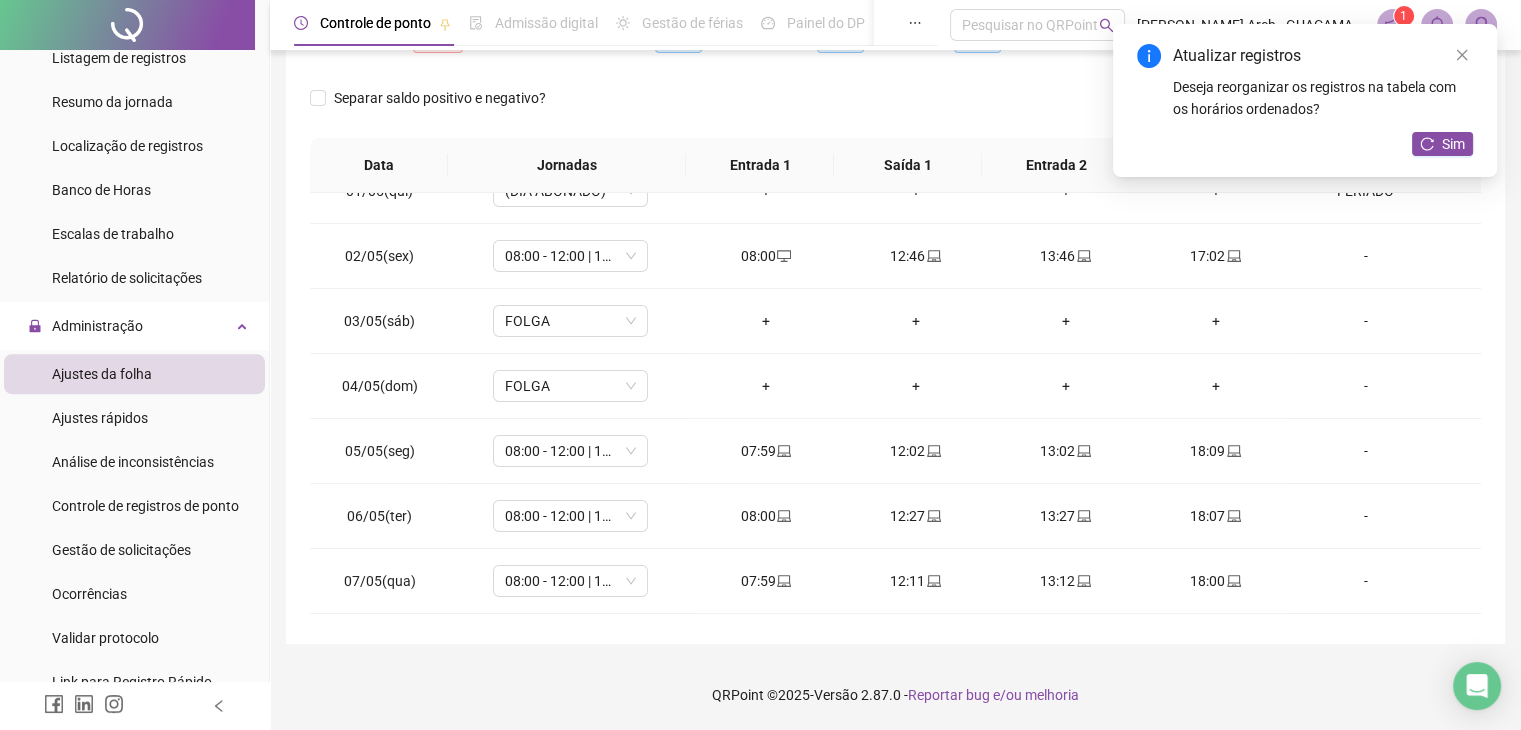 scroll, scrollTop: 0, scrollLeft: 0, axis: both 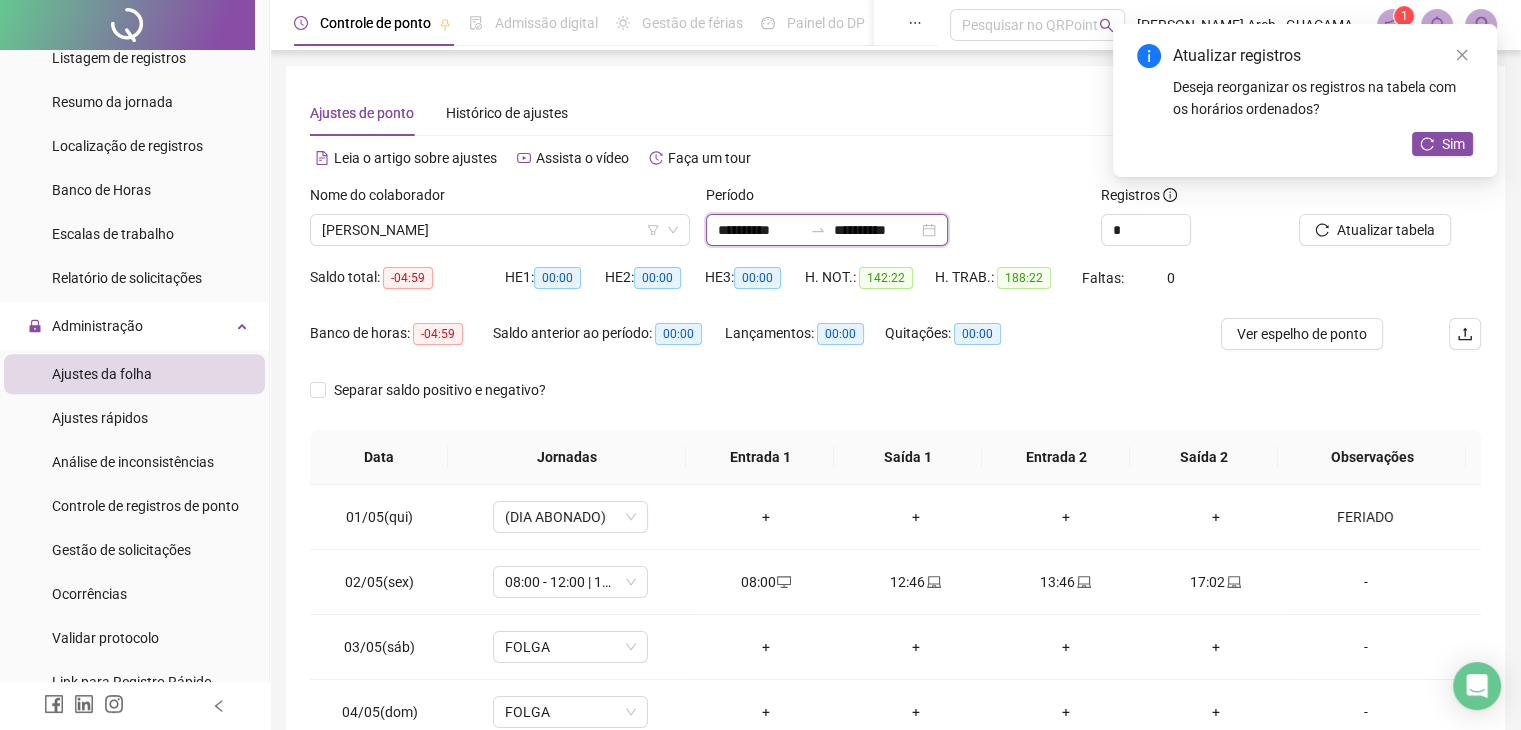click on "**********" at bounding box center [876, 230] 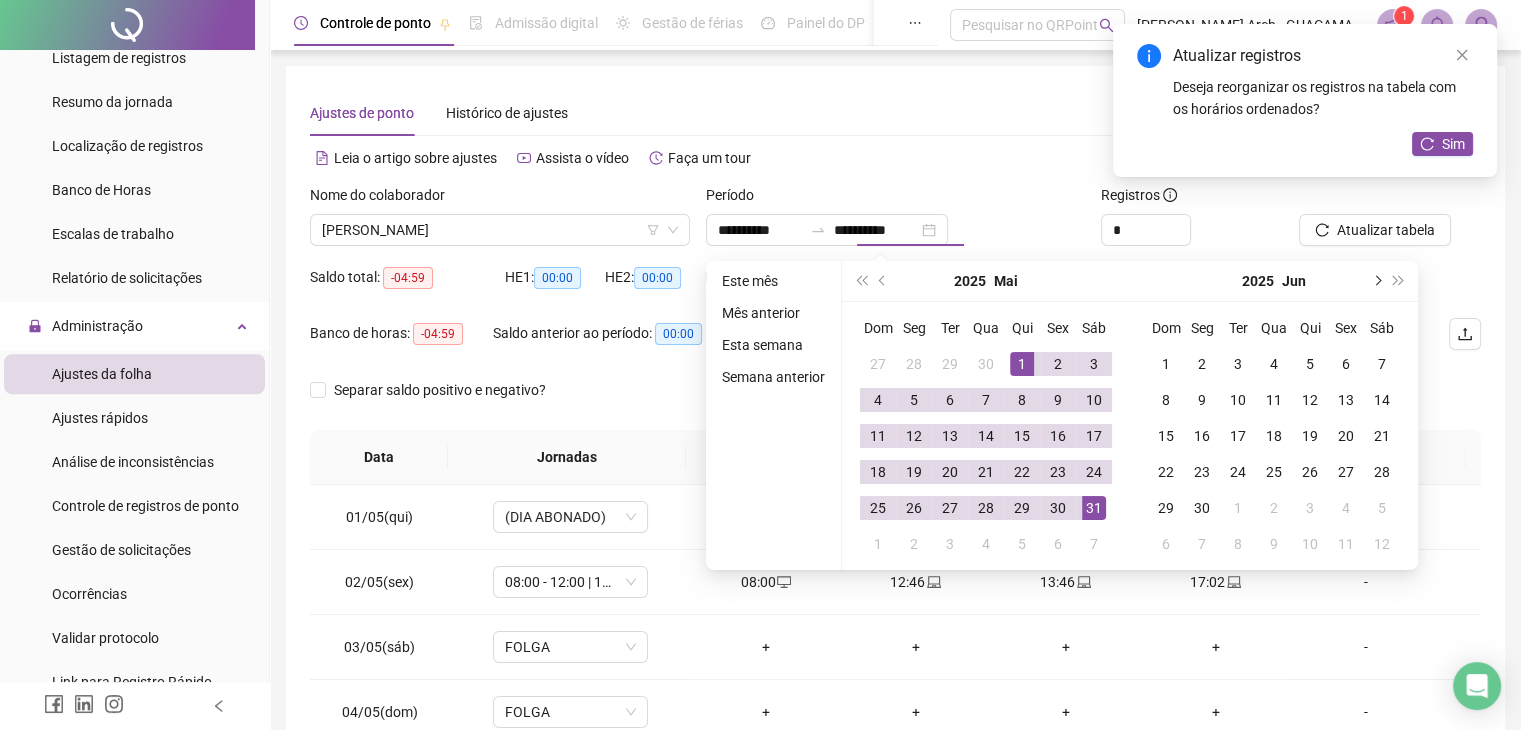 click at bounding box center [1376, 281] 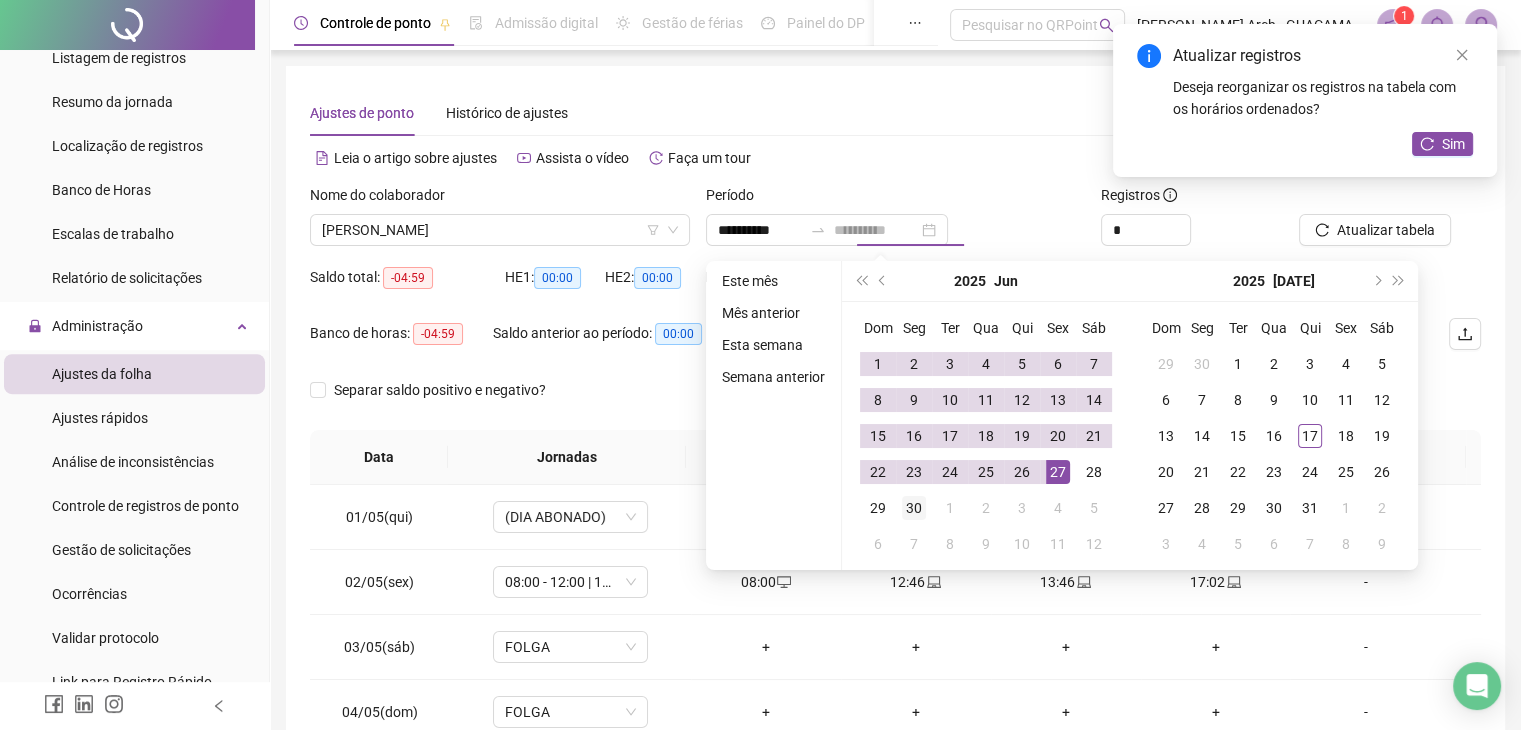 type on "**********" 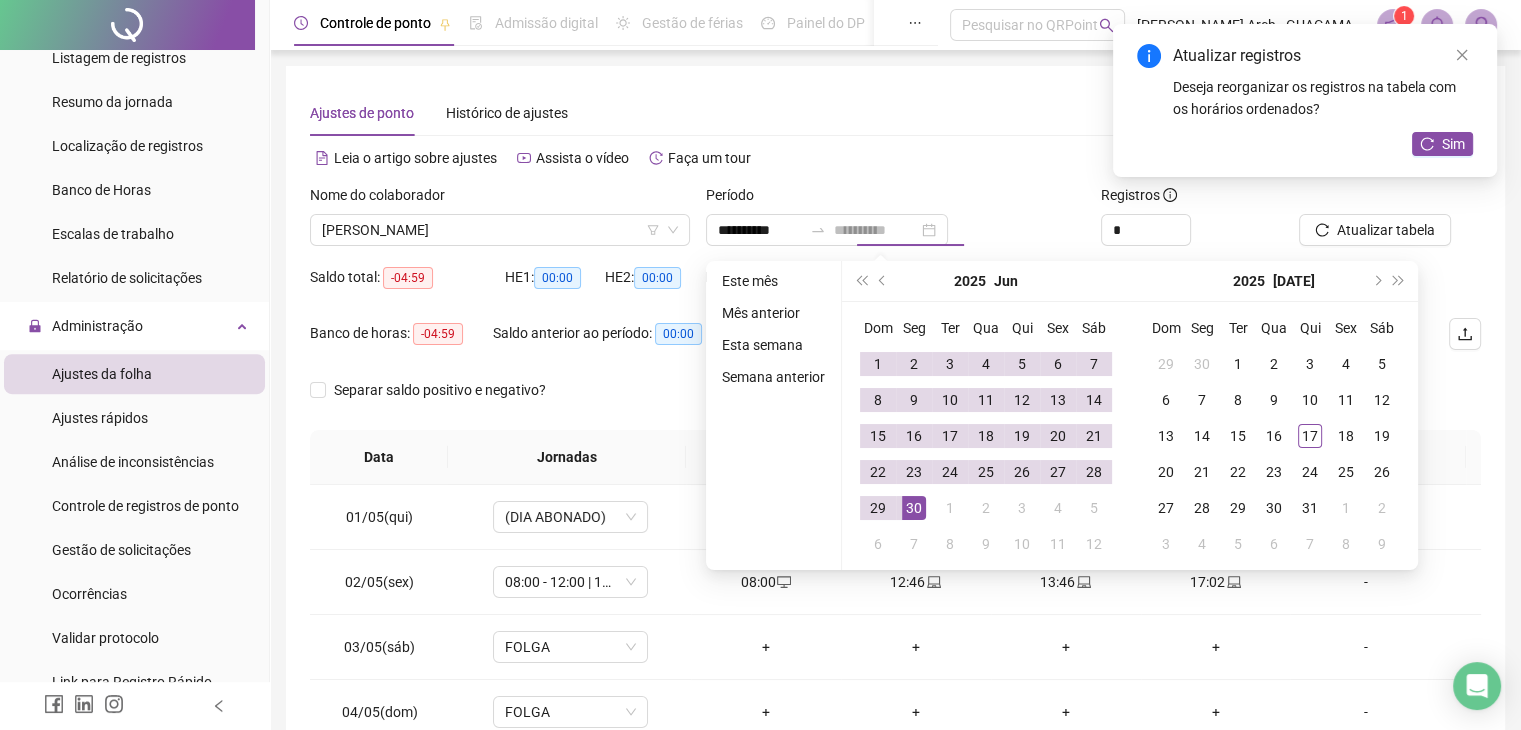 click on "30" at bounding box center (914, 508) 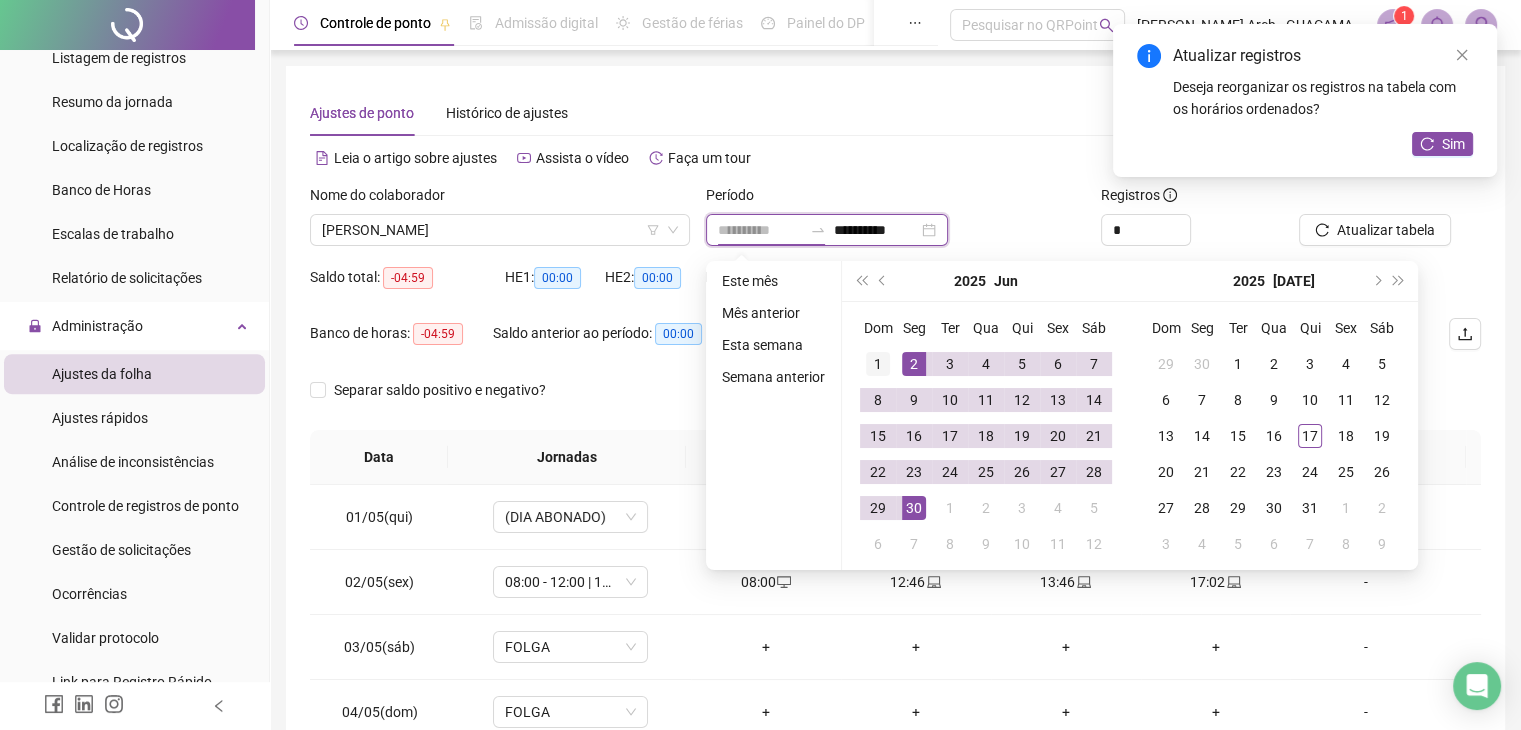 type on "**********" 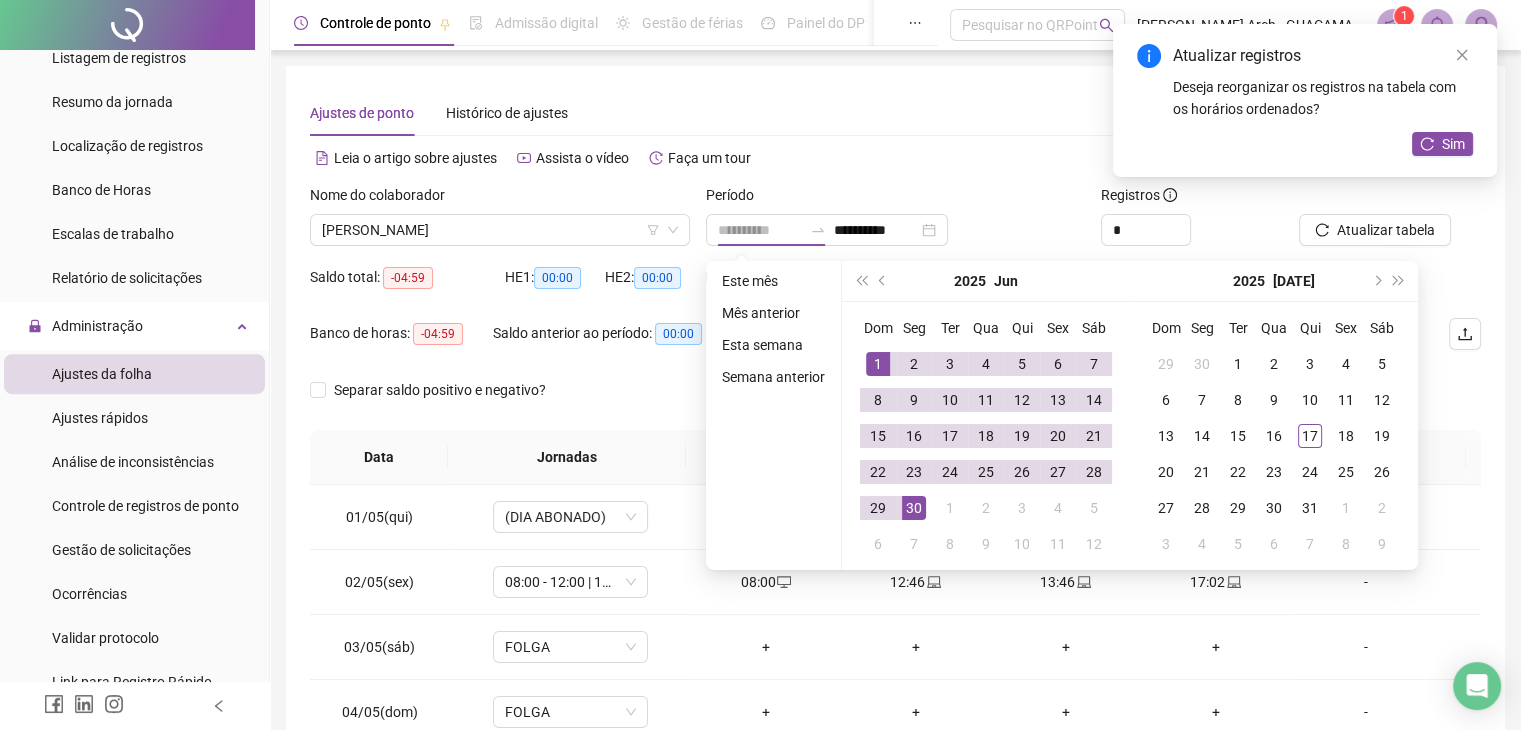 click on "1" at bounding box center [878, 364] 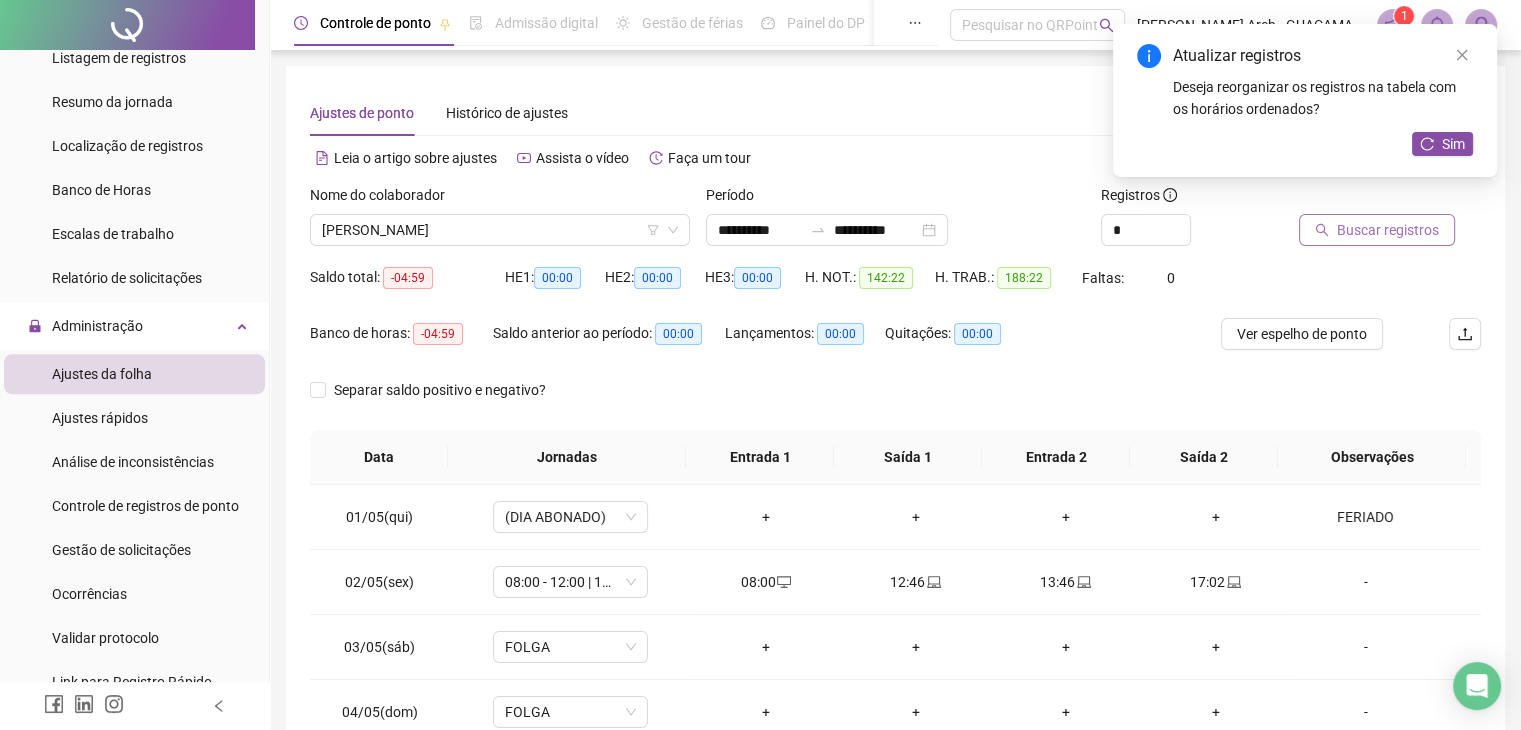 click 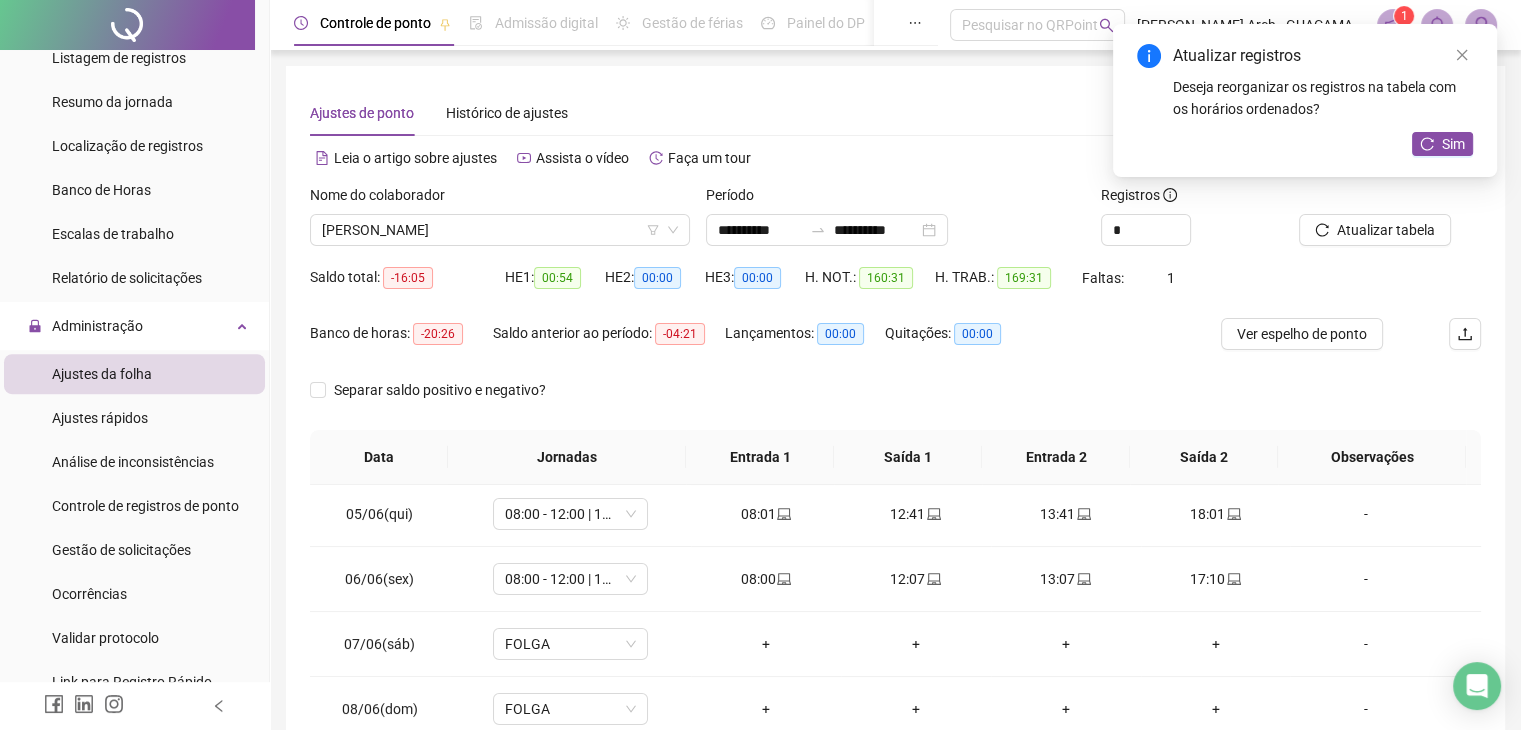scroll, scrollTop: 300, scrollLeft: 0, axis: vertical 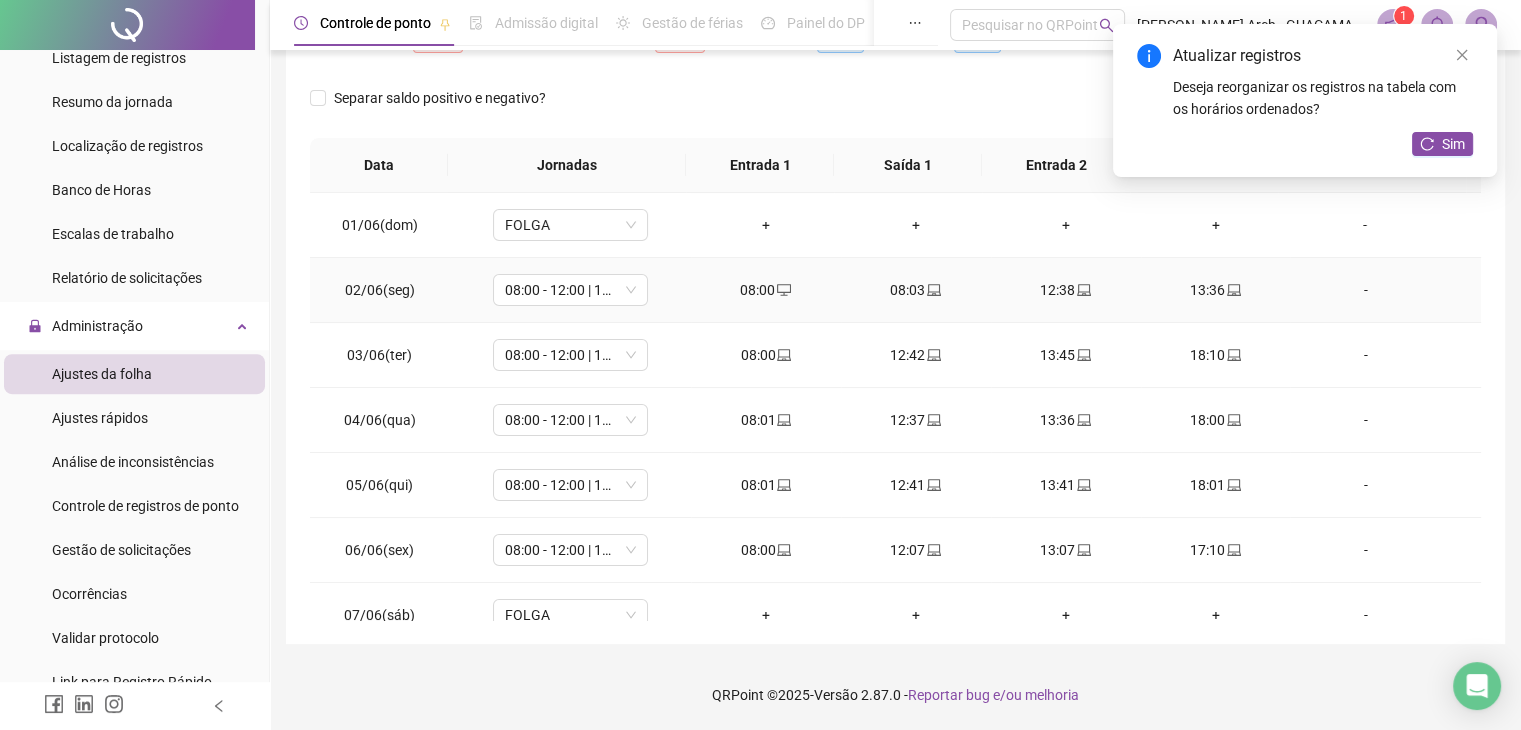 click on "08:03" at bounding box center [916, 290] 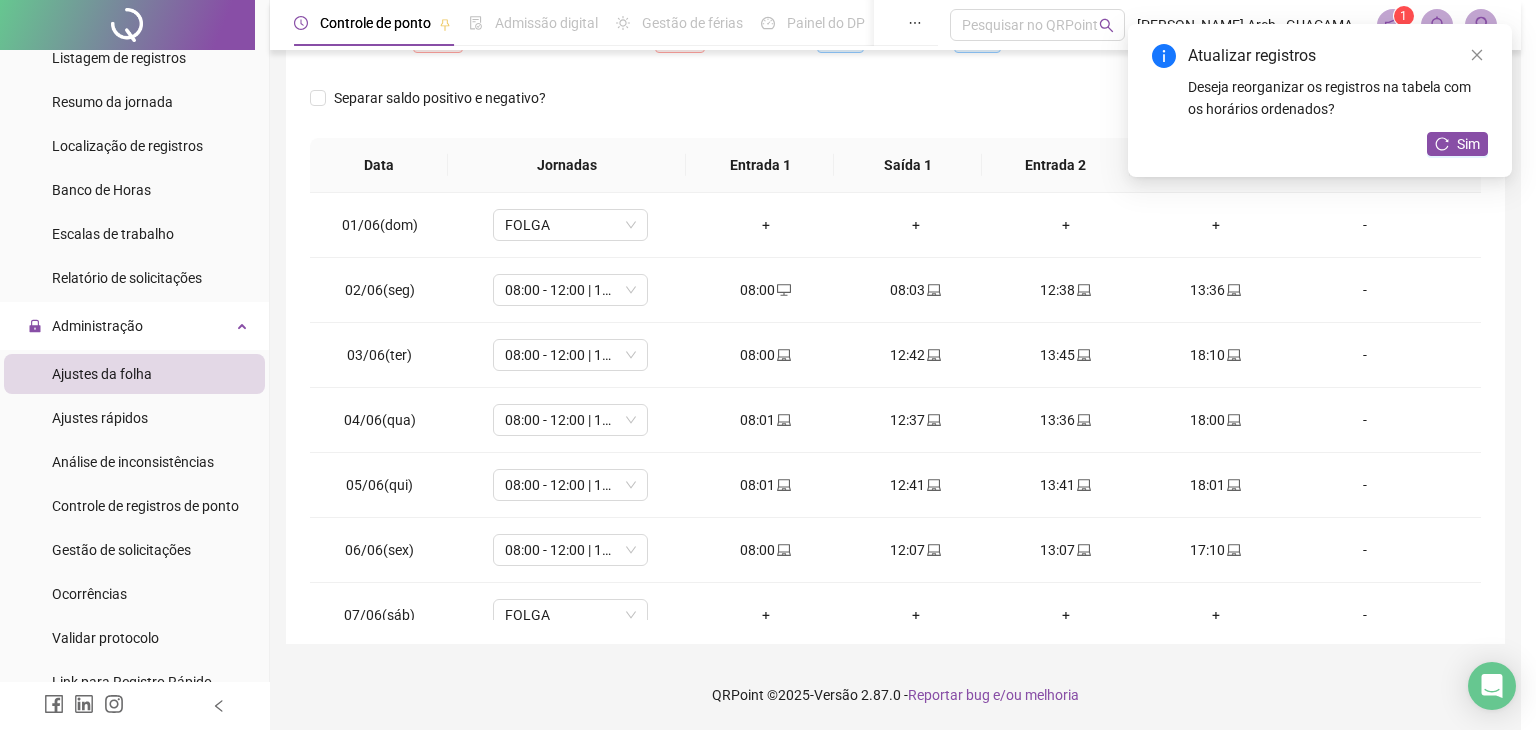 type on "**********" 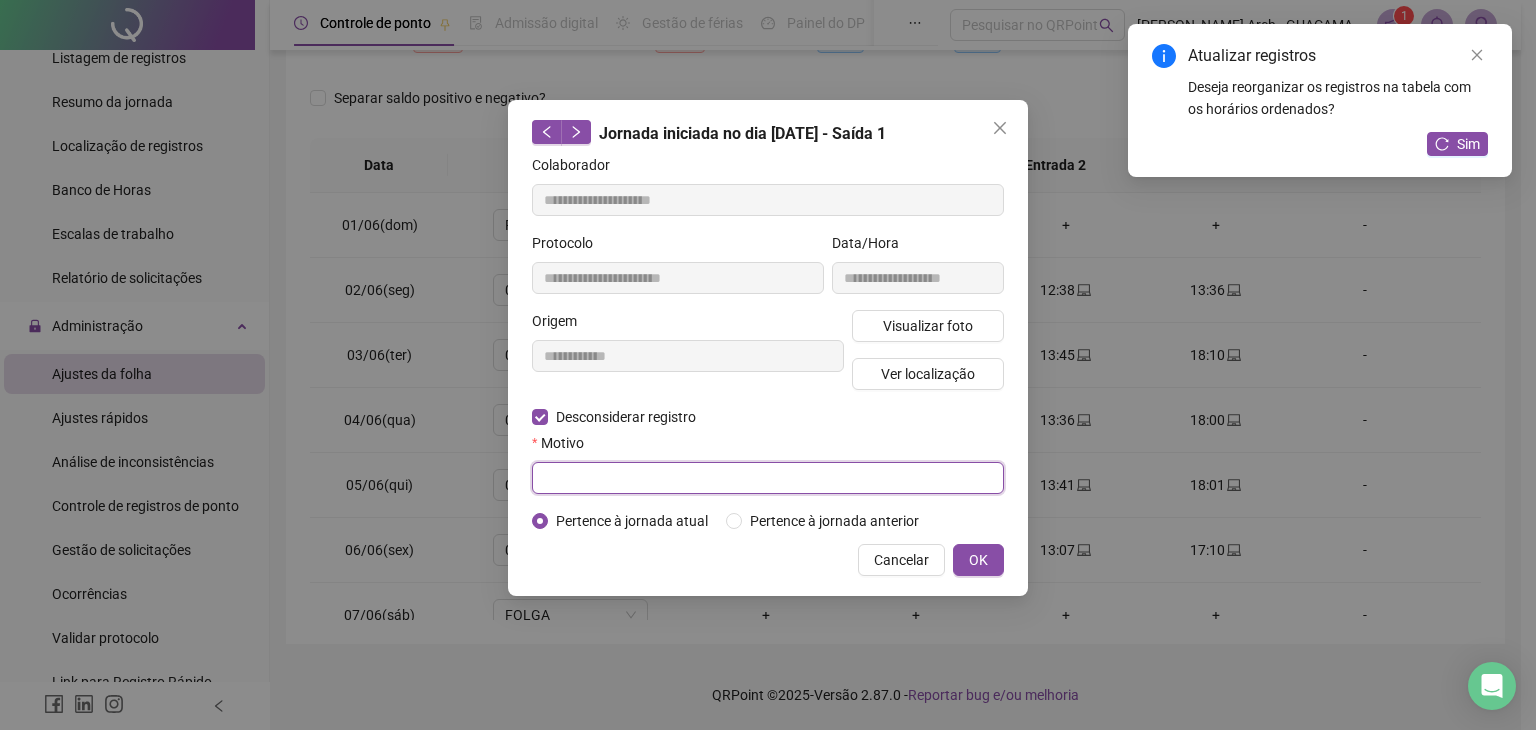 click at bounding box center (768, 478) 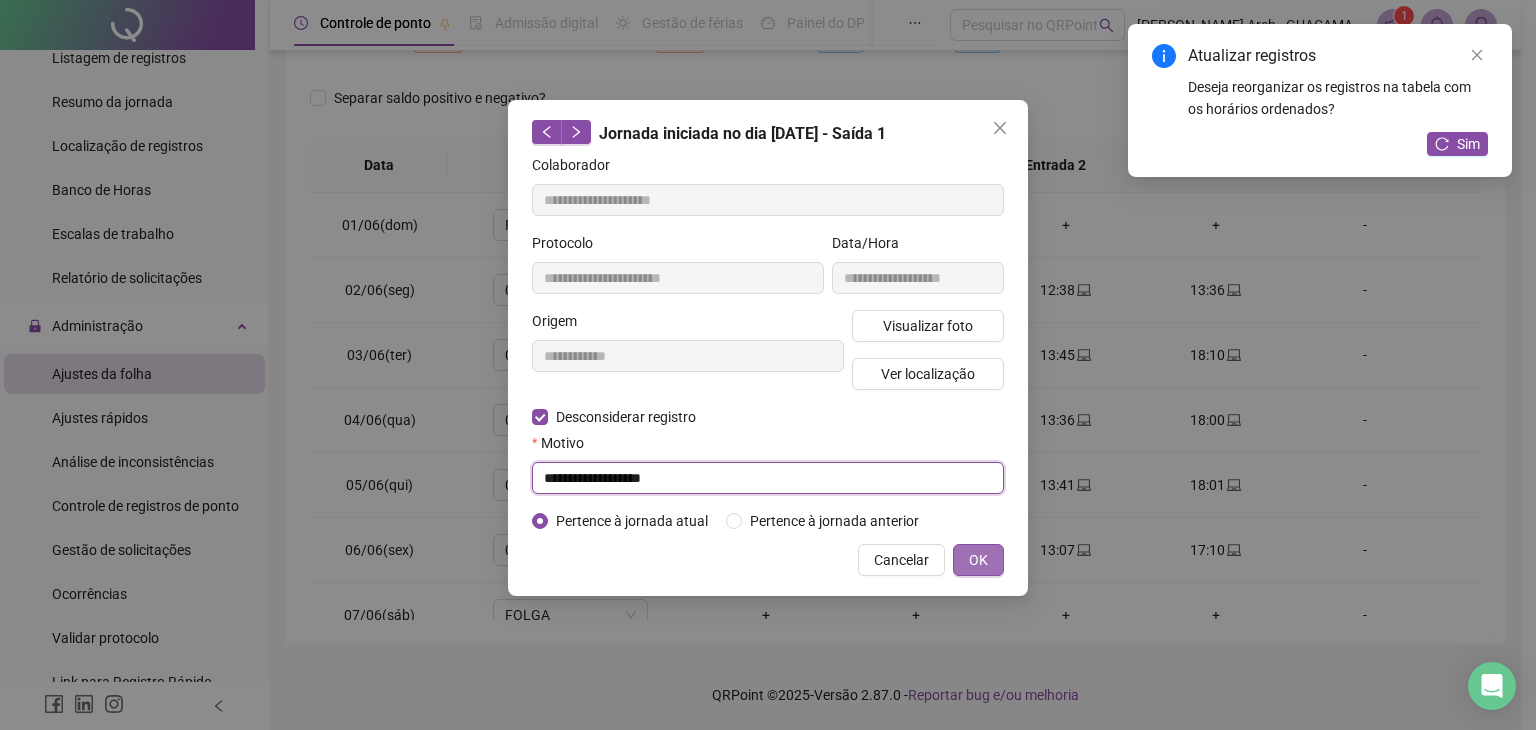 type on "**********" 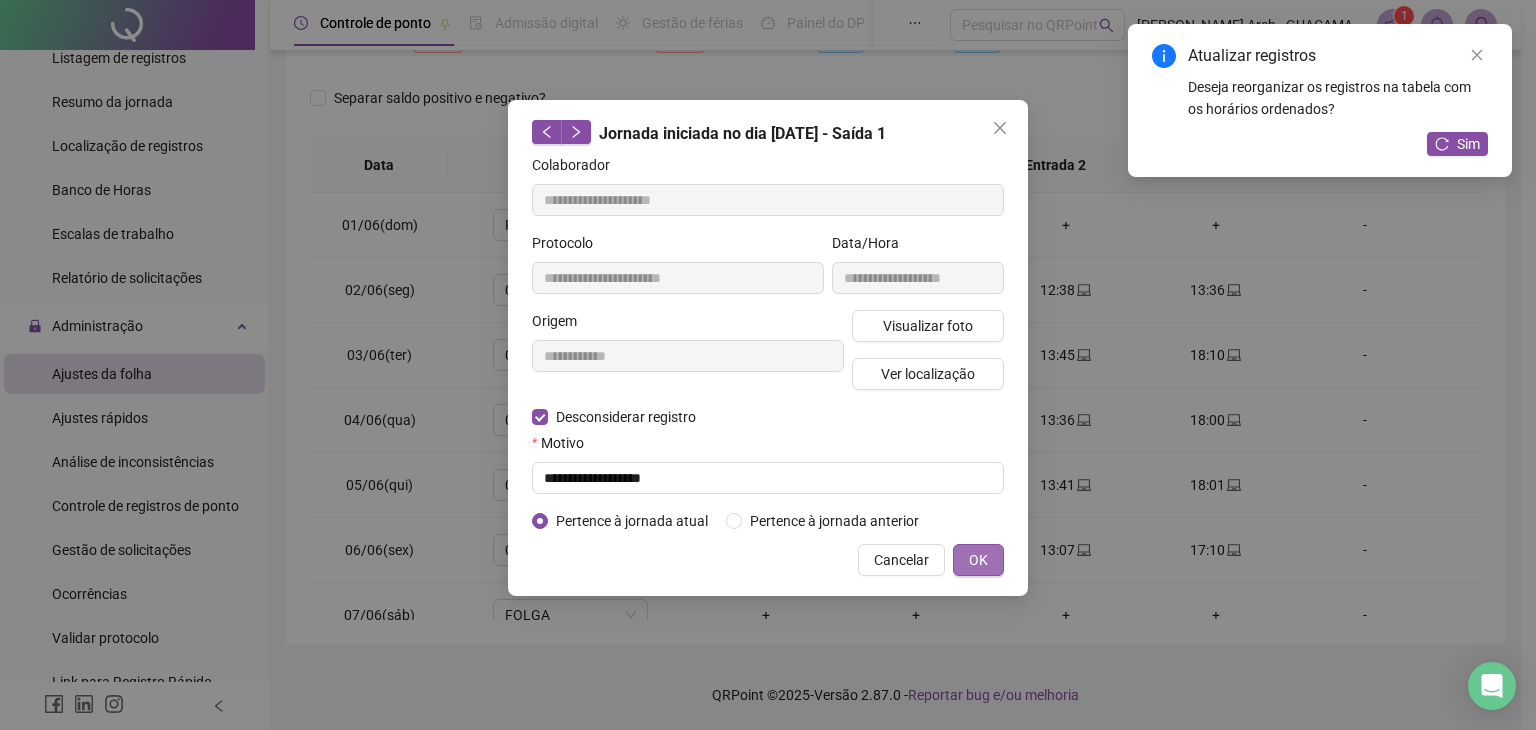 click on "OK" at bounding box center [978, 560] 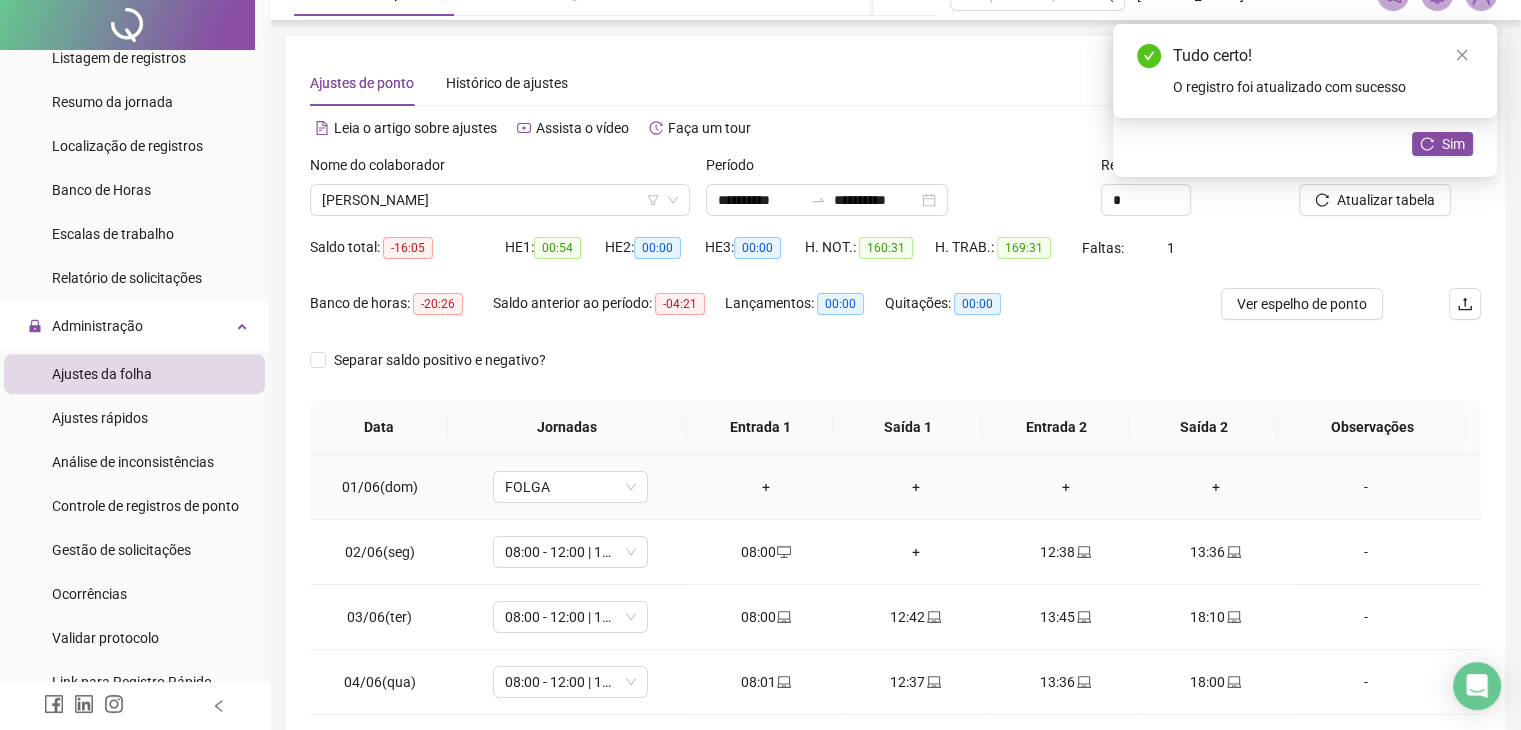 scroll, scrollTop: 0, scrollLeft: 0, axis: both 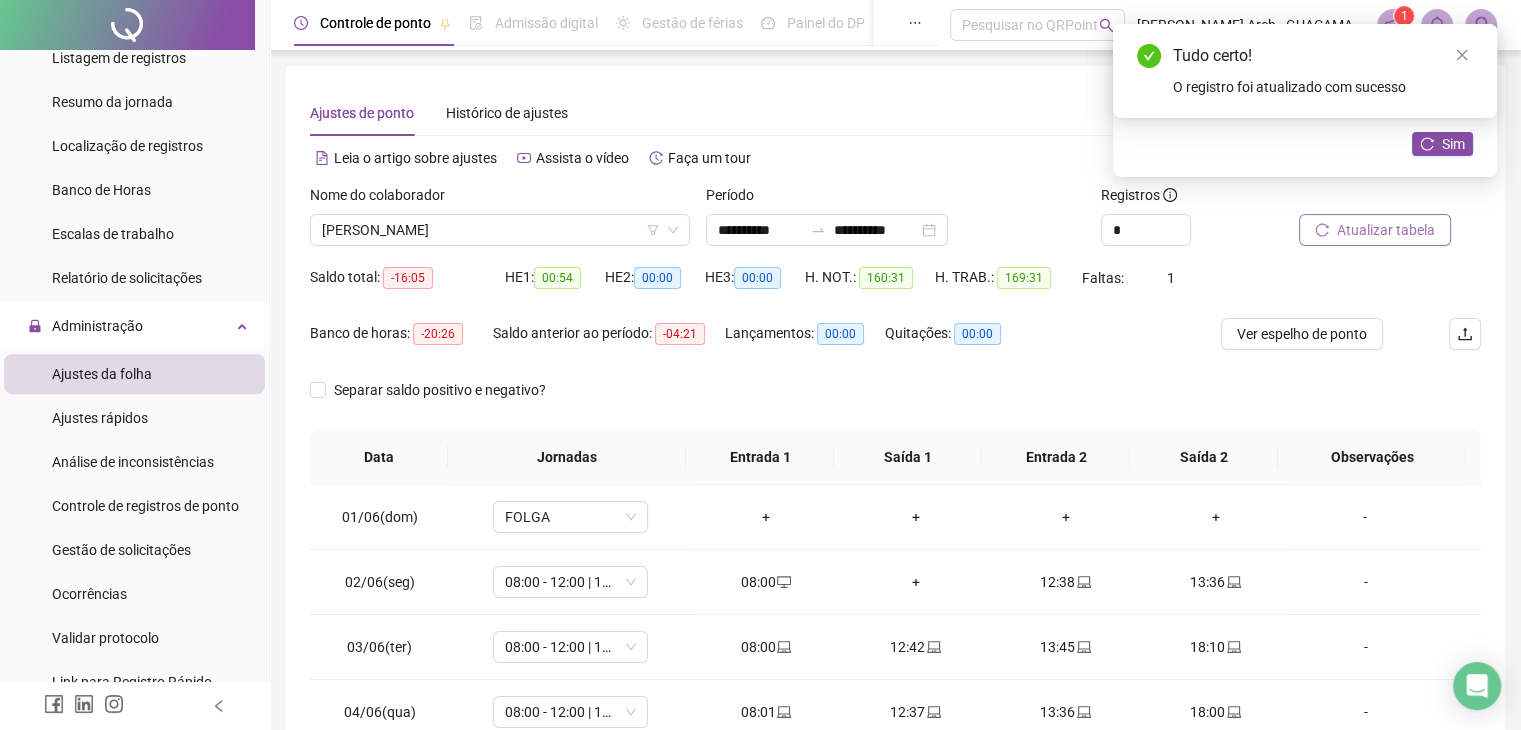 click on "Atualizar tabela" at bounding box center (1386, 230) 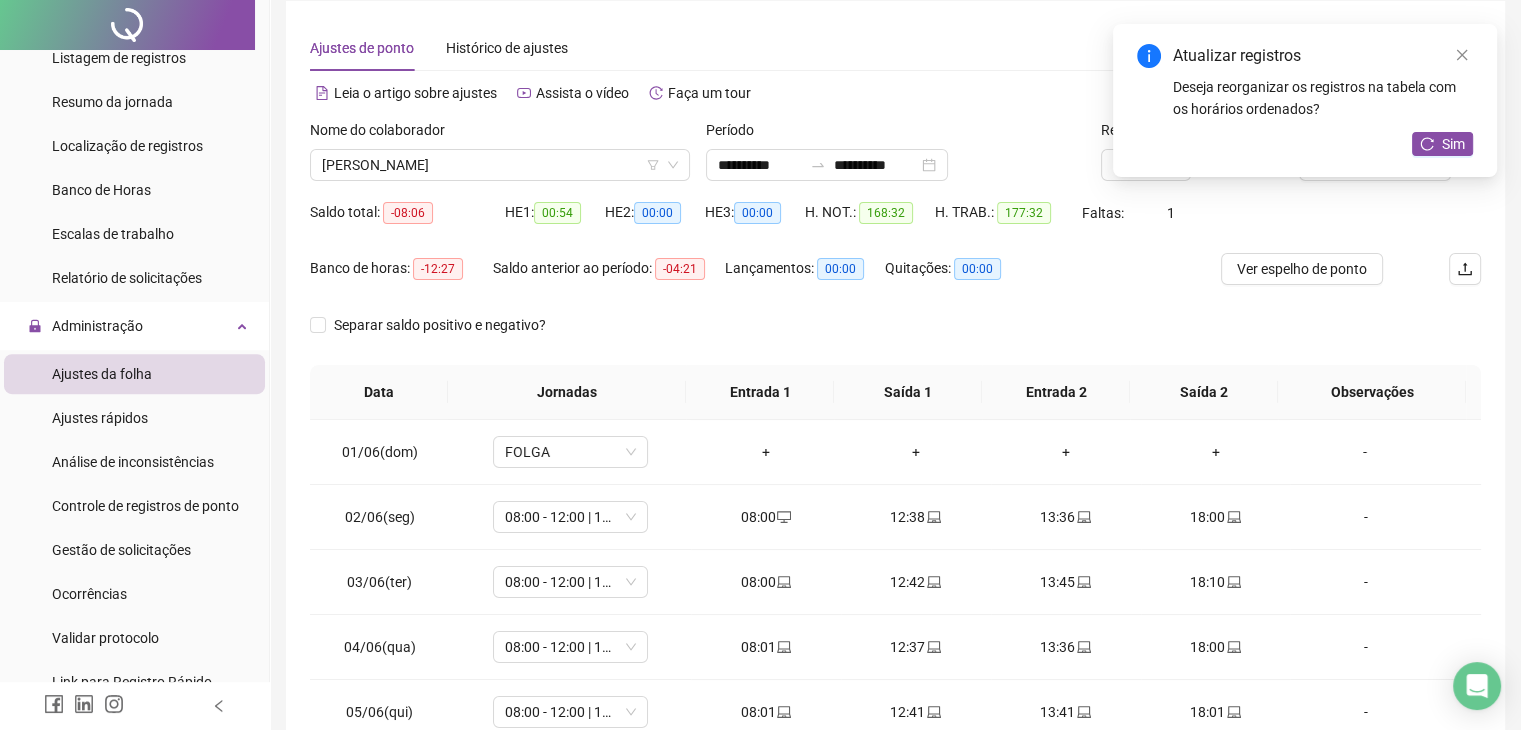 scroll, scrollTop: 100, scrollLeft: 0, axis: vertical 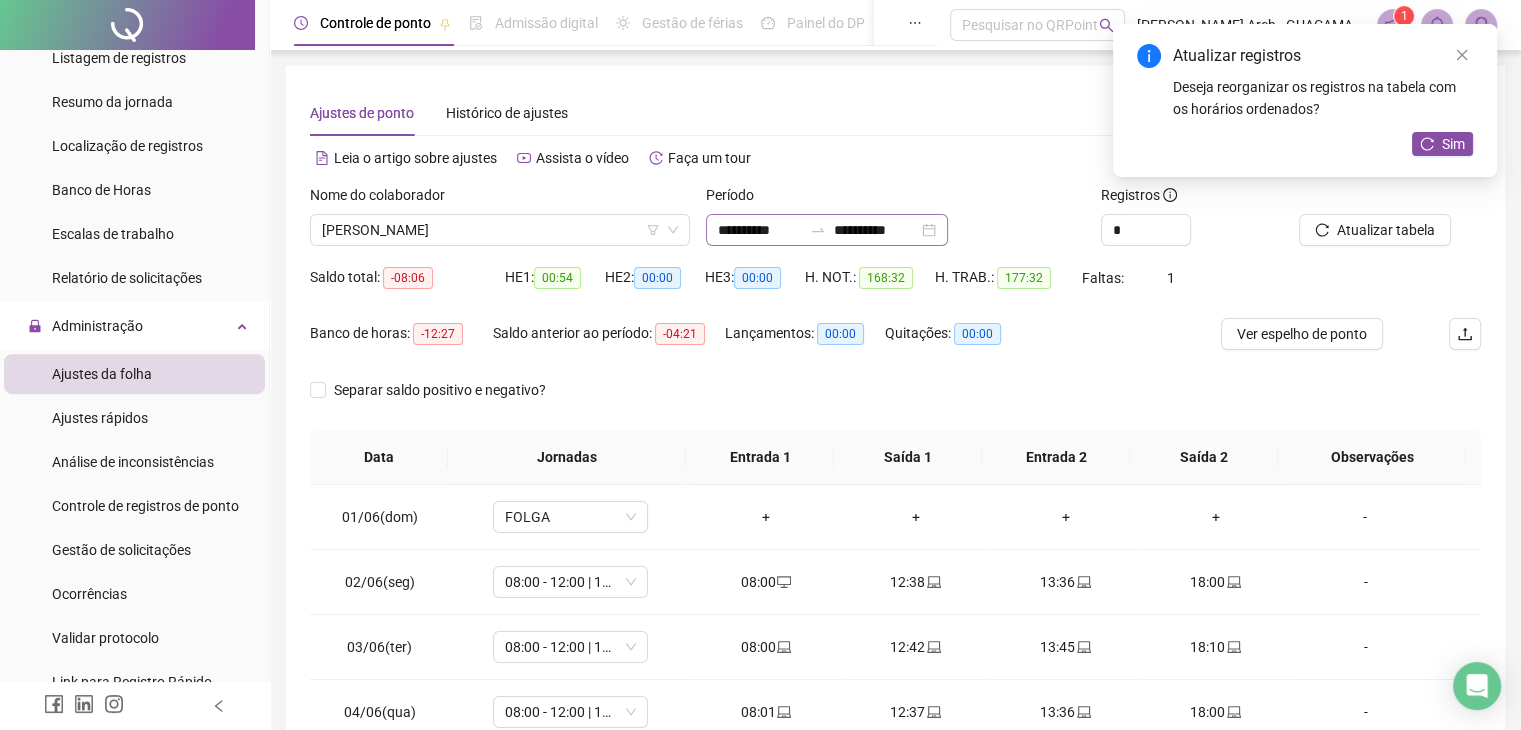 click on "**********" at bounding box center [827, 230] 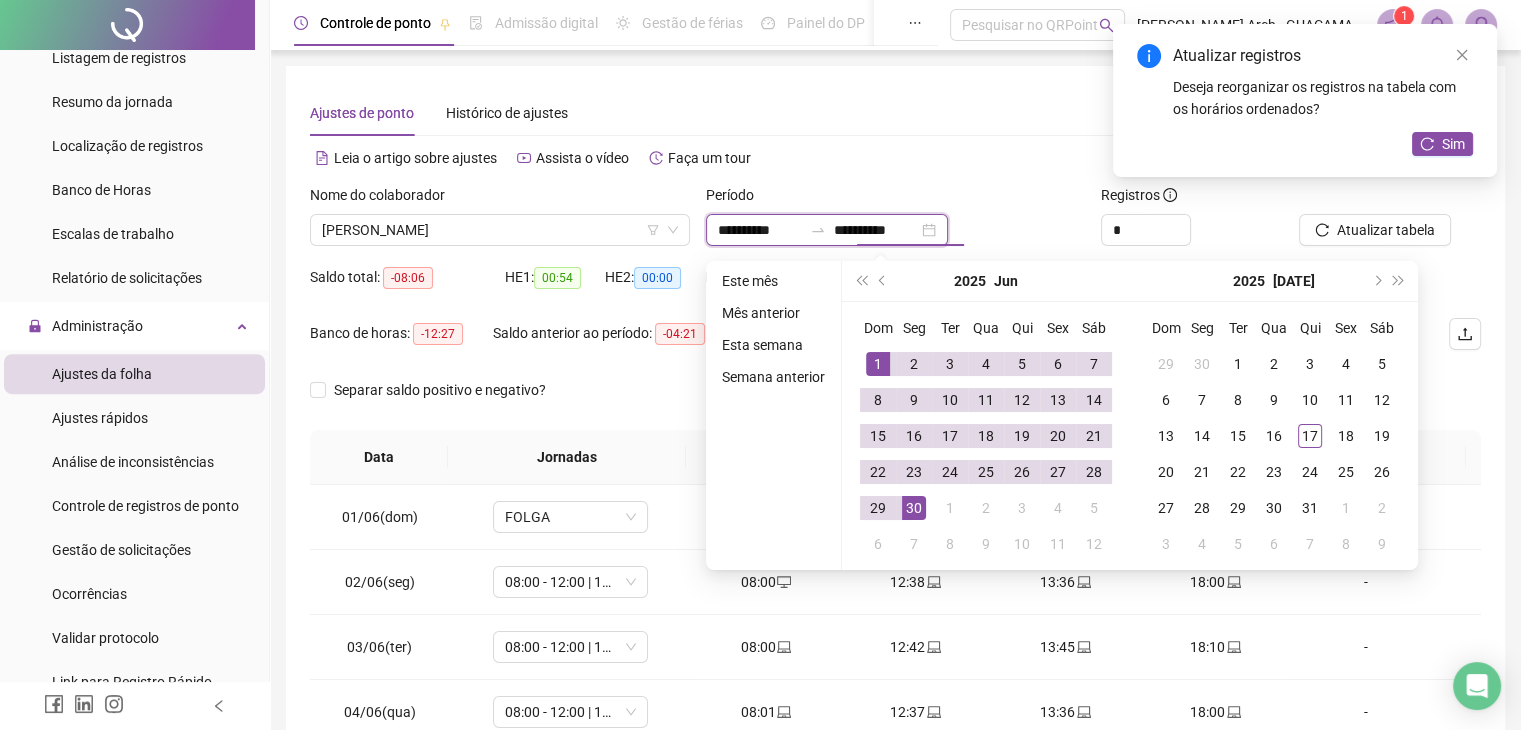 click on "**********" at bounding box center [876, 230] 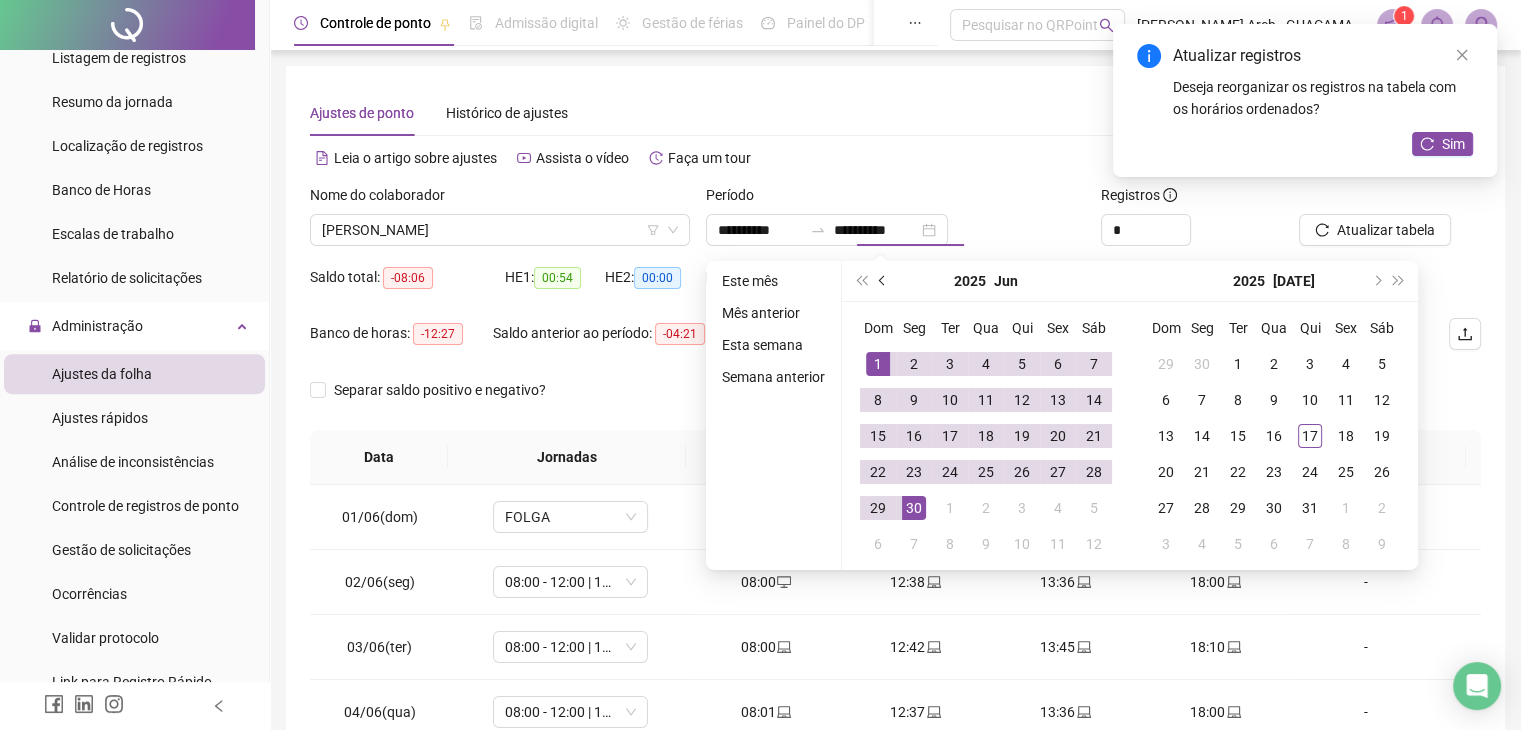 click at bounding box center [883, 281] 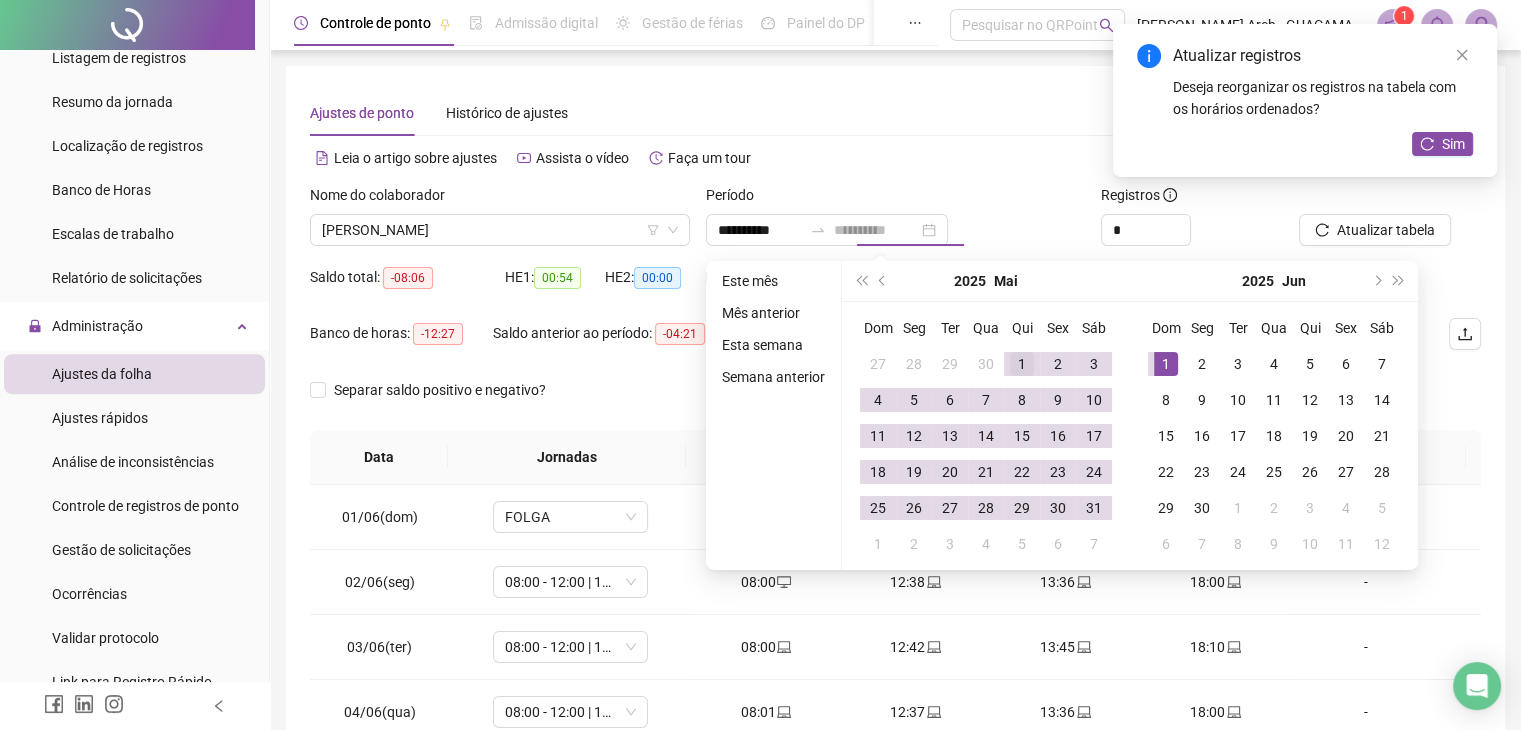 type on "**********" 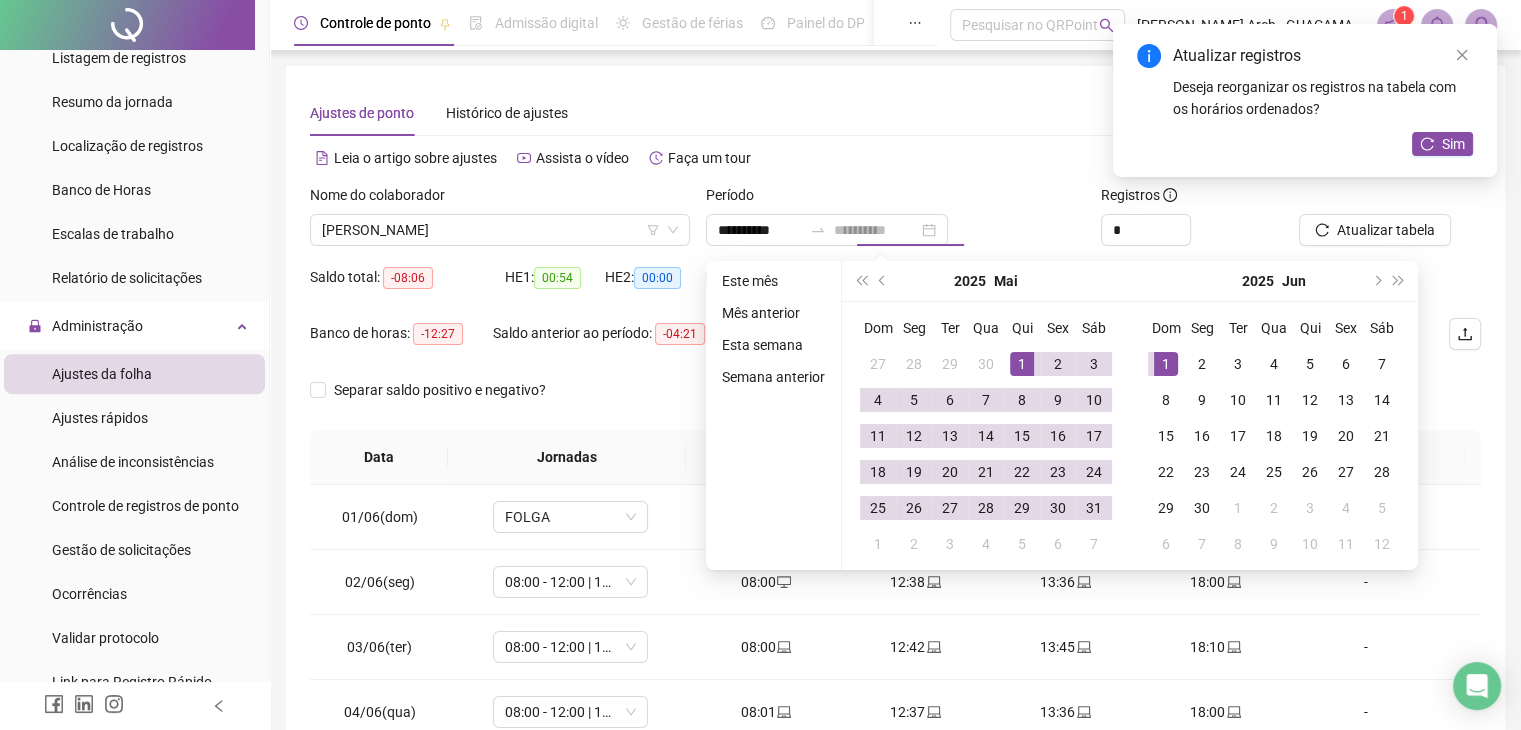 click on "1" at bounding box center [1022, 364] 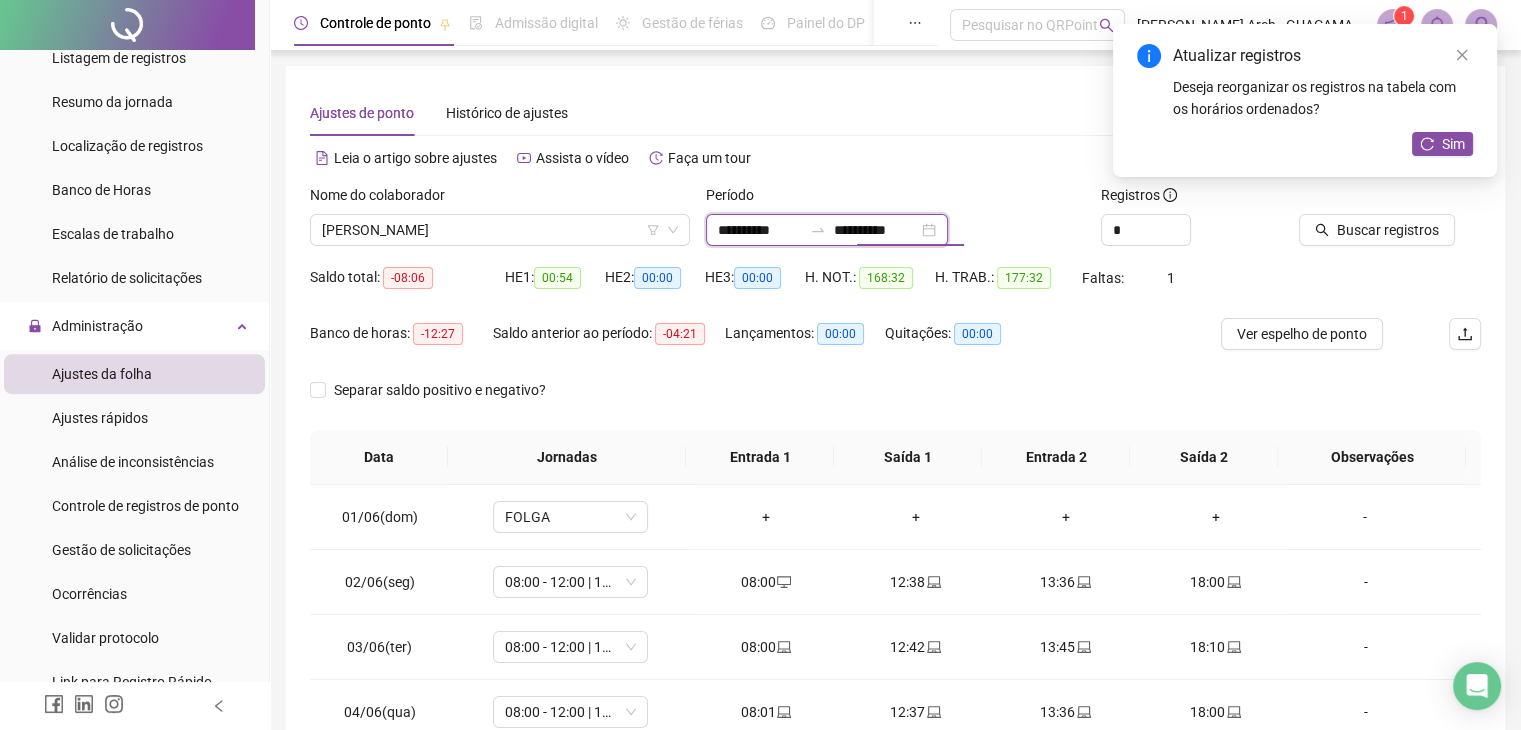 click on "**********" at bounding box center [876, 230] 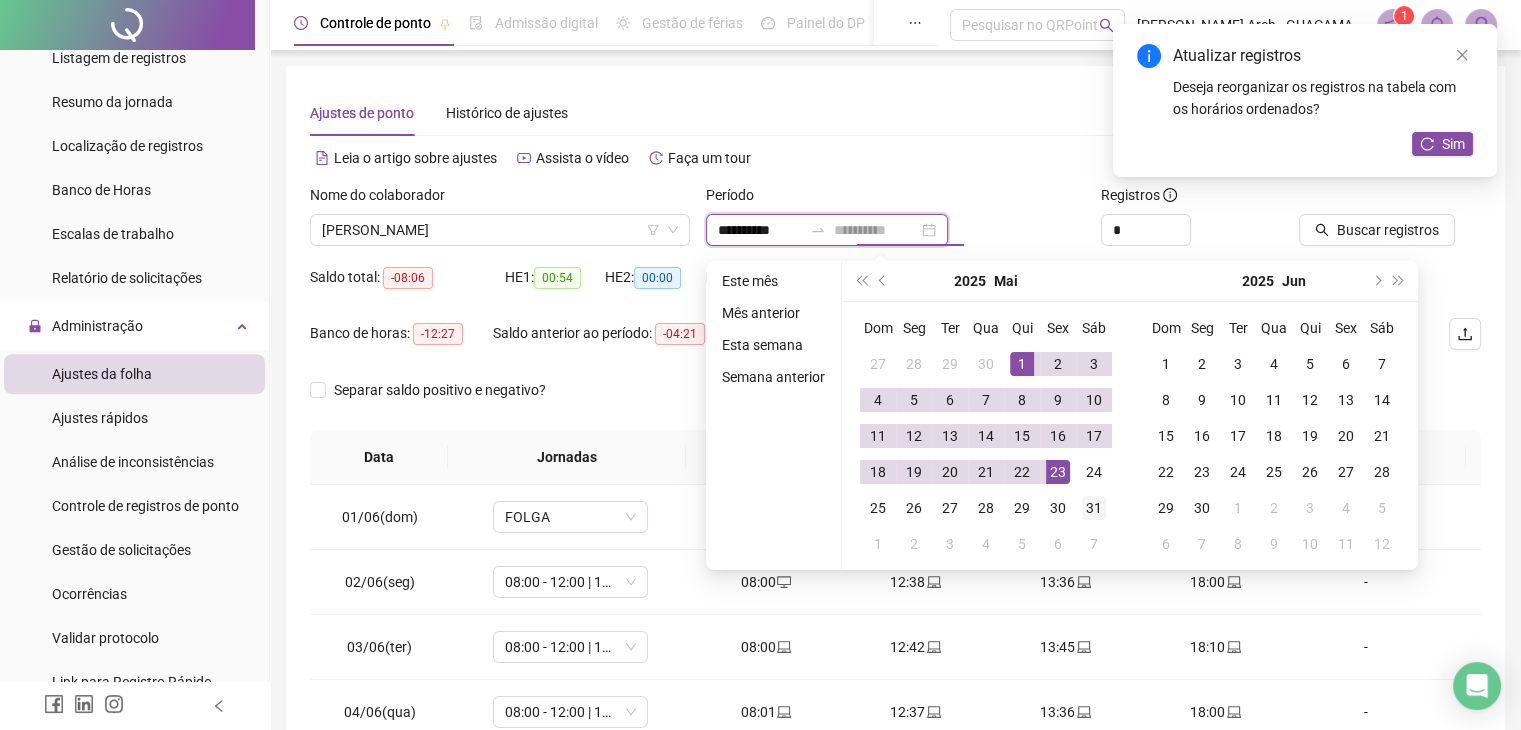 type on "**********" 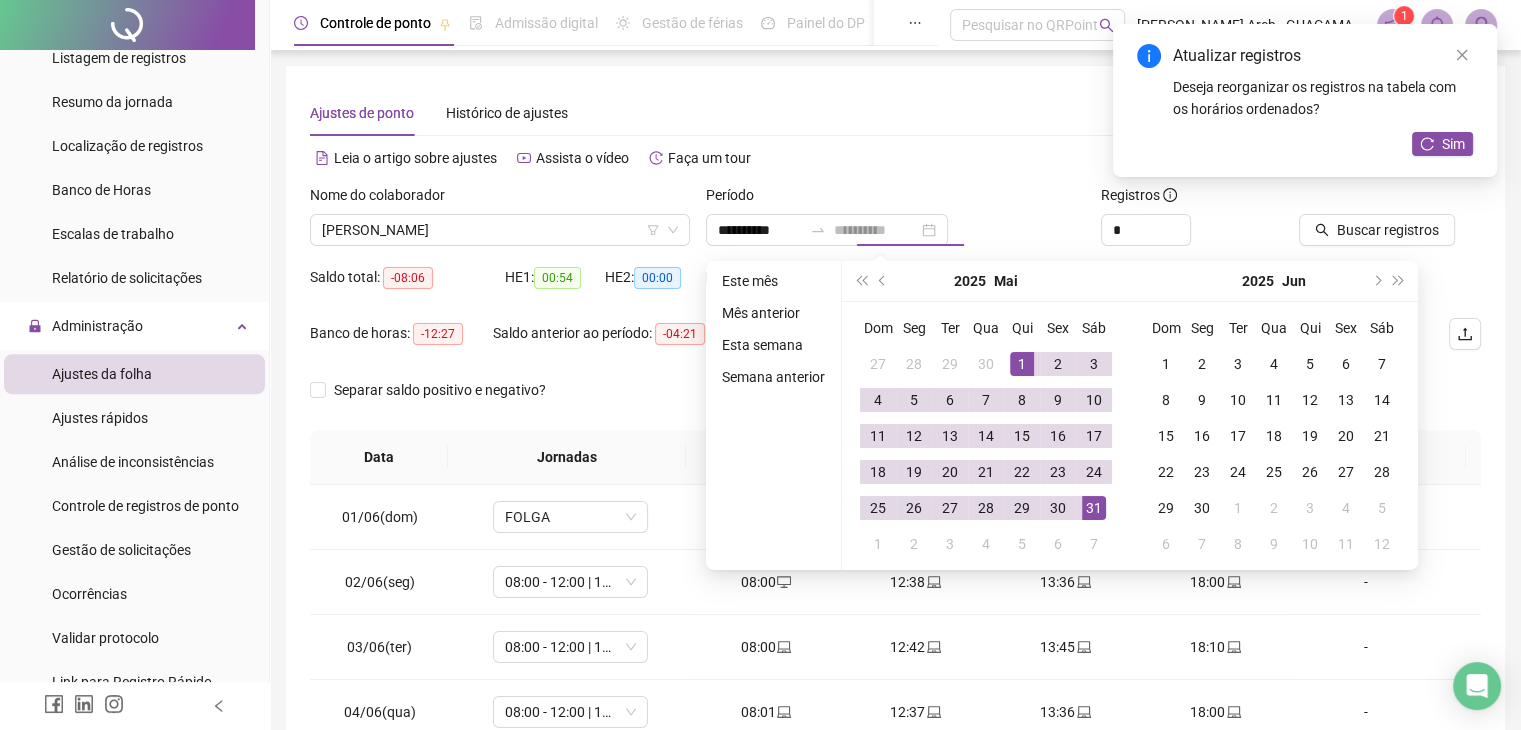click on "31" at bounding box center [1094, 508] 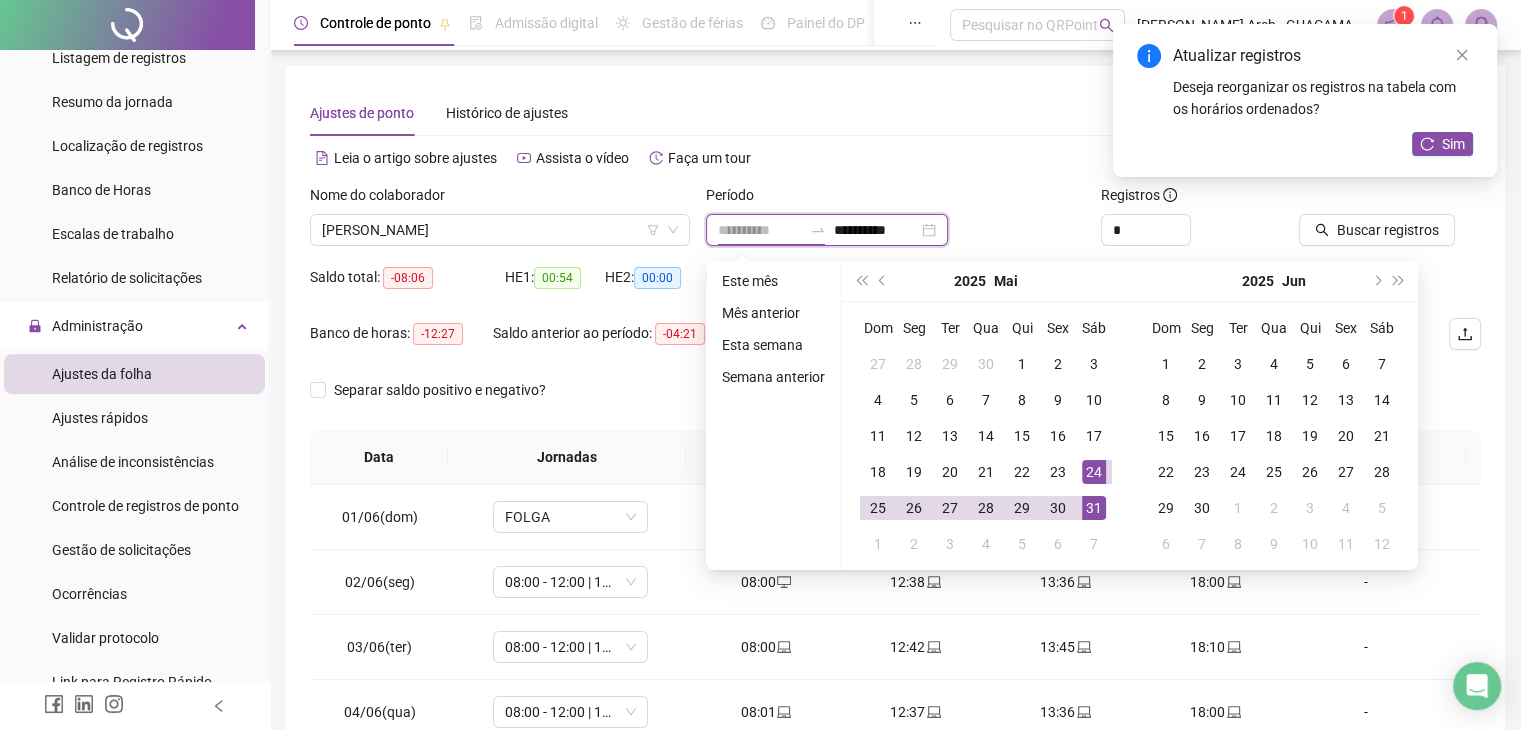 type on "**********" 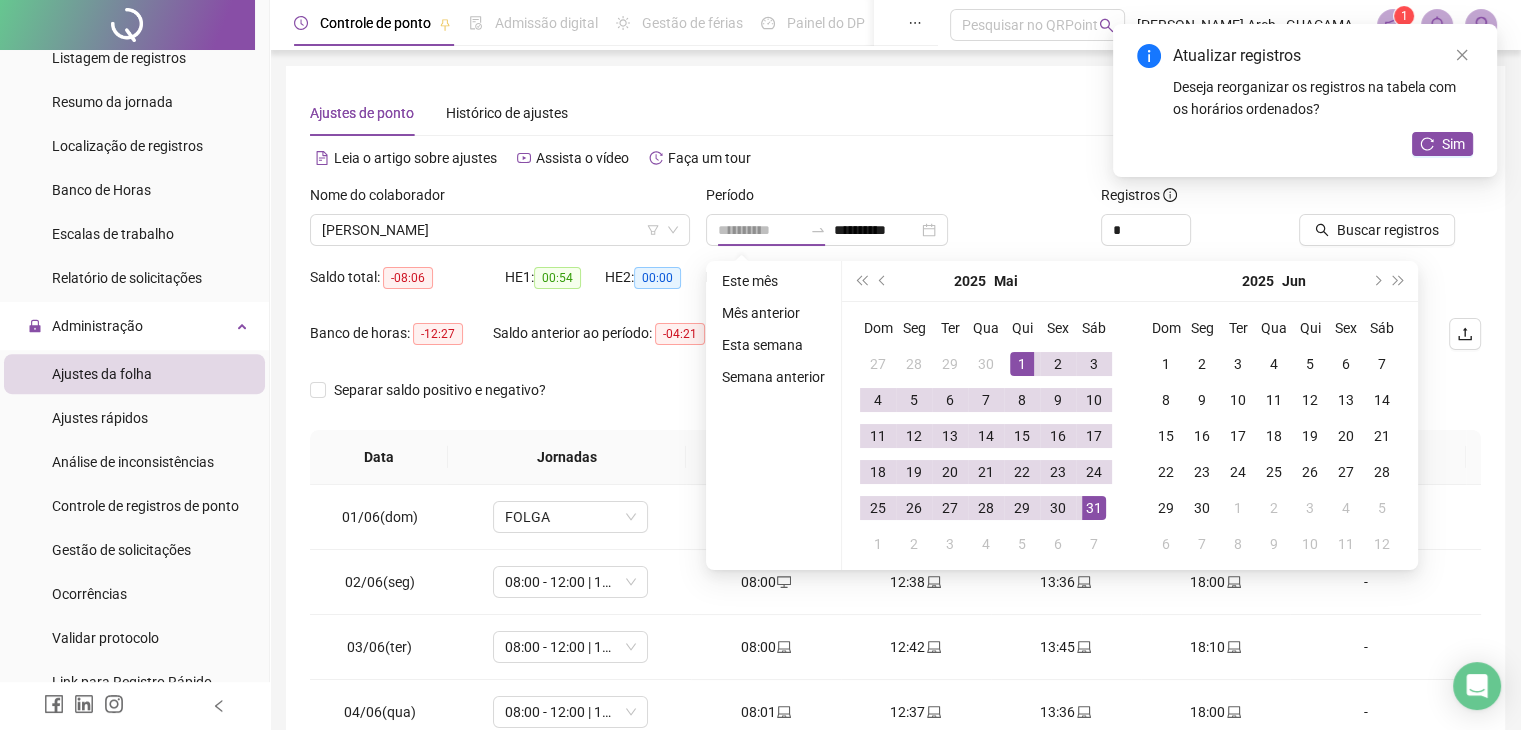 click on "1" at bounding box center (1022, 364) 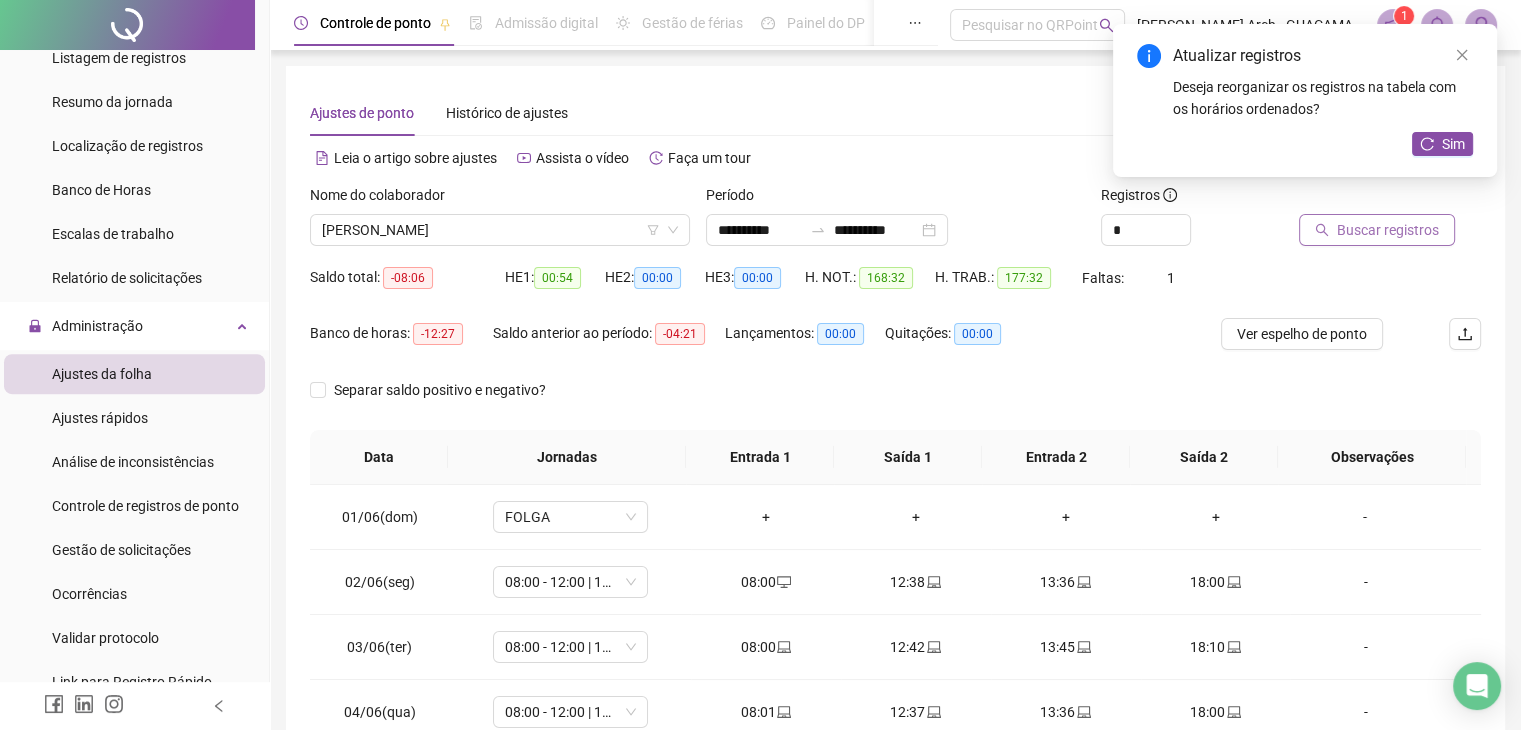 click 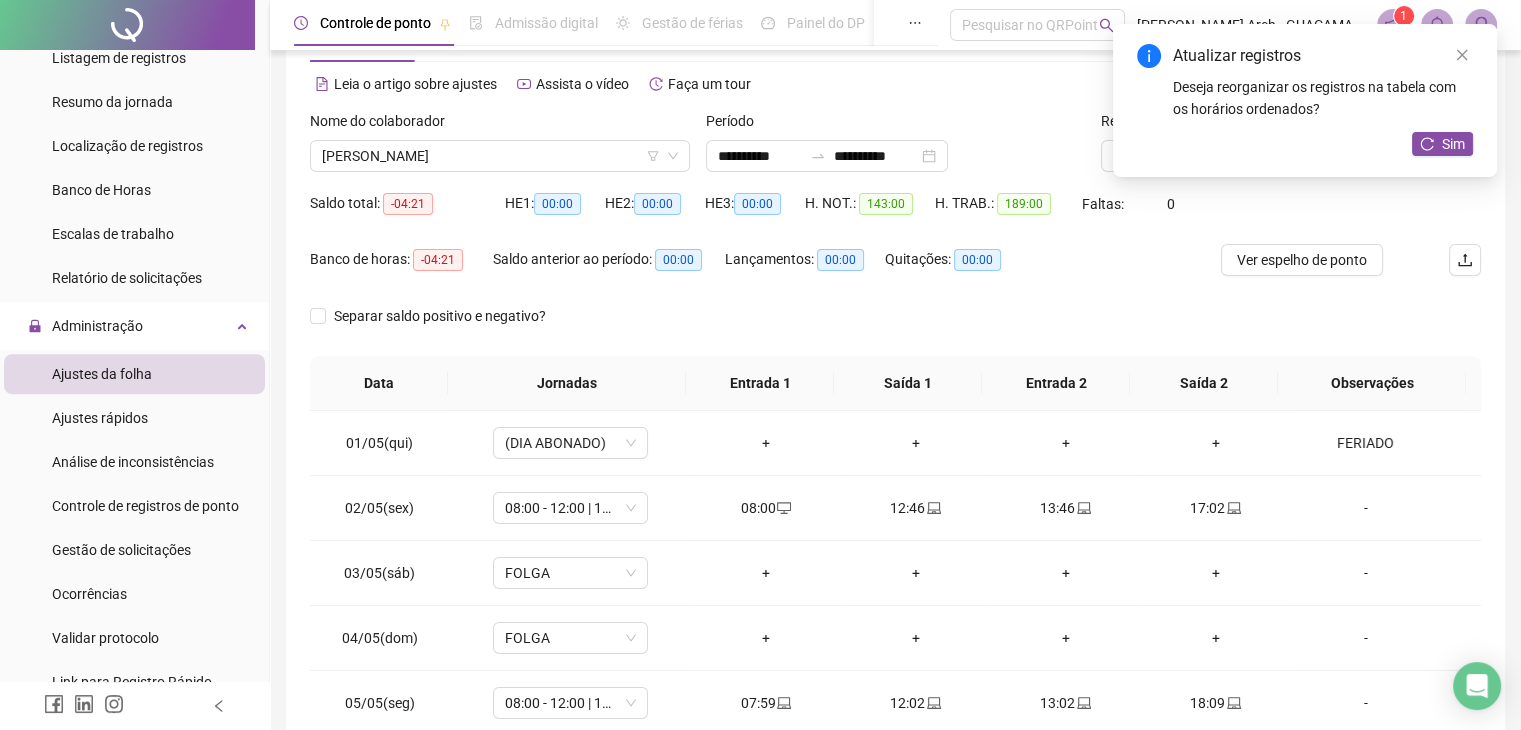 scroll, scrollTop: 292, scrollLeft: 0, axis: vertical 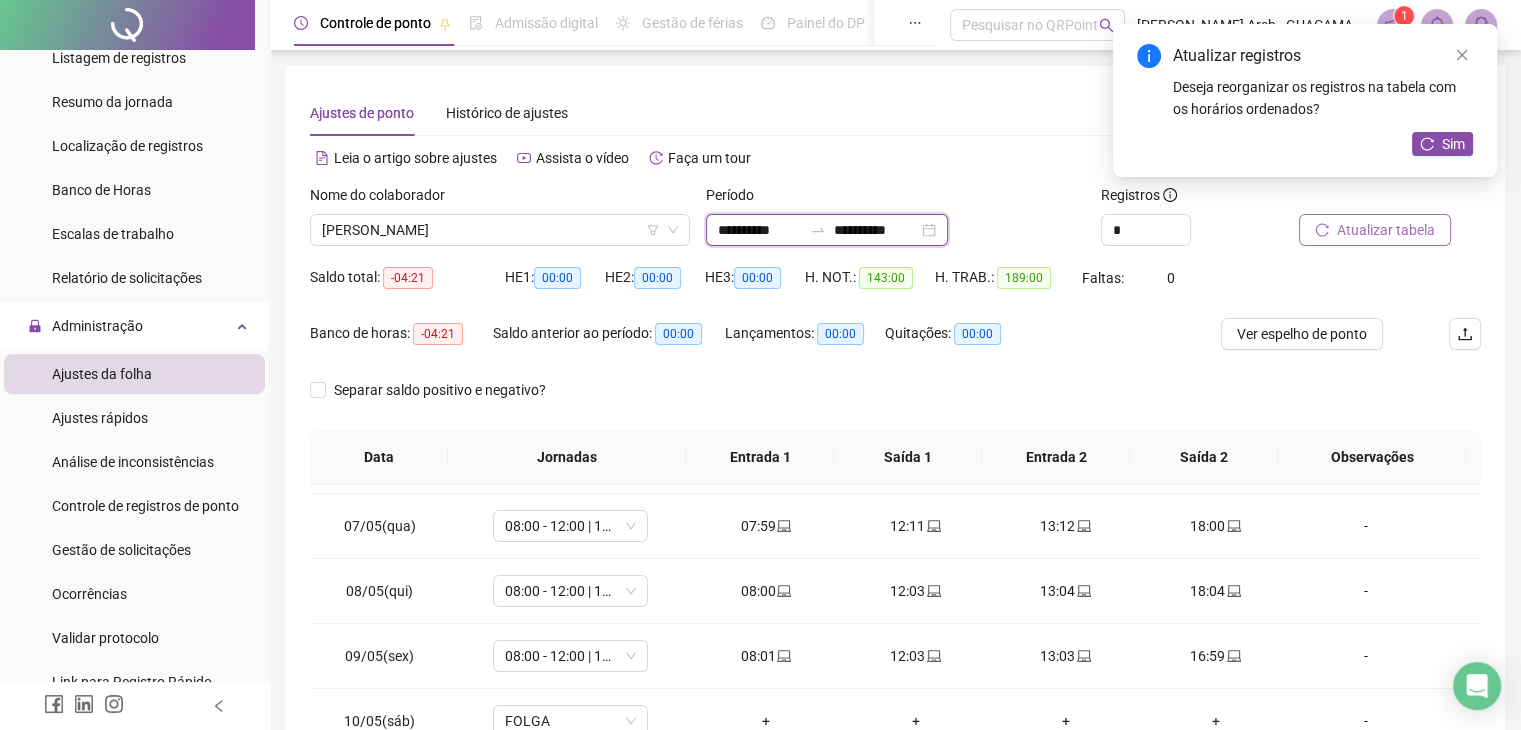 click on "**********" at bounding box center (876, 230) 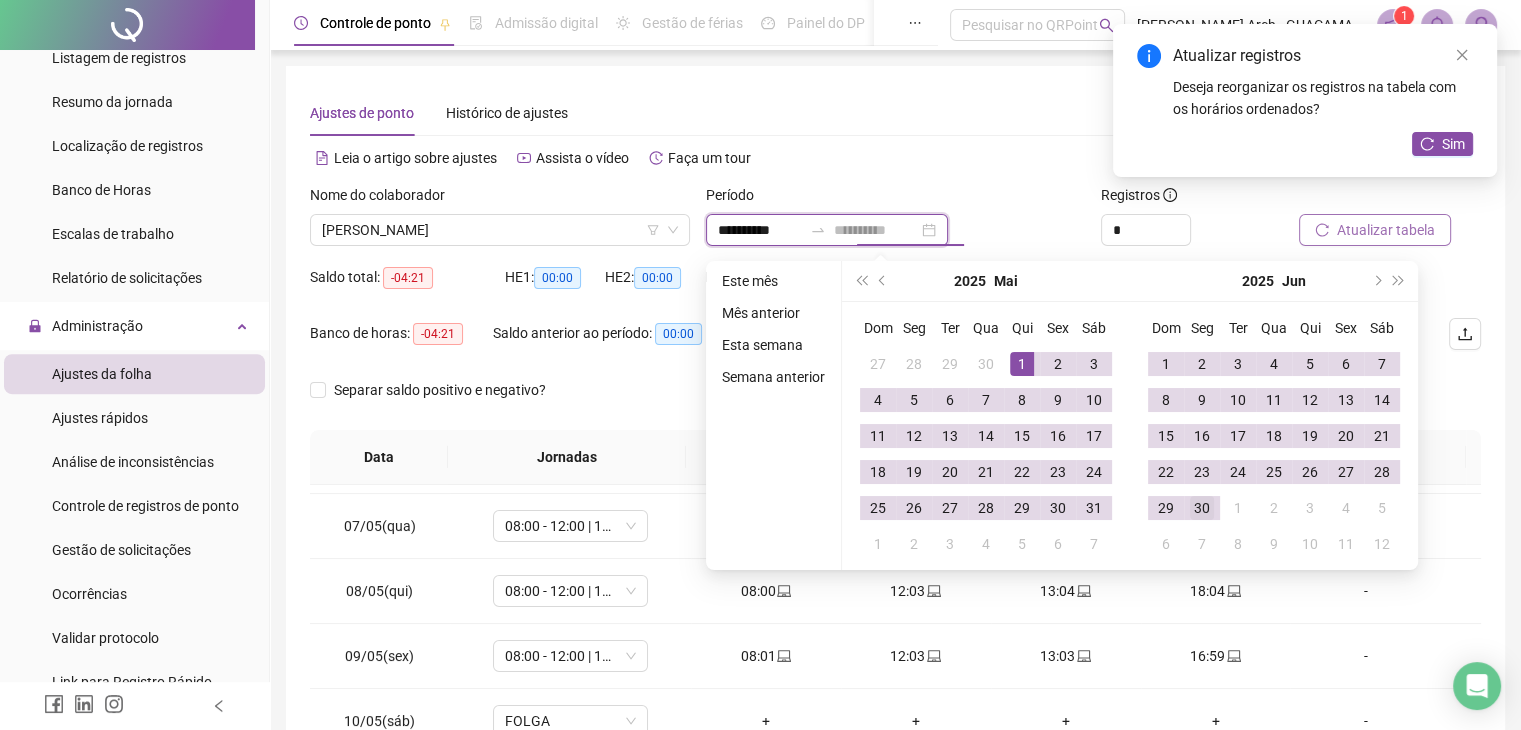 type on "**********" 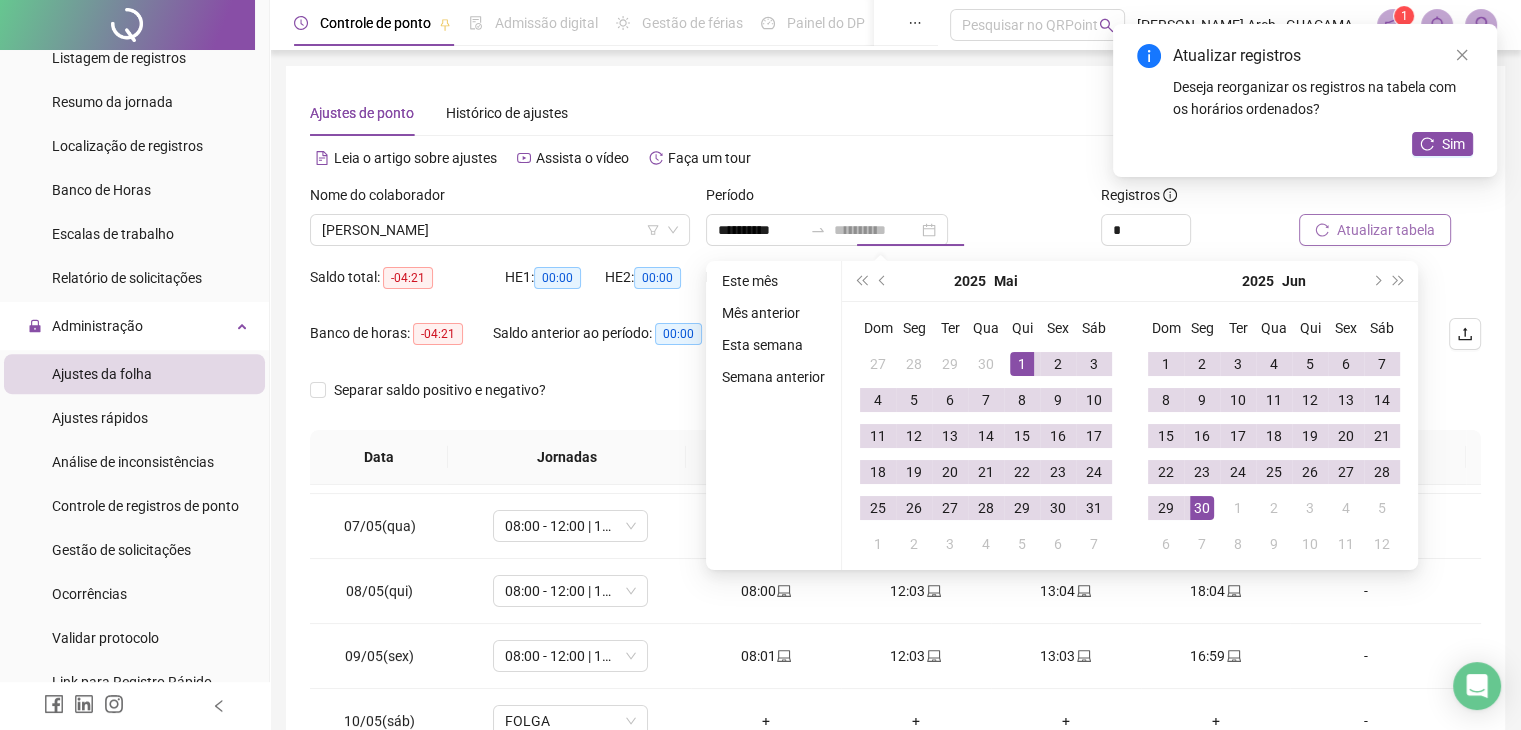 click on "30" at bounding box center [1202, 508] 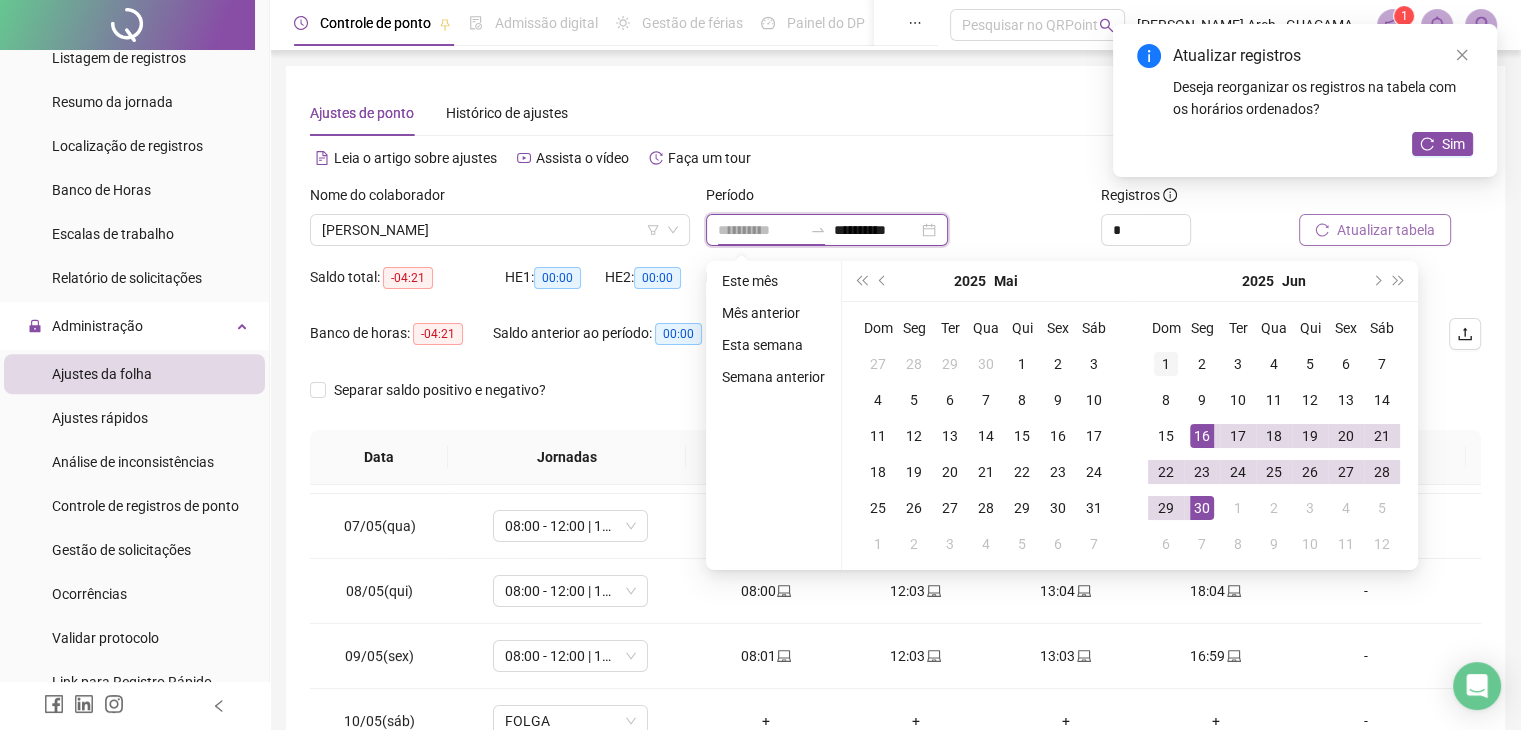 type on "**********" 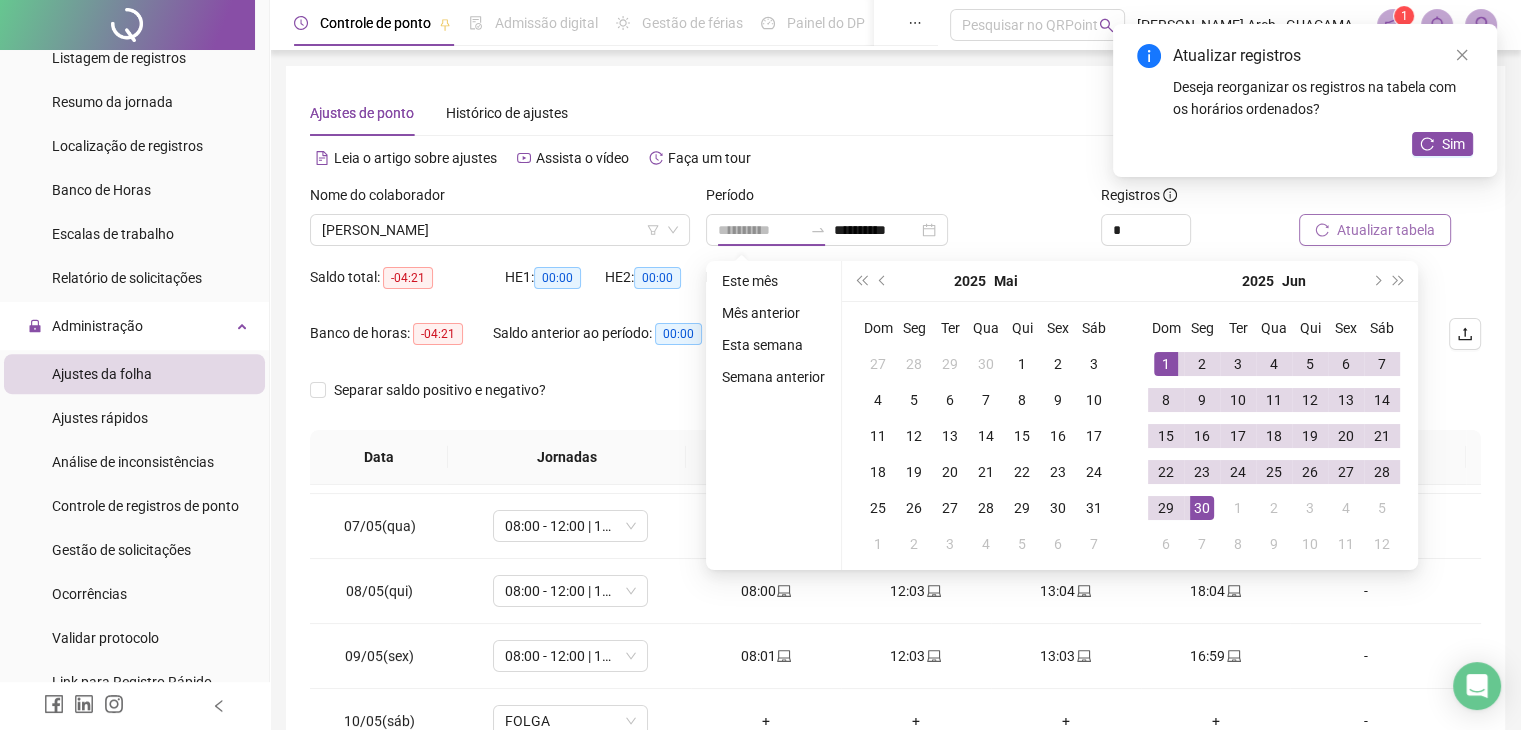 click on "1" at bounding box center (1166, 364) 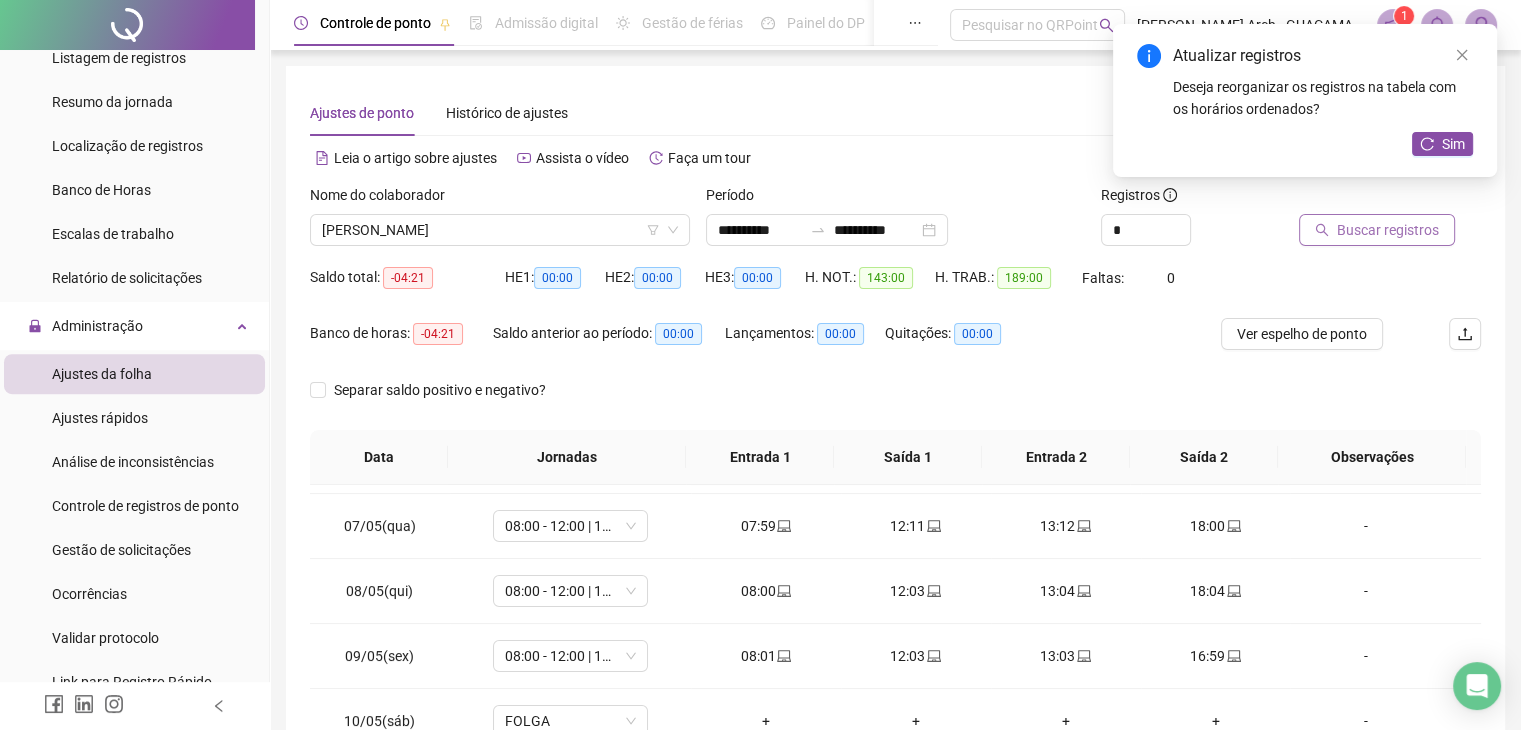 click on "Buscar registros" at bounding box center [1377, 230] 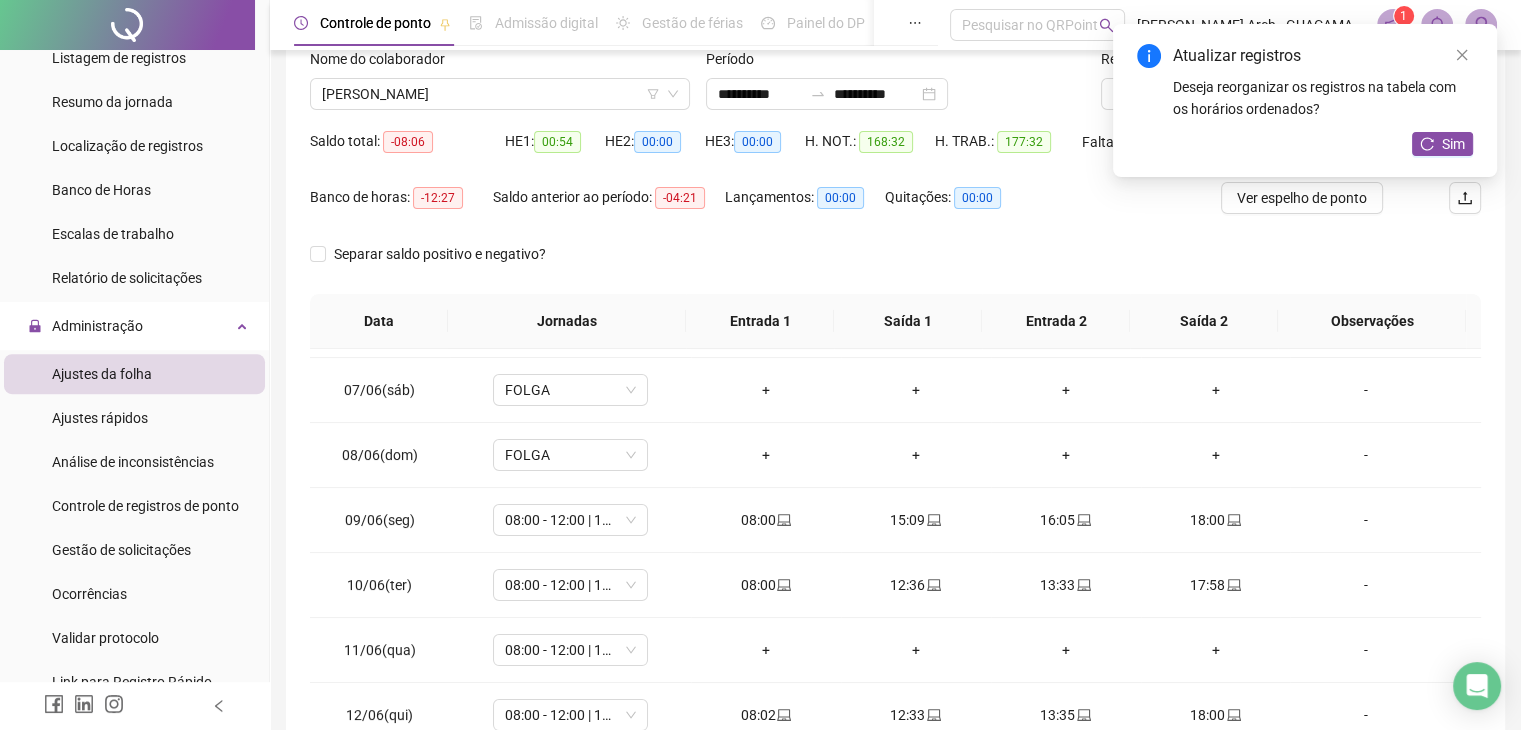 scroll, scrollTop: 200, scrollLeft: 0, axis: vertical 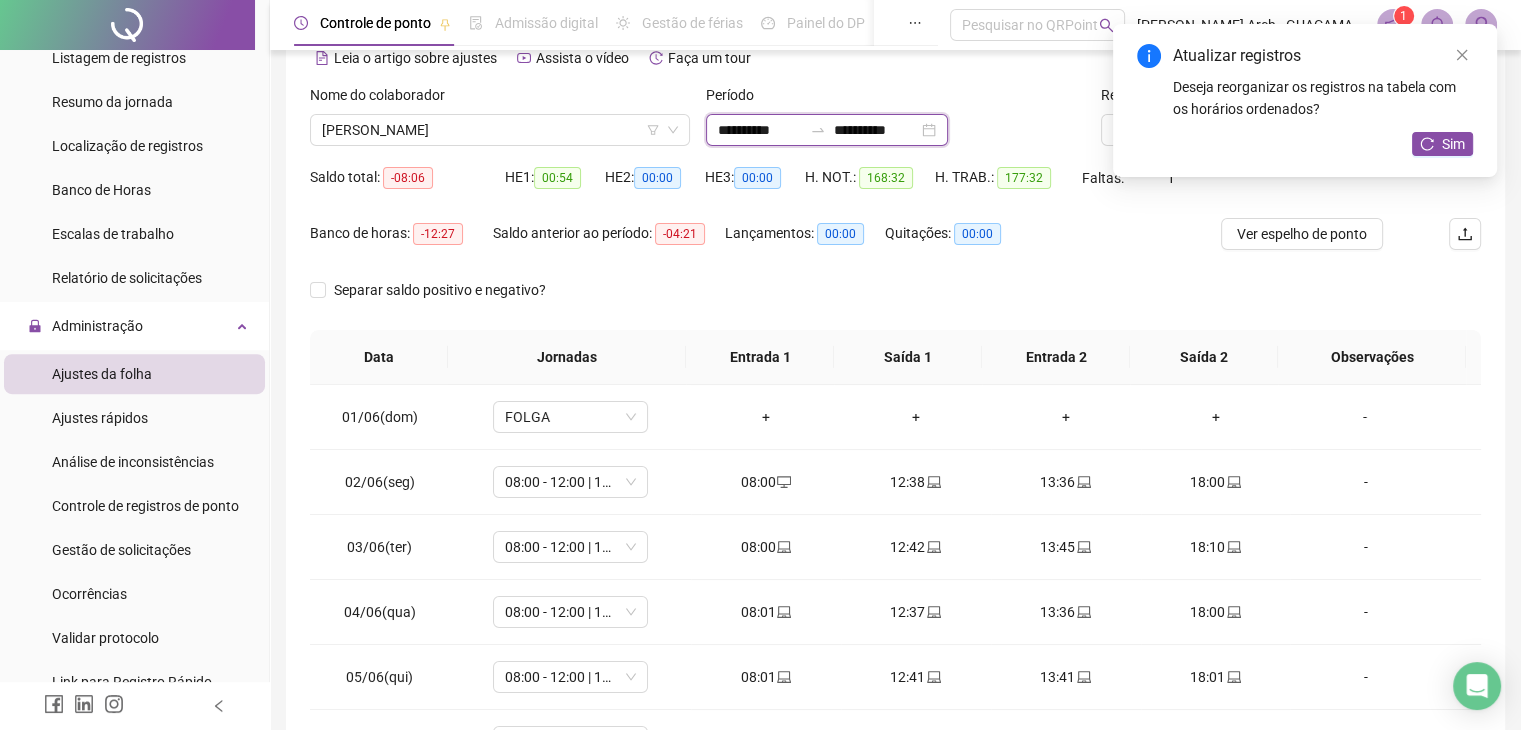 click on "**********" at bounding box center (876, 130) 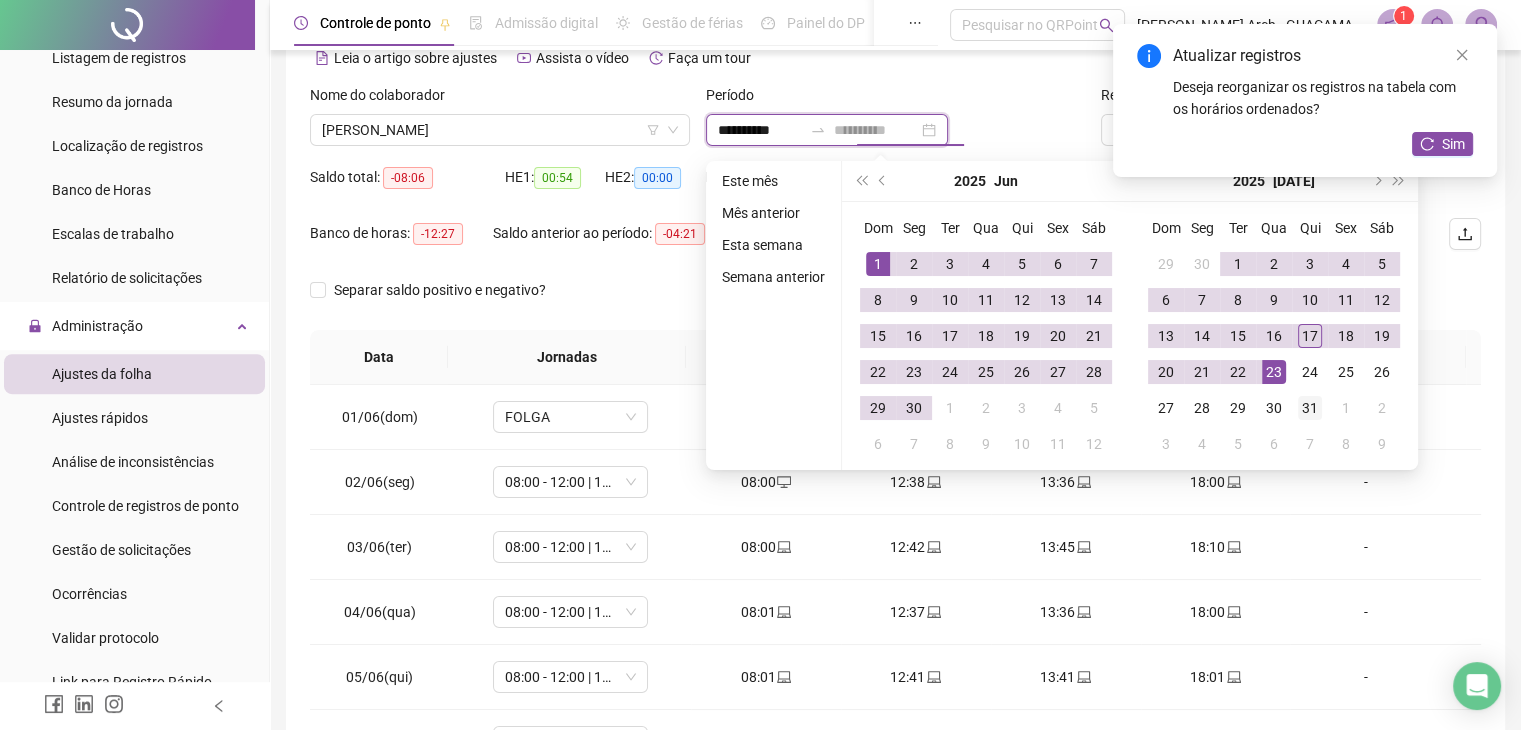 type on "**********" 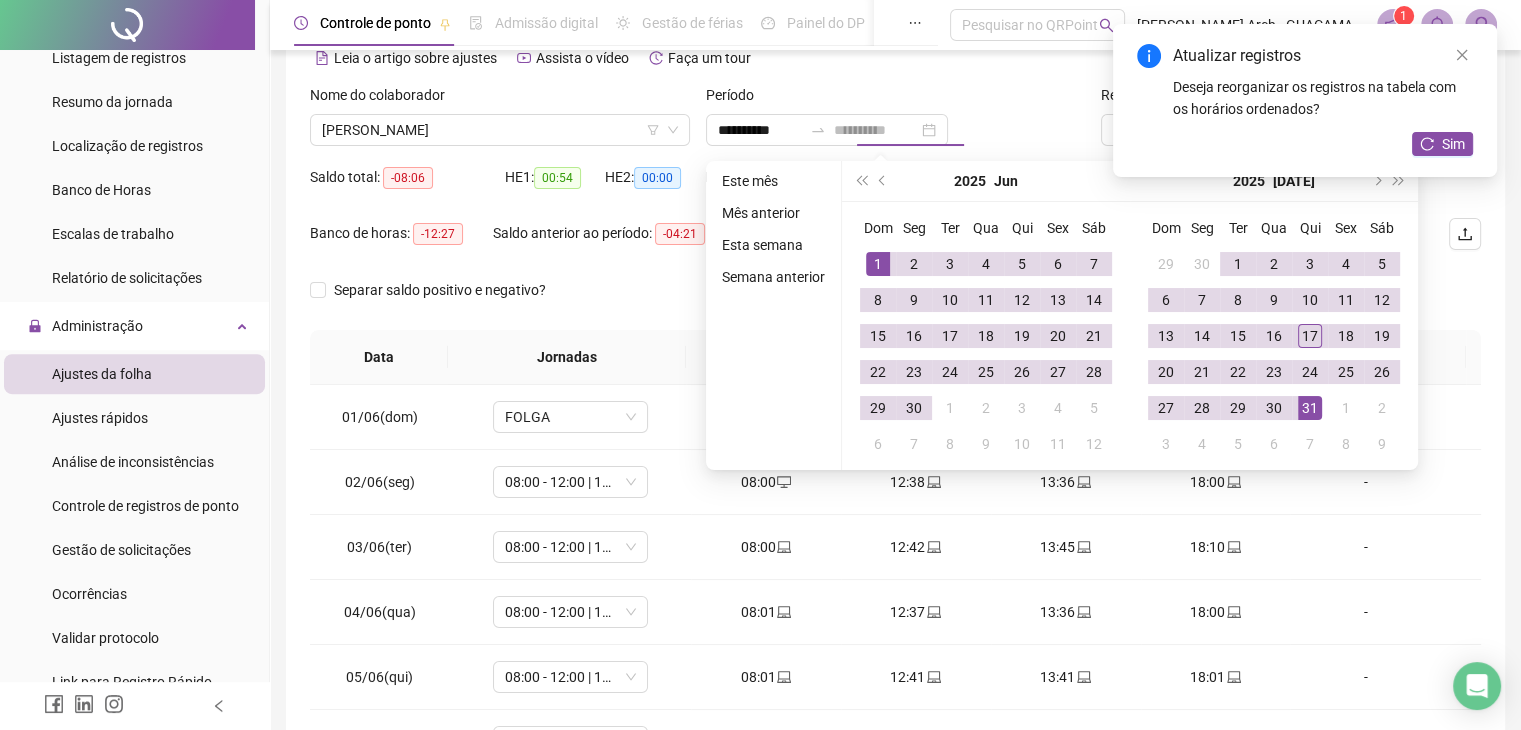 click on "31" at bounding box center (1310, 408) 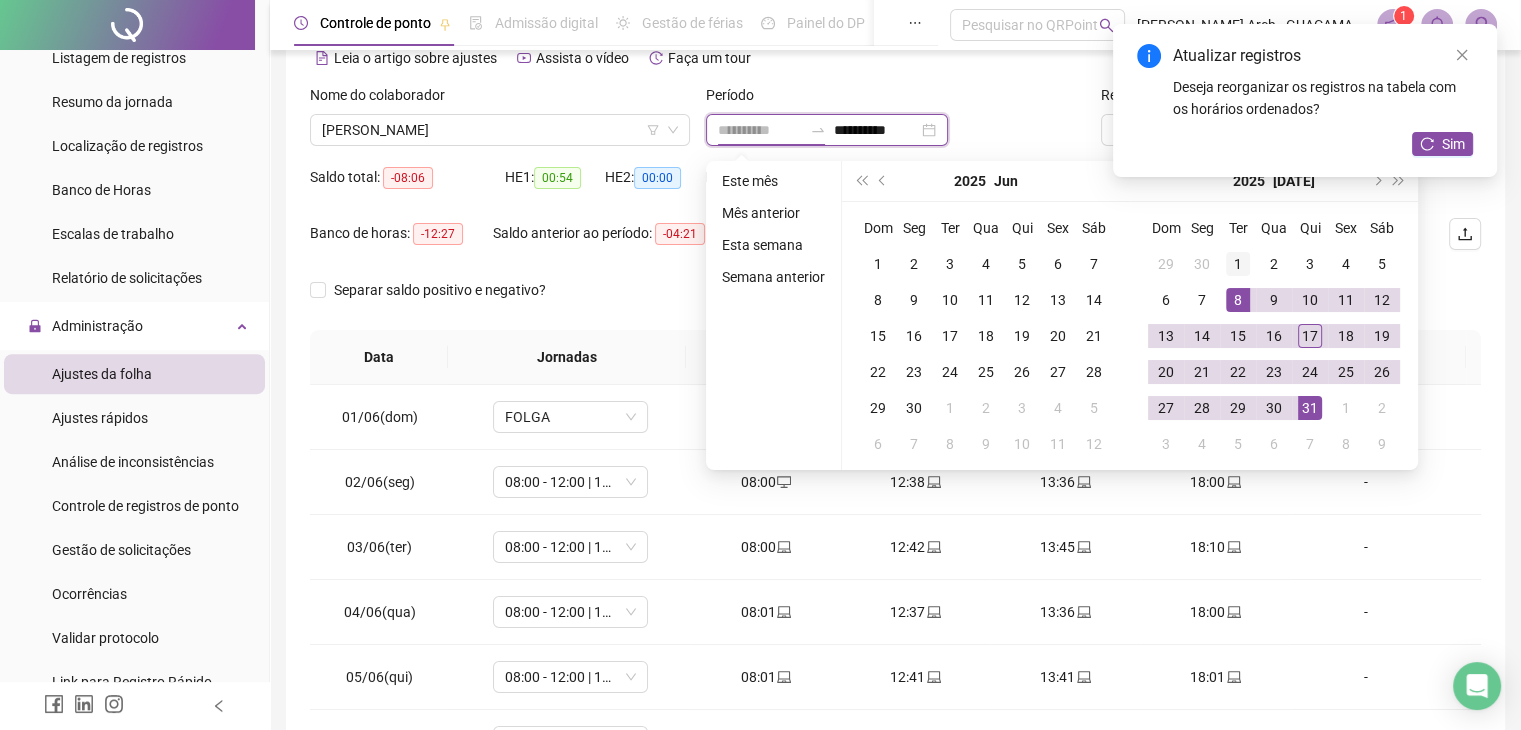 type on "**********" 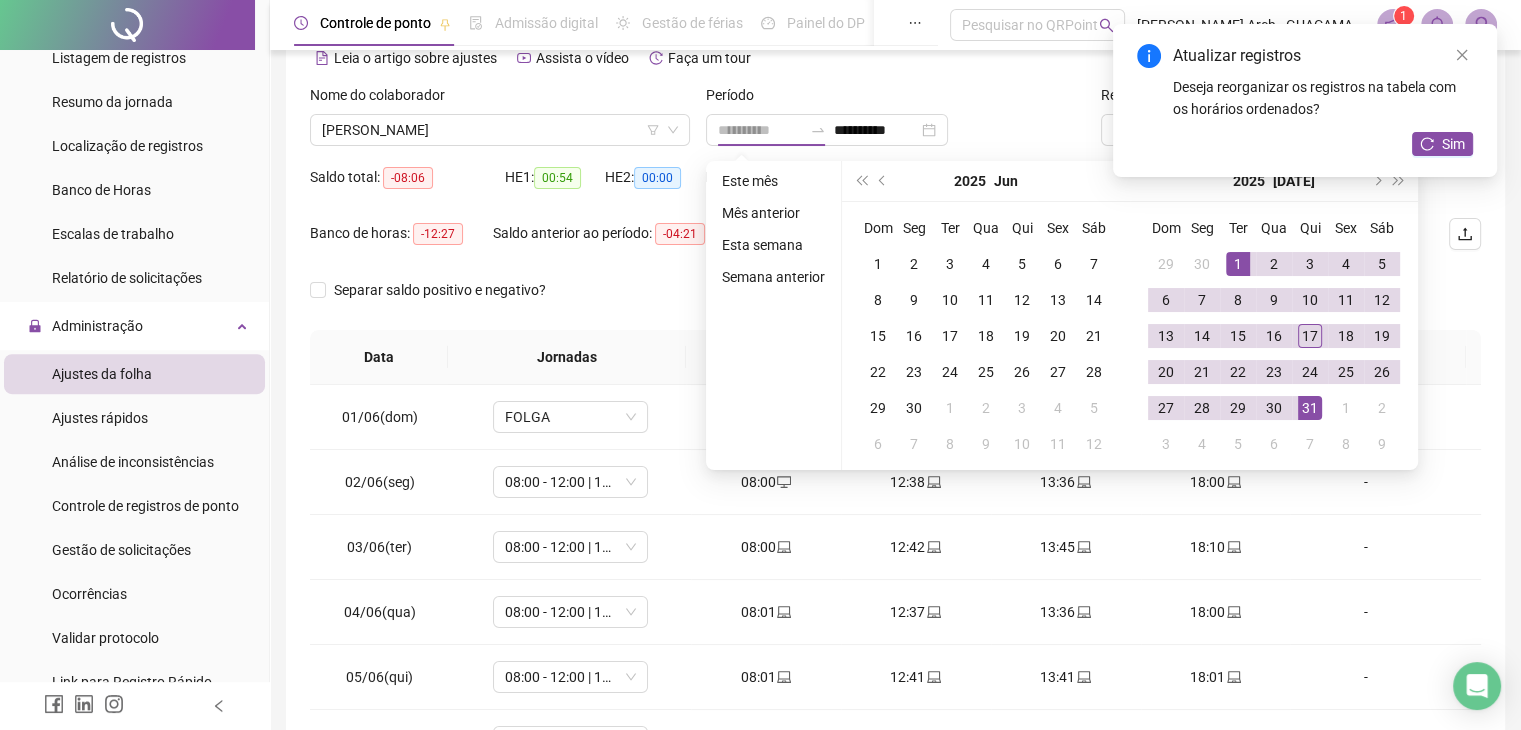click on "1" at bounding box center [1238, 264] 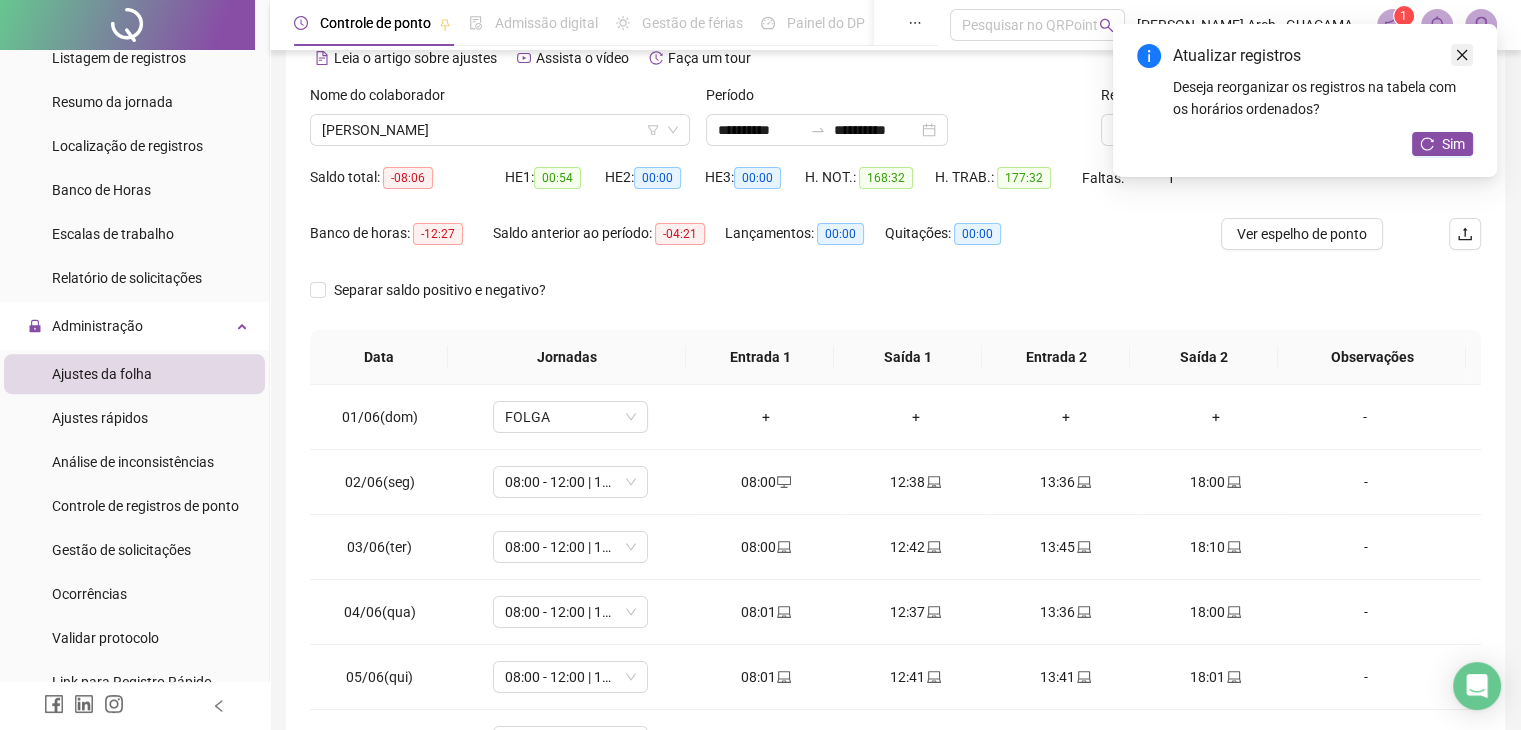 click 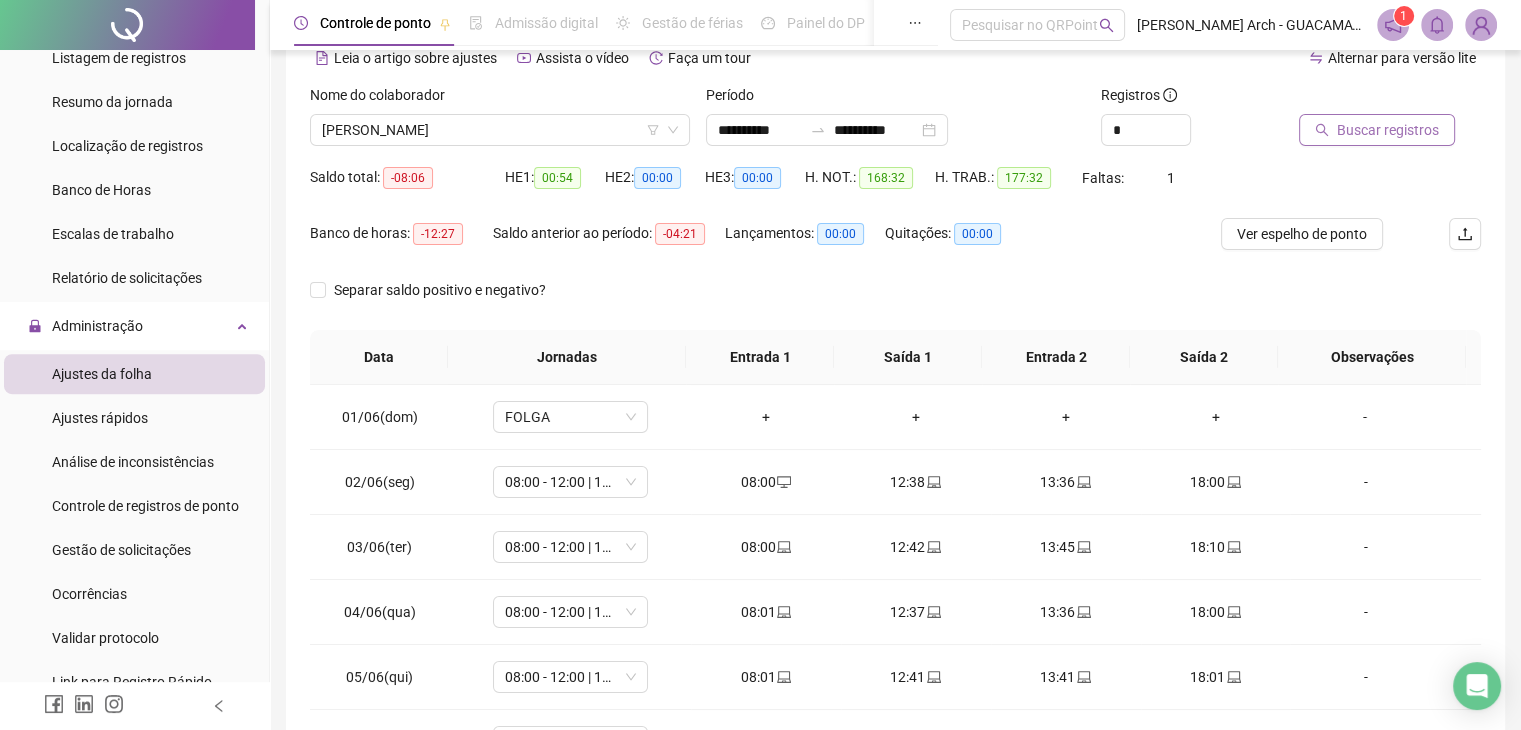 click on "Buscar registros" at bounding box center [1388, 130] 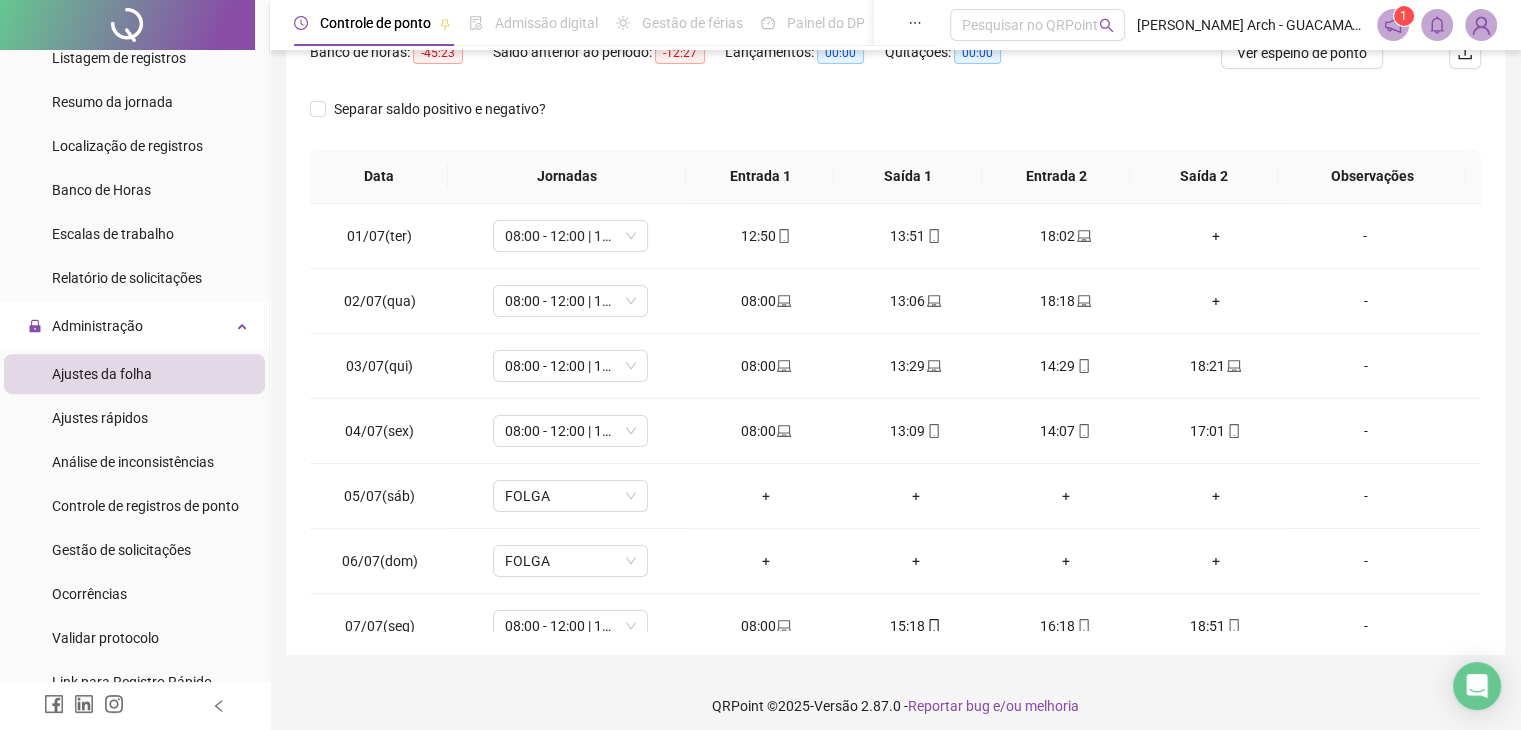 scroll, scrollTop: 292, scrollLeft: 0, axis: vertical 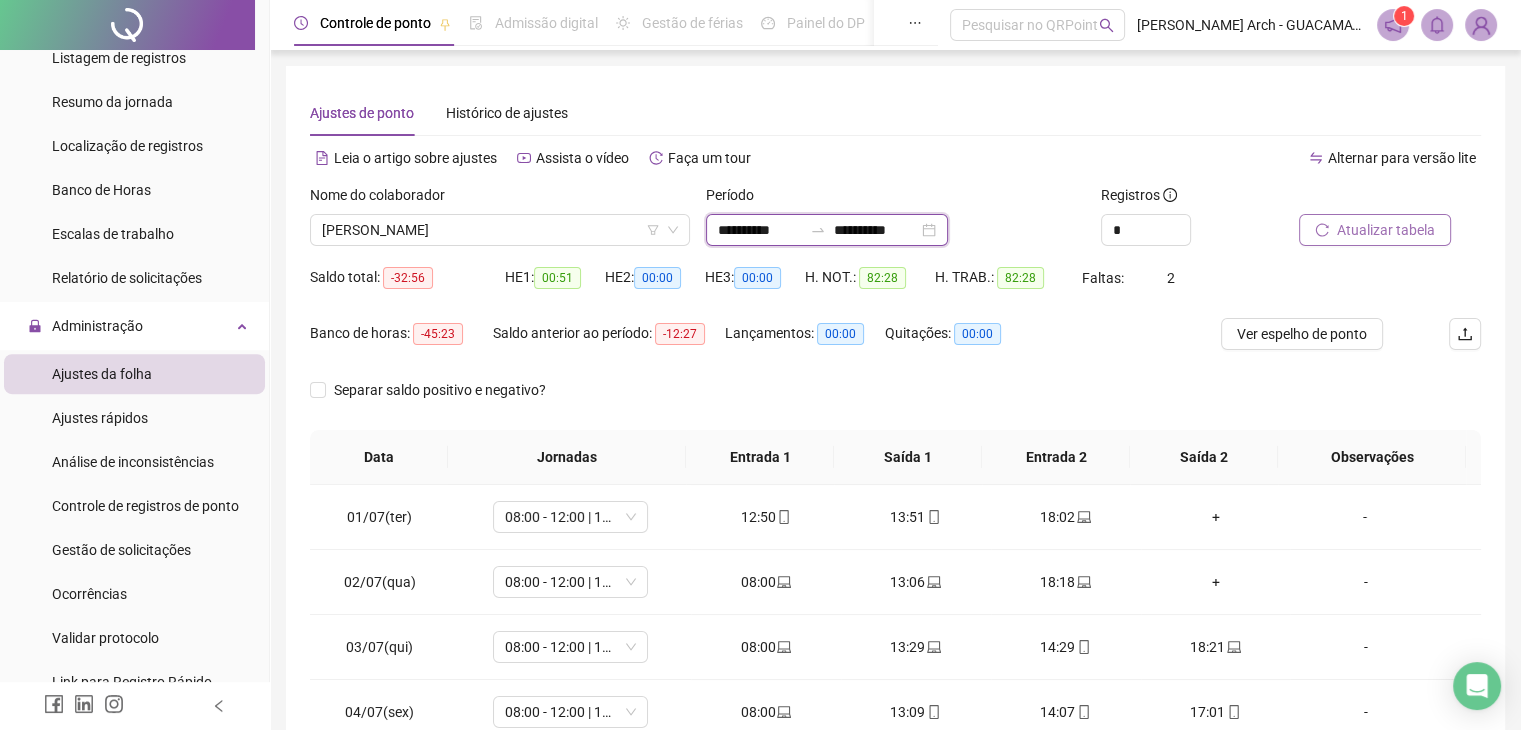 click on "**********" at bounding box center (876, 230) 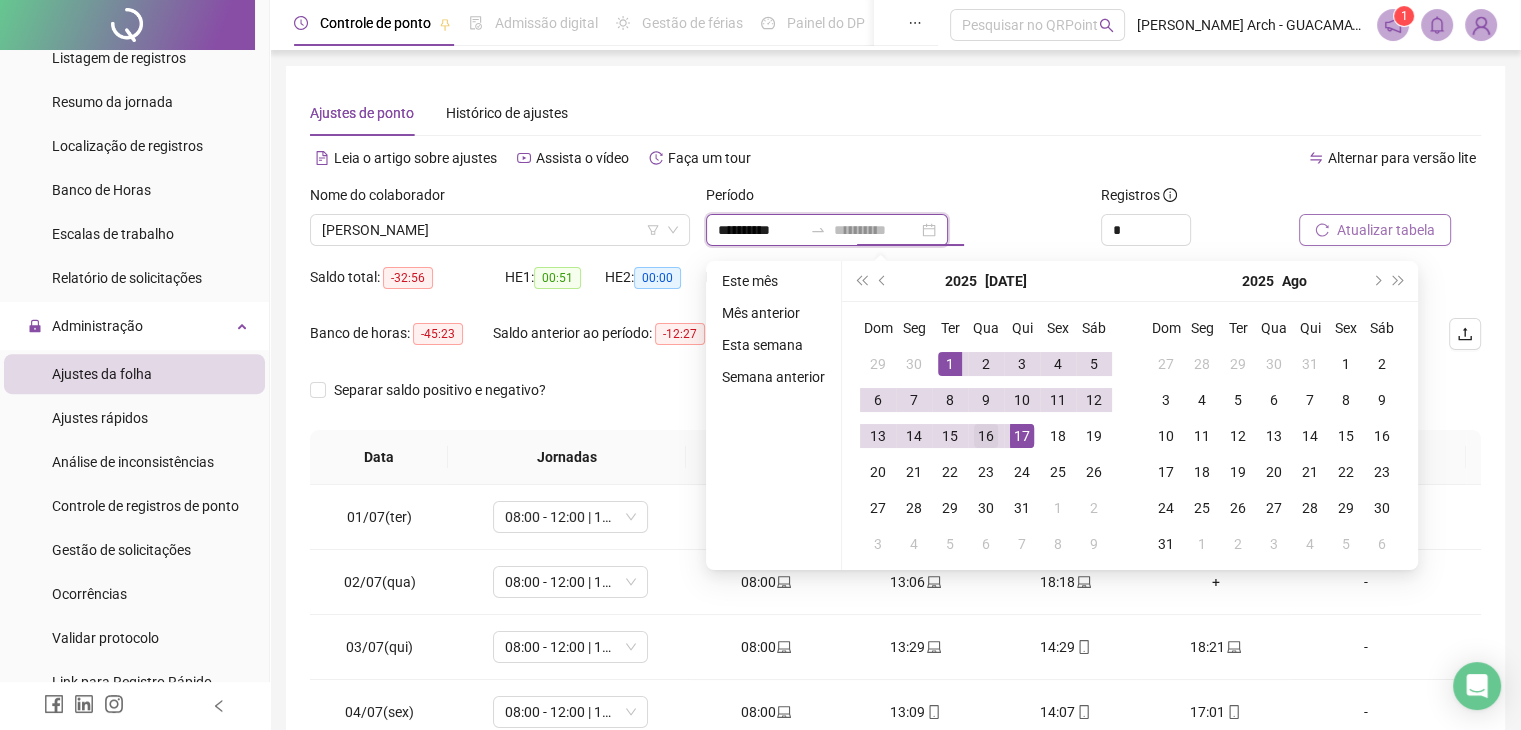 type on "**********" 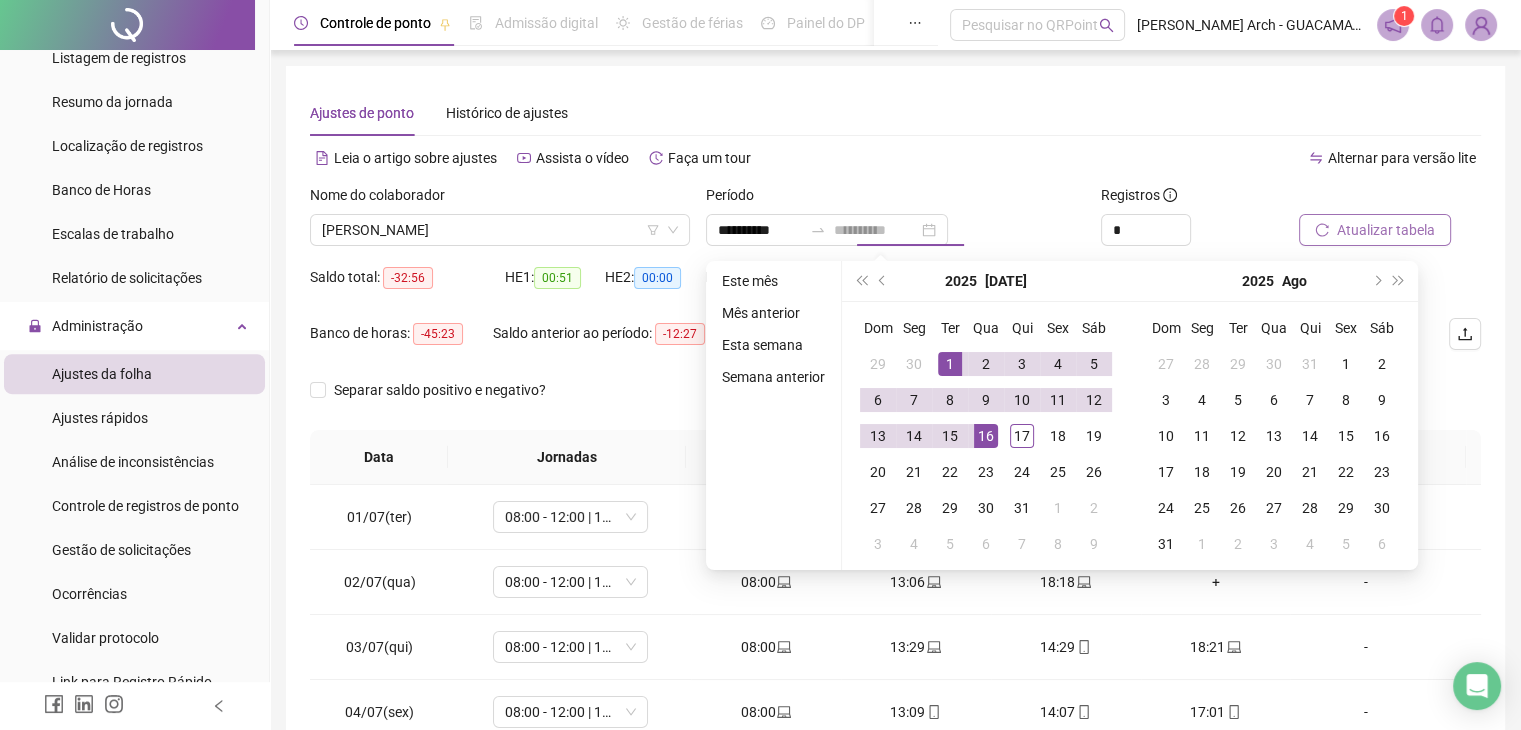 click on "16" at bounding box center [986, 436] 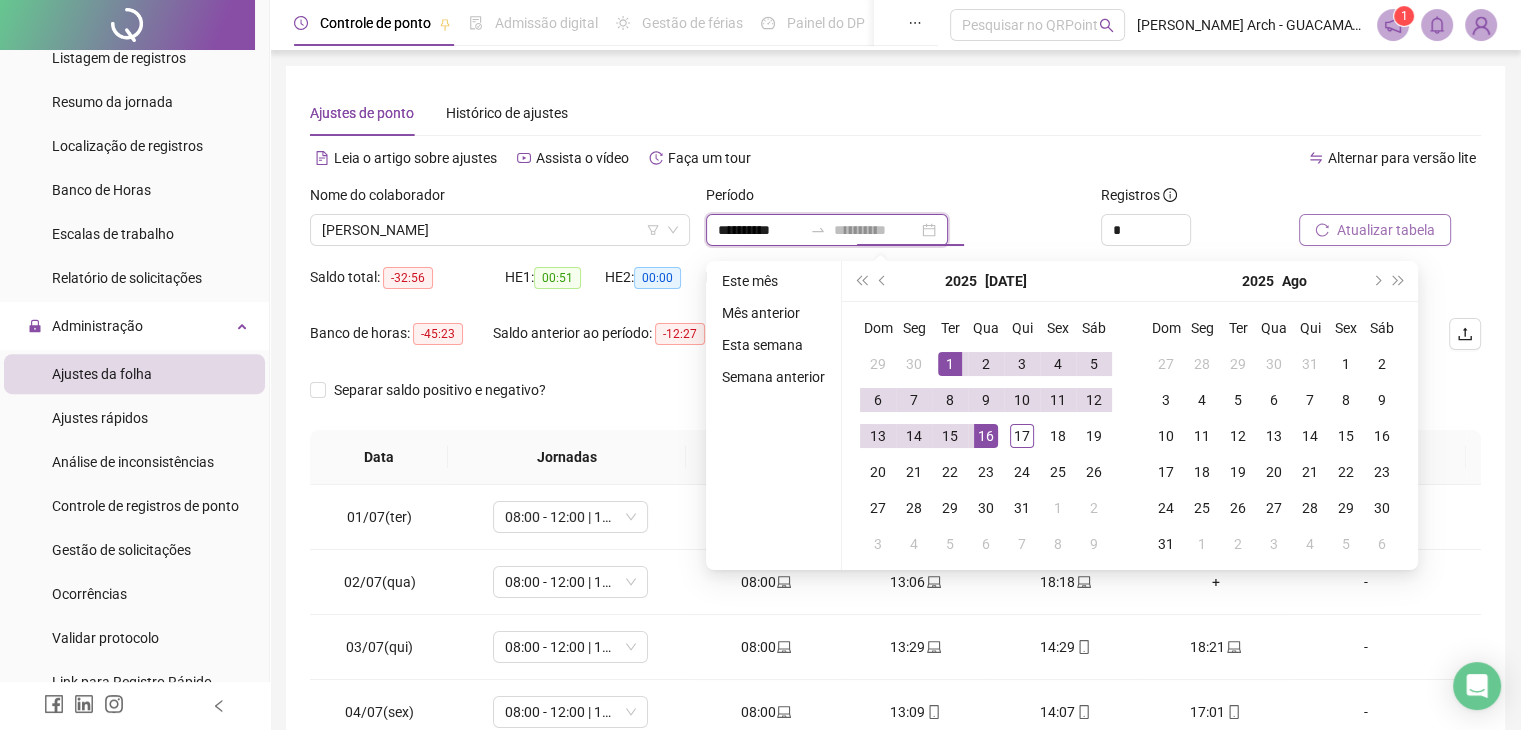 type on "**********" 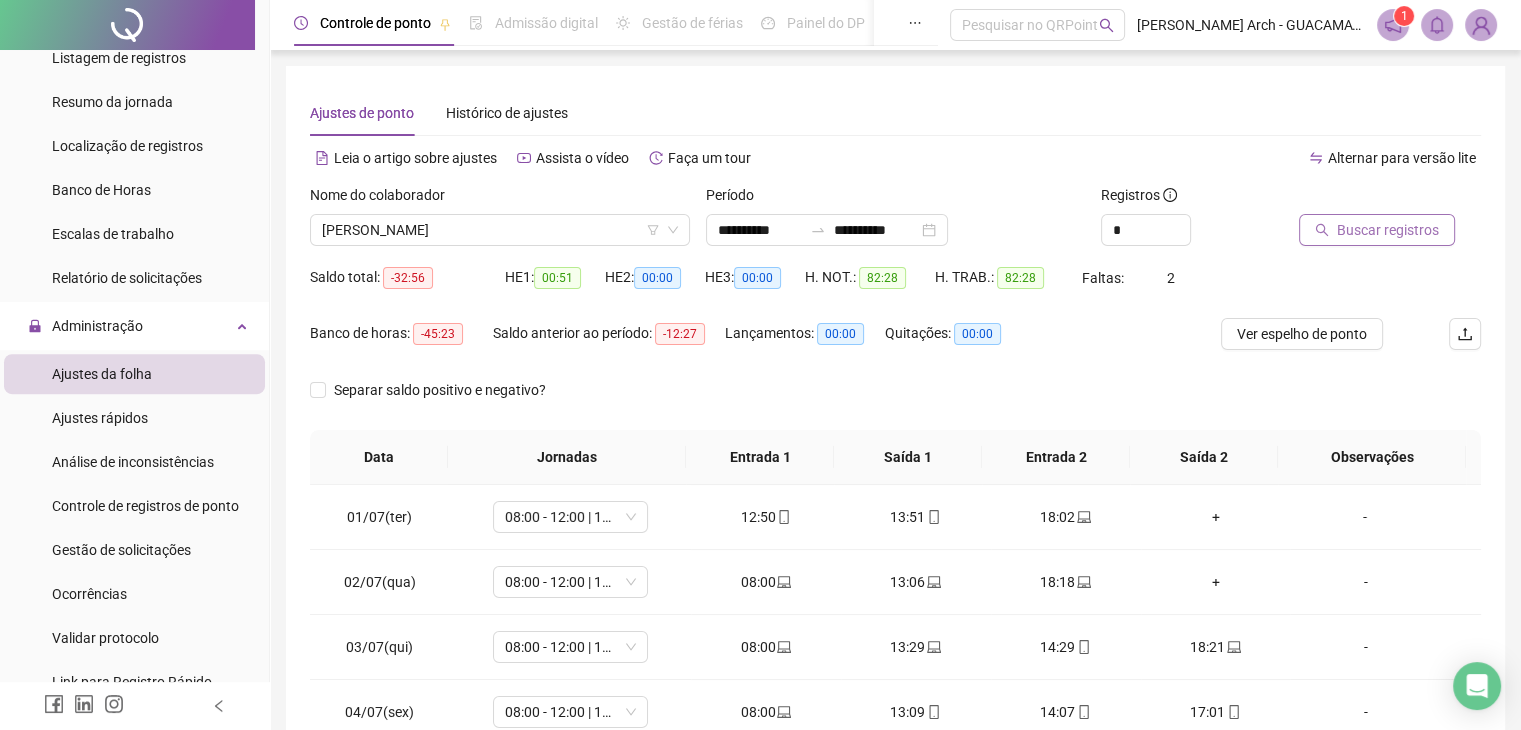 click on "Buscar registros" at bounding box center [1388, 230] 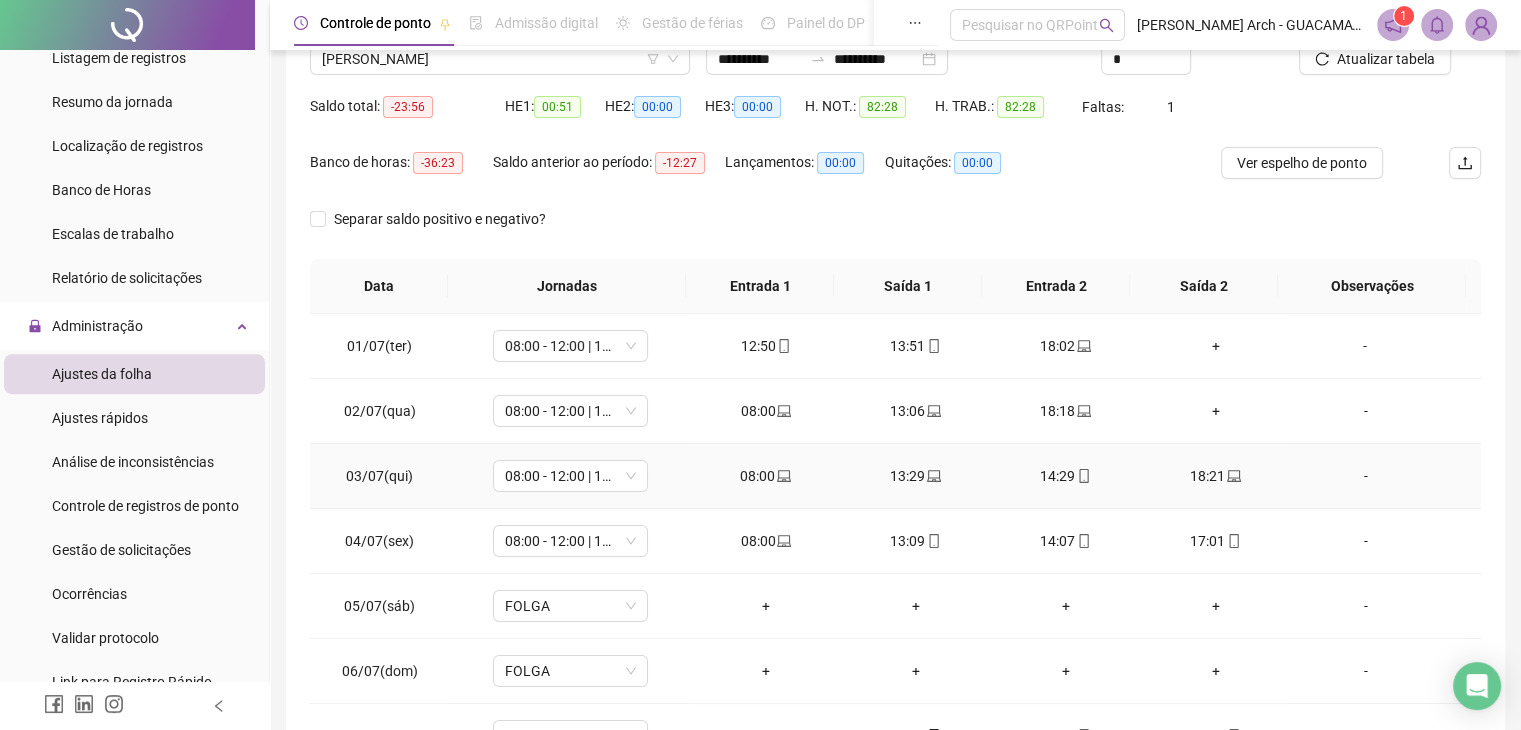 scroll, scrollTop: 292, scrollLeft: 0, axis: vertical 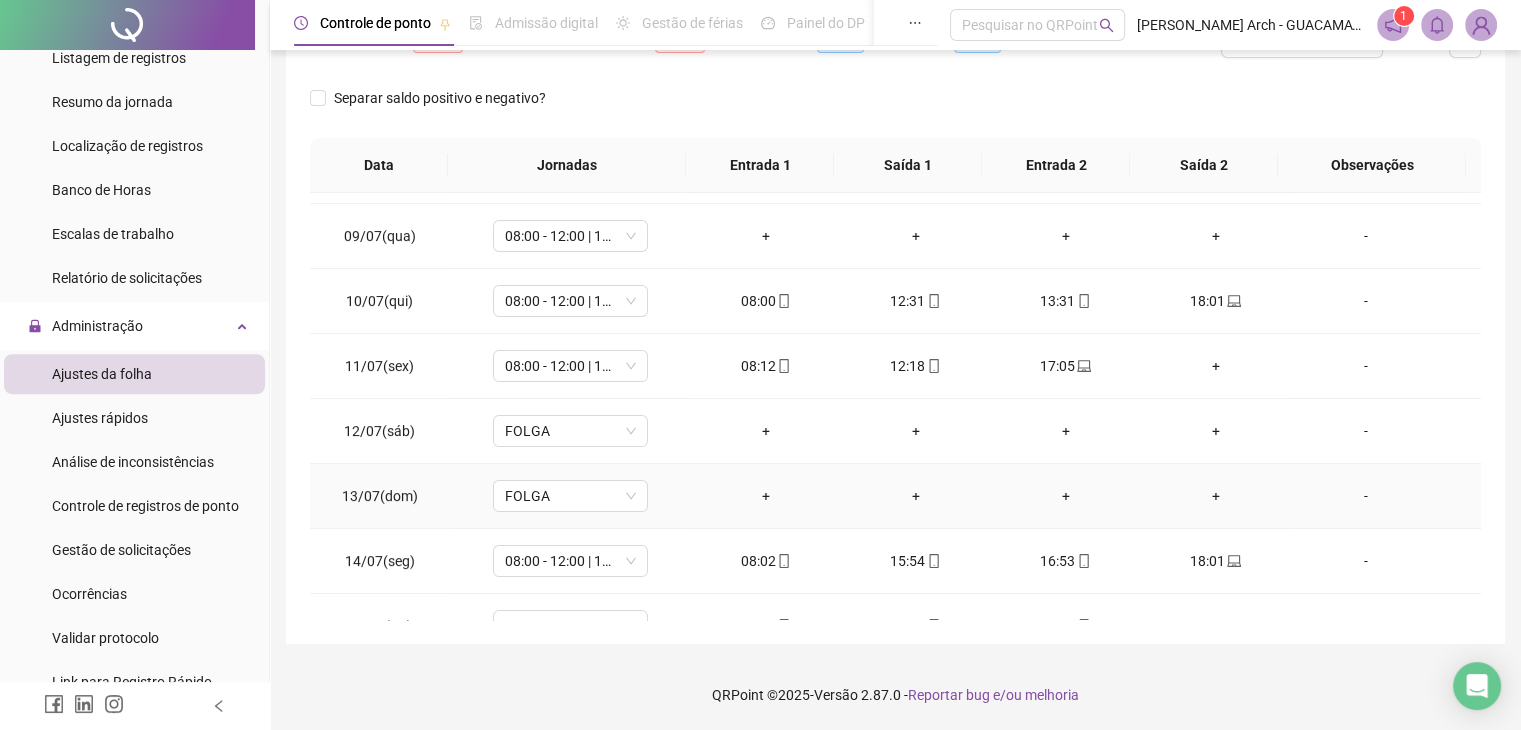 type 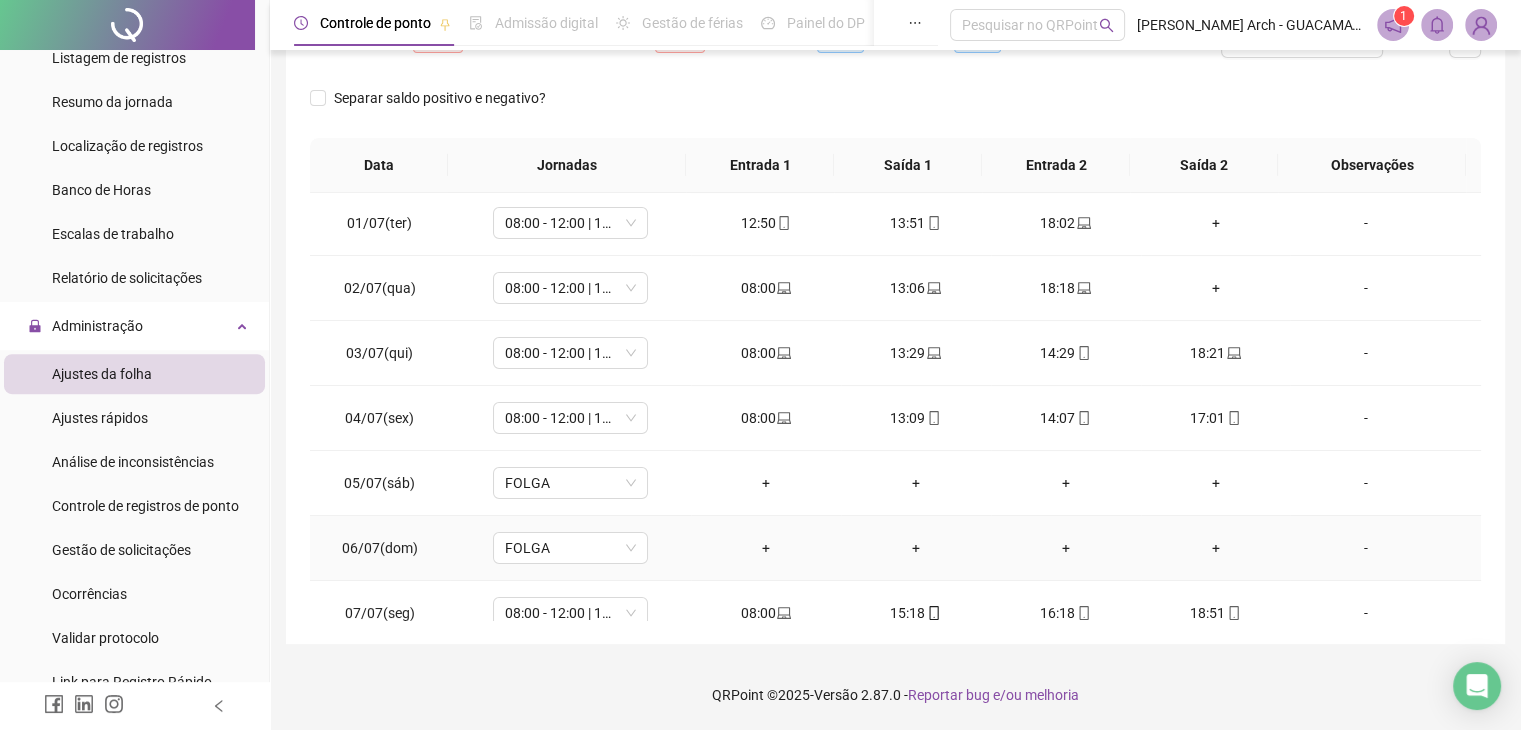 scroll, scrollTop: 0, scrollLeft: 0, axis: both 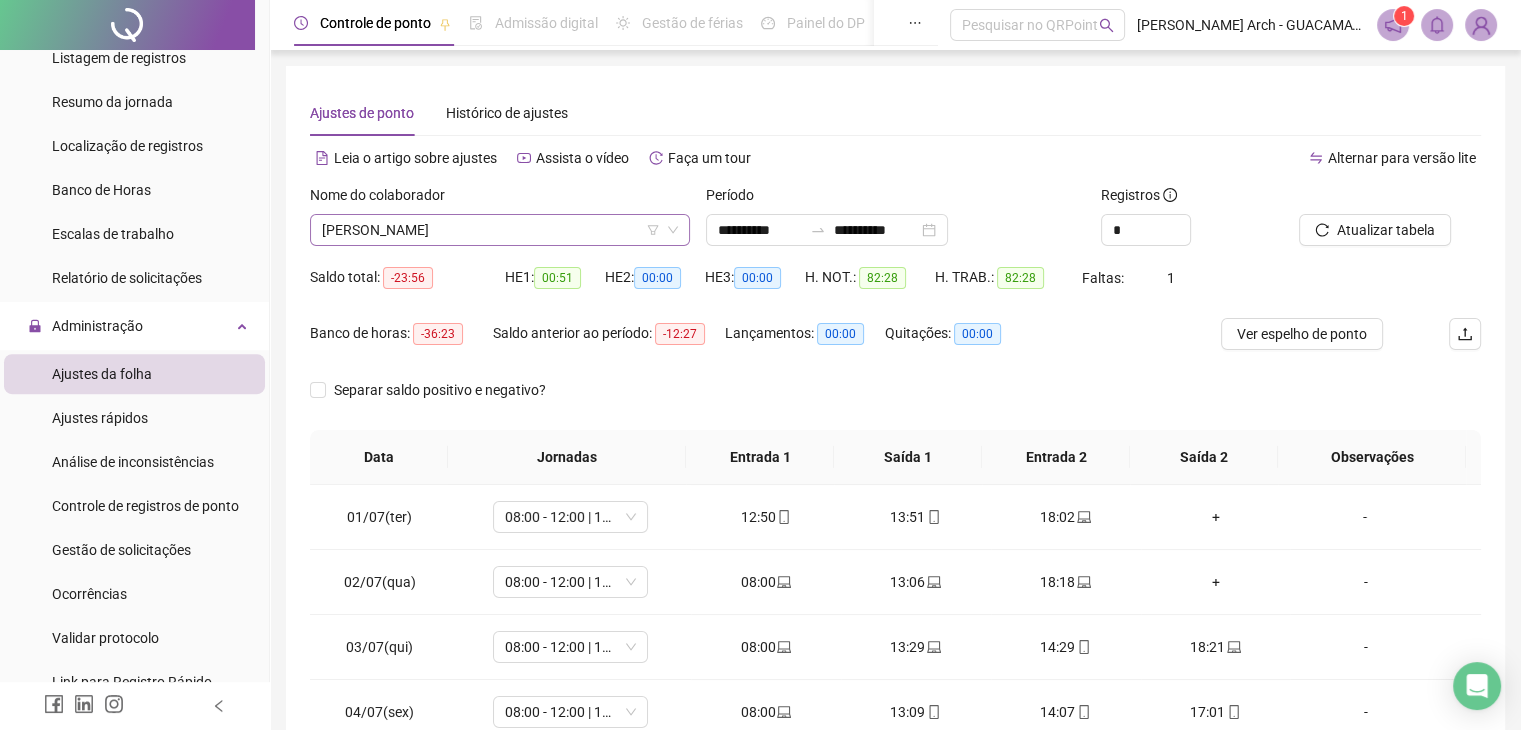 click on "[PERSON_NAME]" at bounding box center (500, 230) 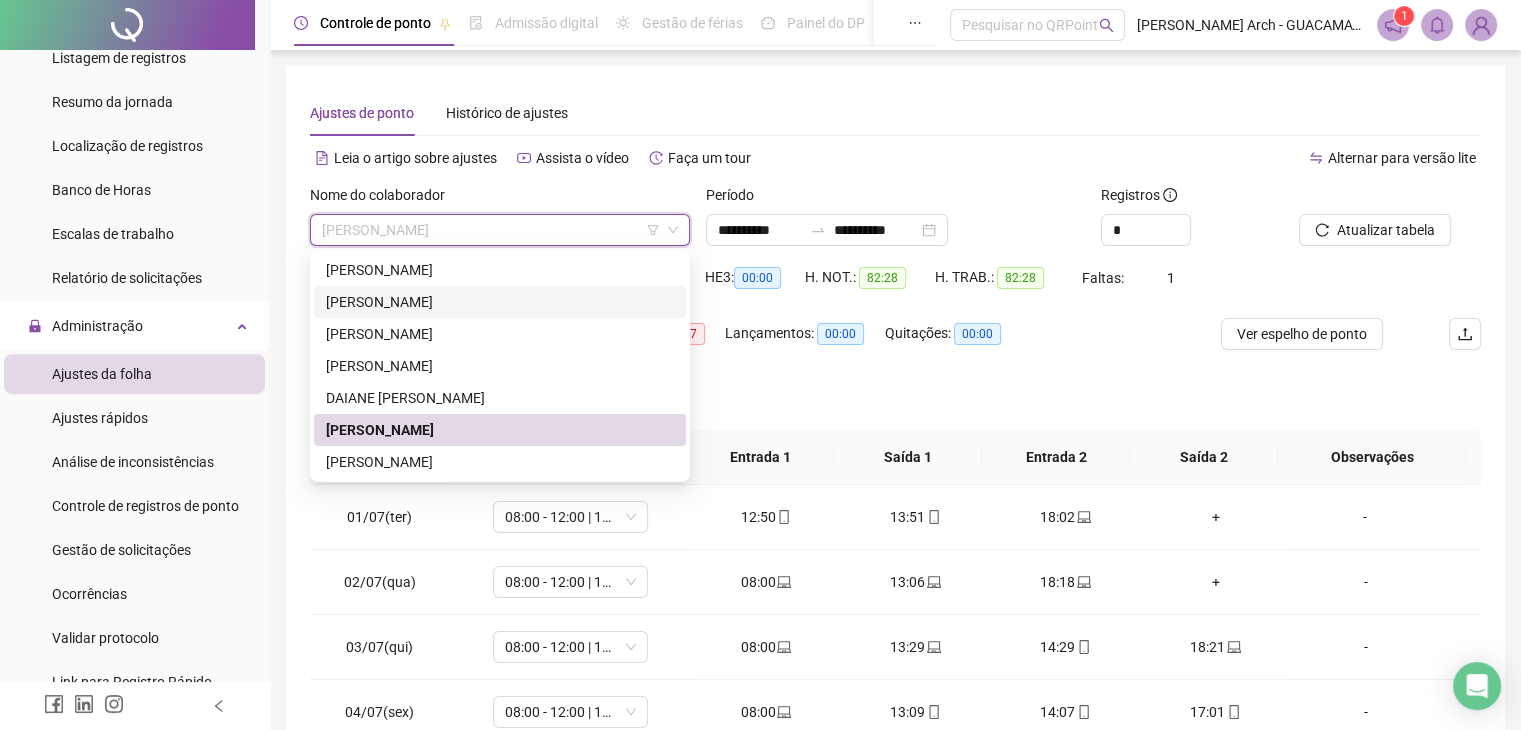 click on "[PERSON_NAME]" at bounding box center (500, 302) 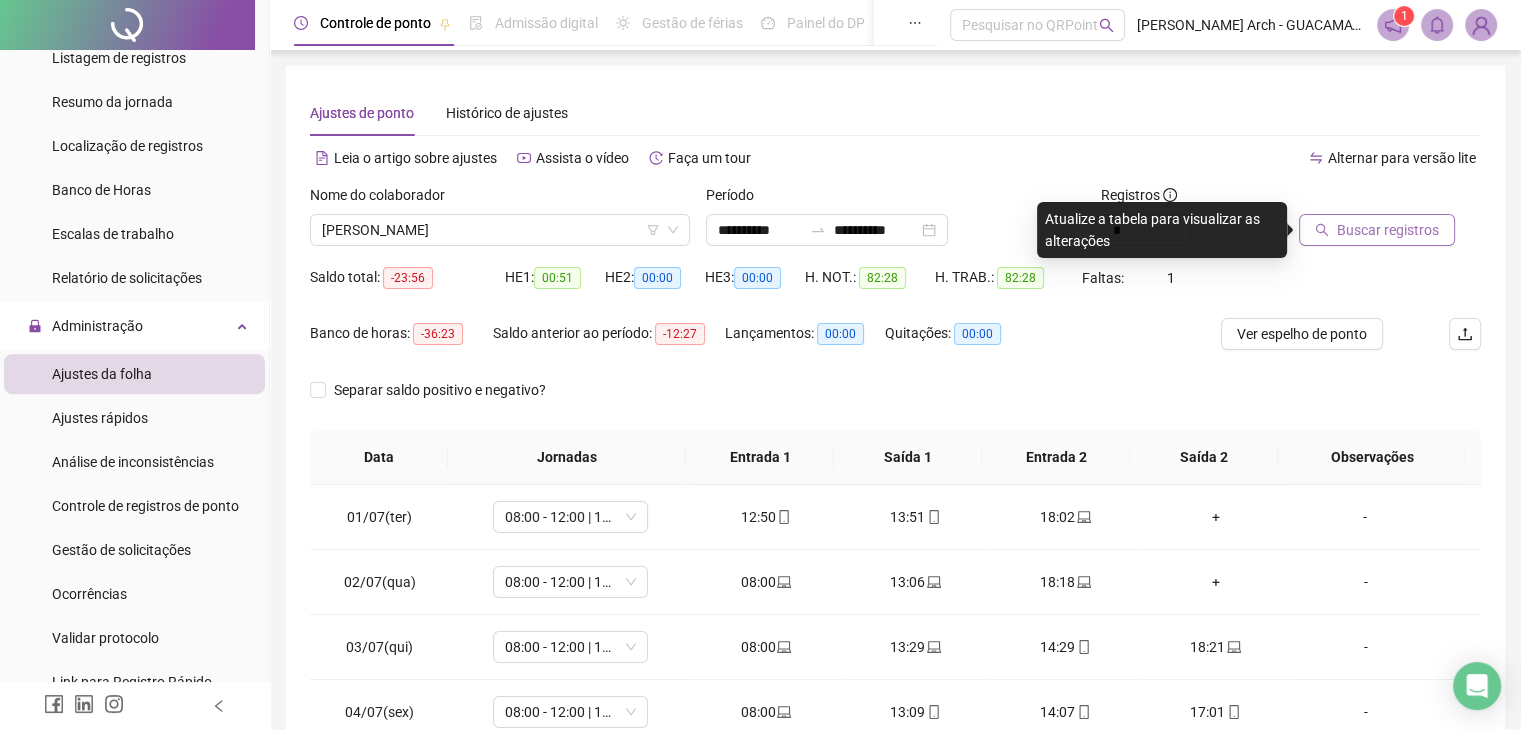 click on "Buscar registros" at bounding box center [1388, 230] 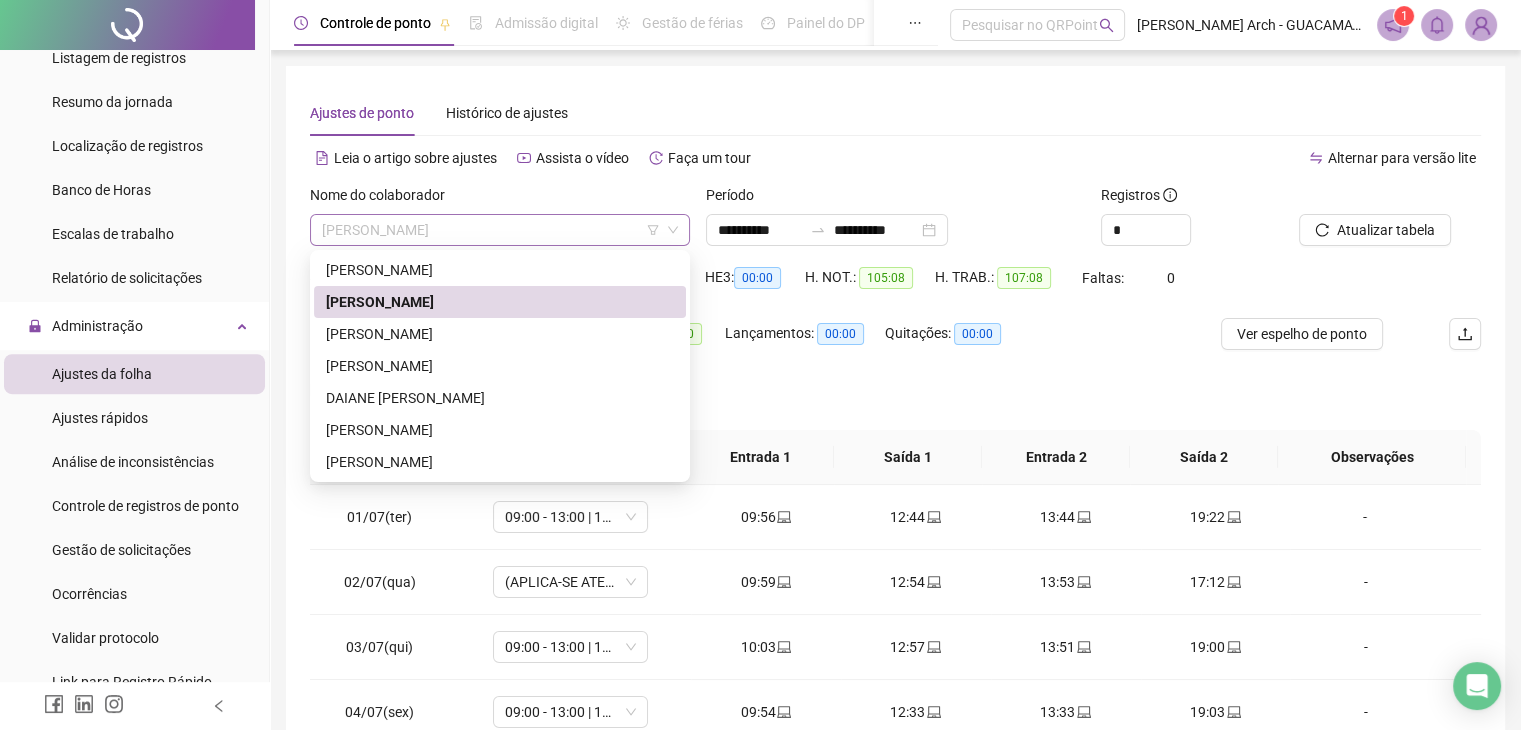 click on "[PERSON_NAME]" at bounding box center [500, 230] 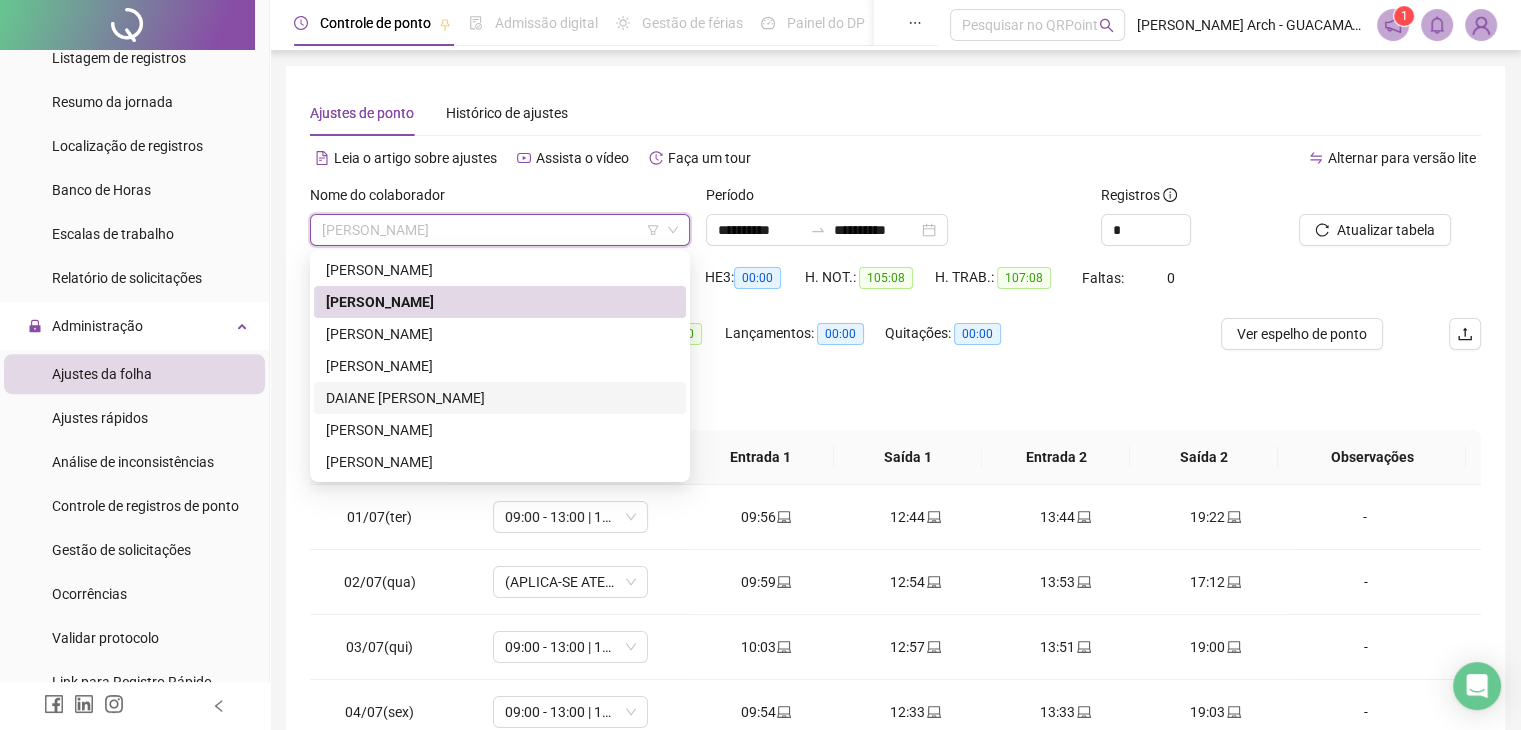 click on "DAIANE [PERSON_NAME]" at bounding box center [500, 398] 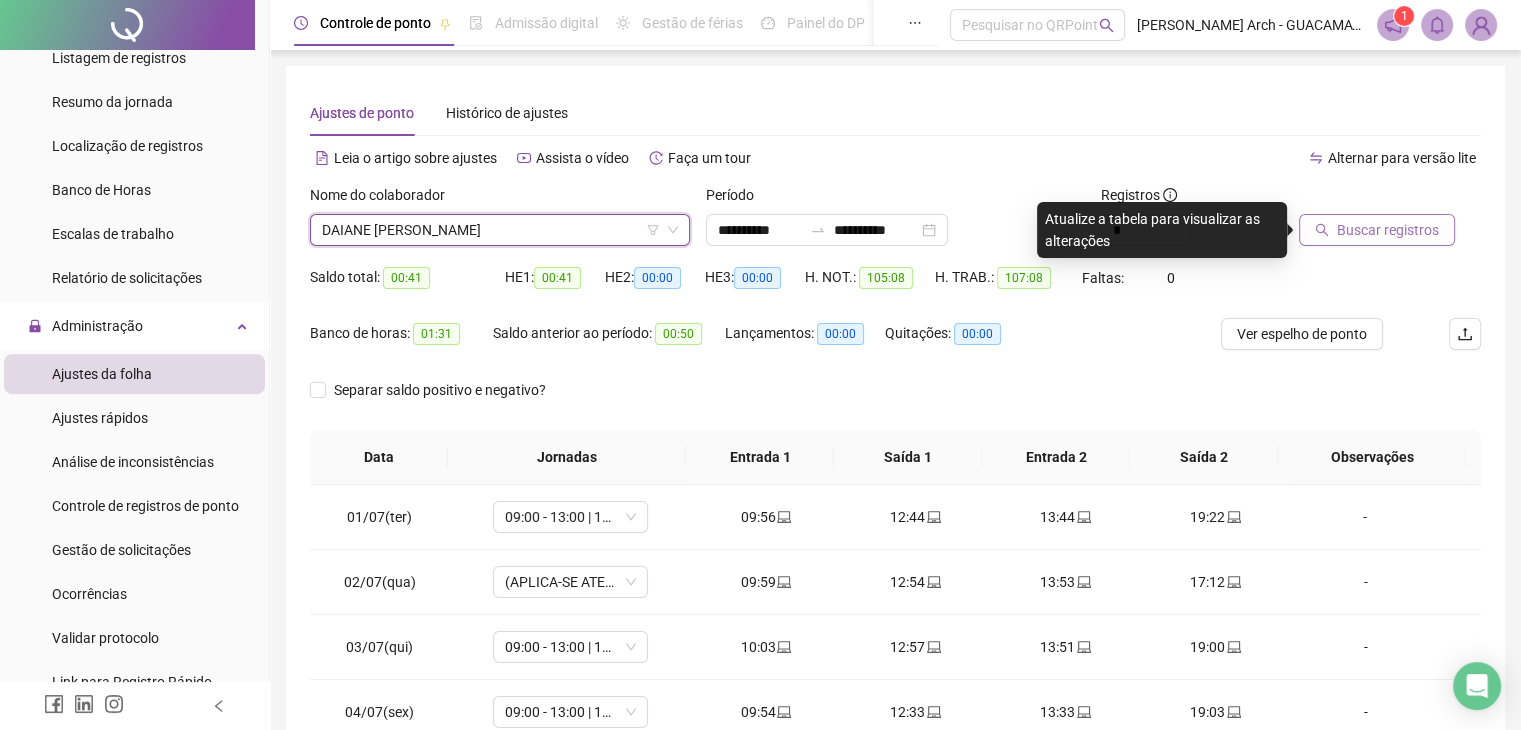 click on "Buscar registros" at bounding box center (1377, 230) 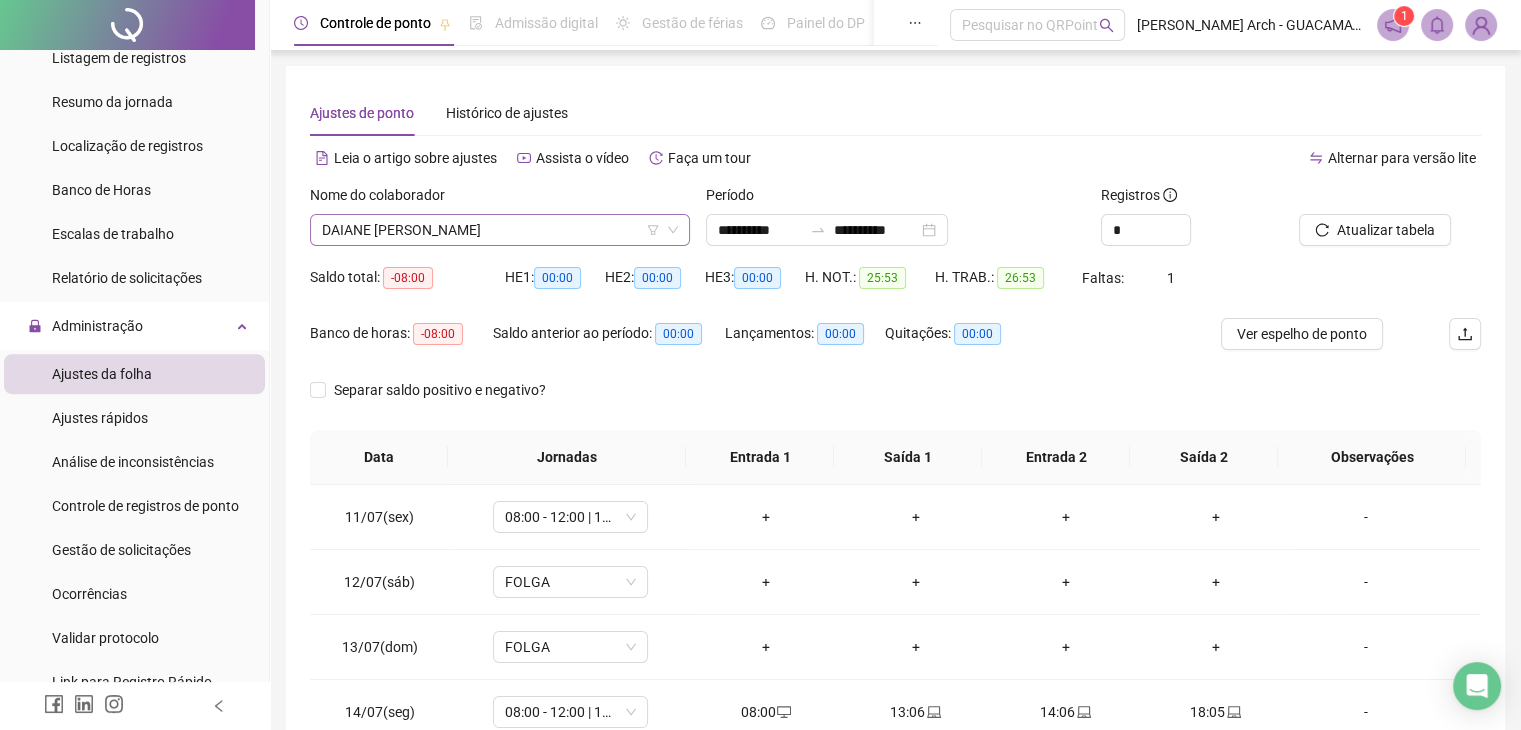 click on "DAIANE [PERSON_NAME]" at bounding box center (500, 230) 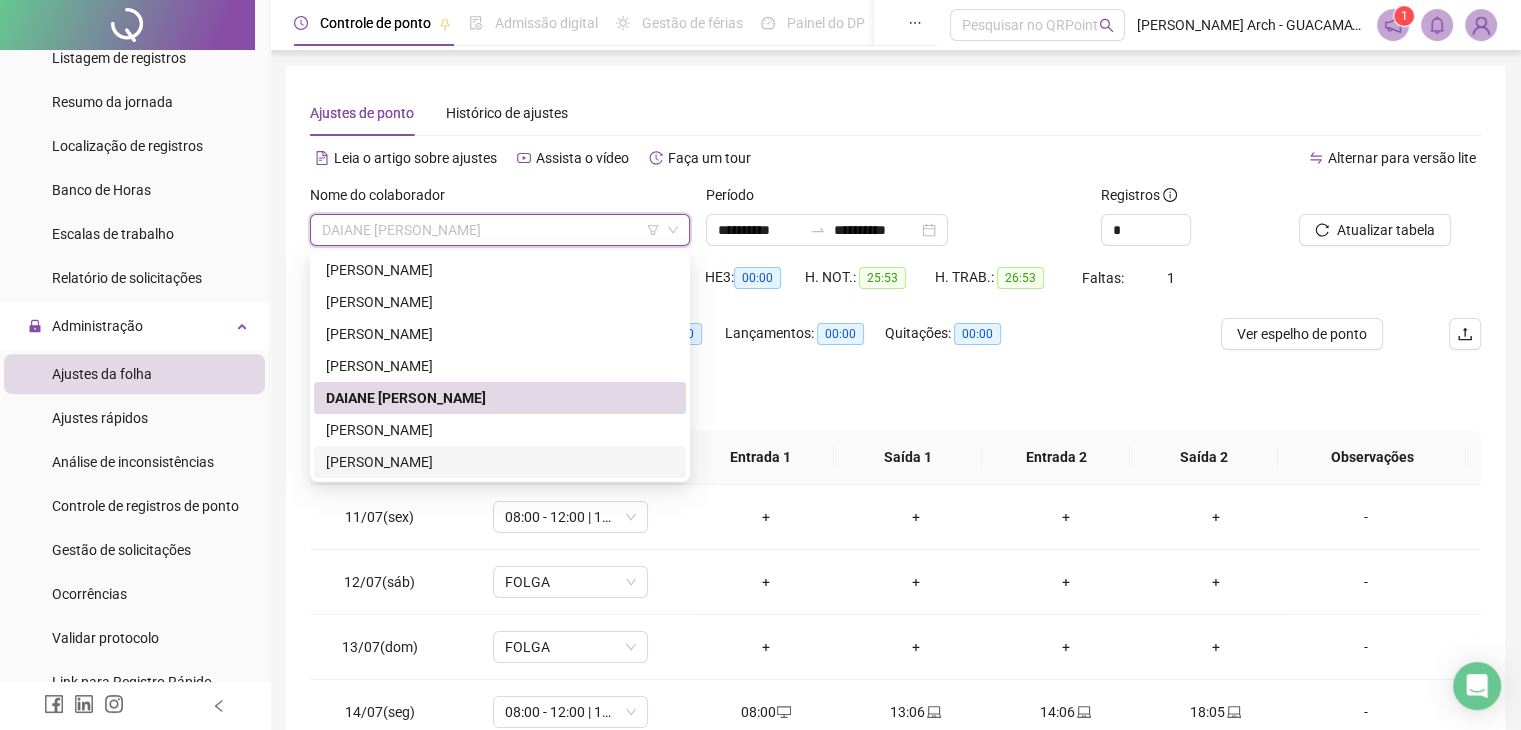 drag, startPoint x: 415, startPoint y: 461, endPoint x: 860, endPoint y: 429, distance: 446.14908 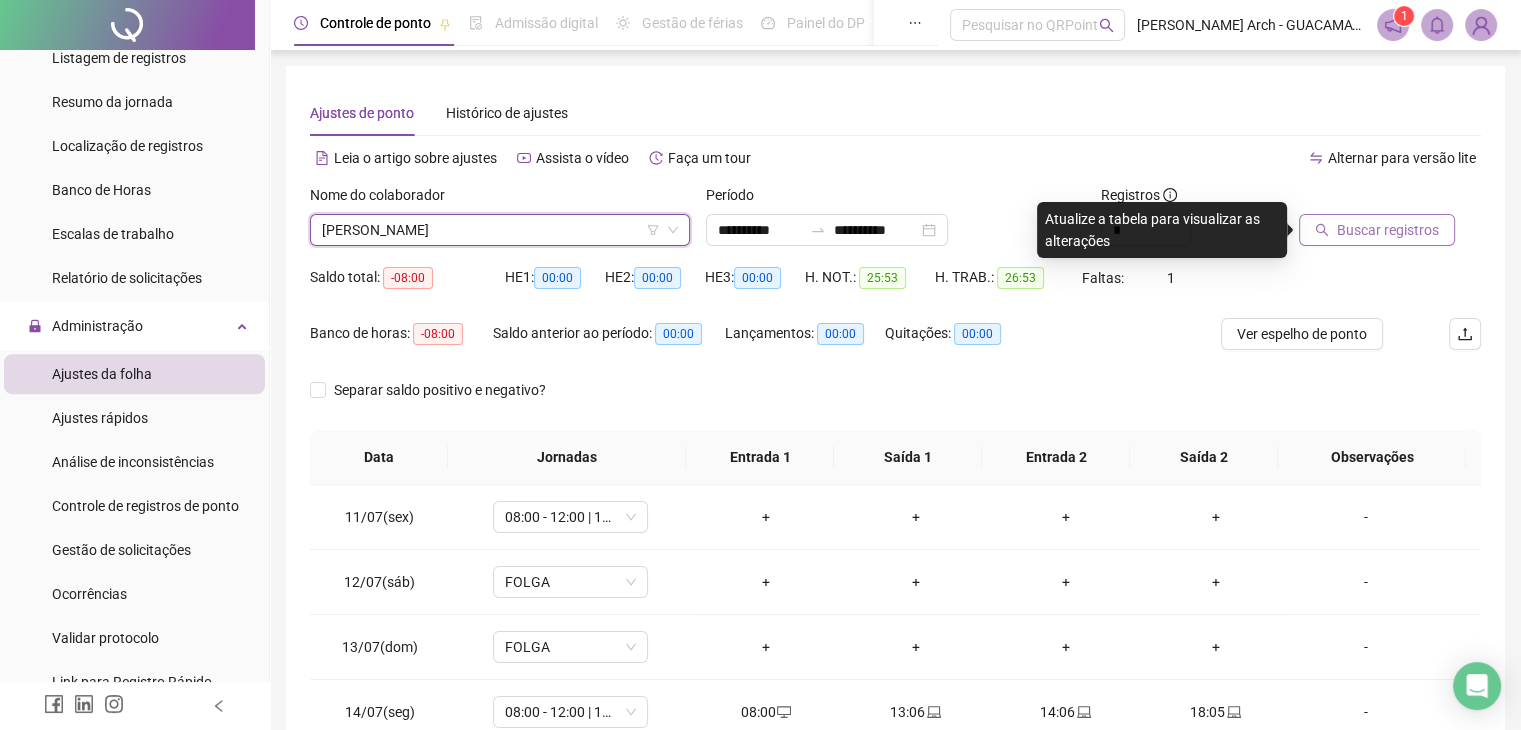 click on "Buscar registros" at bounding box center [1388, 230] 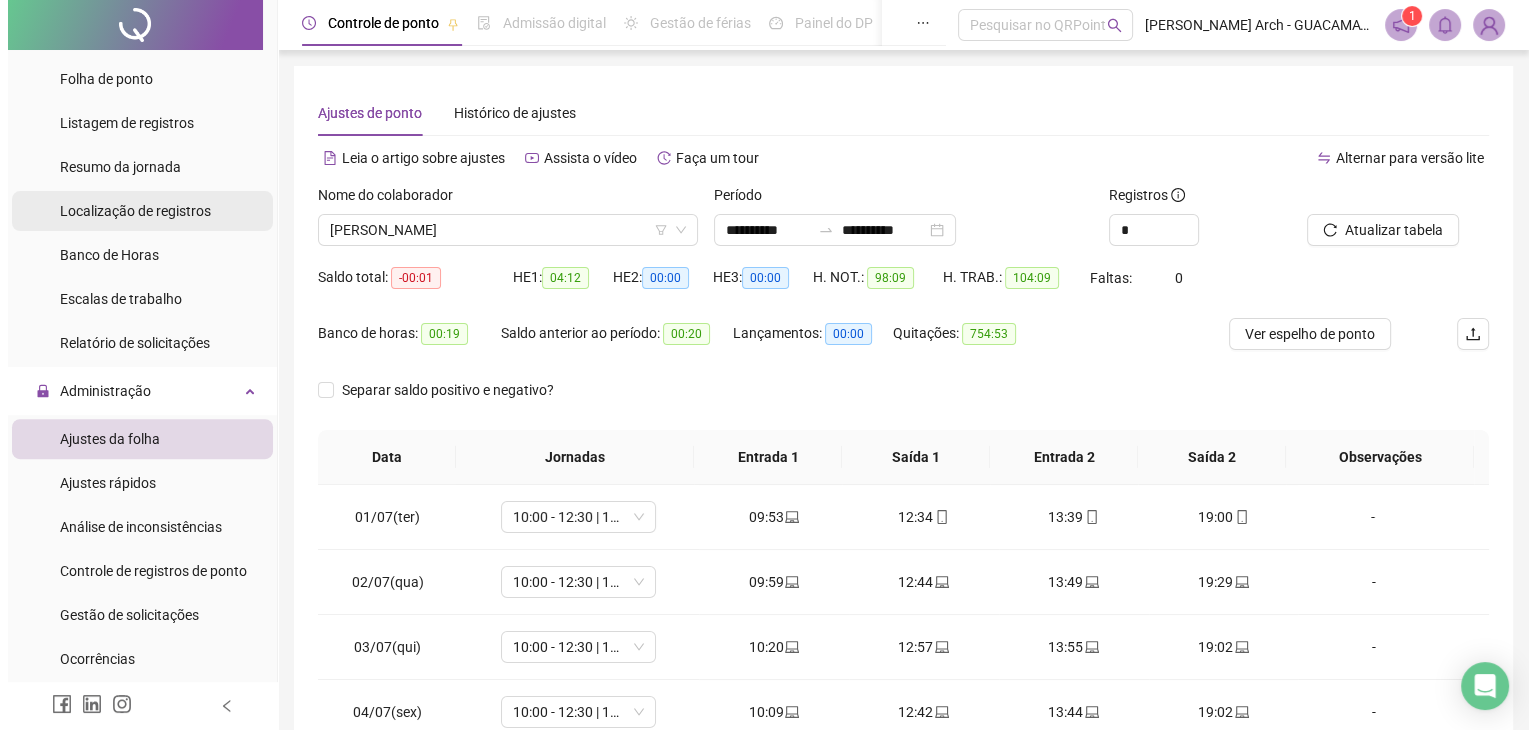 scroll, scrollTop: 400, scrollLeft: 0, axis: vertical 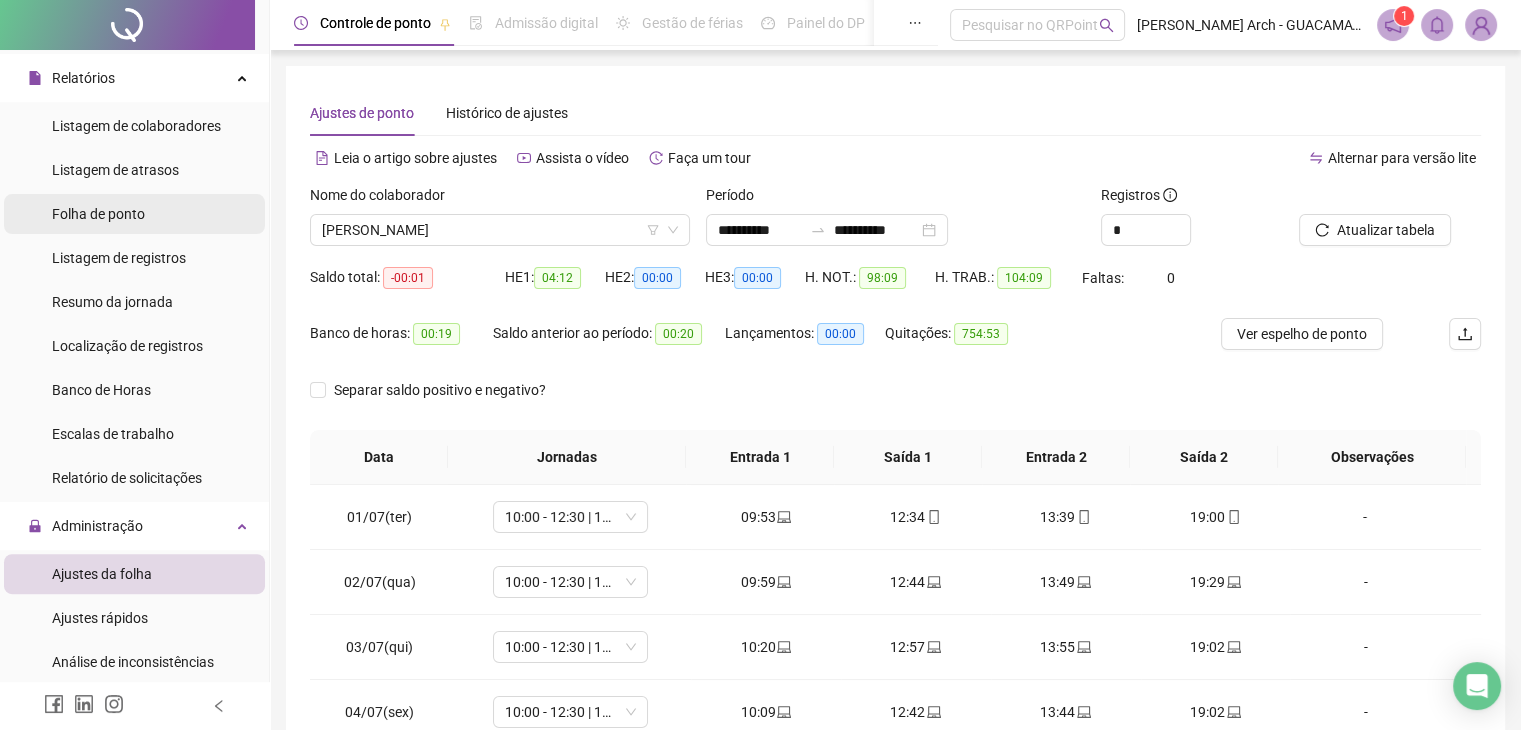 click on "Folha de ponto" at bounding box center (134, 214) 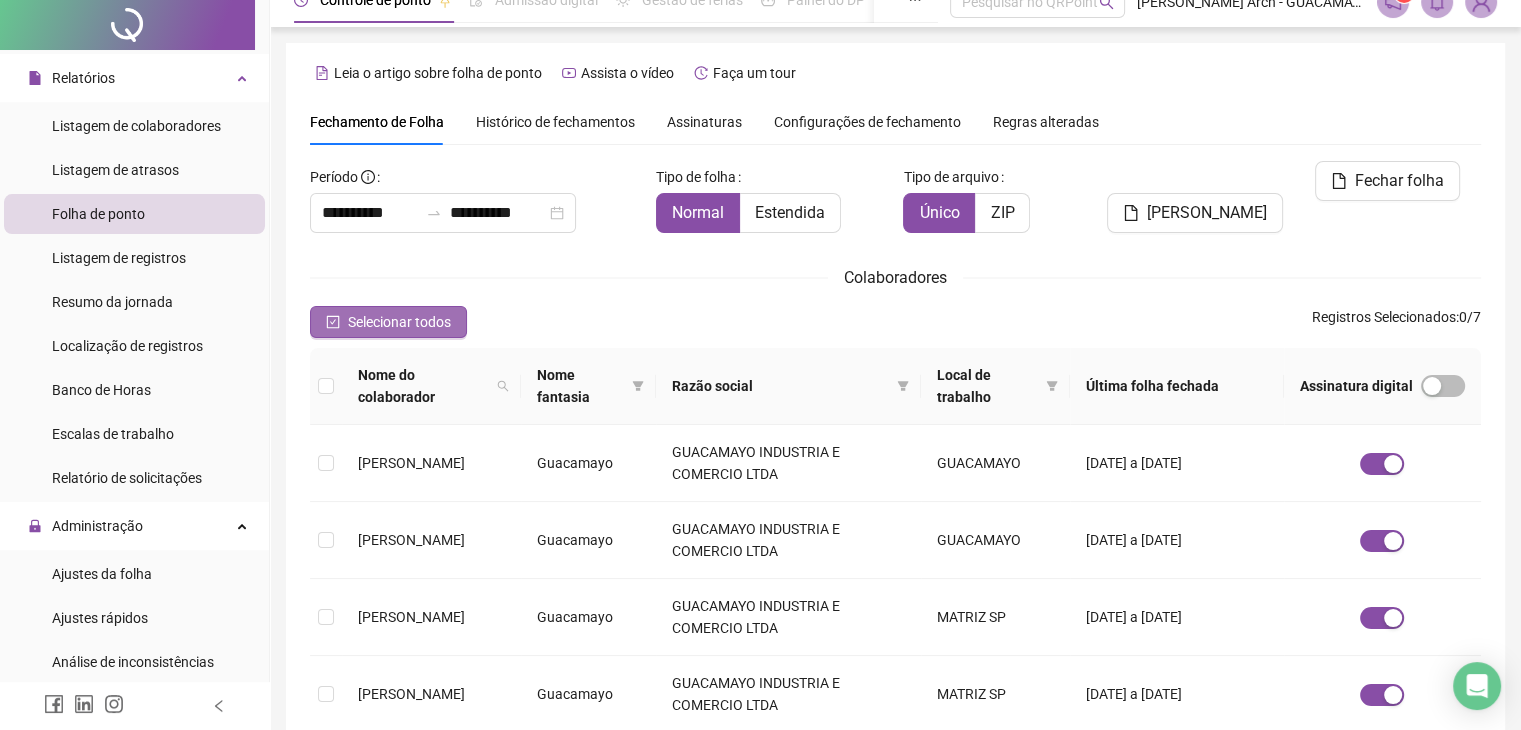 scroll, scrollTop: 0, scrollLeft: 0, axis: both 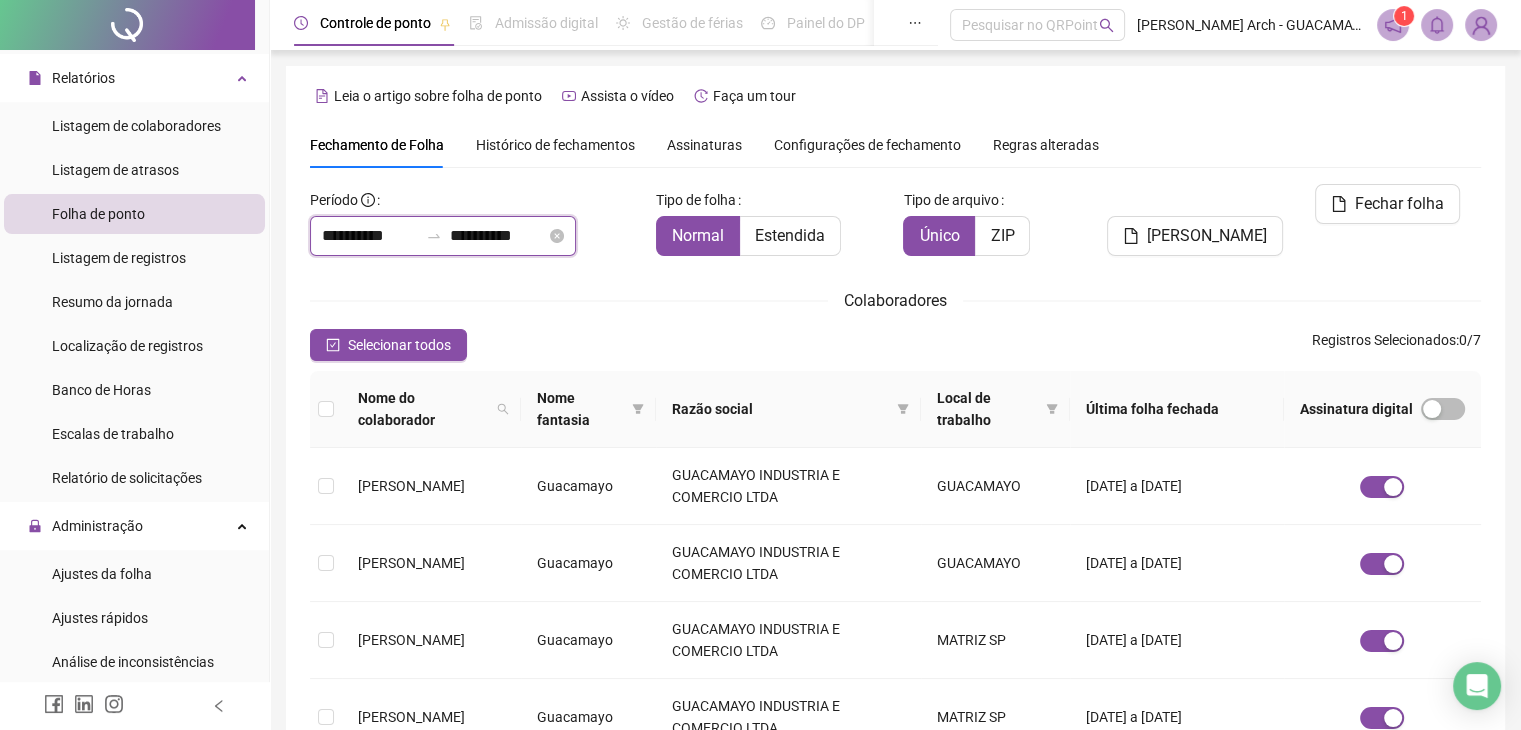 click on "**********" at bounding box center [498, 236] 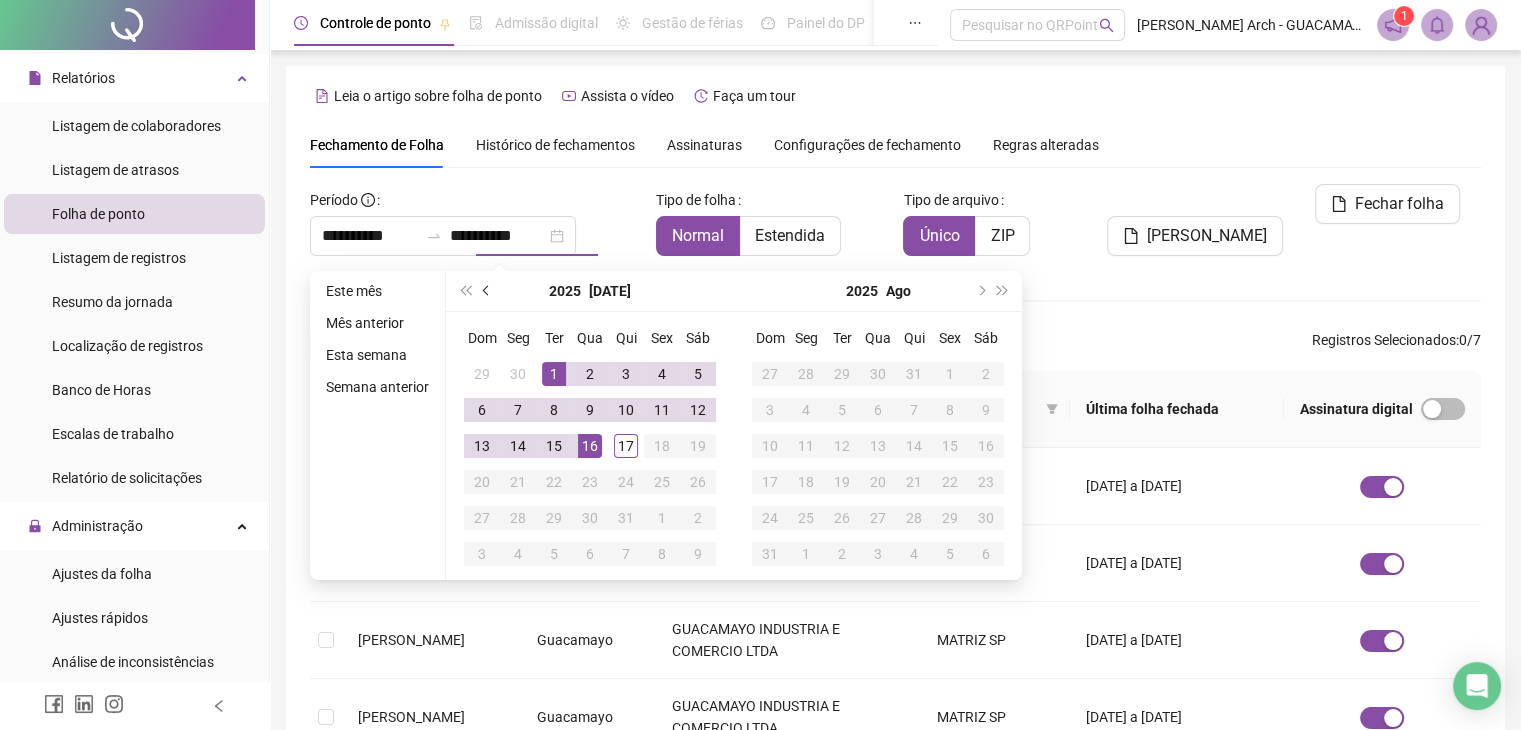 click at bounding box center (487, 291) 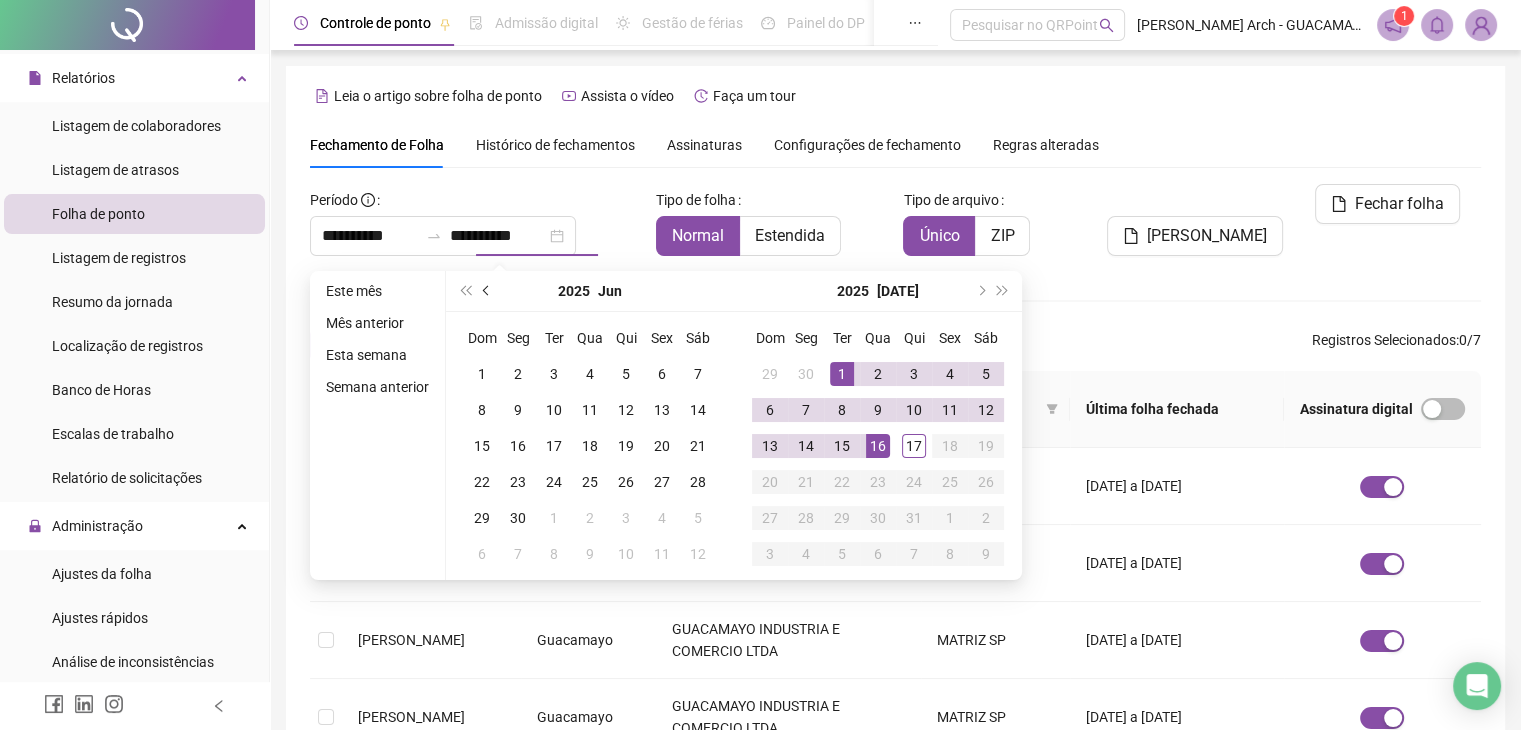 click at bounding box center [487, 291] 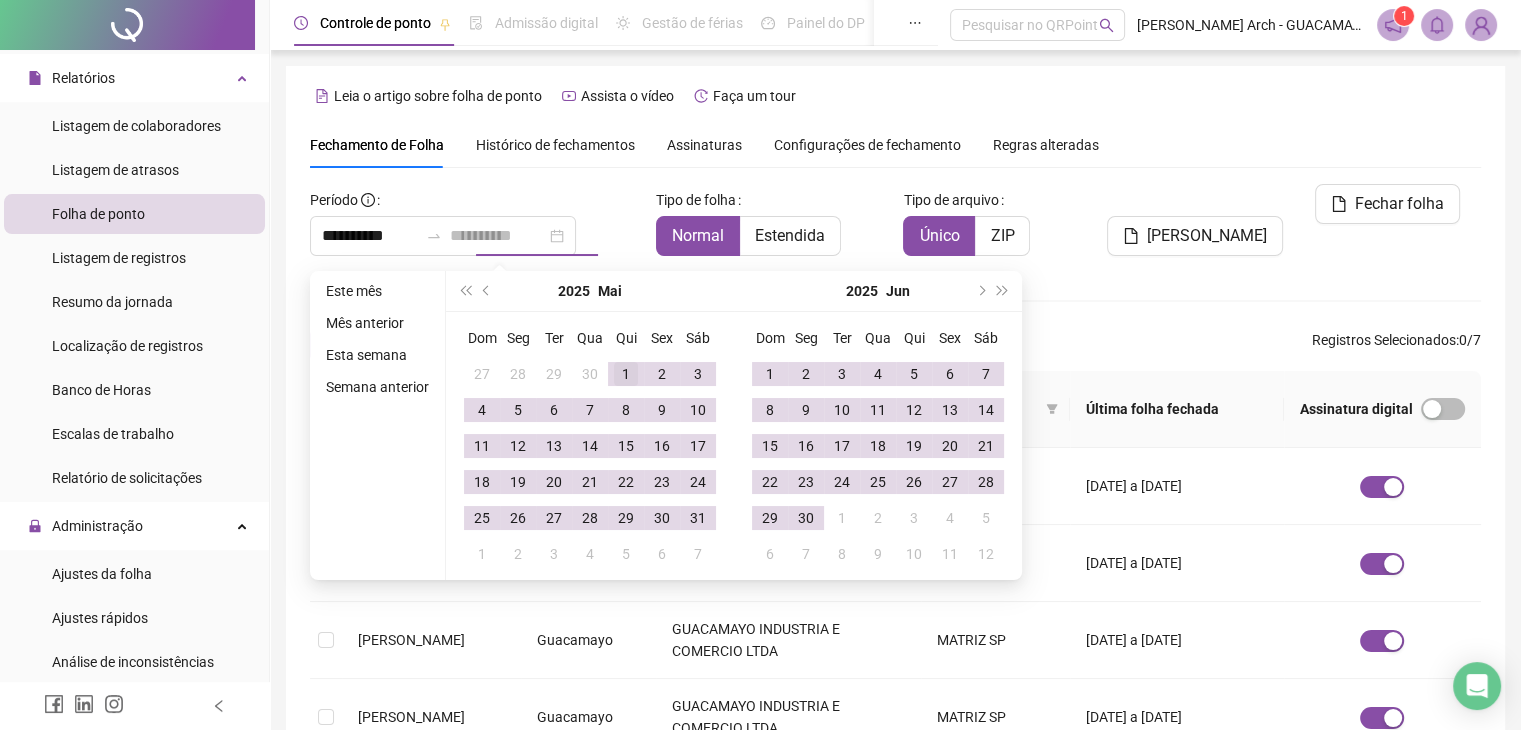 type on "**********" 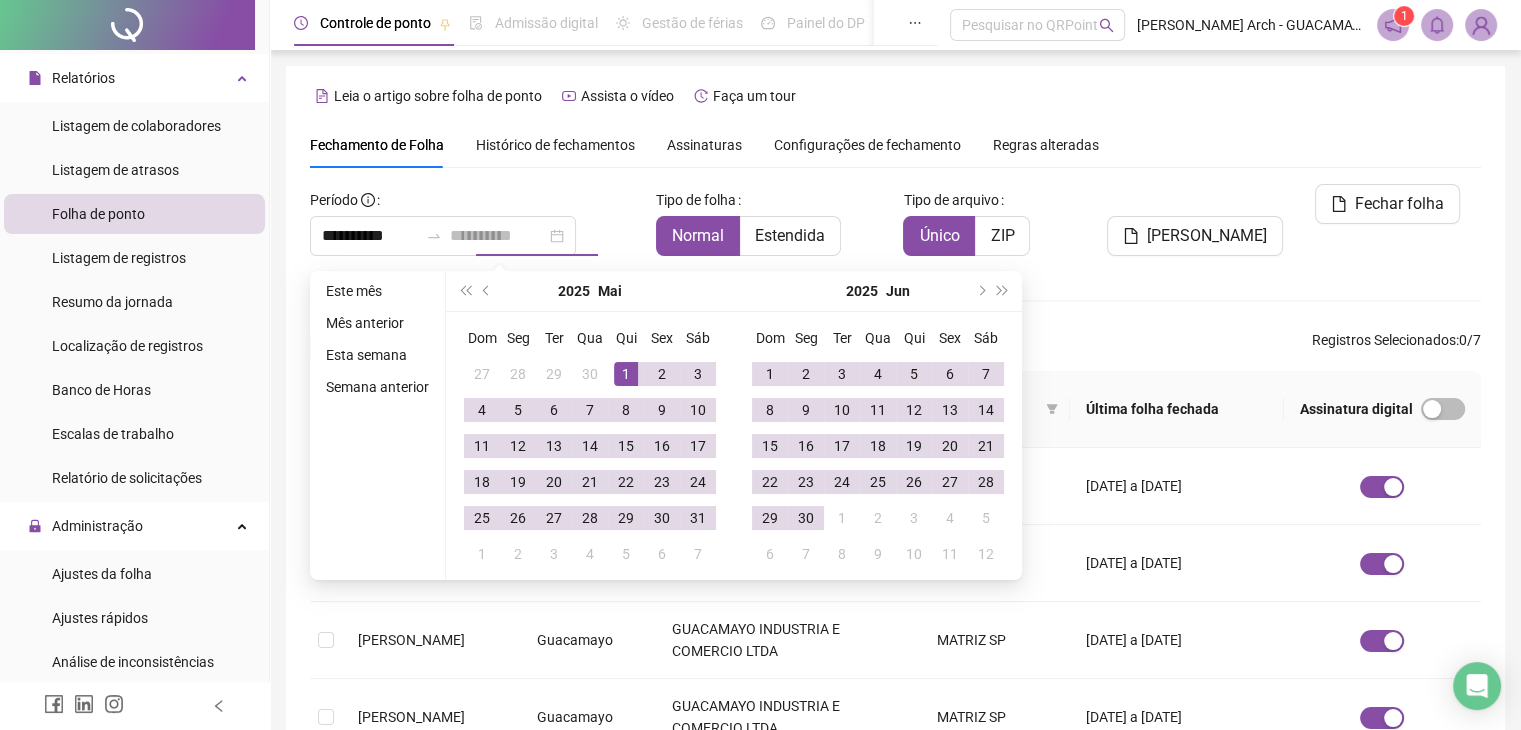 click on "1" at bounding box center [626, 374] 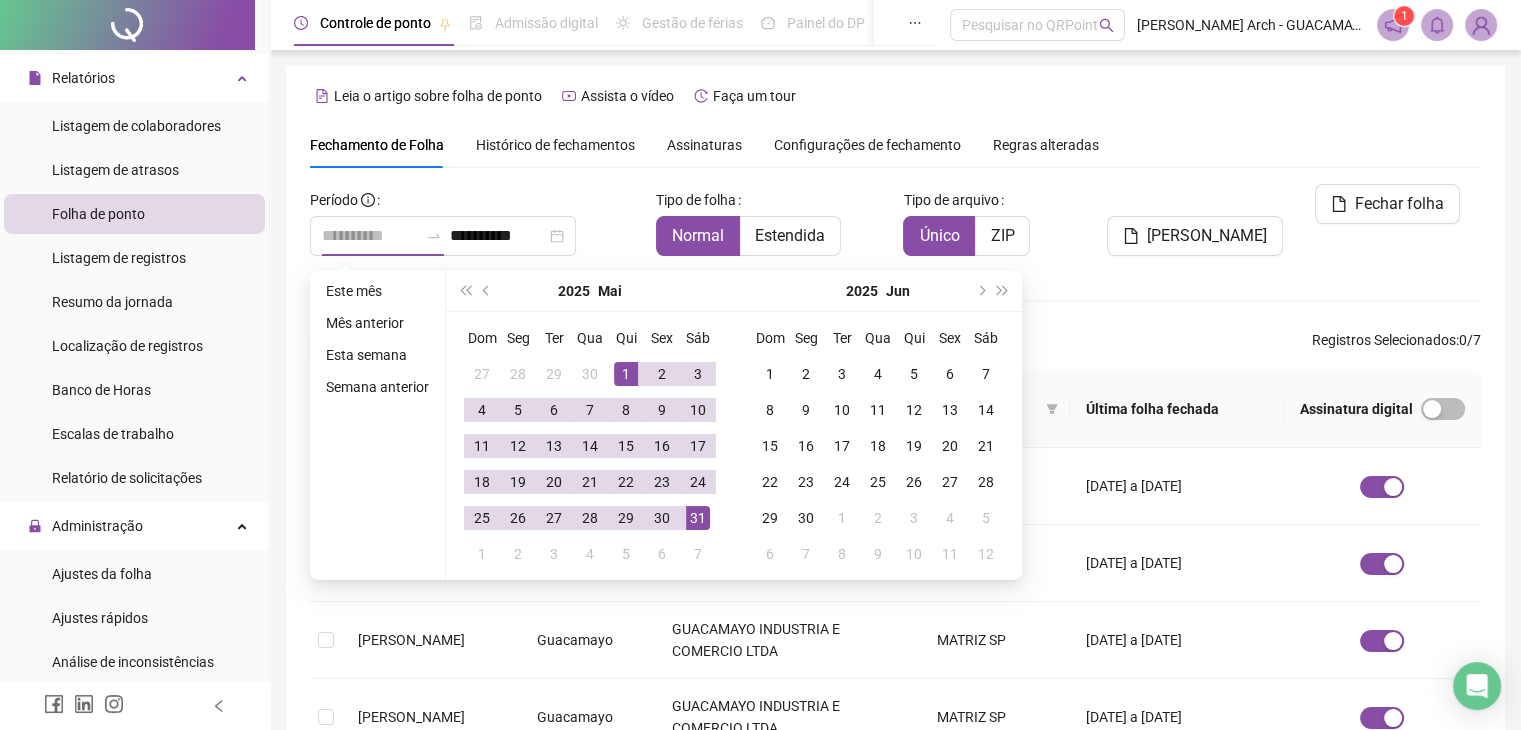 click on "31" at bounding box center (698, 518) 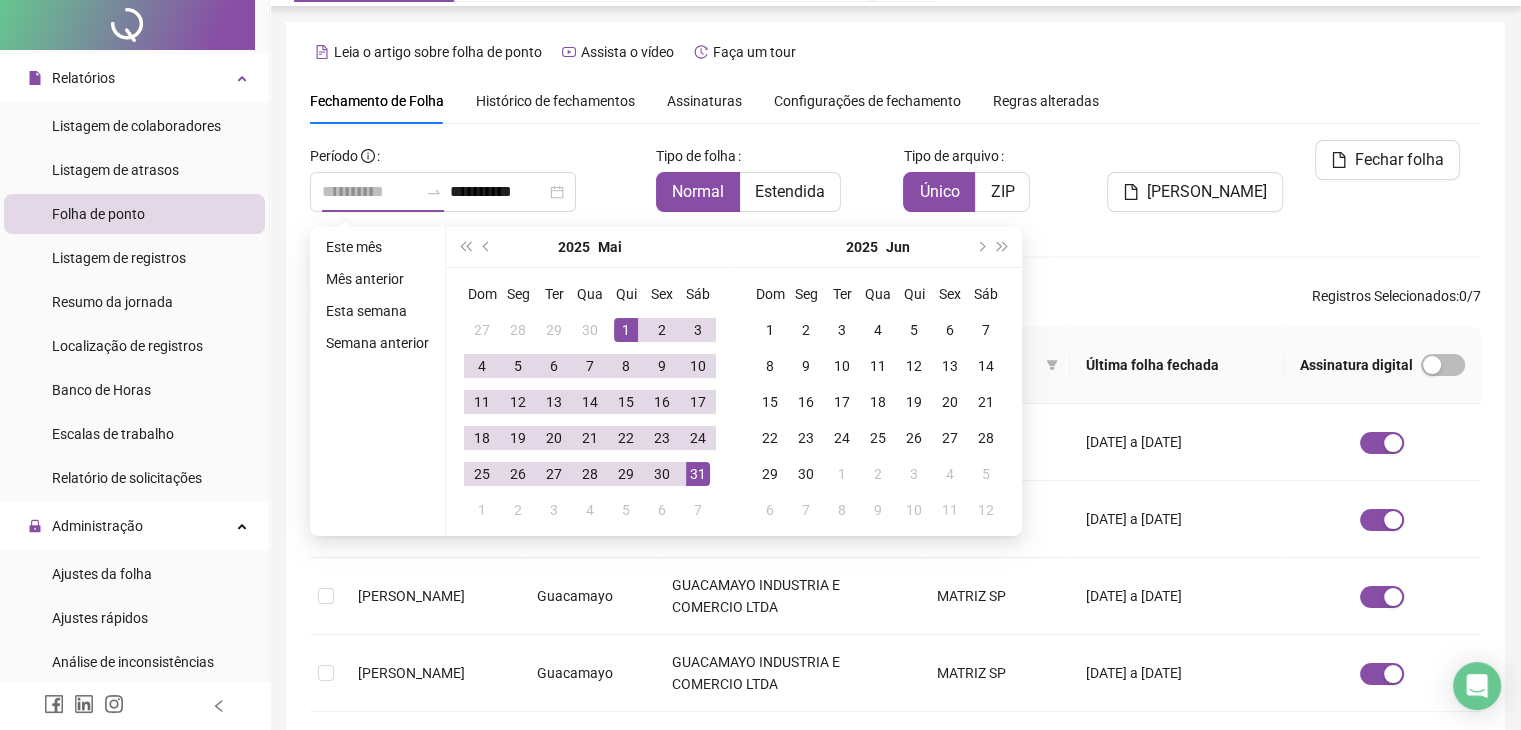 type on "**********" 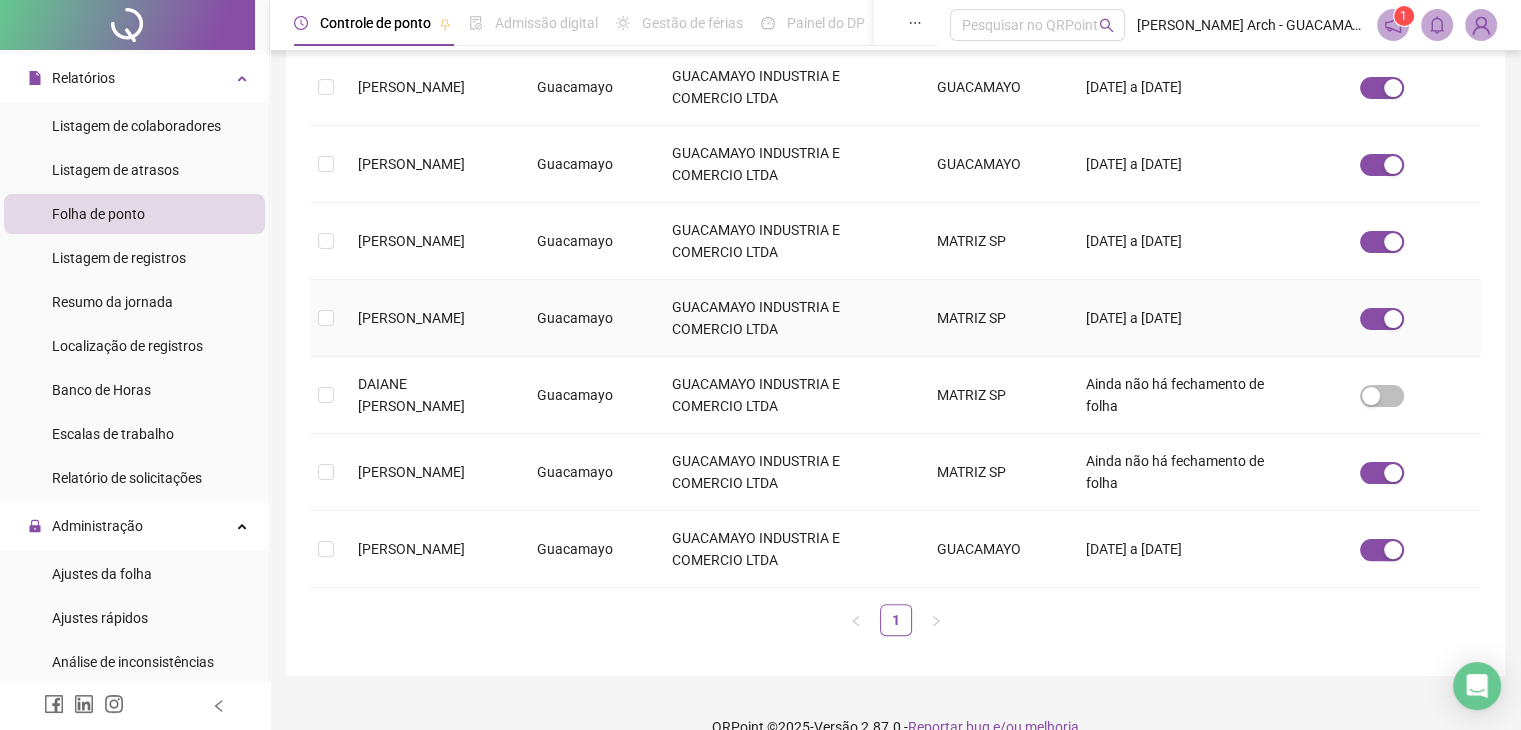 scroll, scrollTop: 429, scrollLeft: 0, axis: vertical 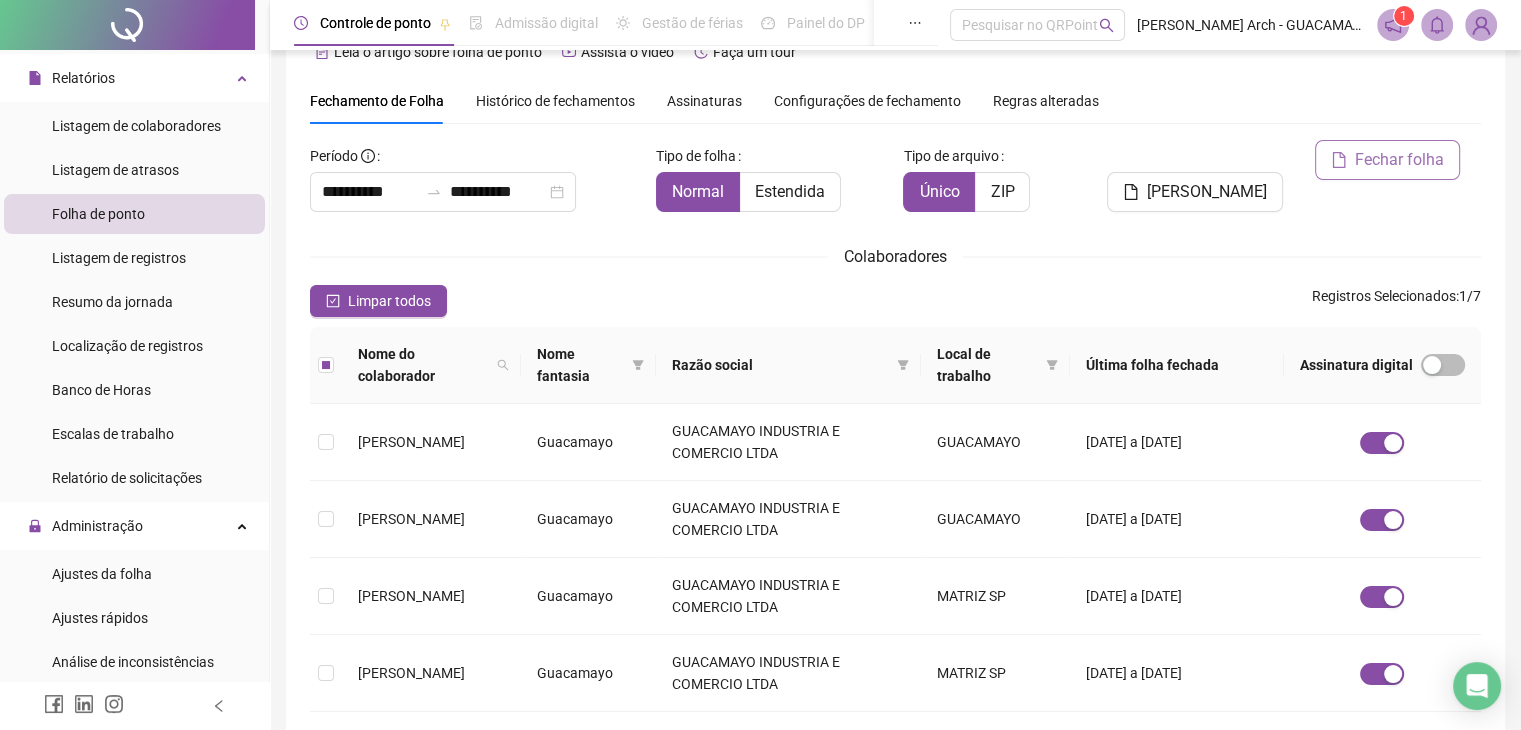 click on "Fechar folha" at bounding box center (1387, 160) 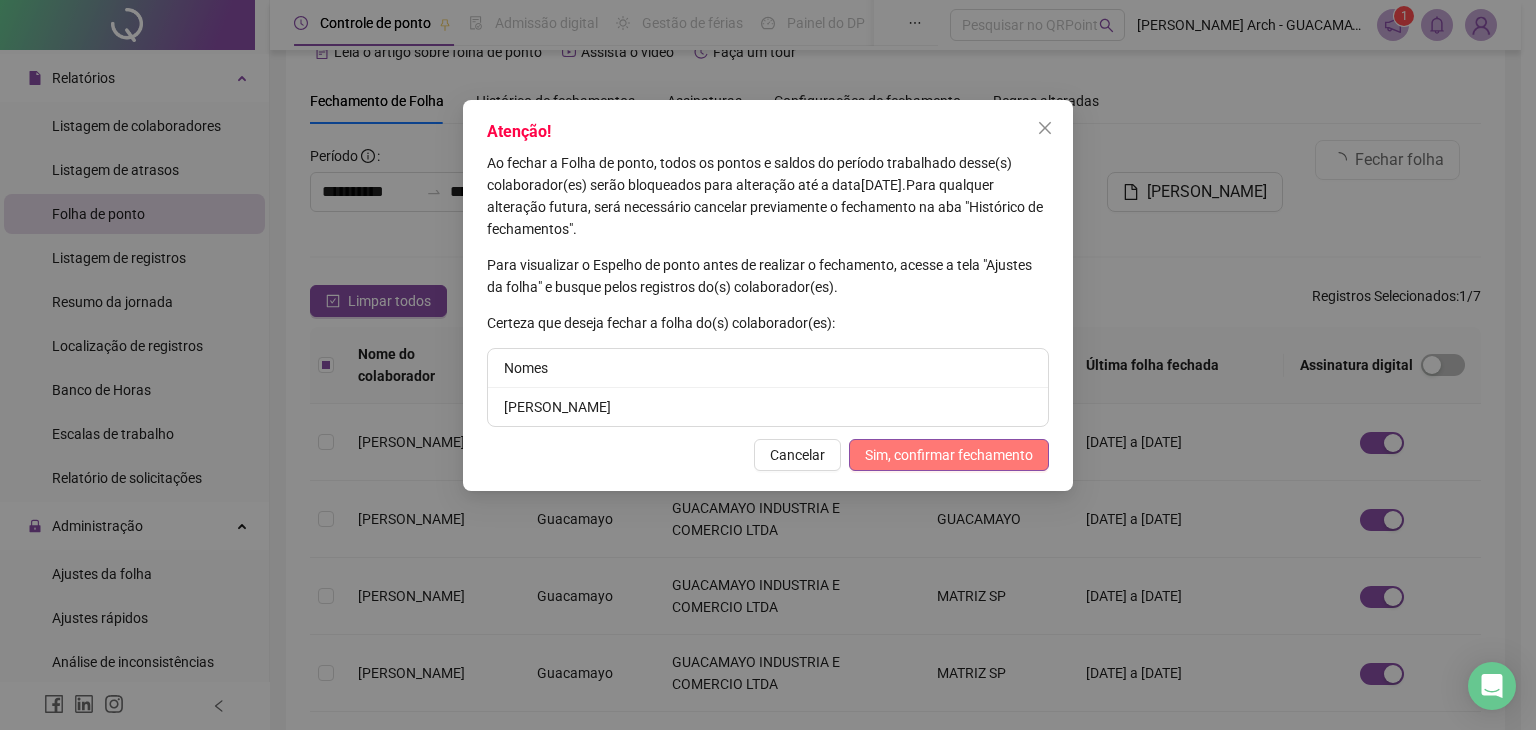 click on "Sim, confirmar fechamento" at bounding box center (949, 455) 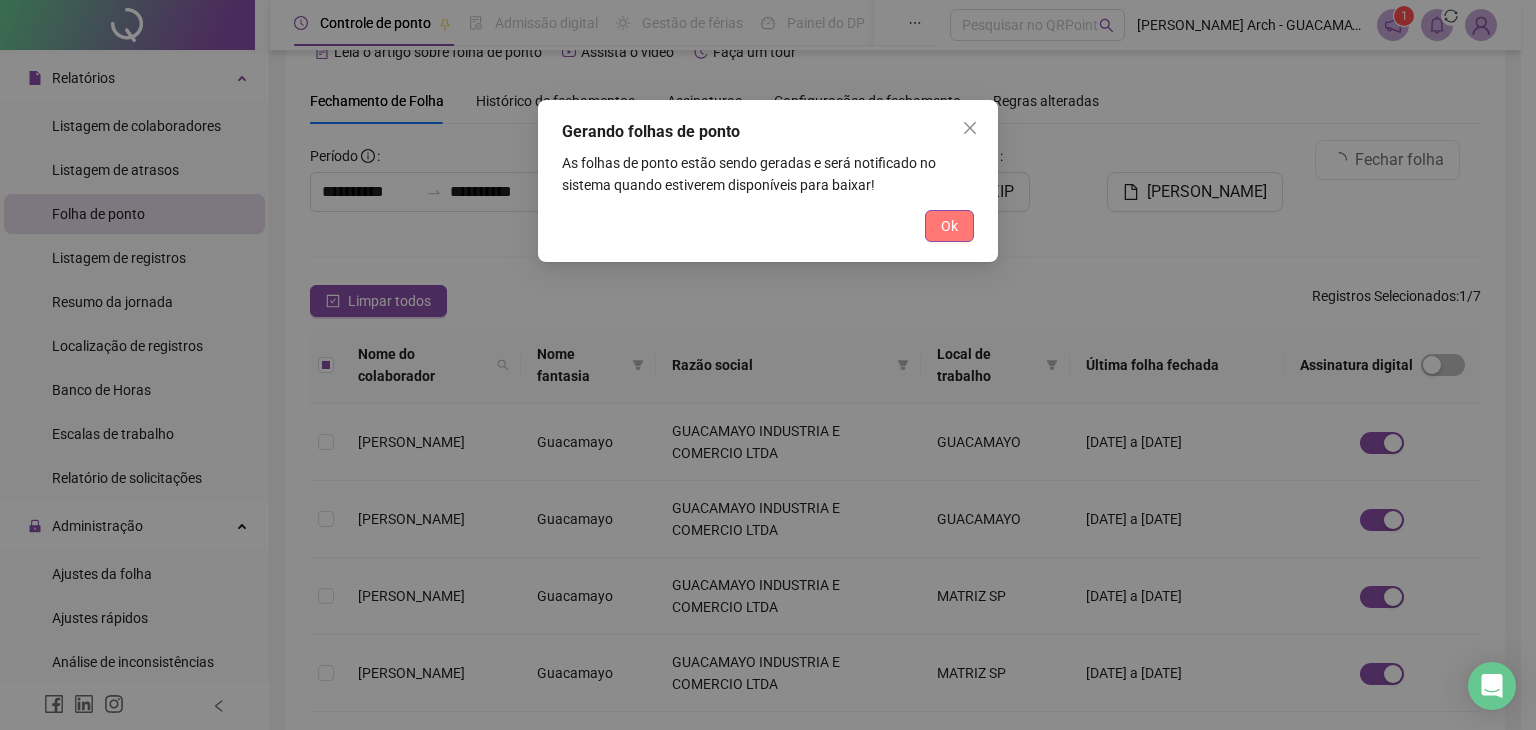 click on "Ok" at bounding box center (949, 226) 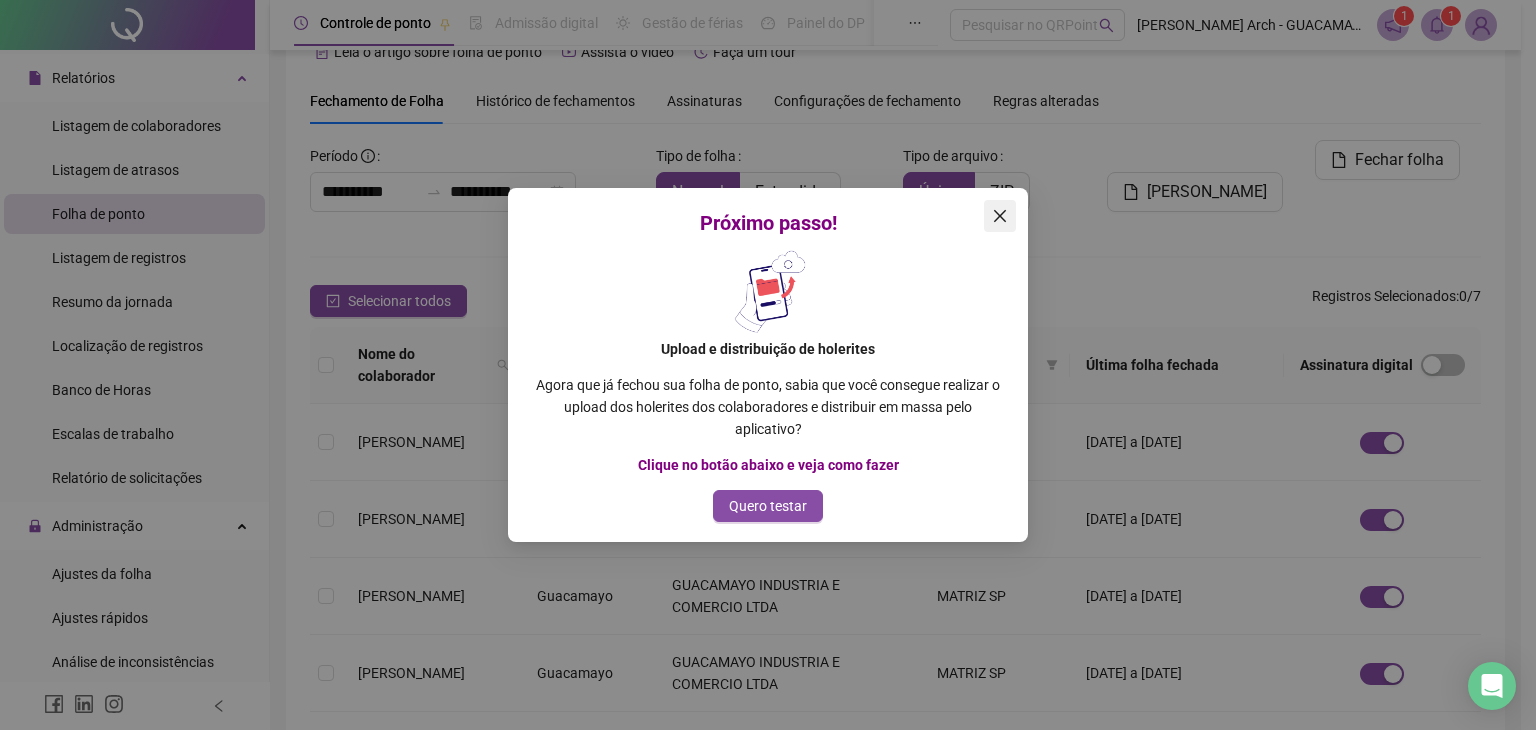click 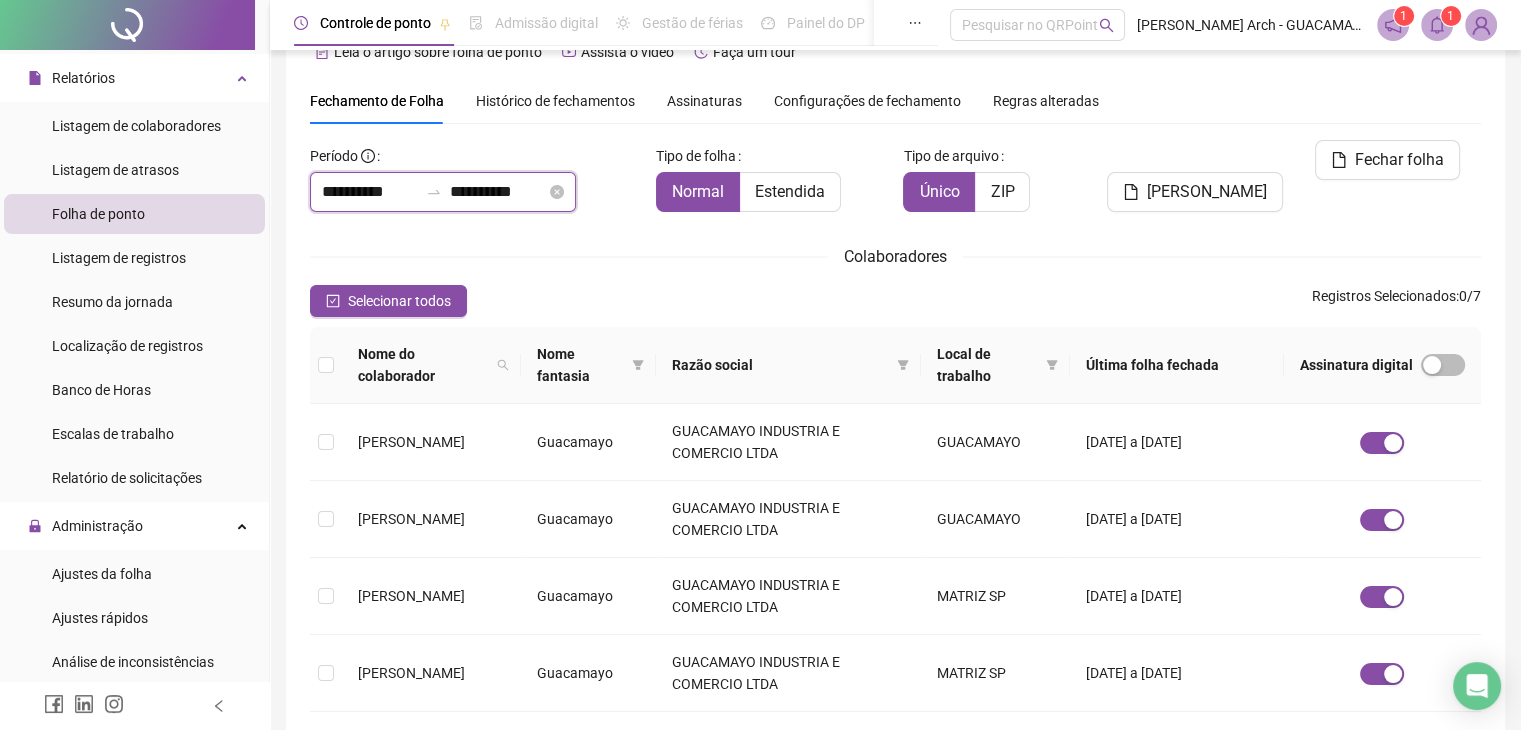 click on "**********" at bounding box center [498, 192] 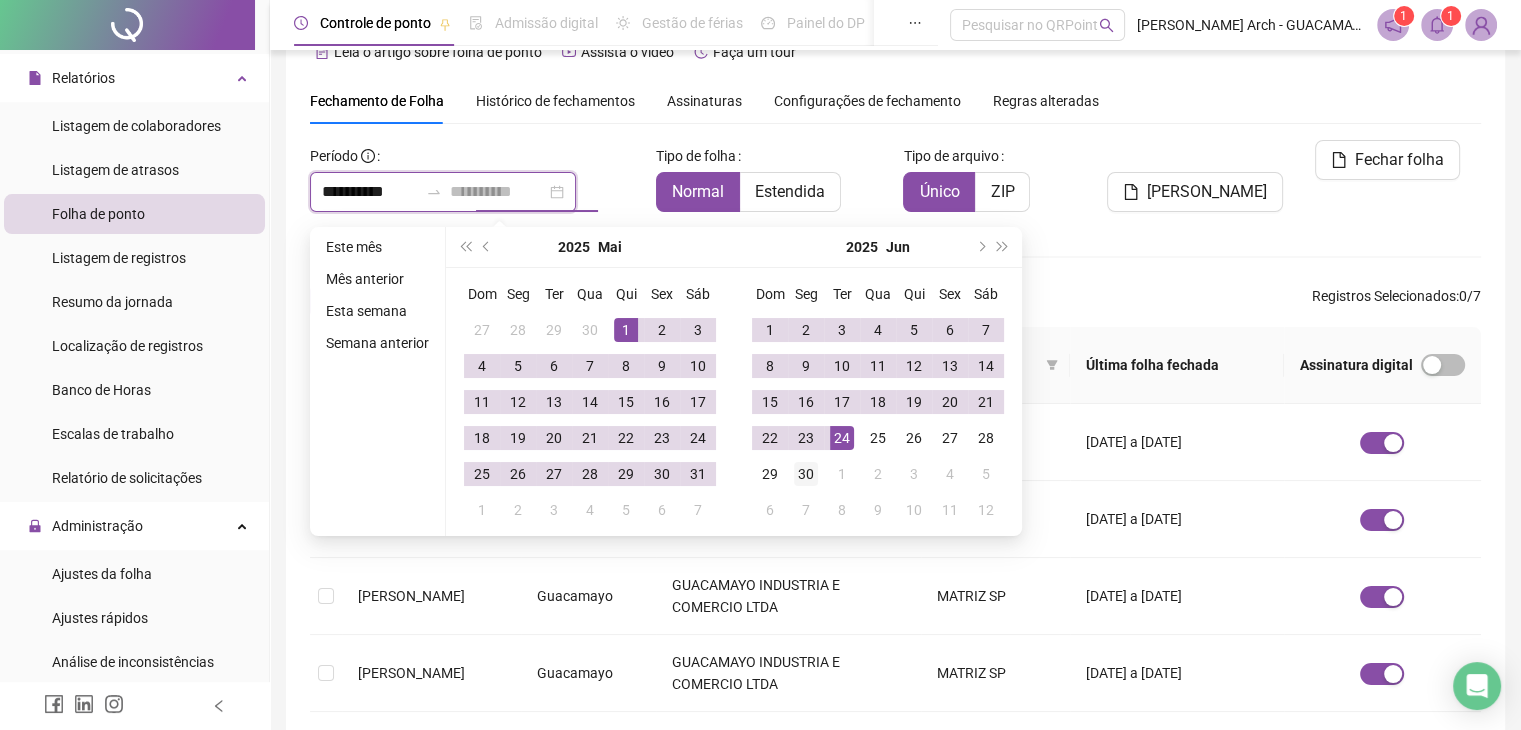 type on "**********" 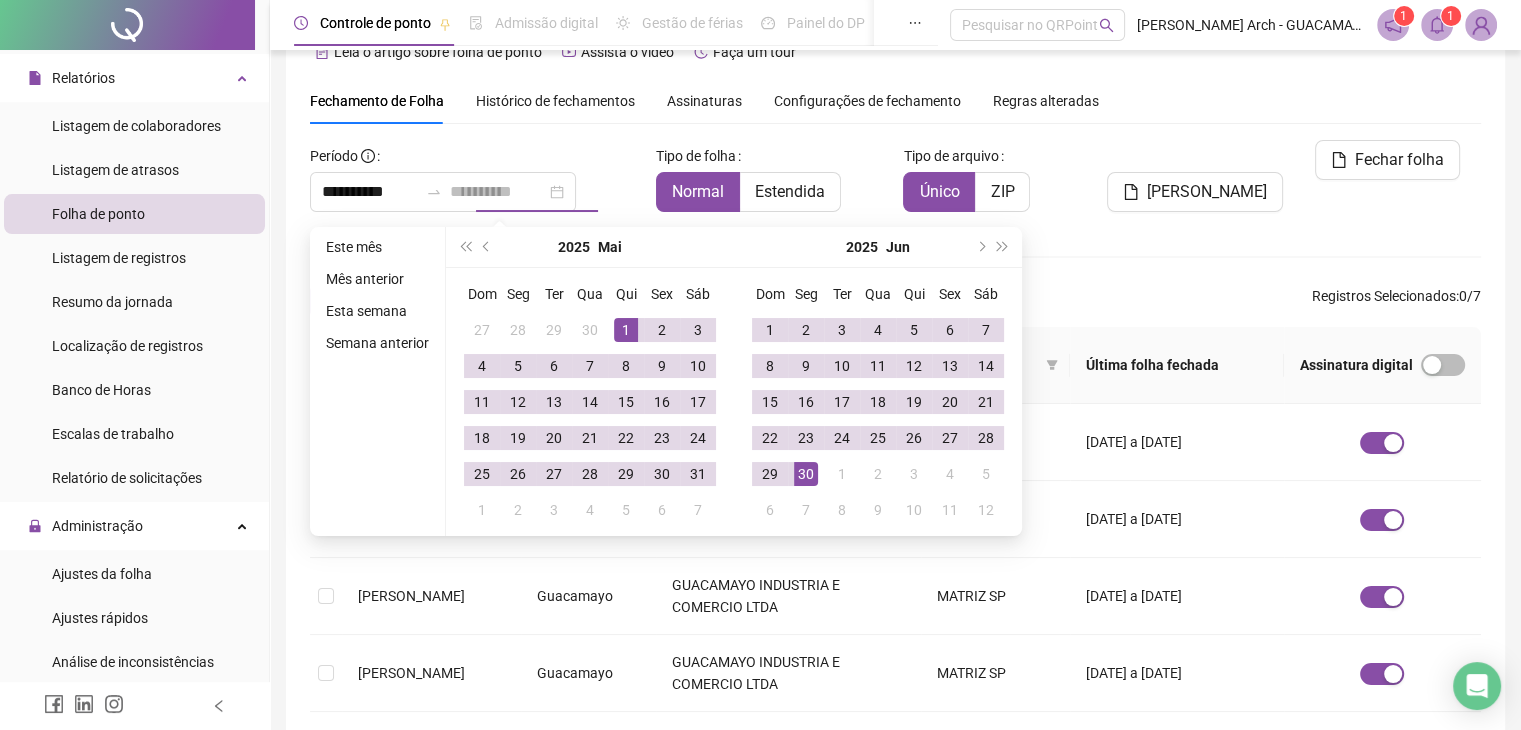 click on "30" at bounding box center (806, 474) 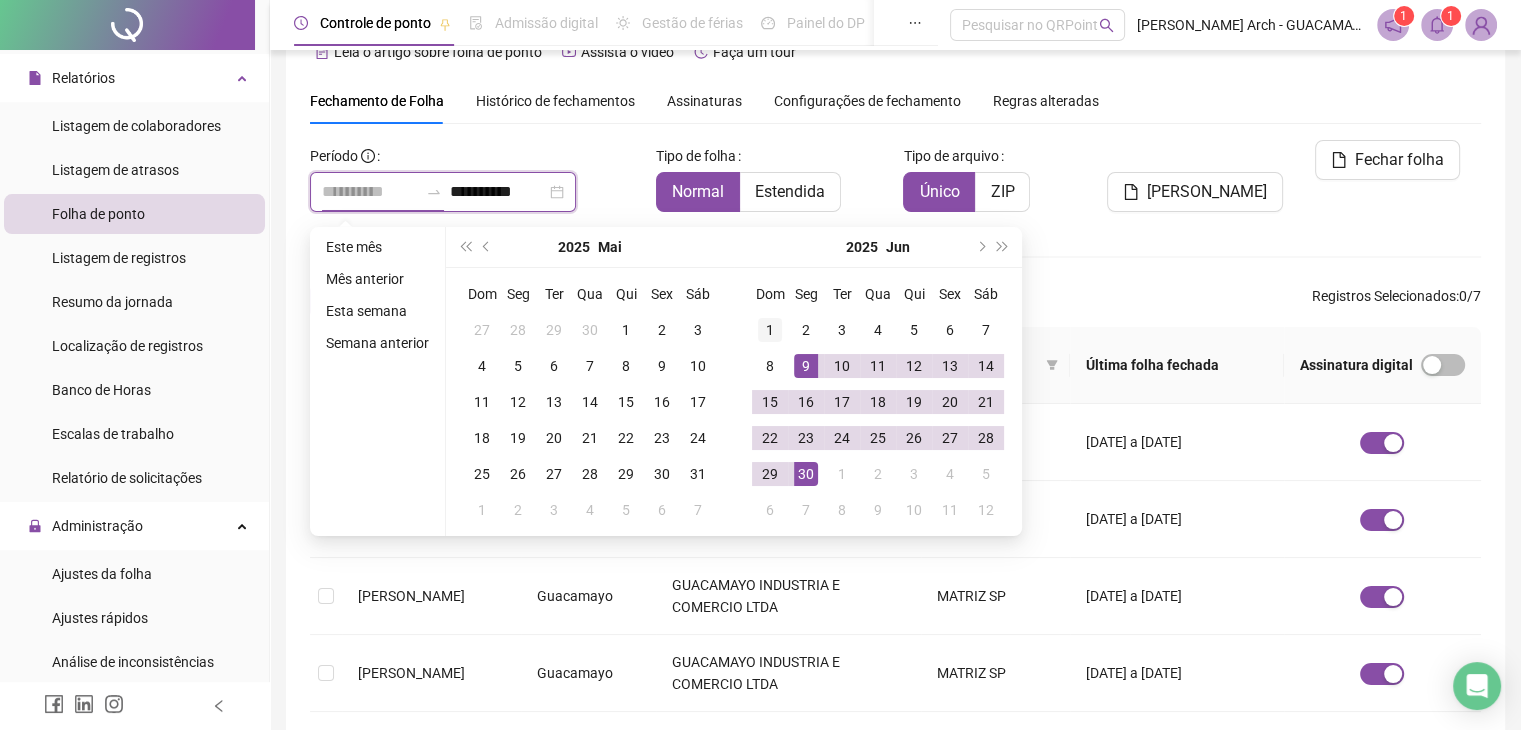 type on "**********" 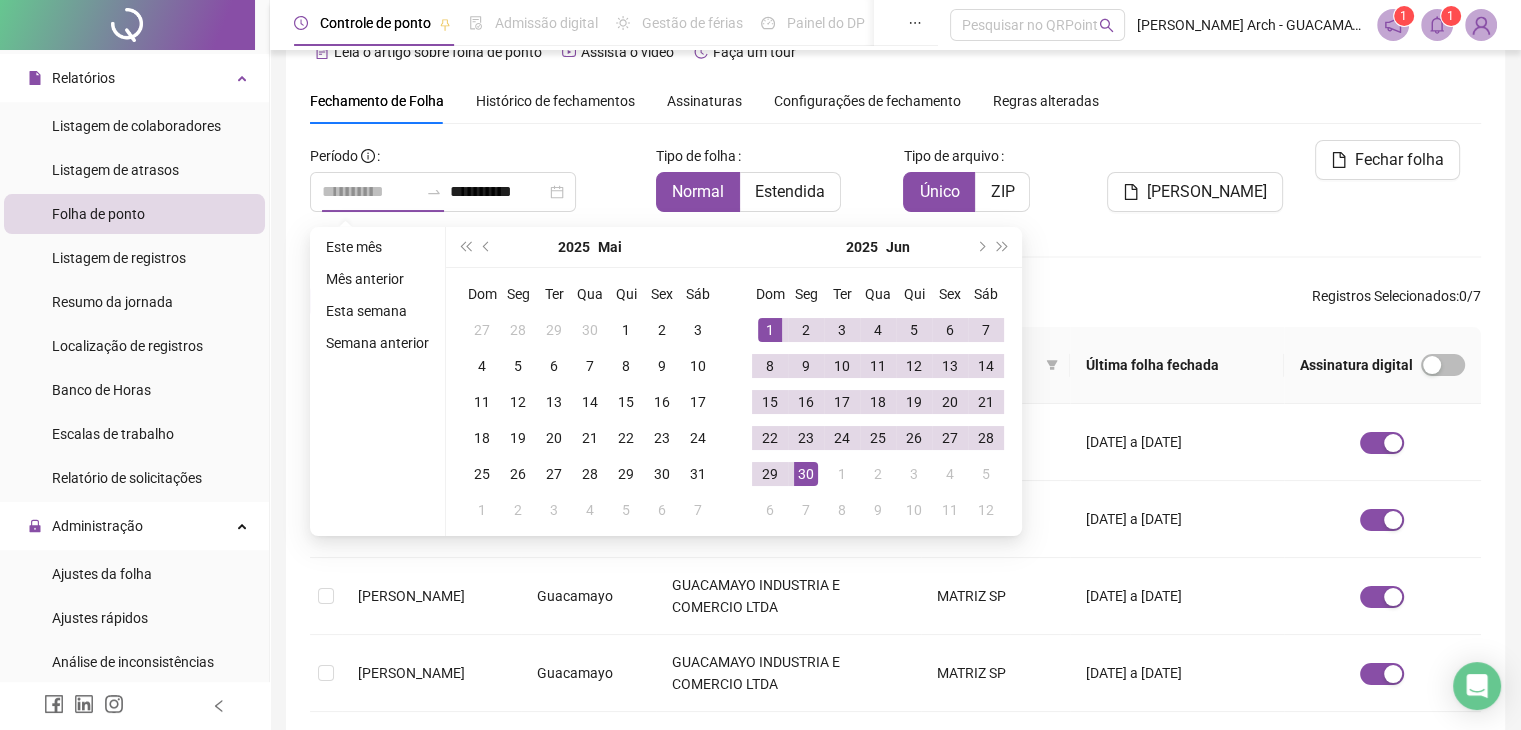 click on "1" at bounding box center [770, 330] 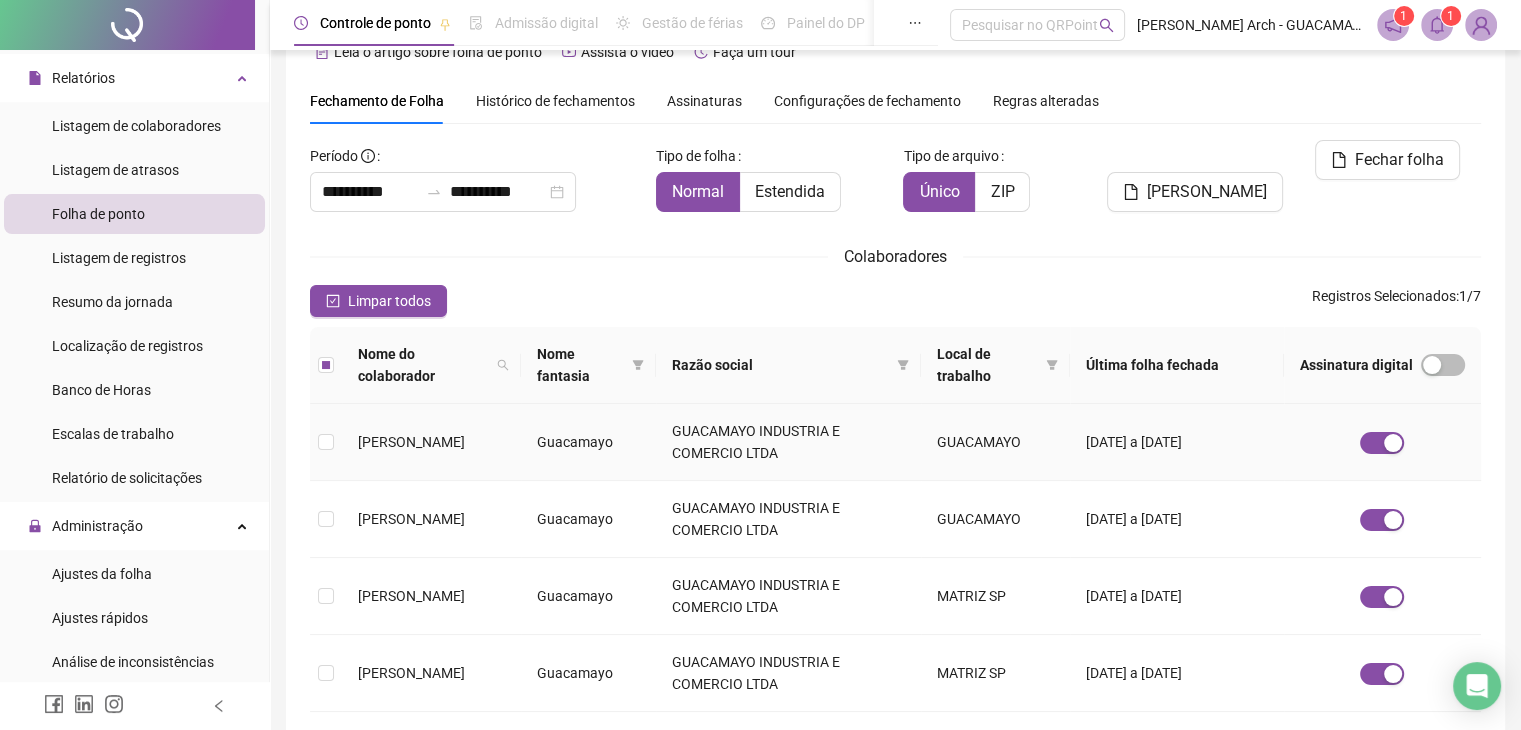 scroll, scrollTop: 0, scrollLeft: 0, axis: both 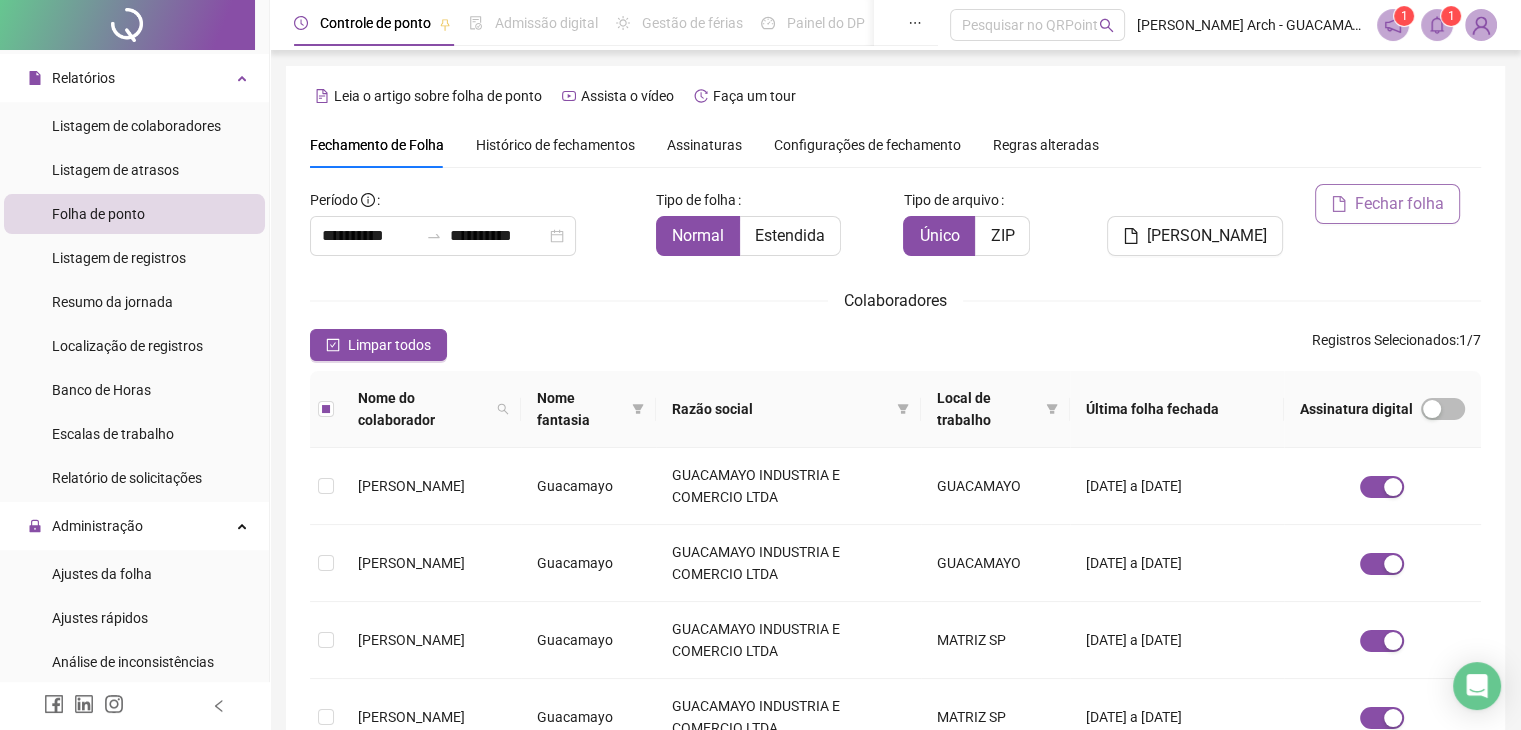 click on "Fechar folha" at bounding box center [1399, 204] 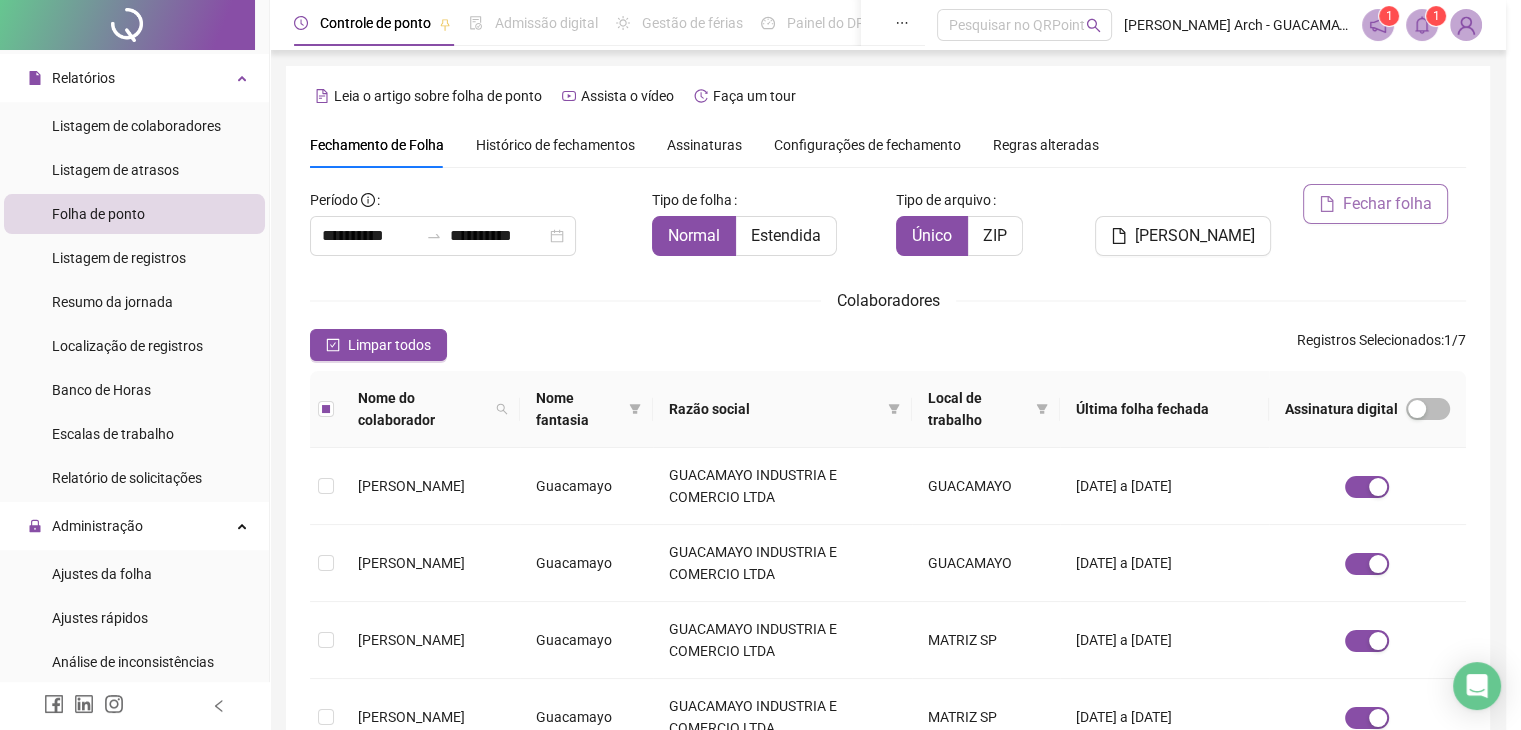 scroll, scrollTop: 44, scrollLeft: 0, axis: vertical 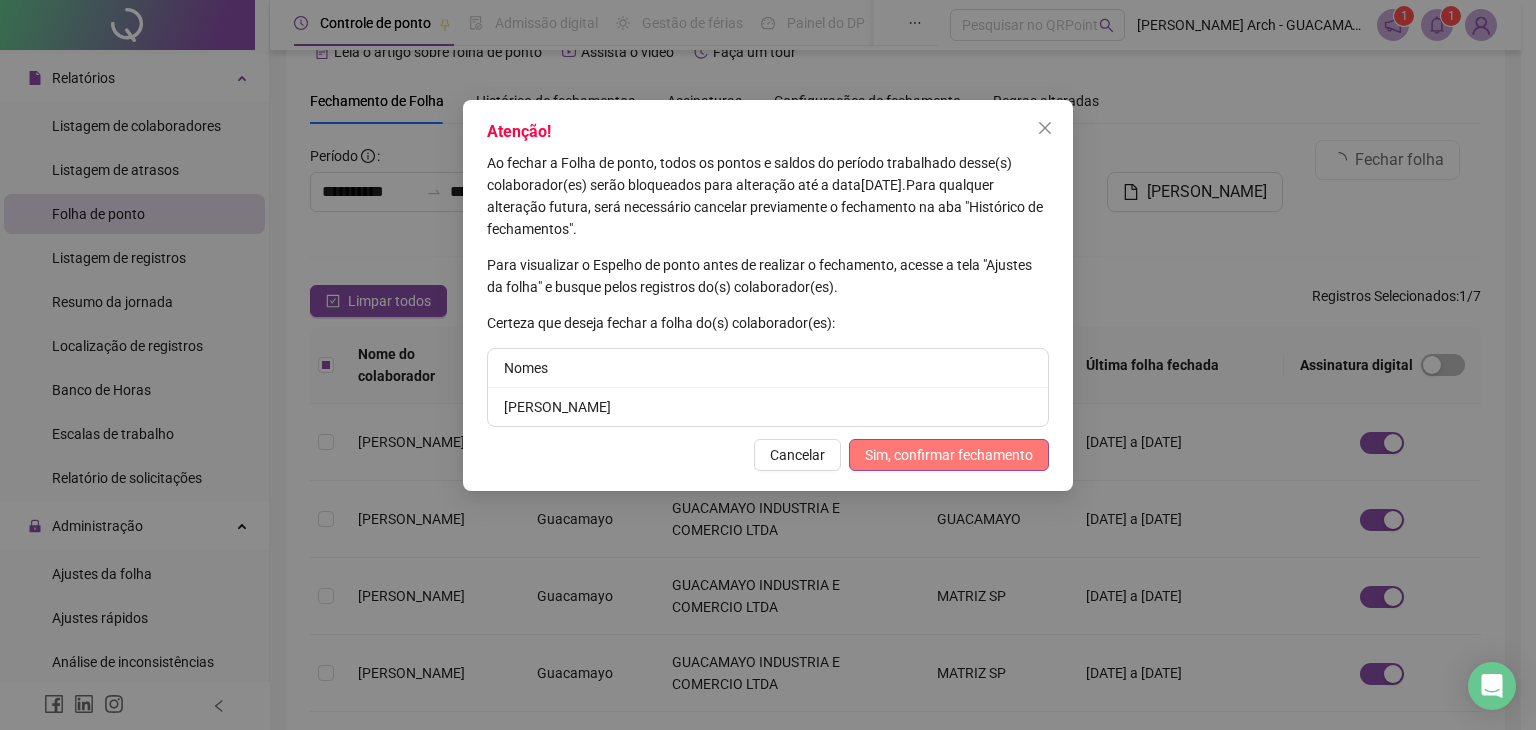 click on "Sim, confirmar fechamento" at bounding box center [949, 455] 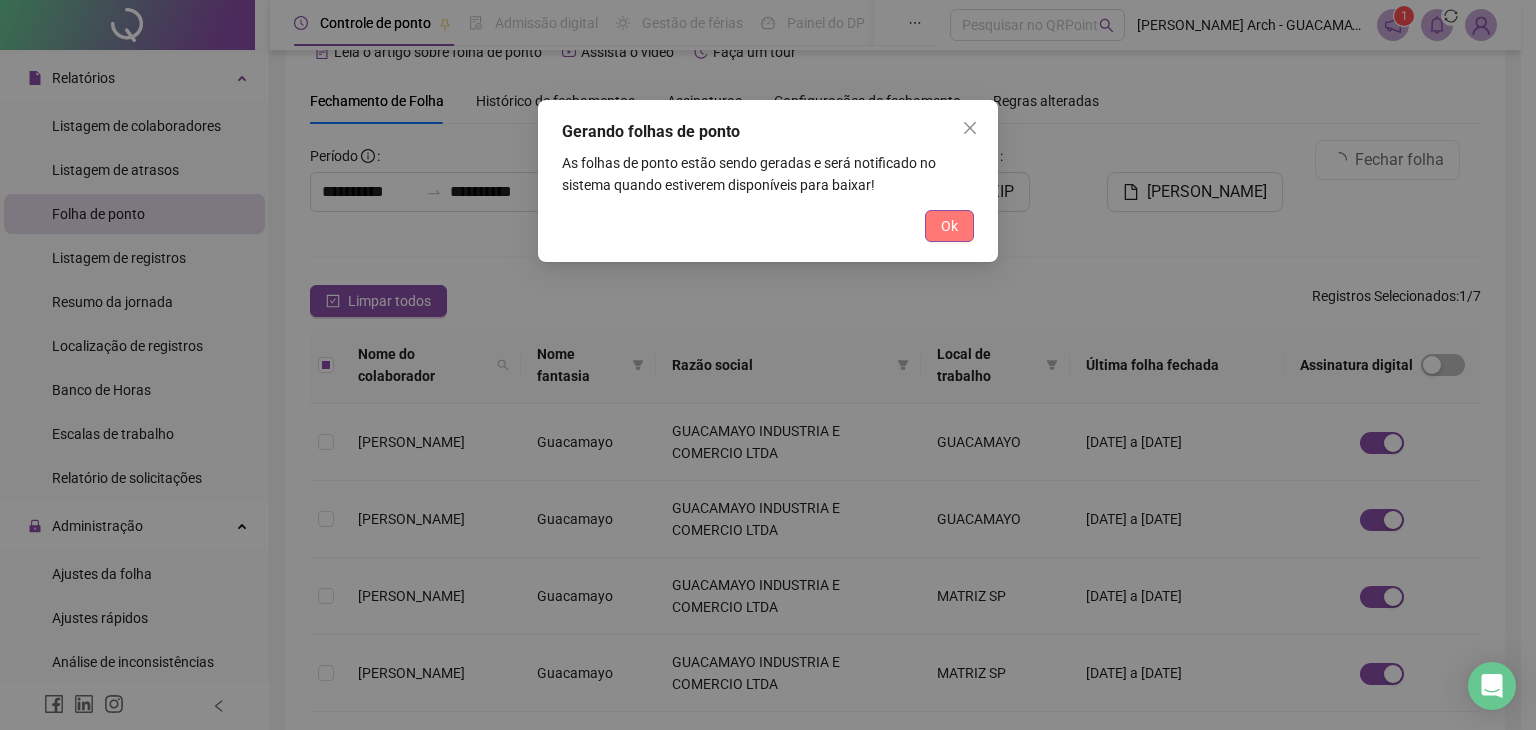 click on "Ok" at bounding box center (949, 226) 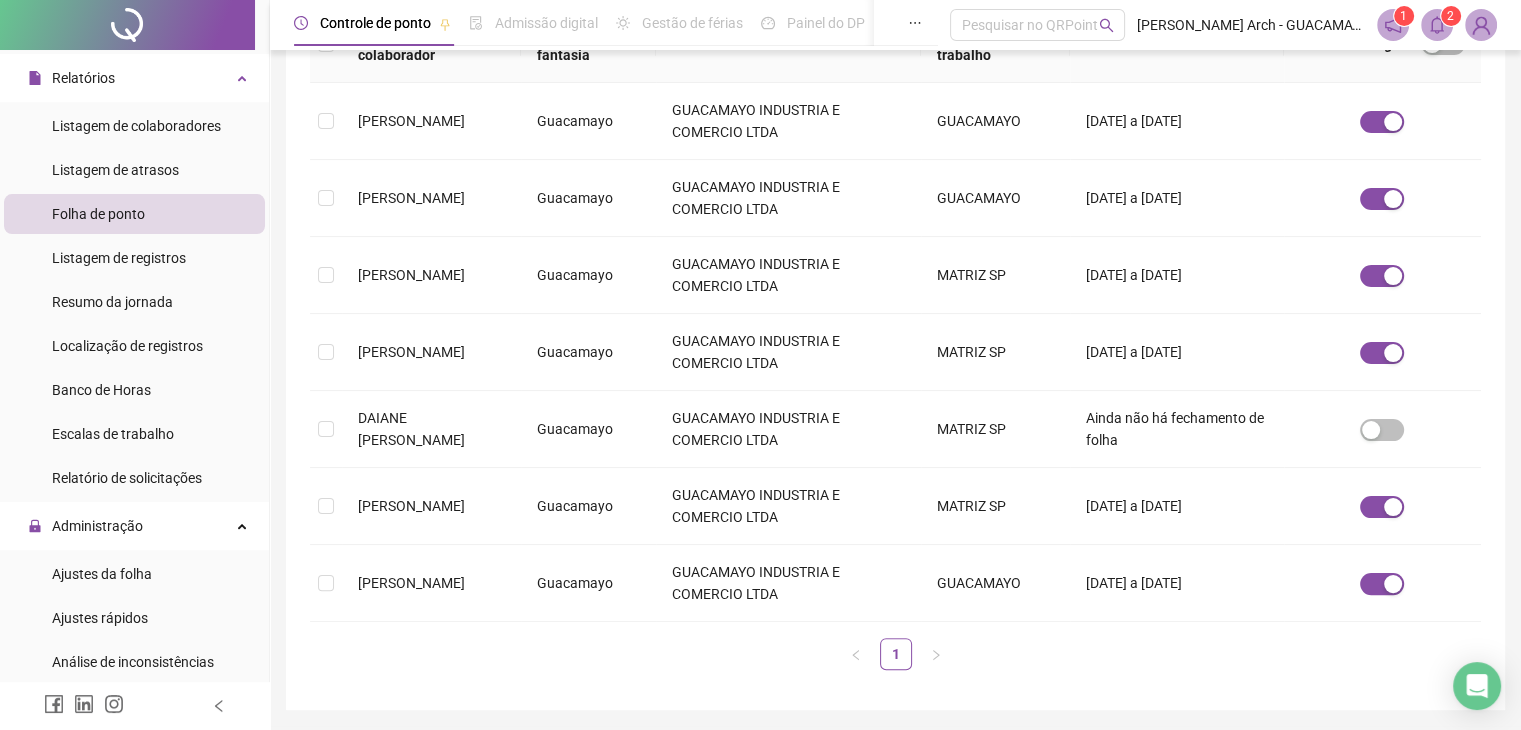 scroll, scrollTop: 368, scrollLeft: 0, axis: vertical 